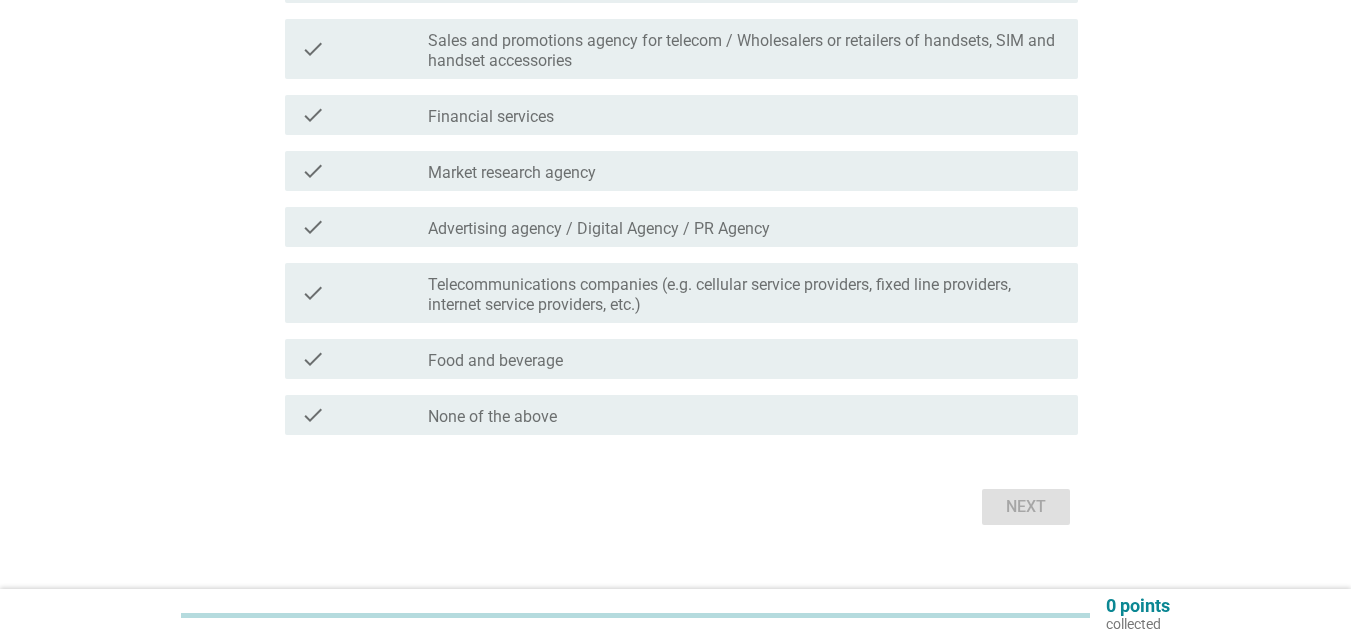 scroll, scrollTop: 368, scrollLeft: 0, axis: vertical 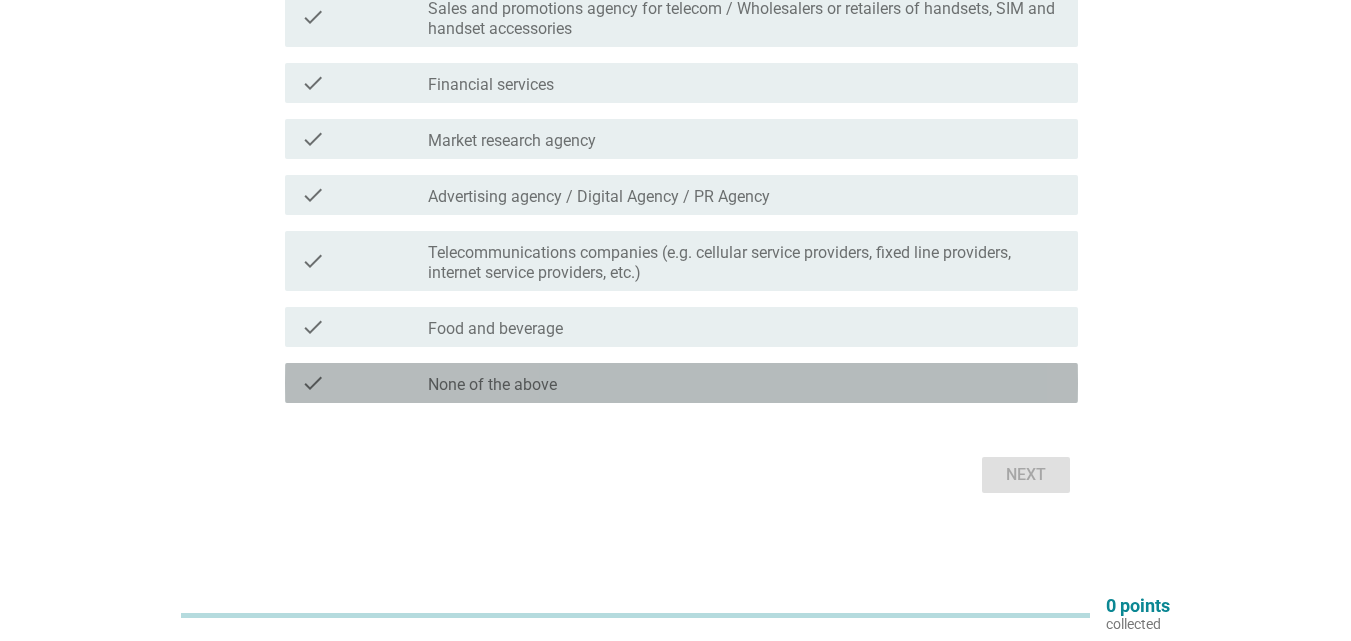 click on "check_box_outline_blank None of the above" at bounding box center (745, 383) 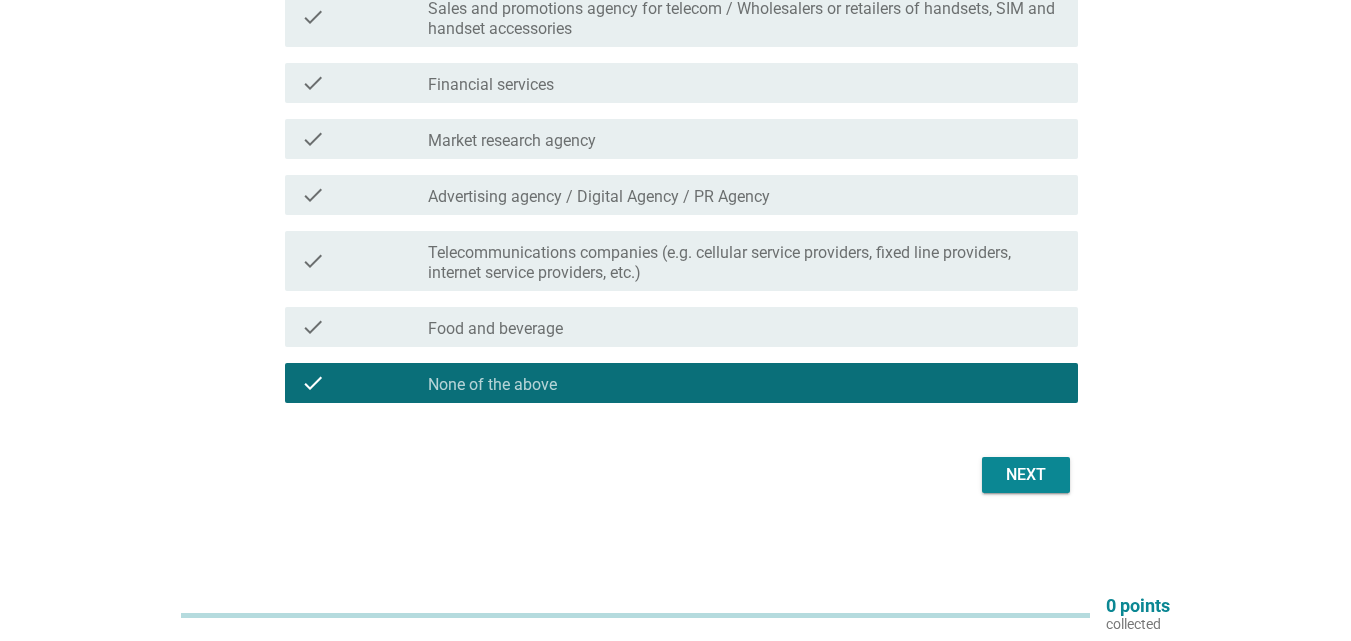 click on "Next" at bounding box center (1026, 475) 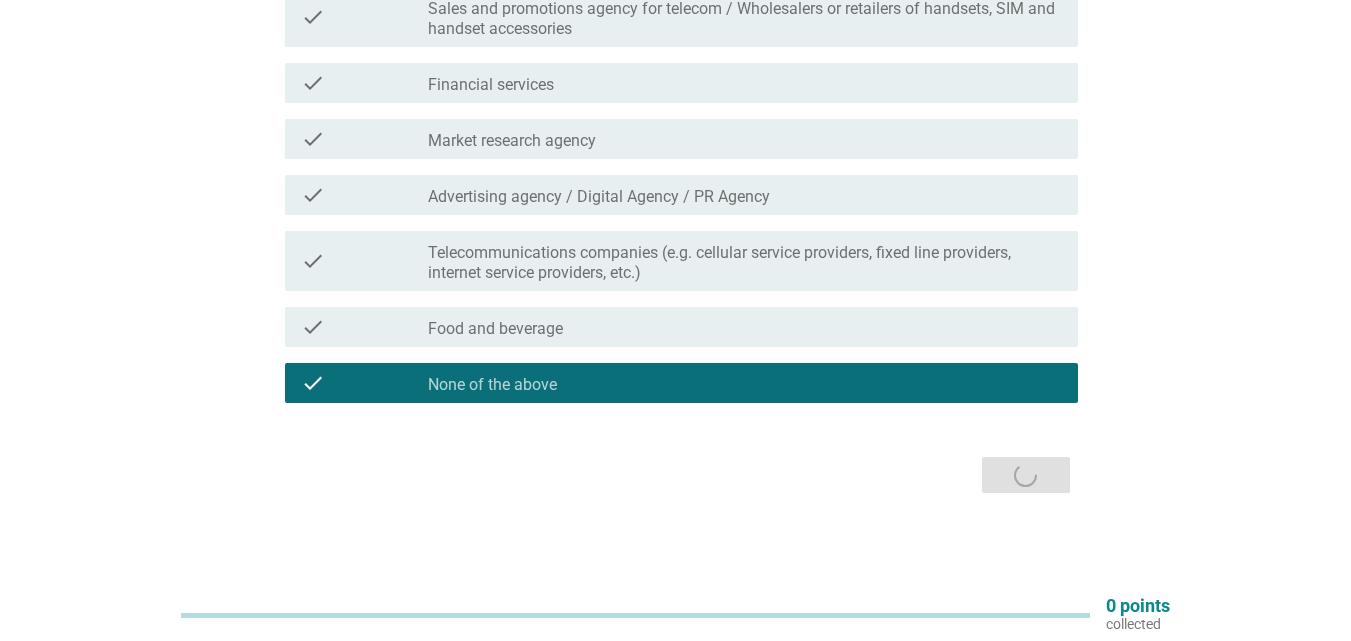 scroll, scrollTop: 0, scrollLeft: 0, axis: both 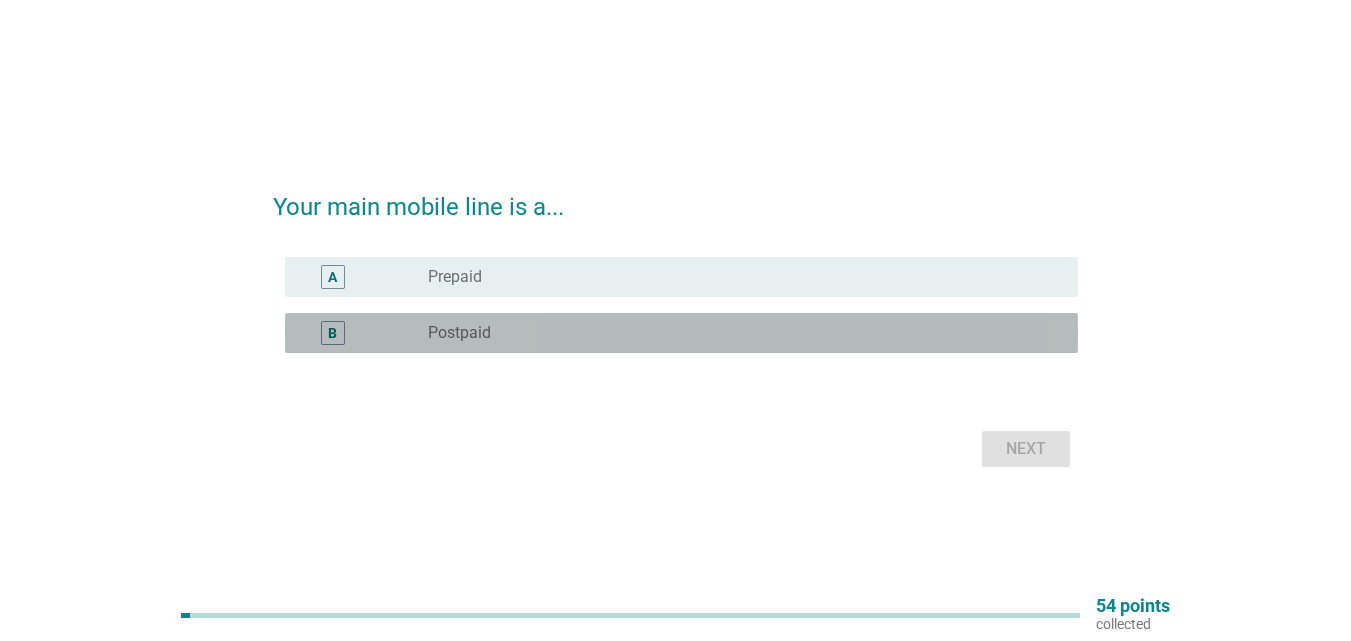 drag, startPoint x: 339, startPoint y: 336, endPoint x: 363, endPoint y: 377, distance: 47.507893 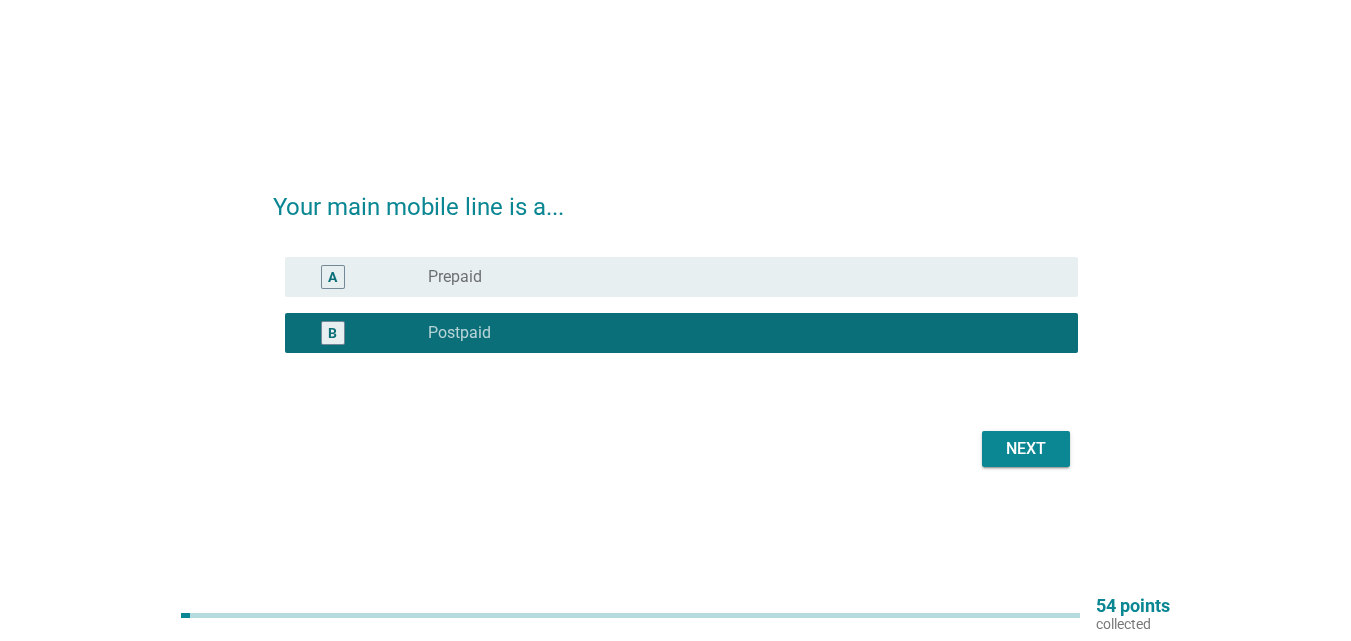 click on "Next" at bounding box center [1026, 449] 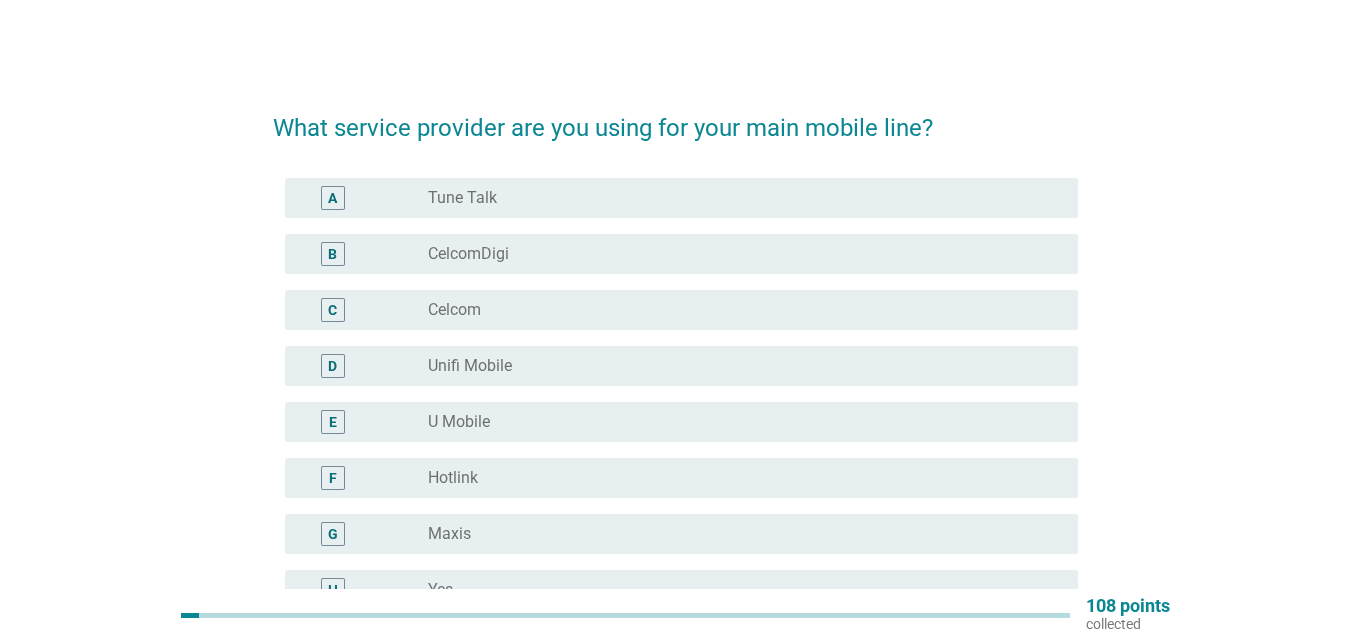click on "radio_button_unchecked CelcomDigi" at bounding box center [737, 254] 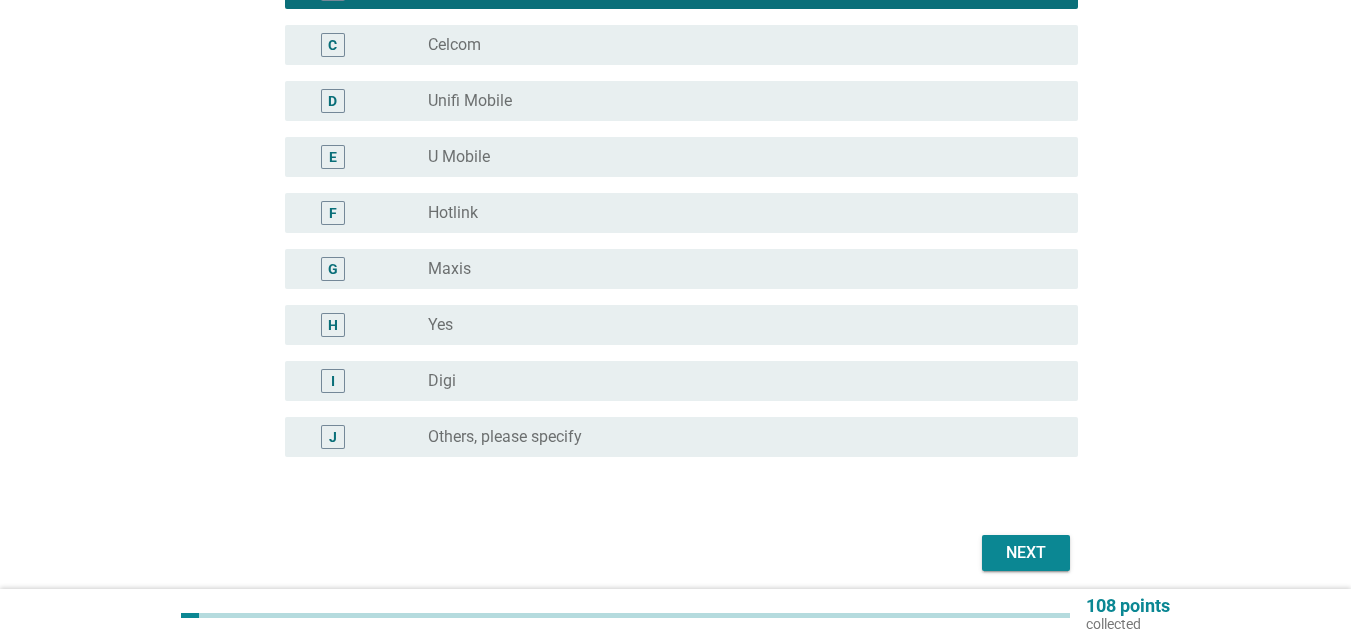 scroll, scrollTop: 300, scrollLeft: 0, axis: vertical 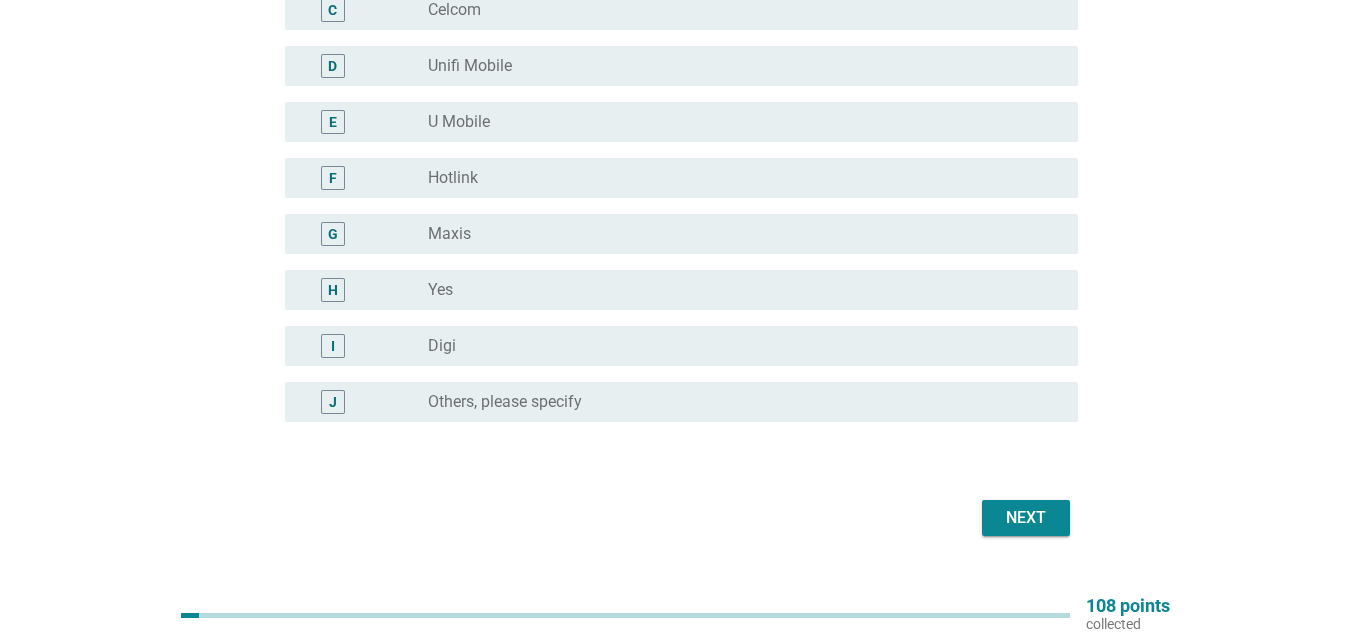 click on "Next" at bounding box center (1026, 518) 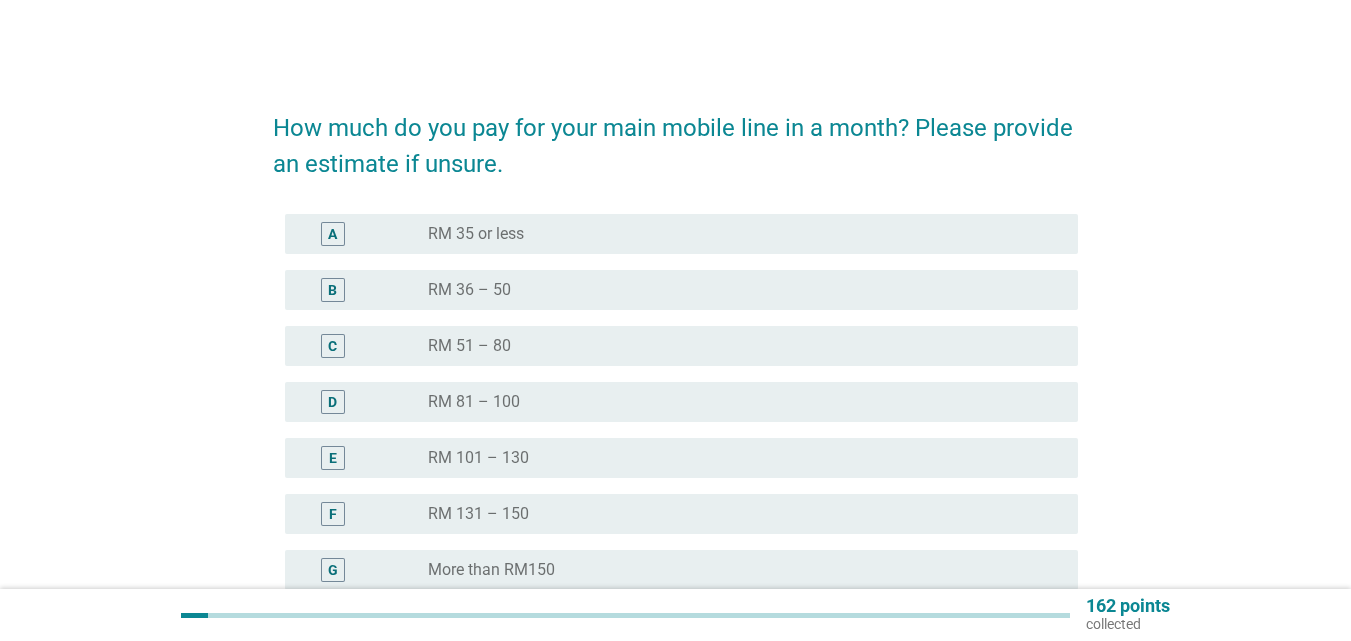 scroll, scrollTop: 100, scrollLeft: 0, axis: vertical 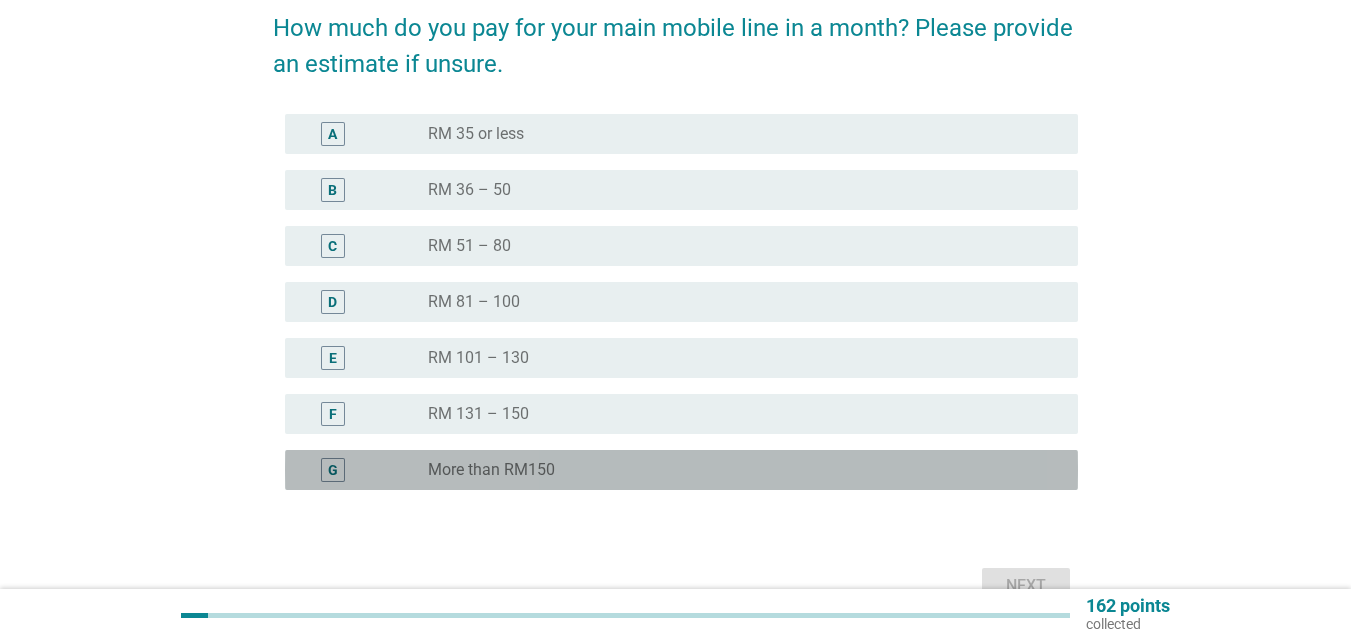 click on "More than RM150" at bounding box center (491, 470) 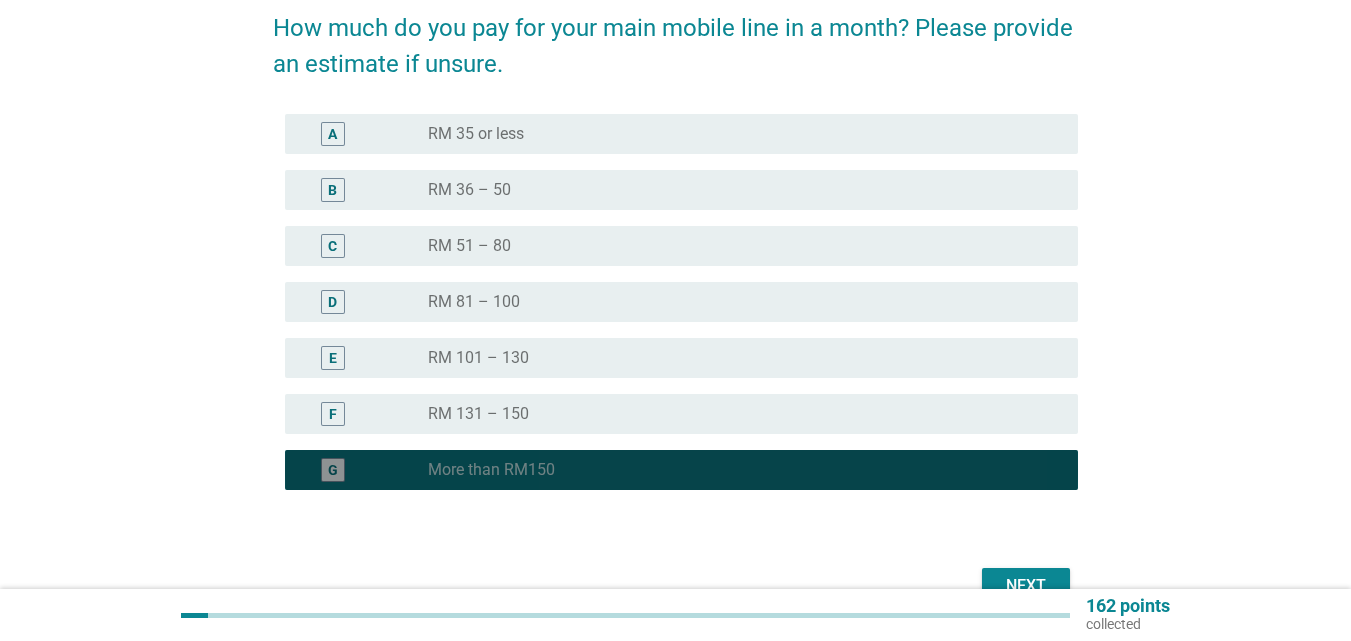 click on "More than RM150" at bounding box center [491, 470] 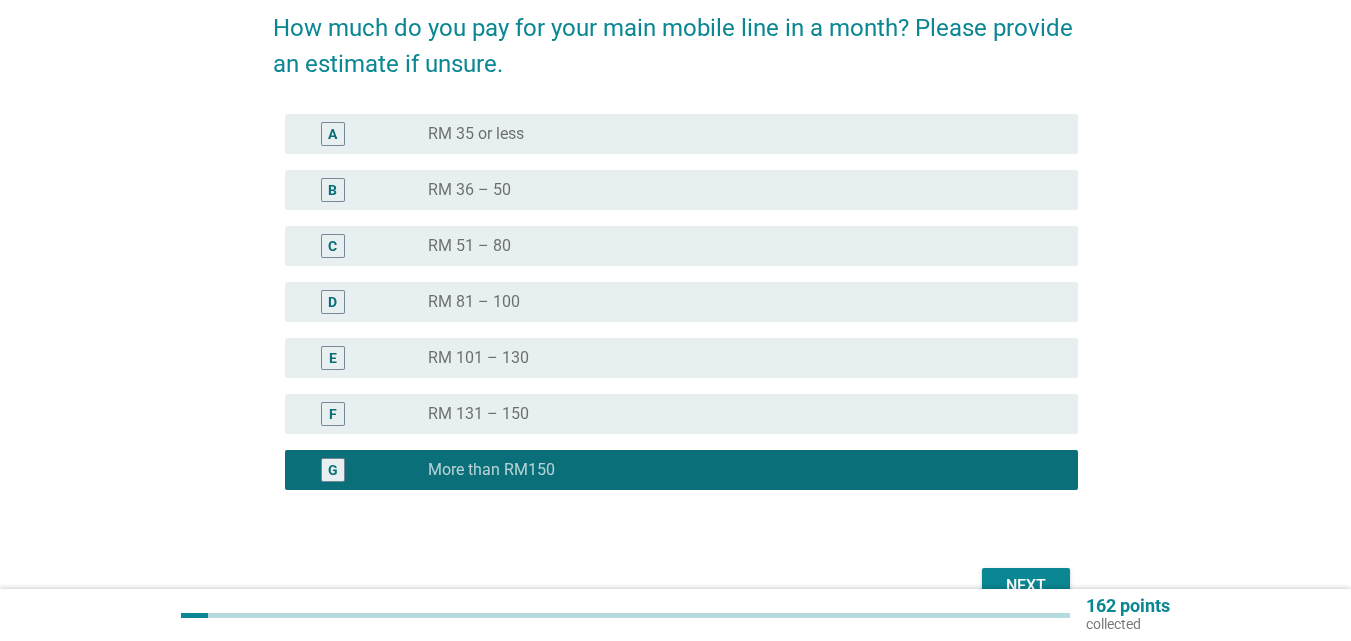 scroll, scrollTop: 211, scrollLeft: 0, axis: vertical 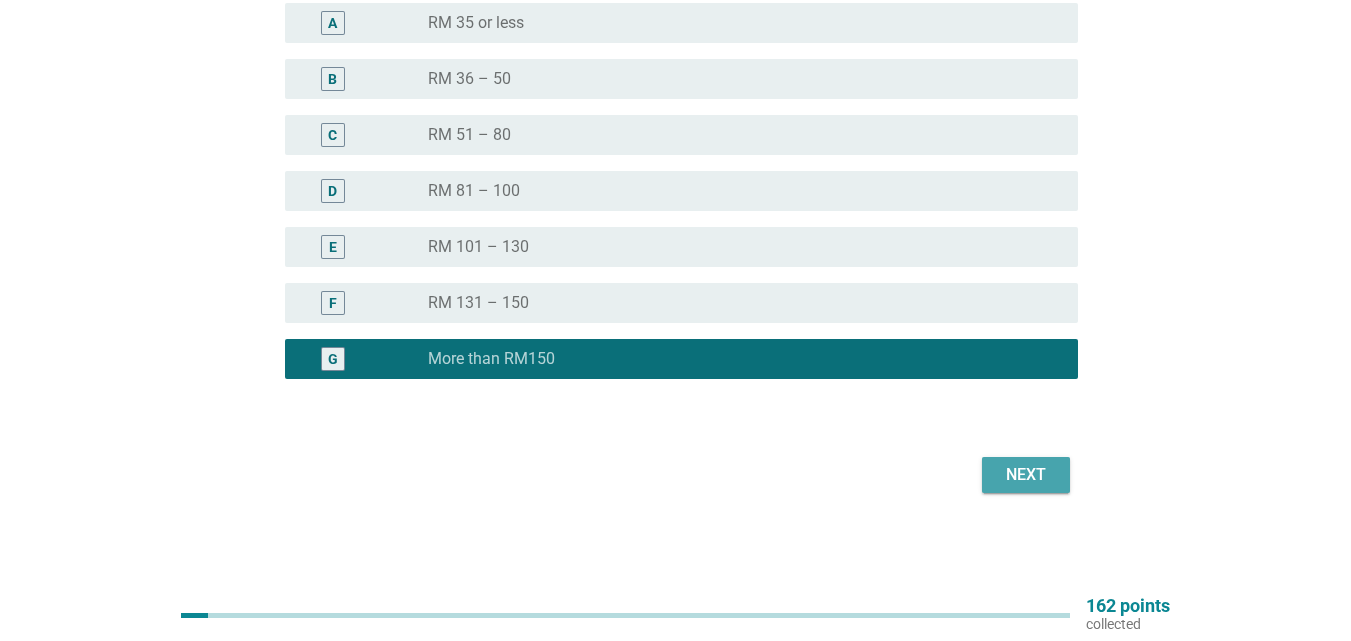 click on "Next" at bounding box center (1026, 475) 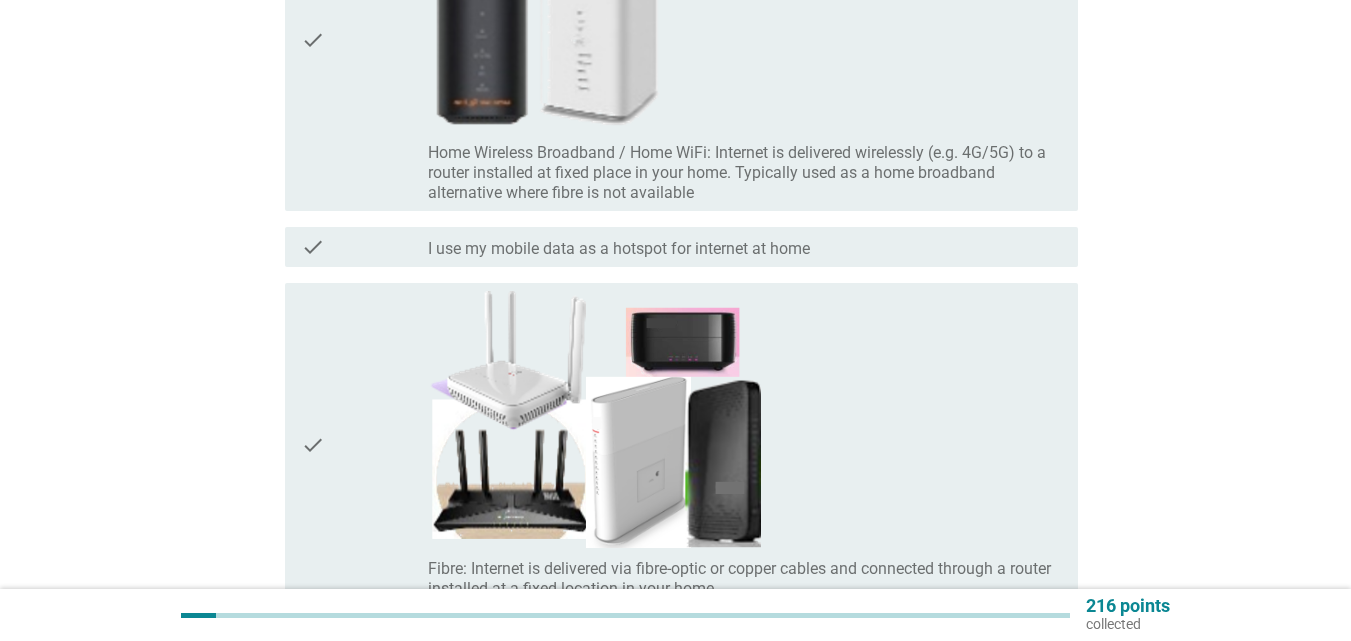 scroll, scrollTop: 374, scrollLeft: 0, axis: vertical 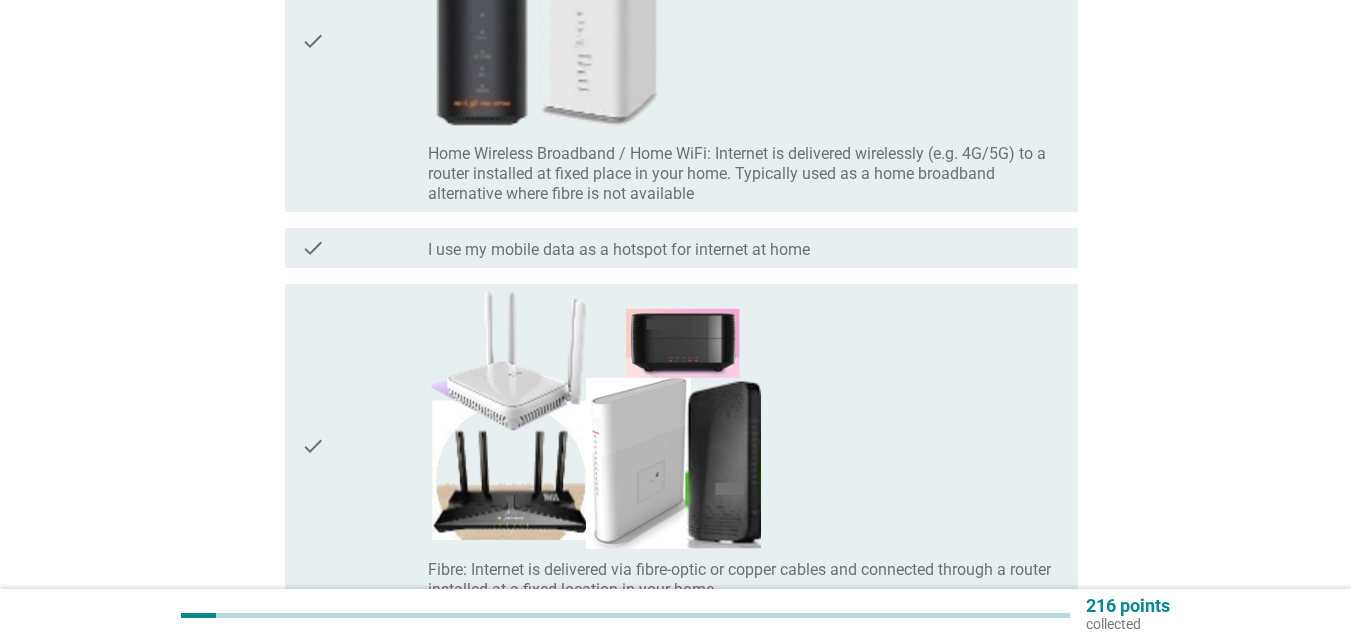 click on "check" at bounding box center (364, 445) 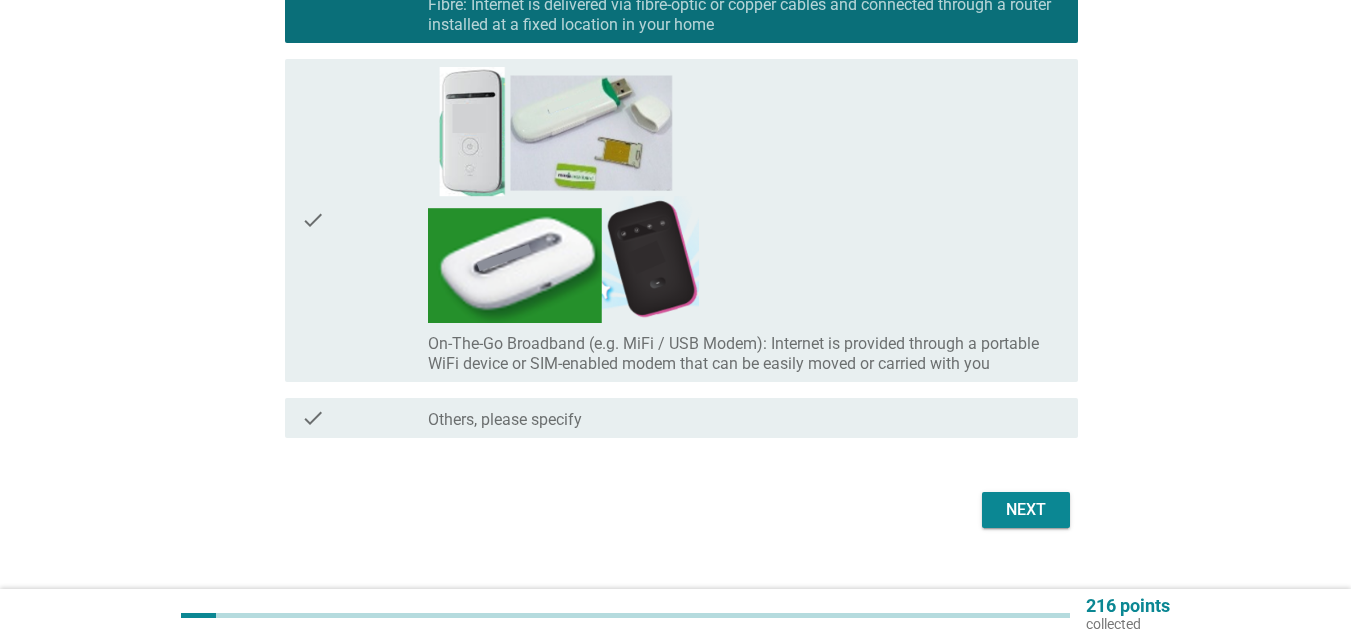scroll, scrollTop: 974, scrollLeft: 0, axis: vertical 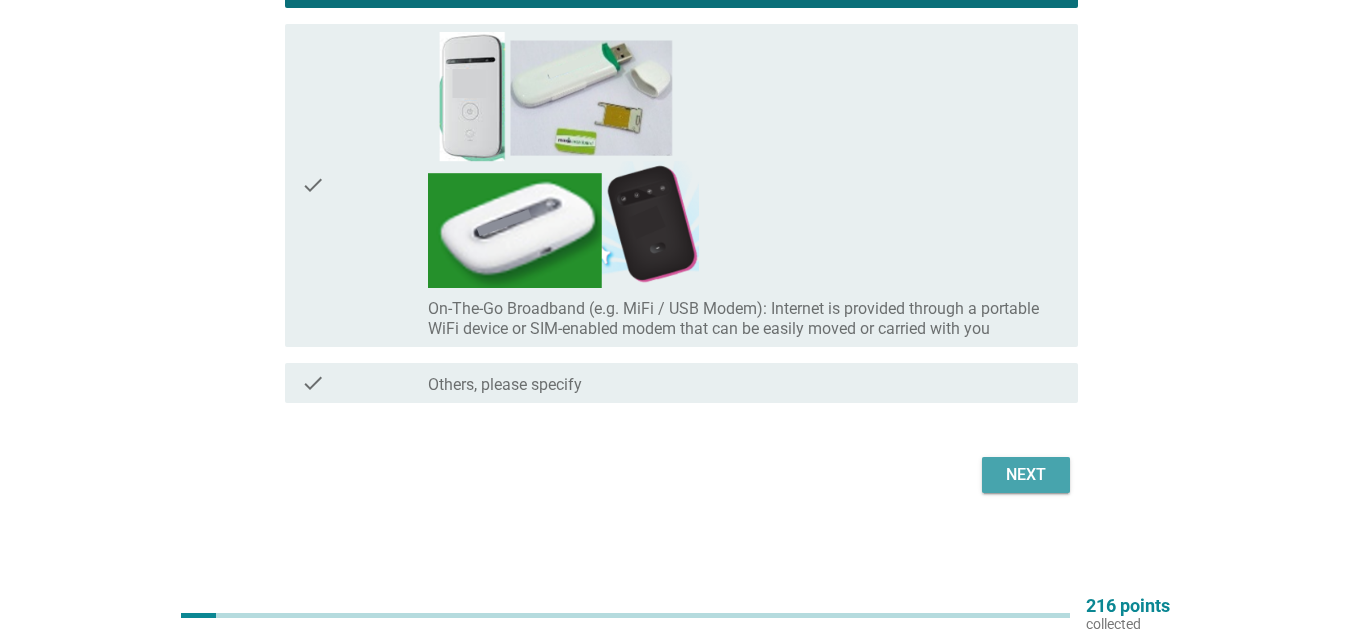 click on "Next" at bounding box center (1026, 475) 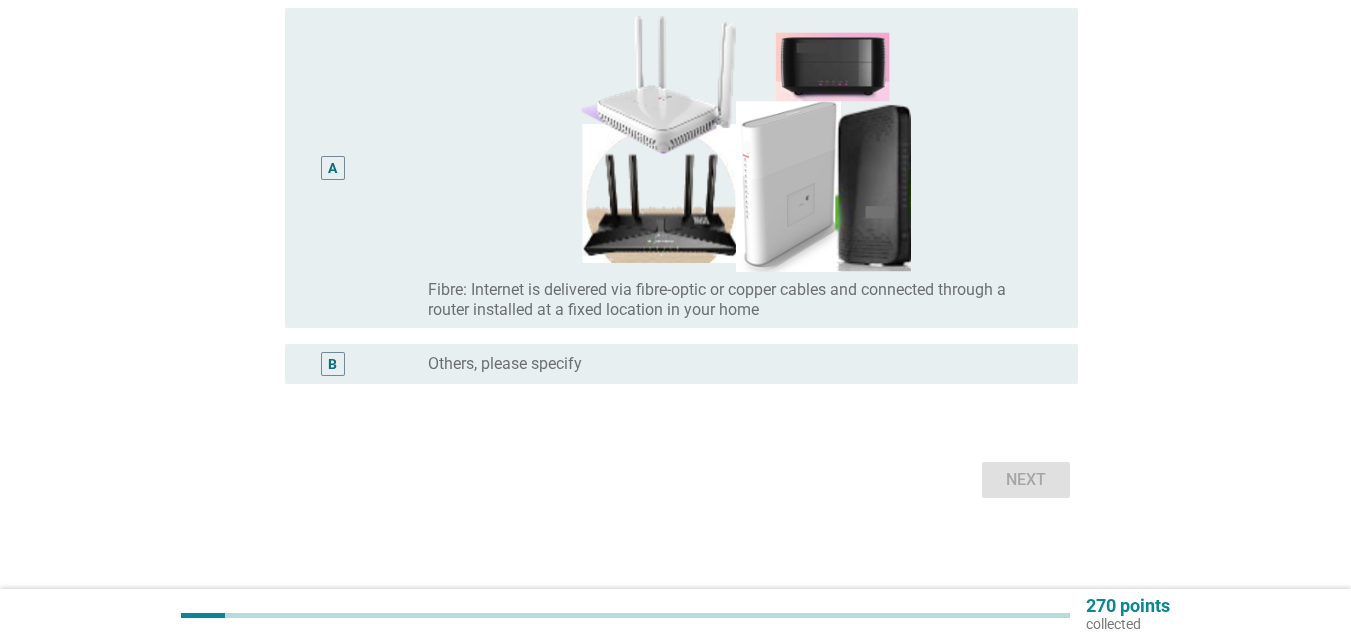 scroll, scrollTop: 211, scrollLeft: 0, axis: vertical 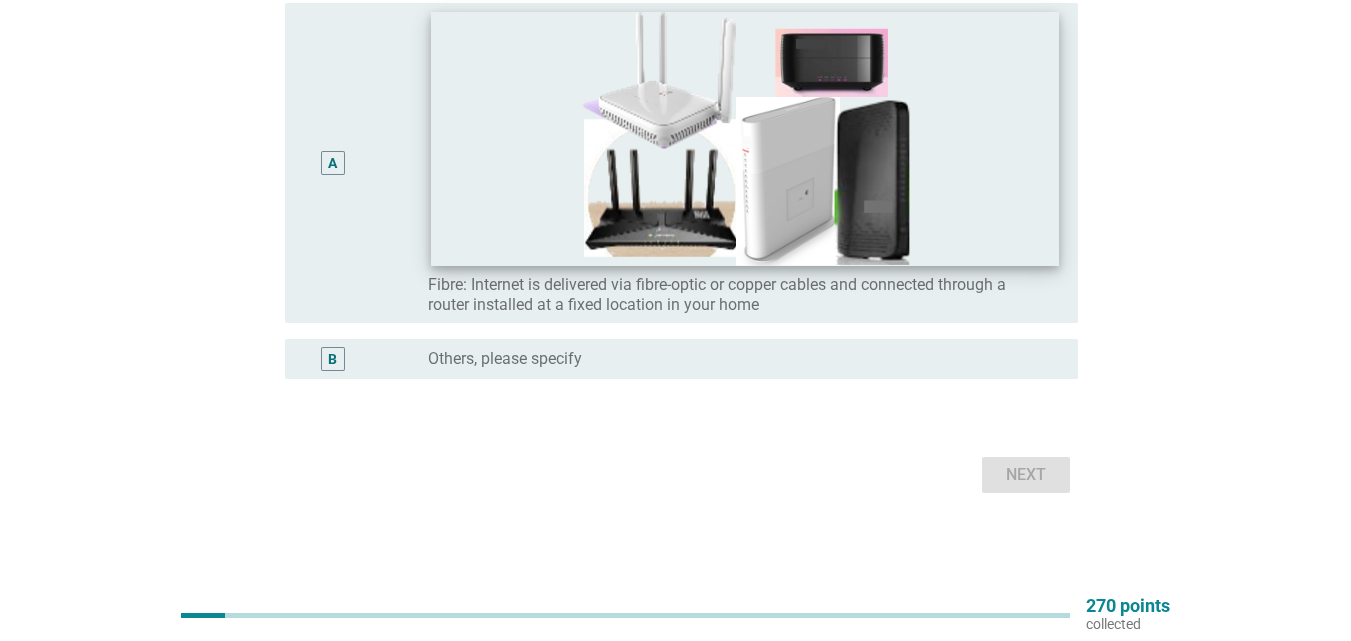 click at bounding box center [745, 139] 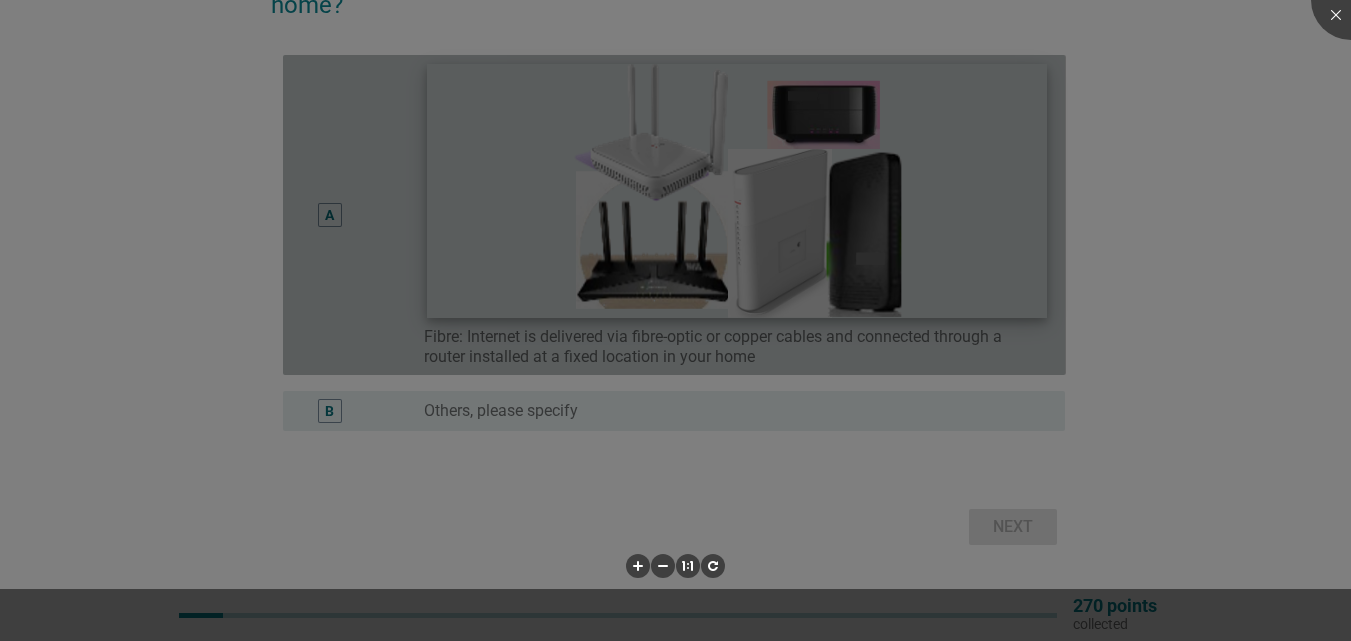 scroll, scrollTop: 159, scrollLeft: 0, axis: vertical 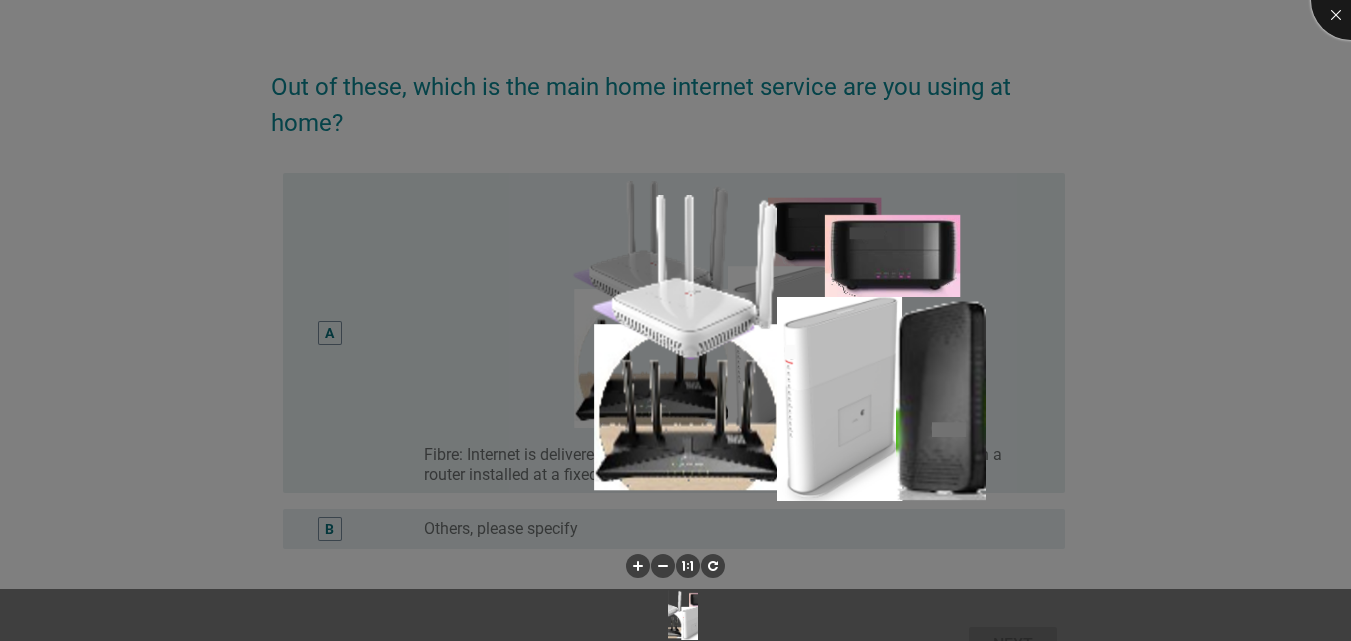 drag, startPoint x: 1328, startPoint y: 10, endPoint x: 919, endPoint y: 218, distance: 458.85184 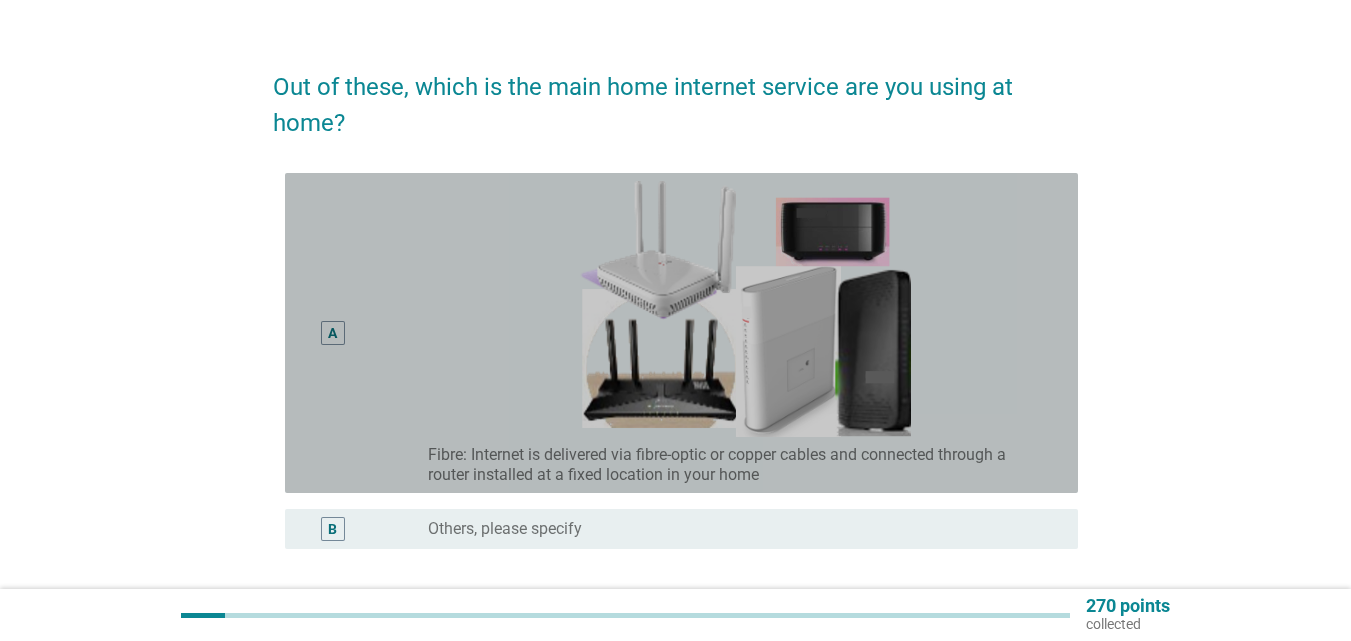 drag, startPoint x: 531, startPoint y: 383, endPoint x: 621, endPoint y: 468, distance: 123.79418 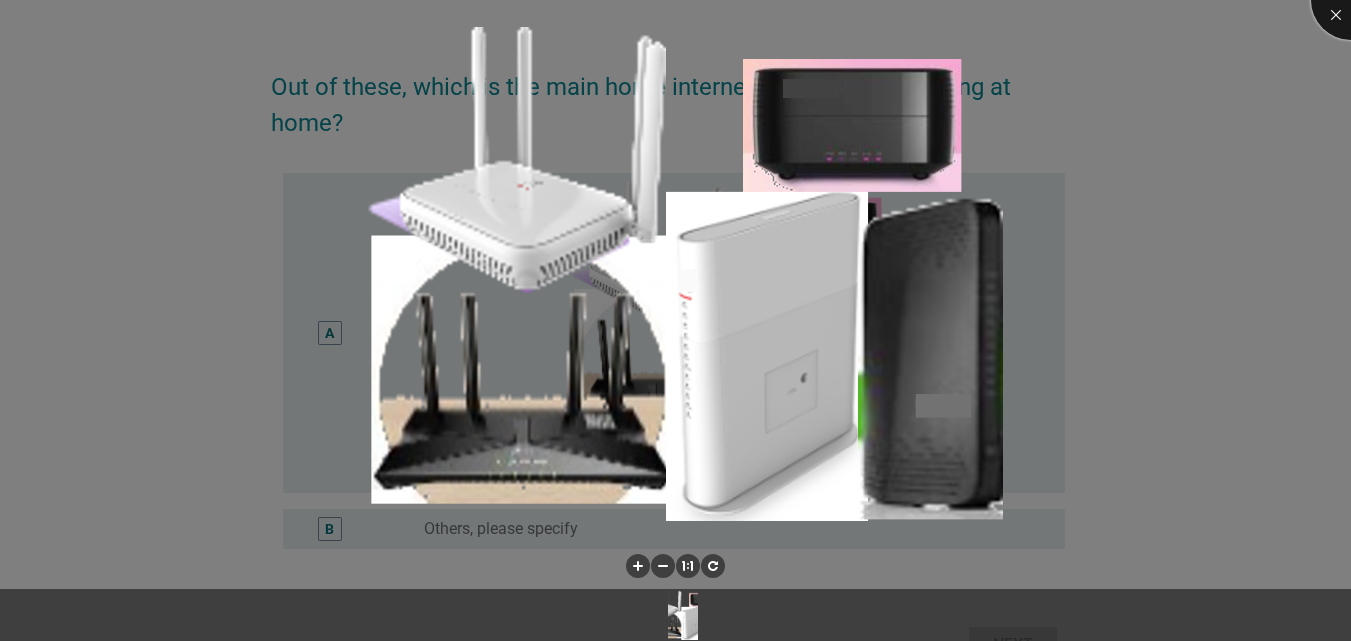click at bounding box center [1351, 0] 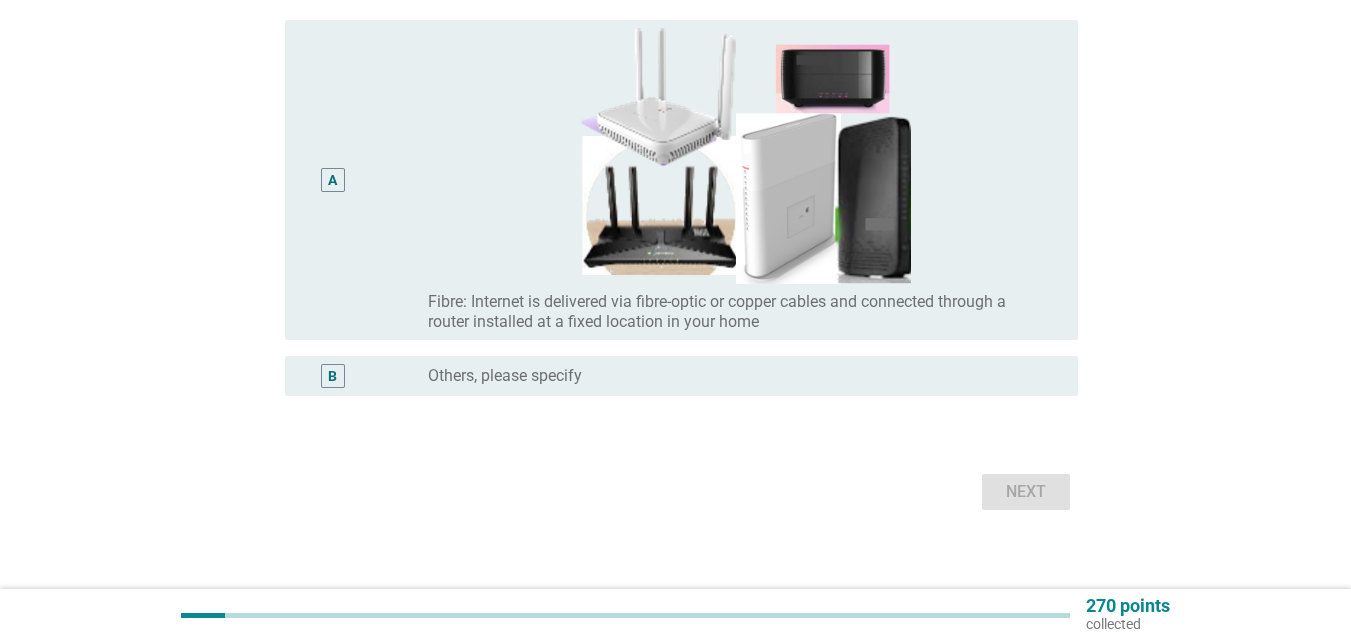 scroll, scrollTop: 211, scrollLeft: 0, axis: vertical 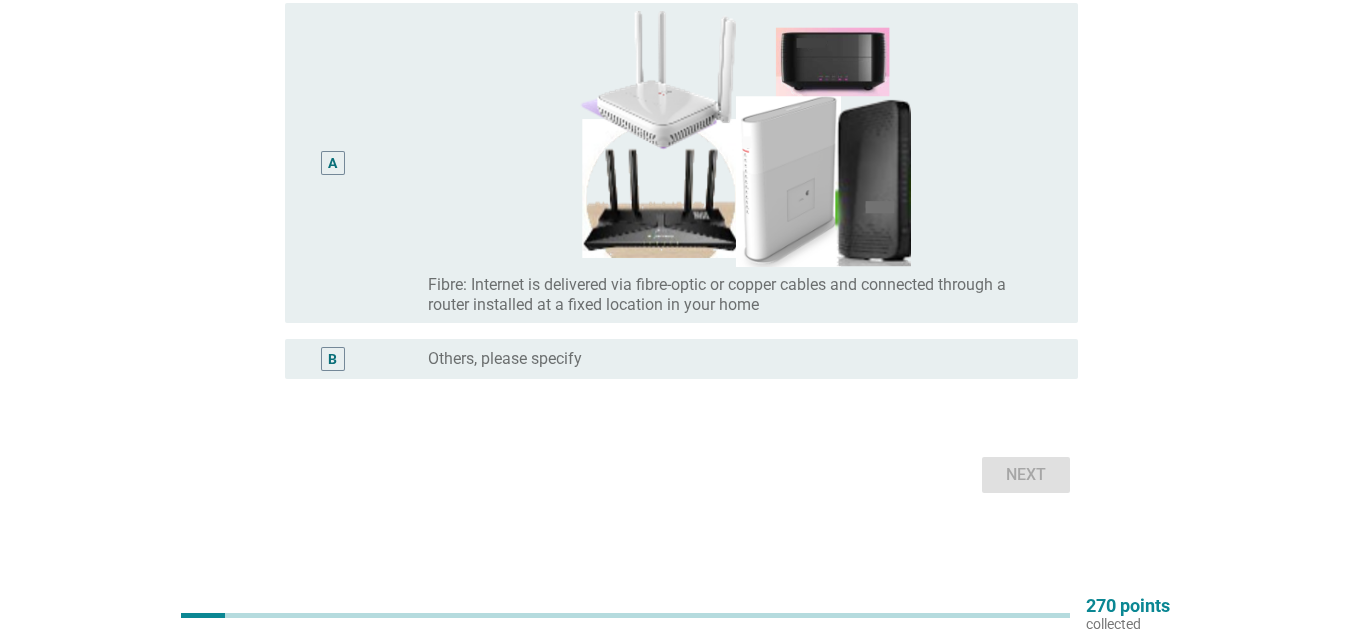 click on "A" at bounding box center [332, 163] 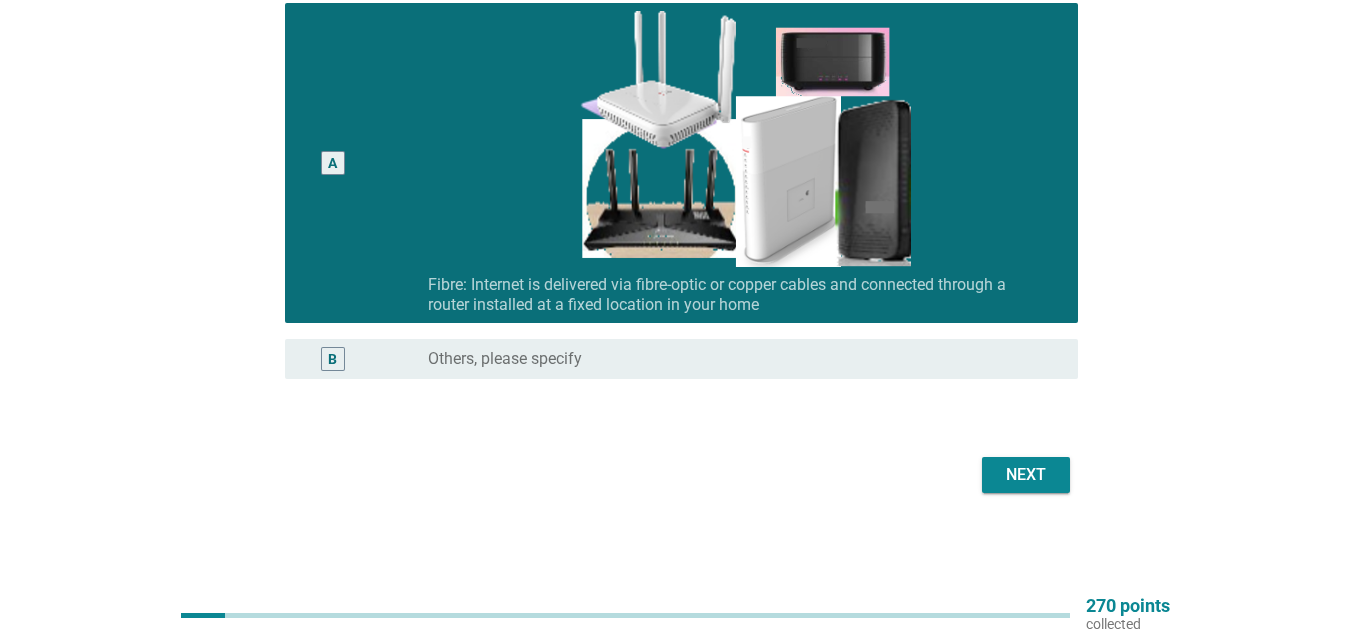 click on "Next" at bounding box center [1026, 475] 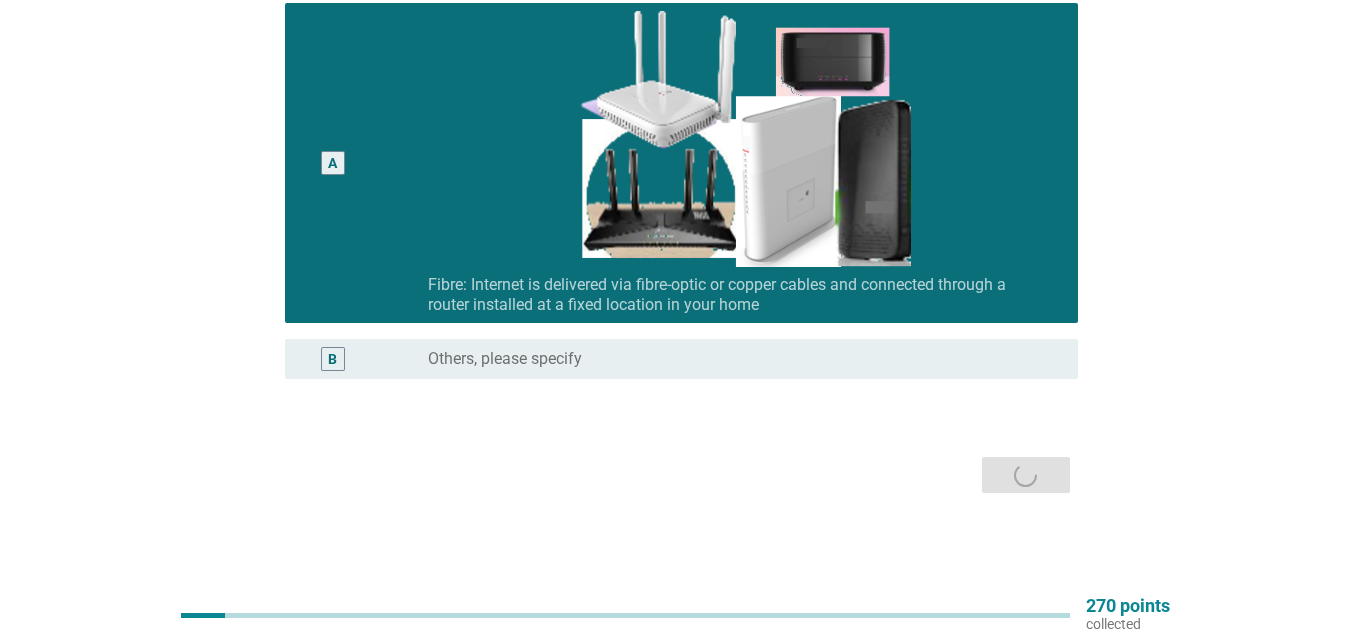 drag, startPoint x: 1042, startPoint y: 464, endPoint x: 1099, endPoint y: 454, distance: 57.870544 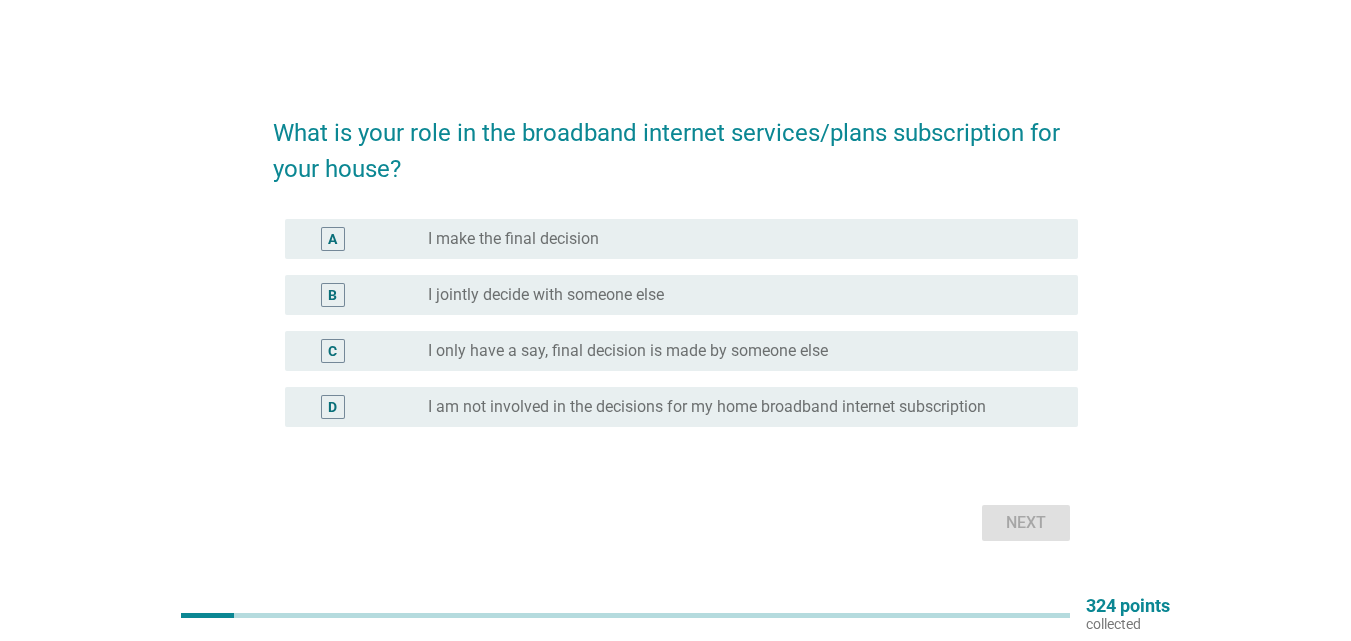 click on "A" at bounding box center (332, 238) 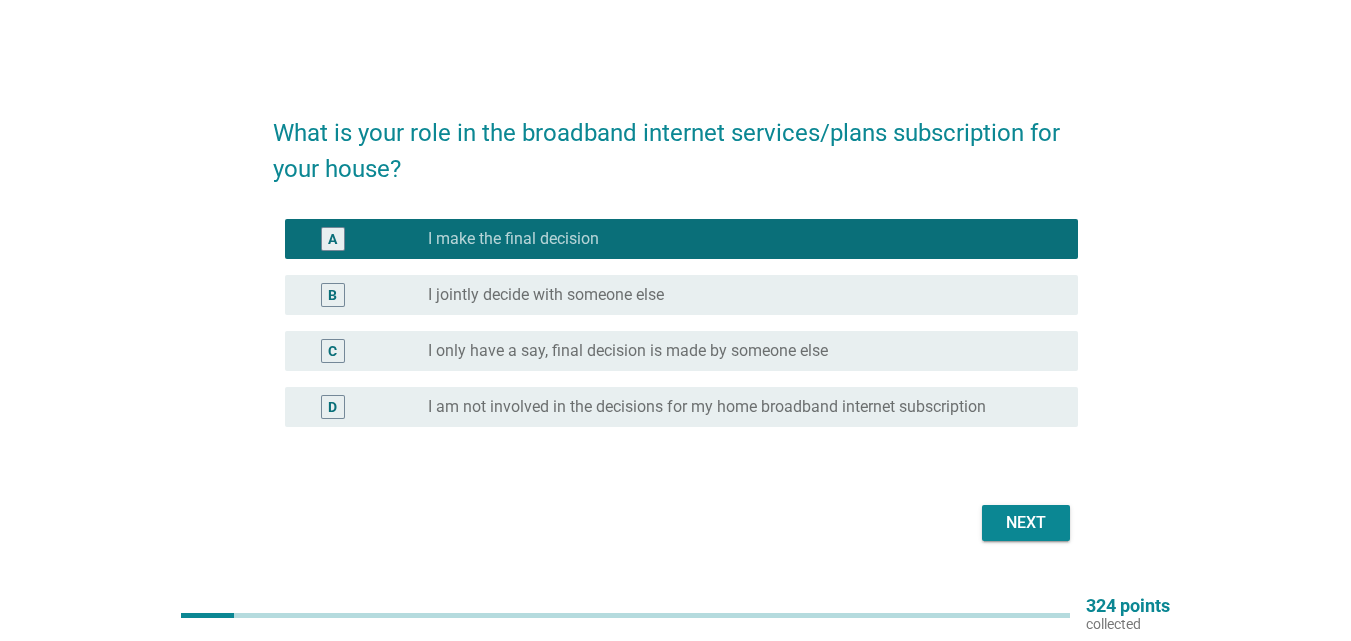 click on "Next" at bounding box center [1026, 523] 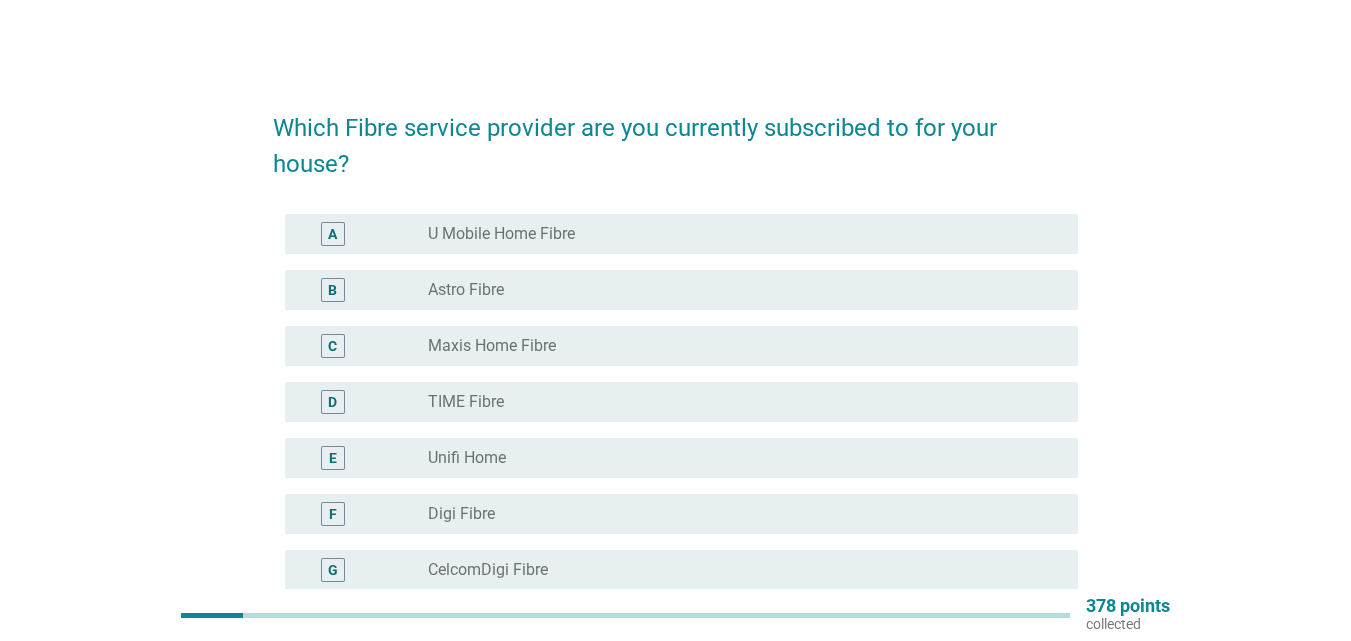 click on "E" at bounding box center (333, 458) 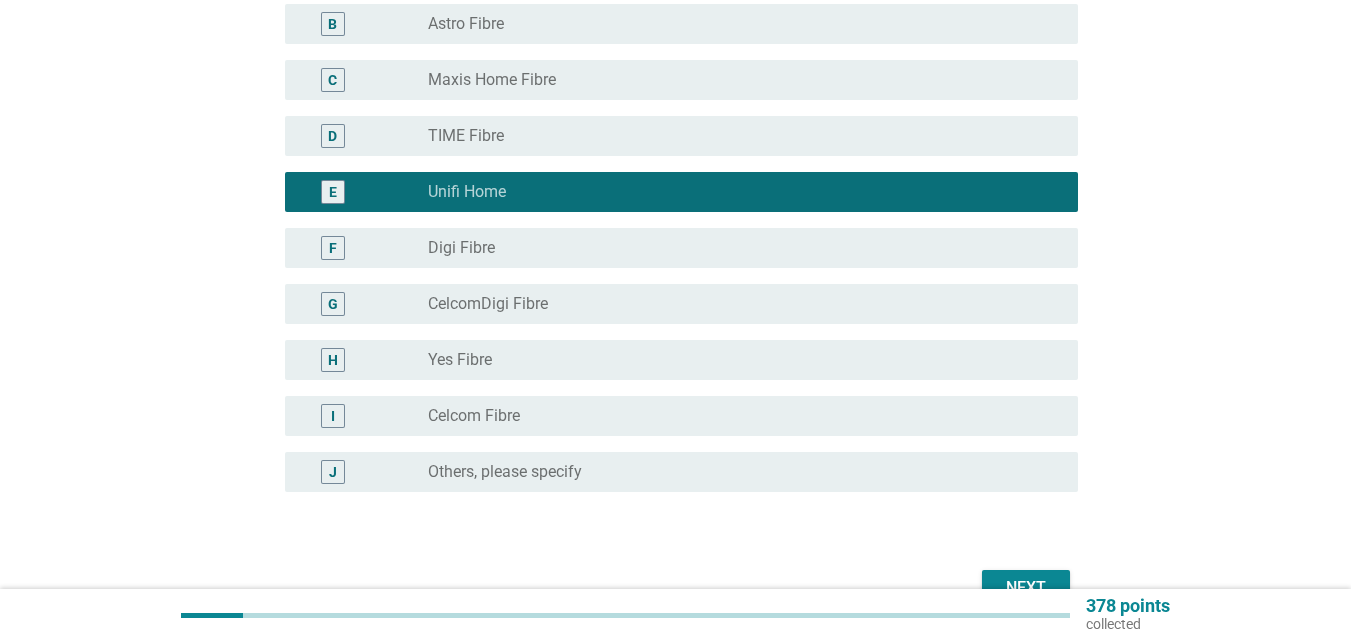 scroll, scrollTop: 343, scrollLeft: 0, axis: vertical 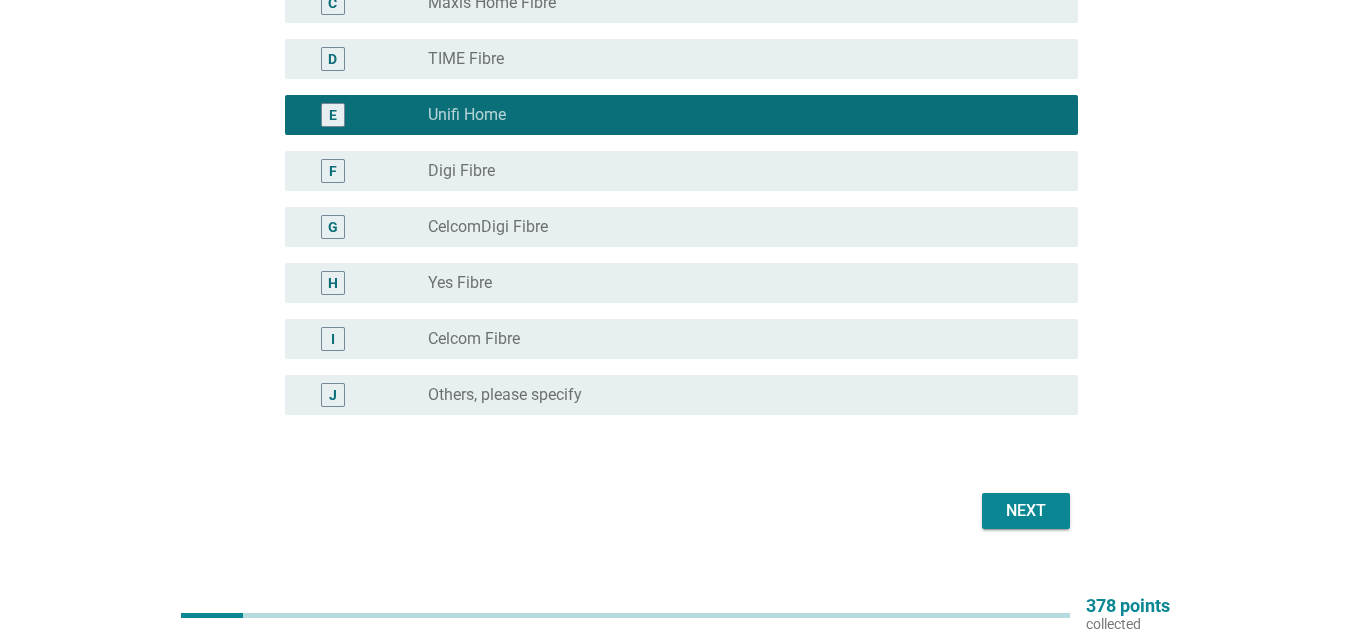 click on "Next" at bounding box center (1026, 511) 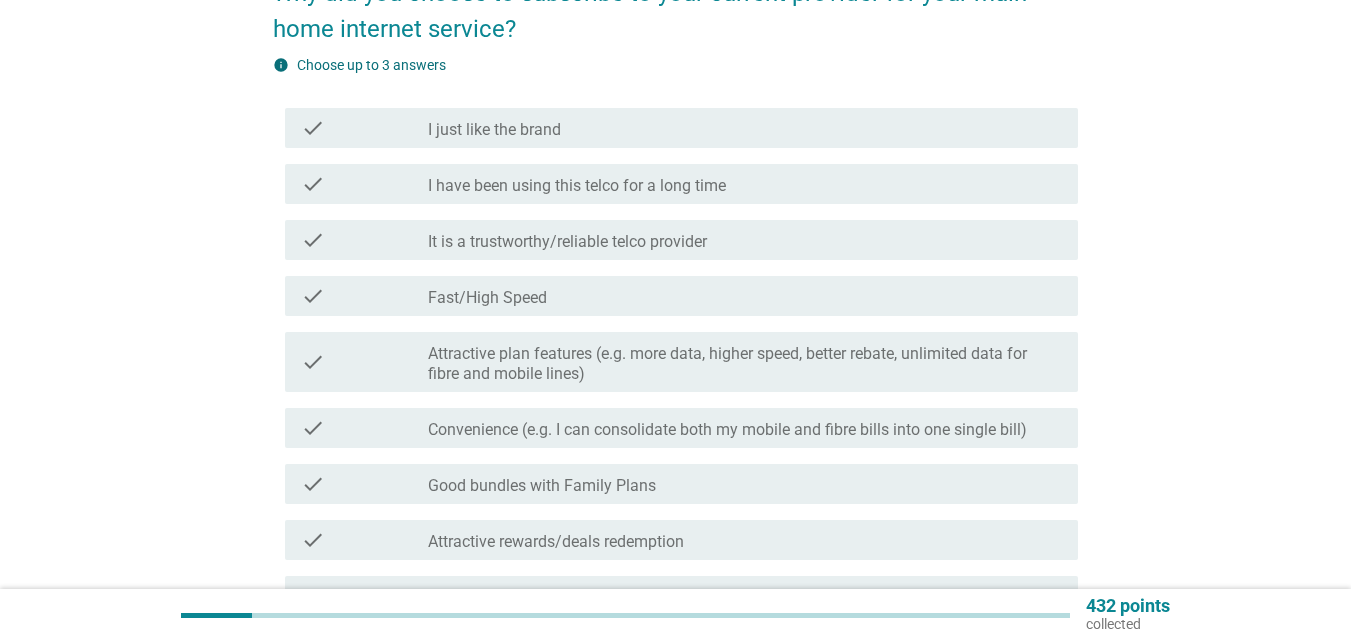 scroll, scrollTop: 200, scrollLeft: 0, axis: vertical 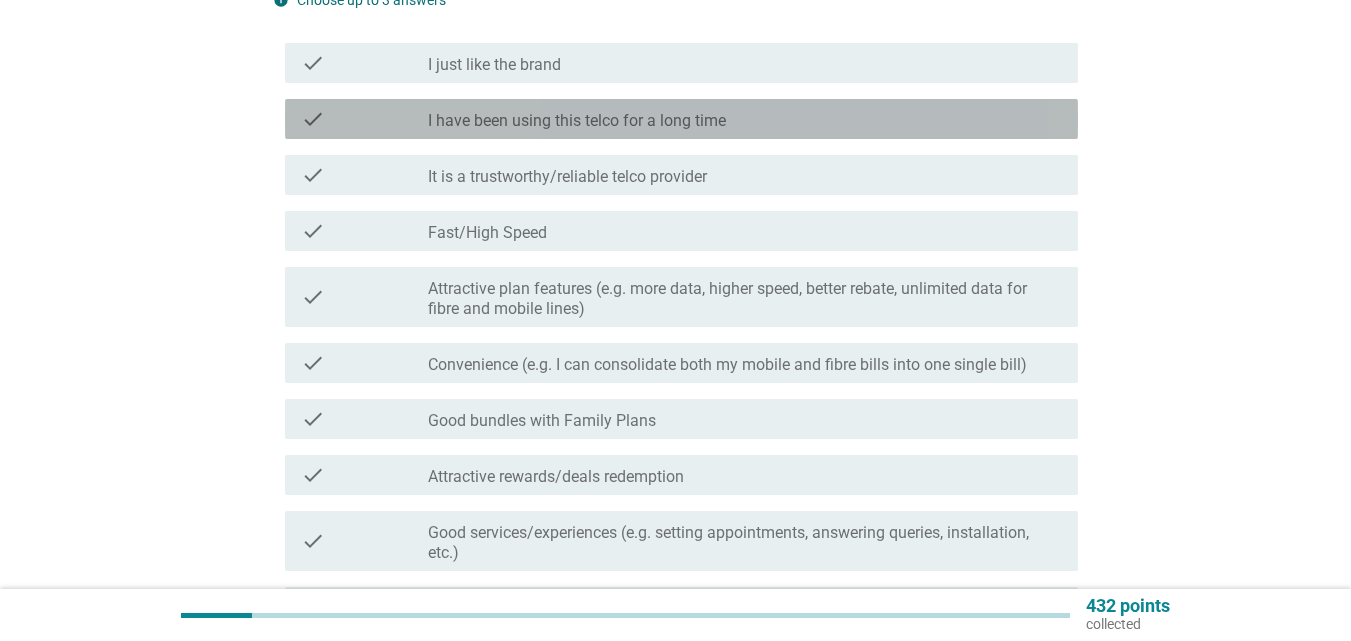 click on "check" at bounding box center (364, 119) 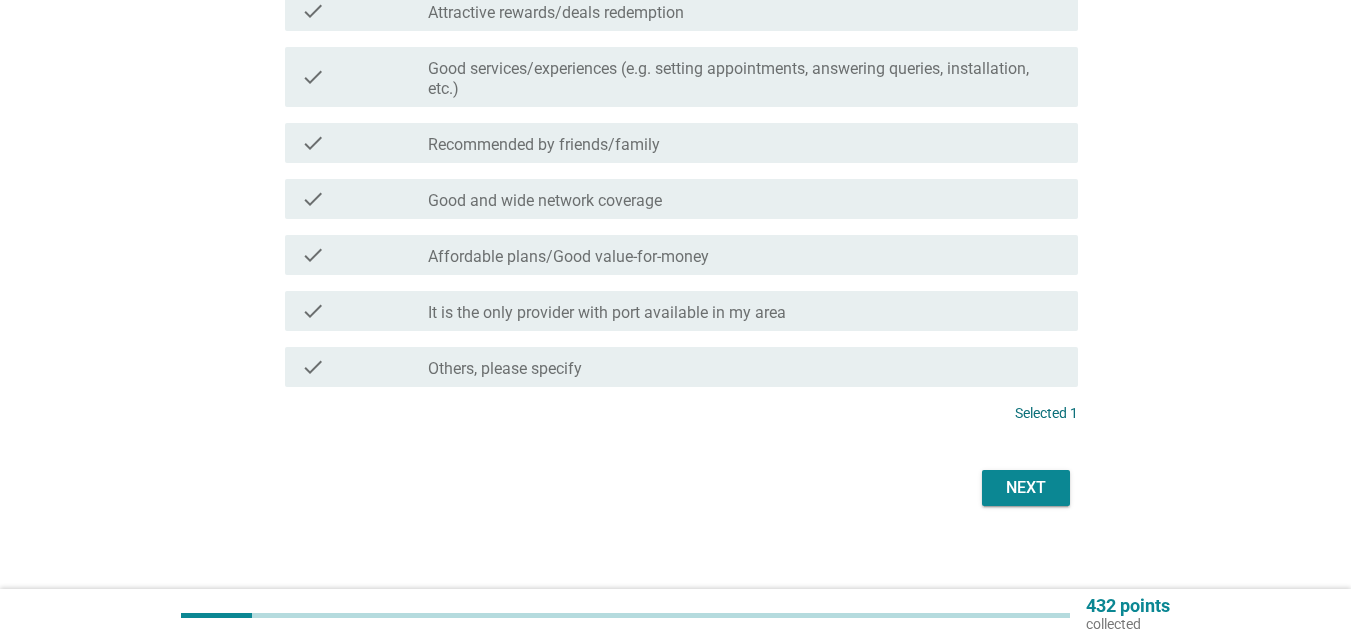 scroll, scrollTop: 677, scrollLeft: 0, axis: vertical 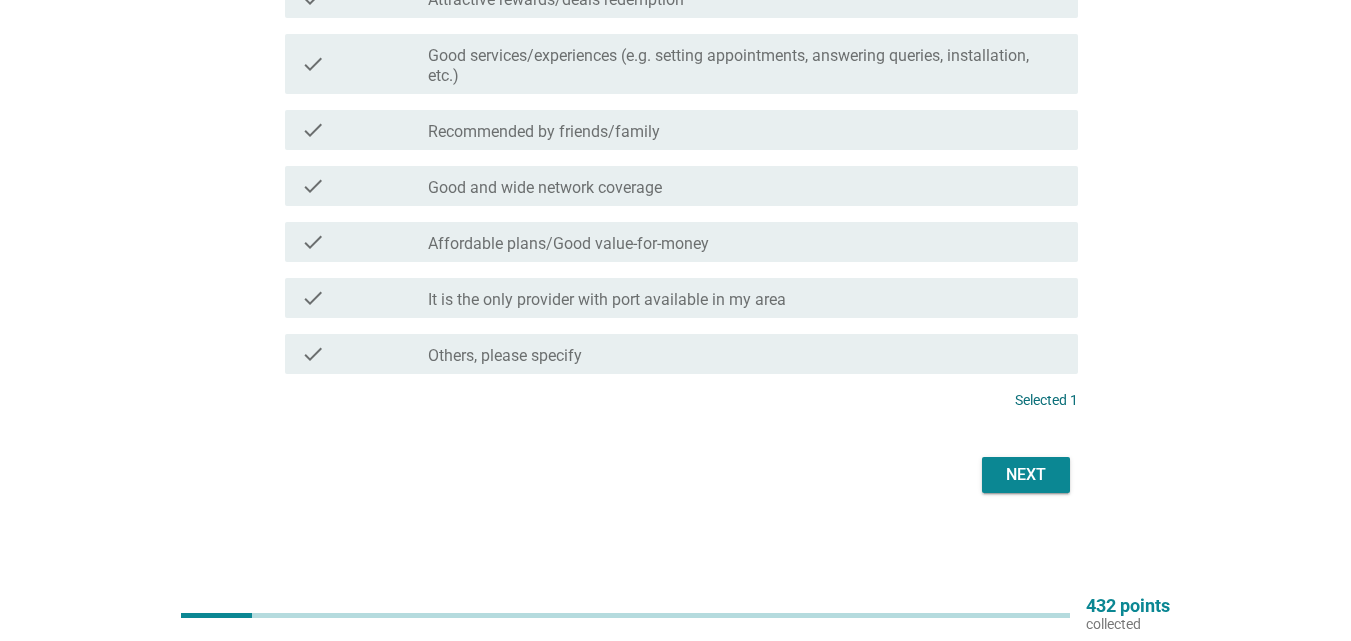click on "Next" at bounding box center [1026, 475] 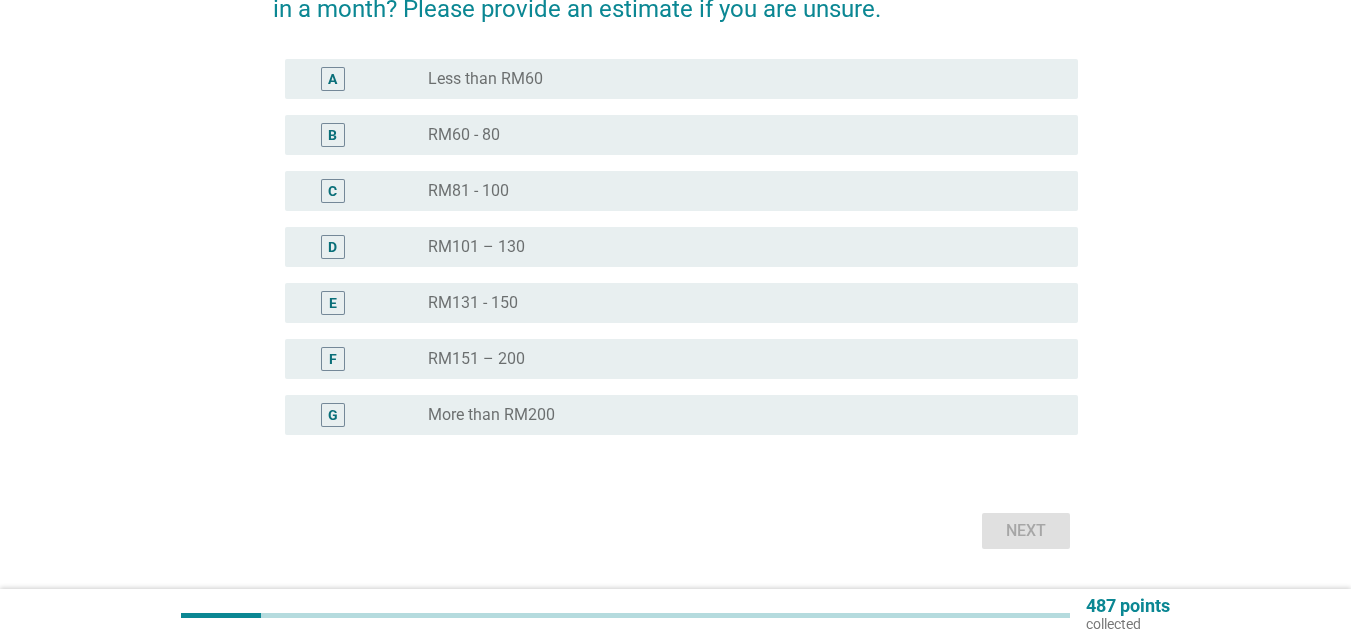 scroll, scrollTop: 200, scrollLeft: 0, axis: vertical 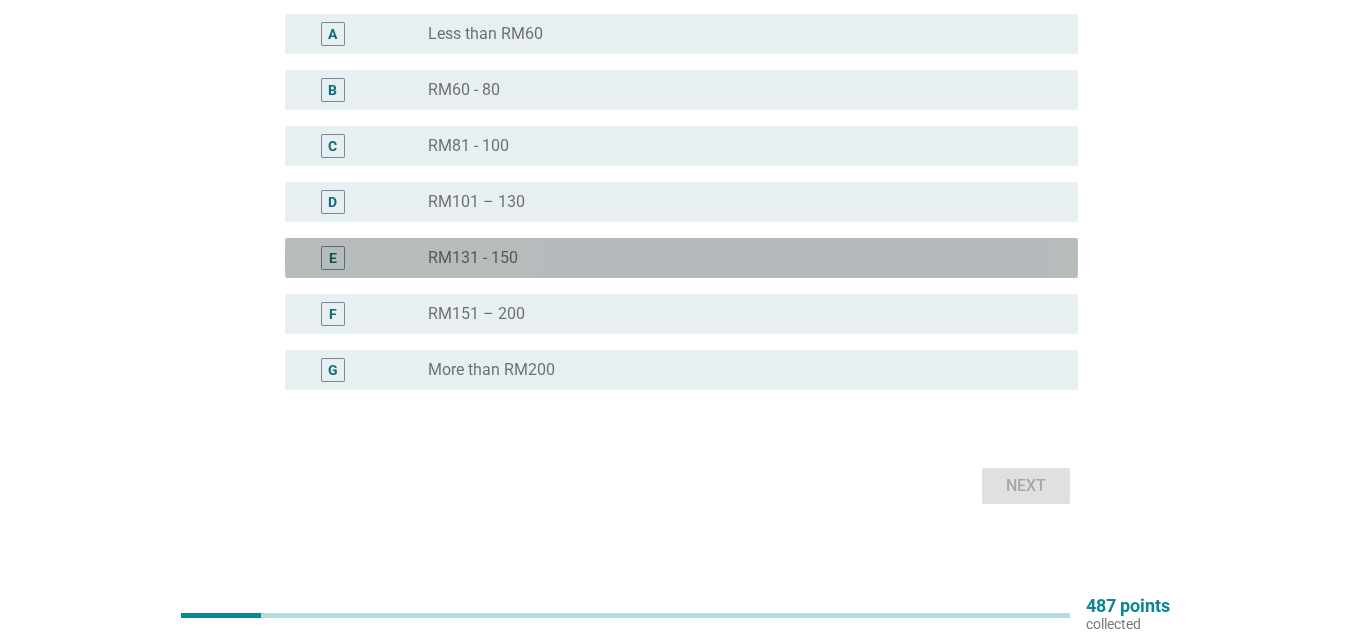 drag, startPoint x: 489, startPoint y: 257, endPoint x: 553, endPoint y: 279, distance: 67.6757 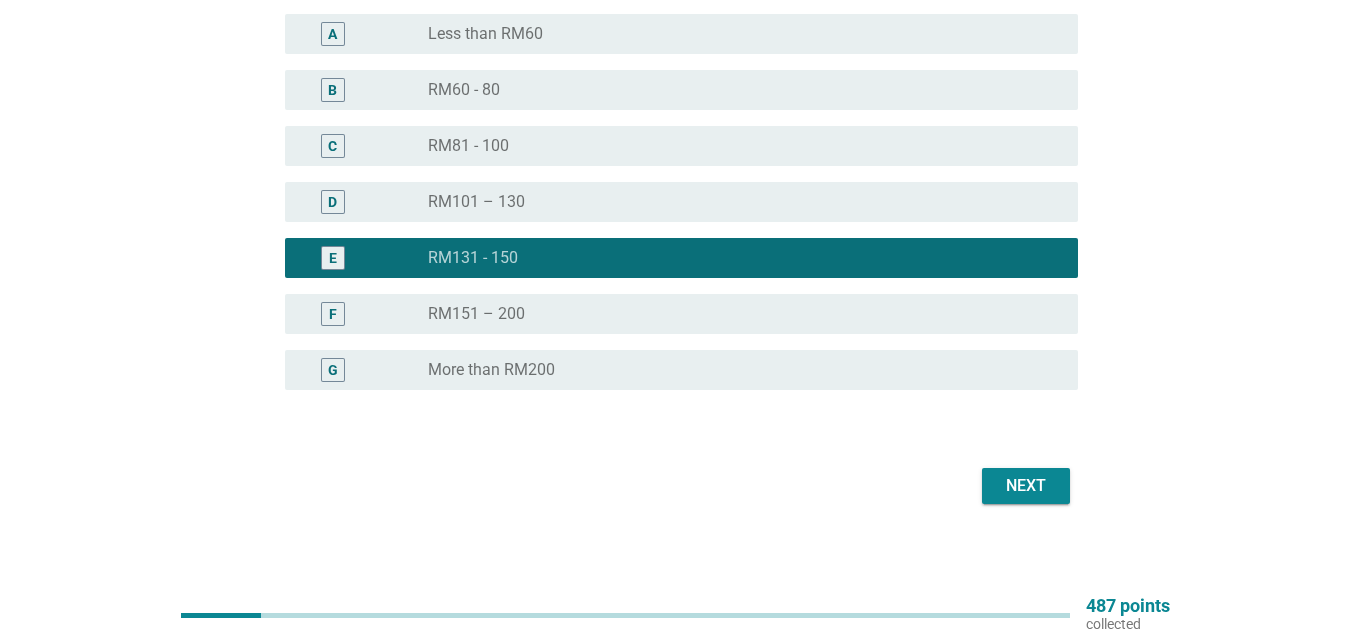 click on "radio_button_unchecked RM151 – 200" at bounding box center (737, 314) 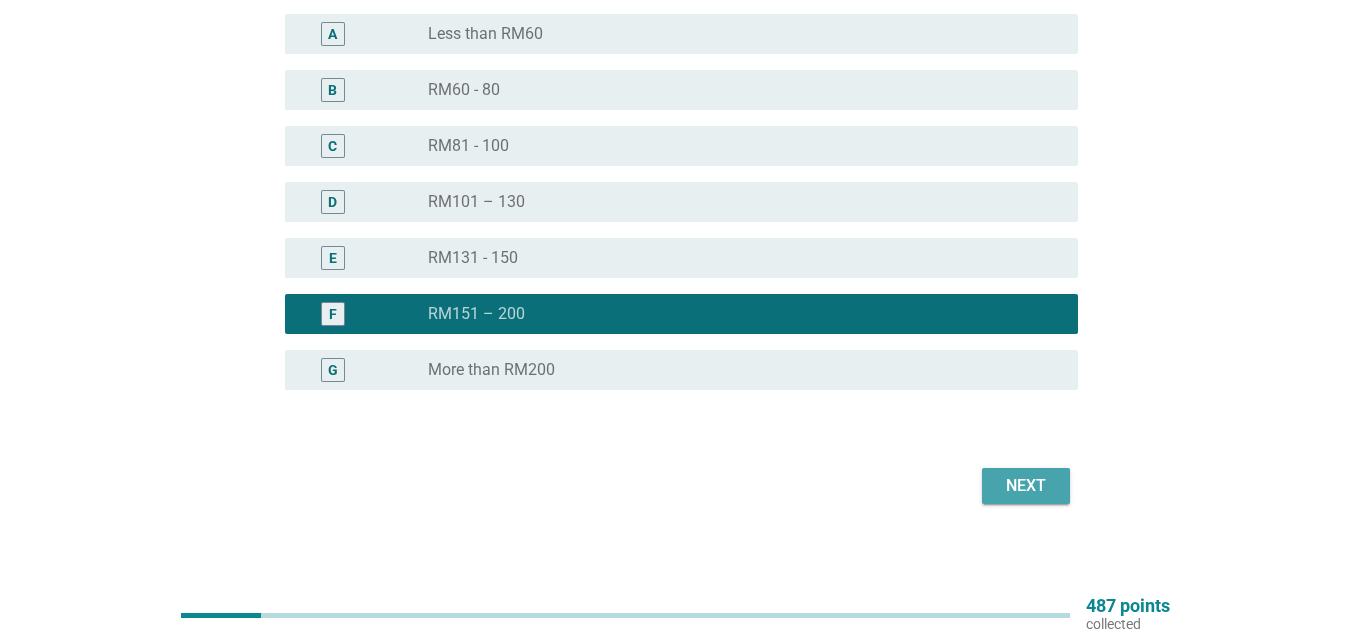 click on "Next" at bounding box center [1026, 486] 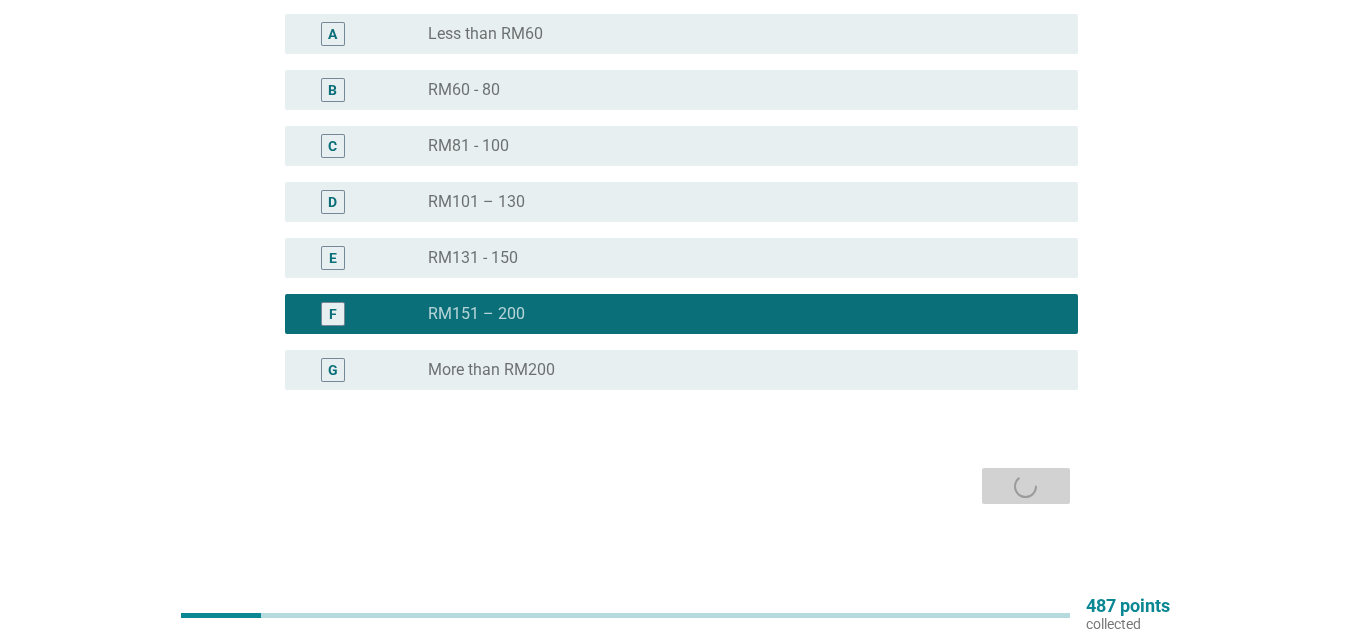 click on "Next" at bounding box center (675, 486) 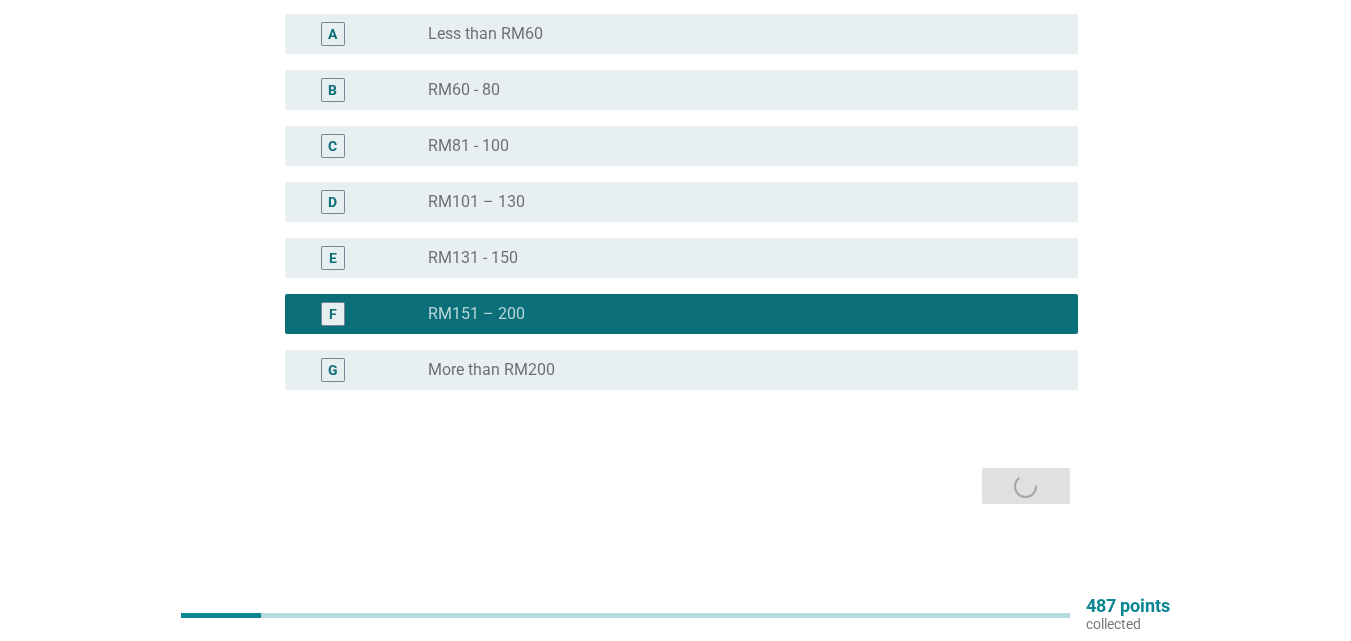 scroll, scrollTop: 0, scrollLeft: 0, axis: both 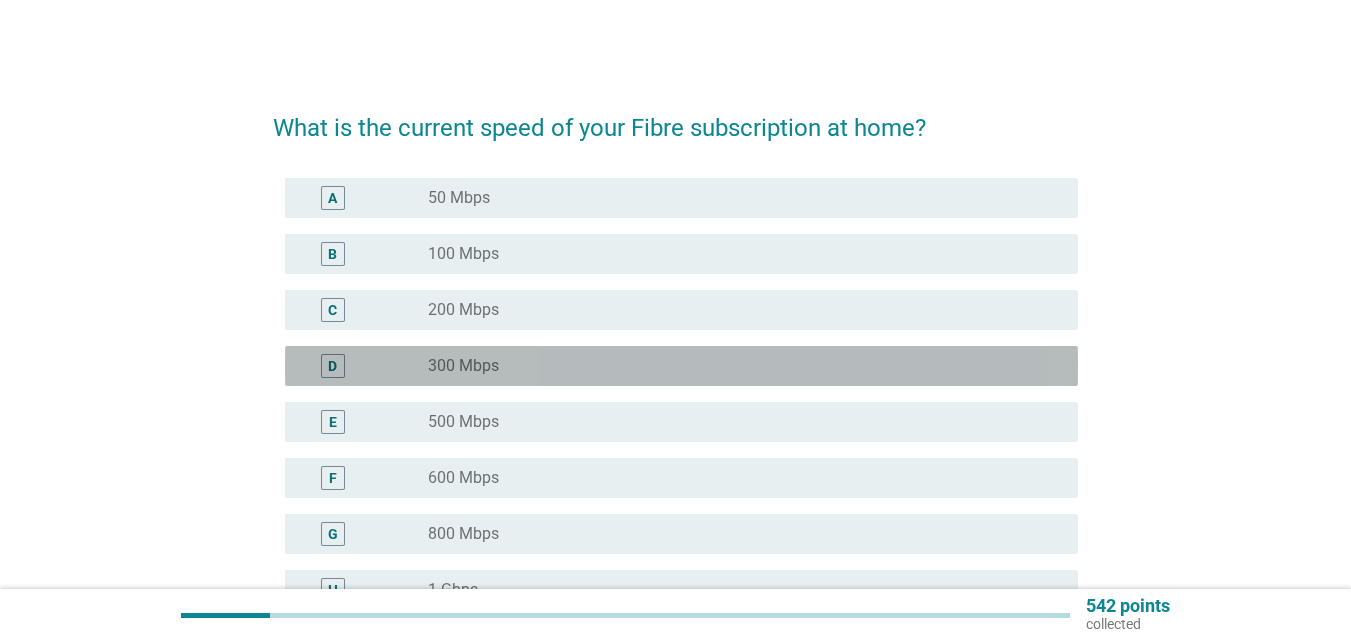 click on "D" at bounding box center [332, 366] 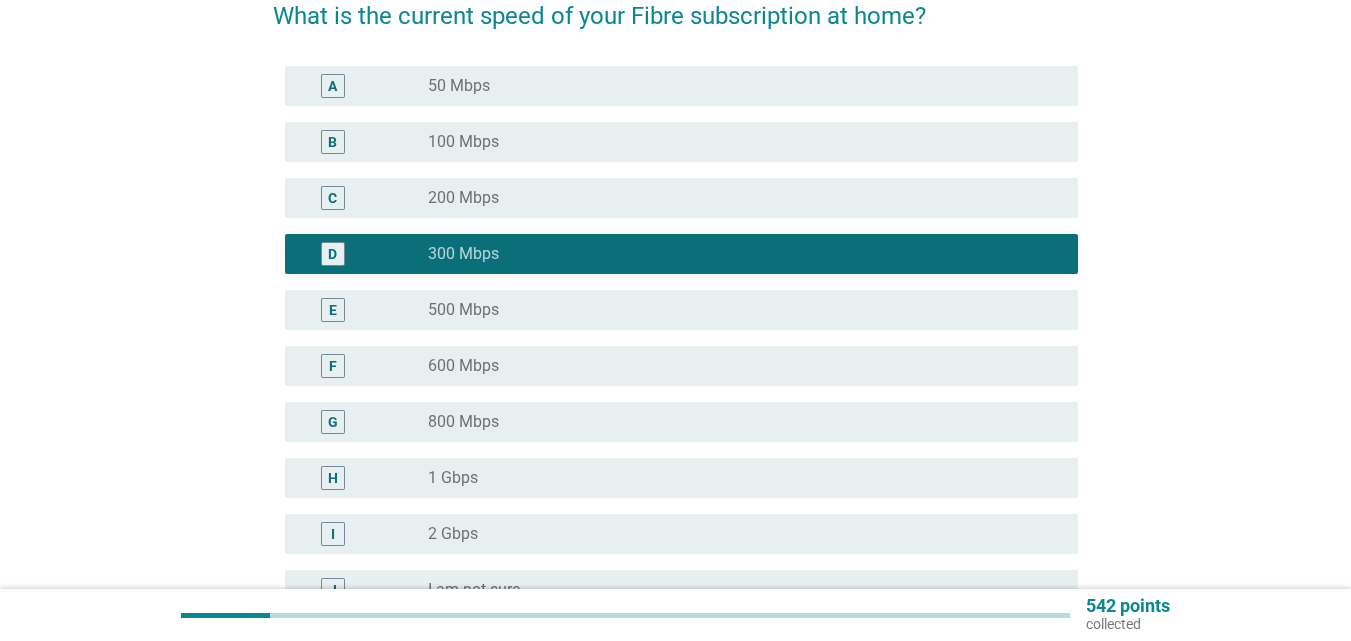 scroll, scrollTop: 300, scrollLeft: 0, axis: vertical 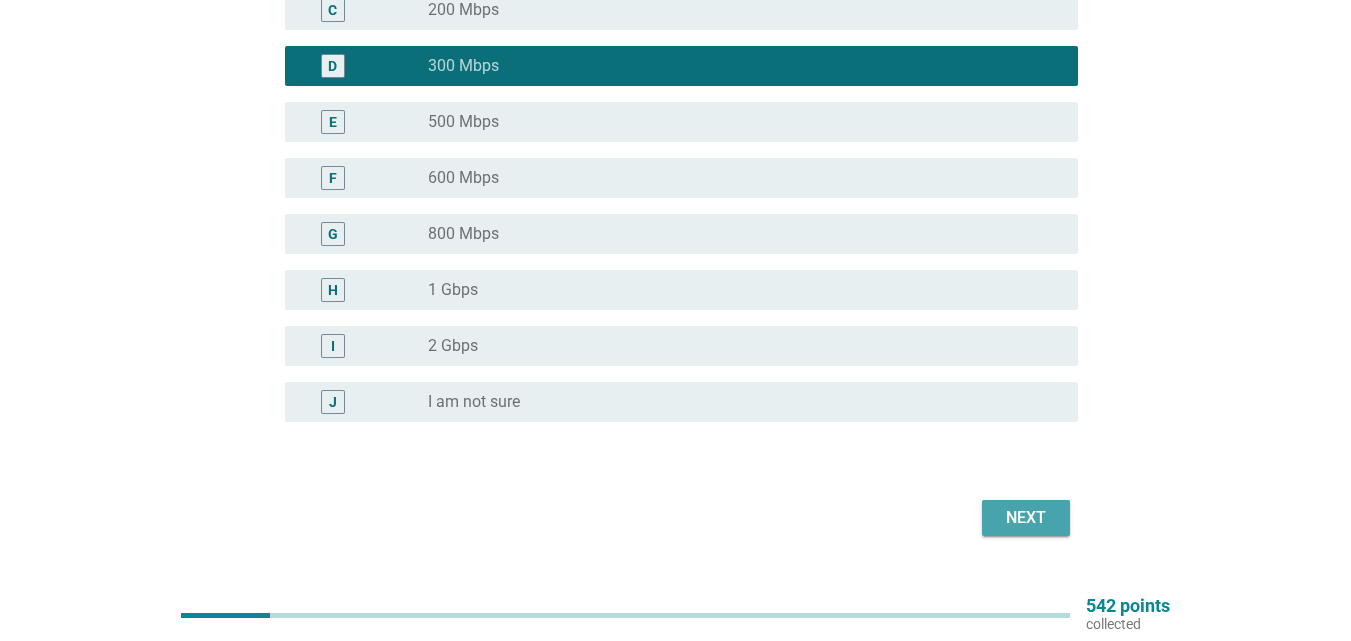 click on "Next" at bounding box center (1026, 518) 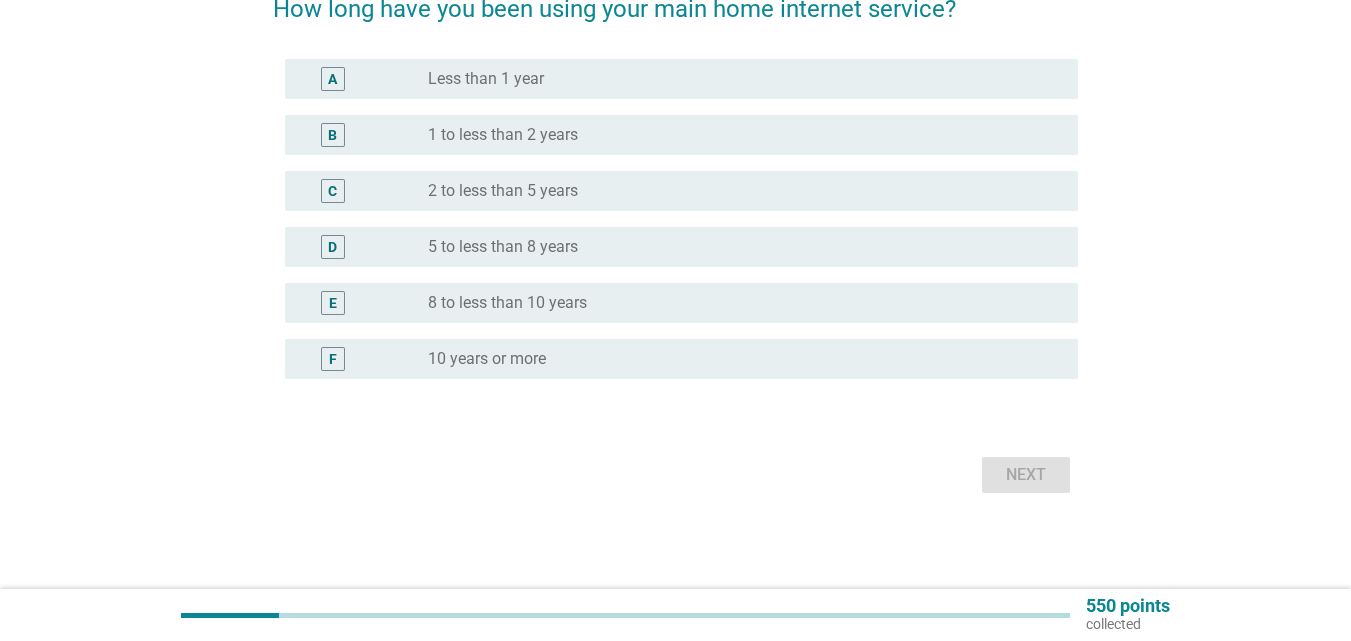 scroll, scrollTop: 0, scrollLeft: 0, axis: both 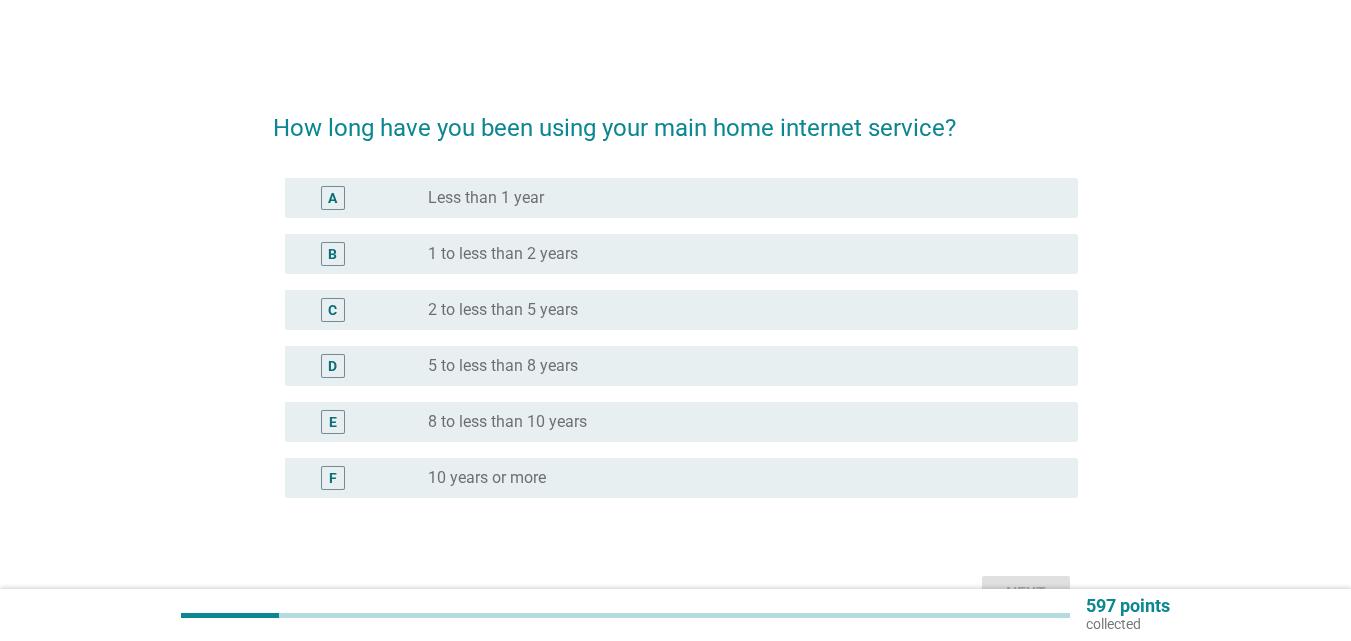 click on "10 years or more" at bounding box center [487, 478] 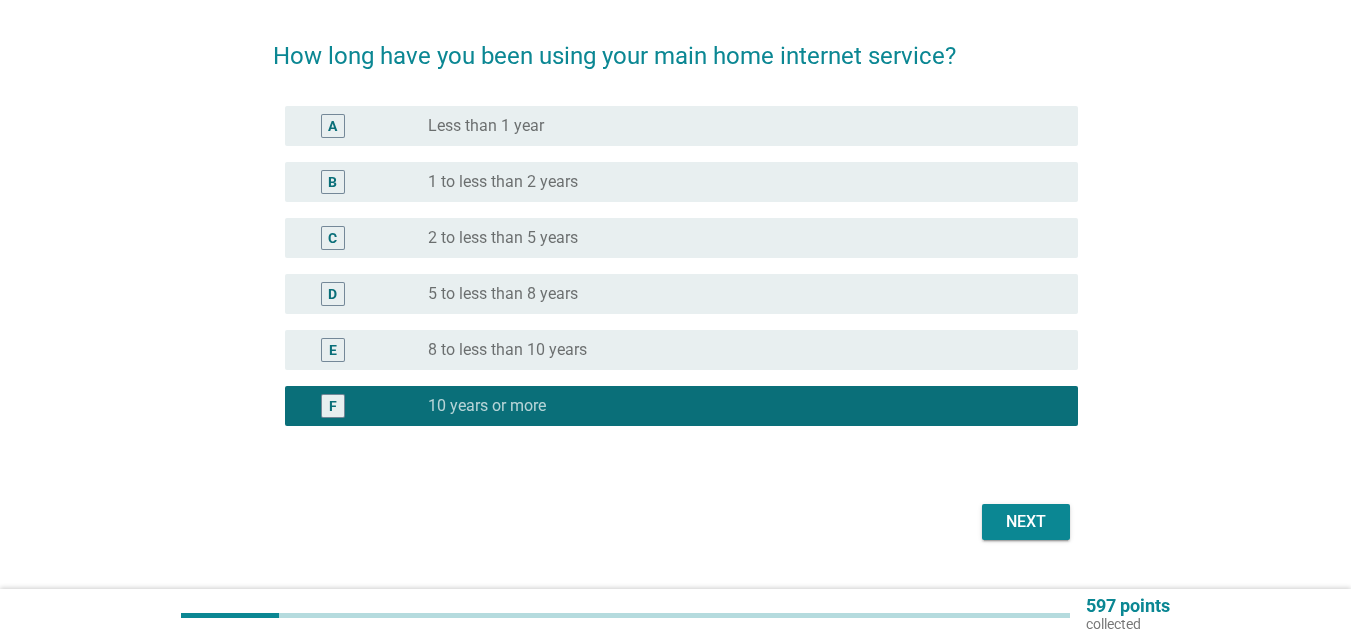scroll, scrollTop: 100, scrollLeft: 0, axis: vertical 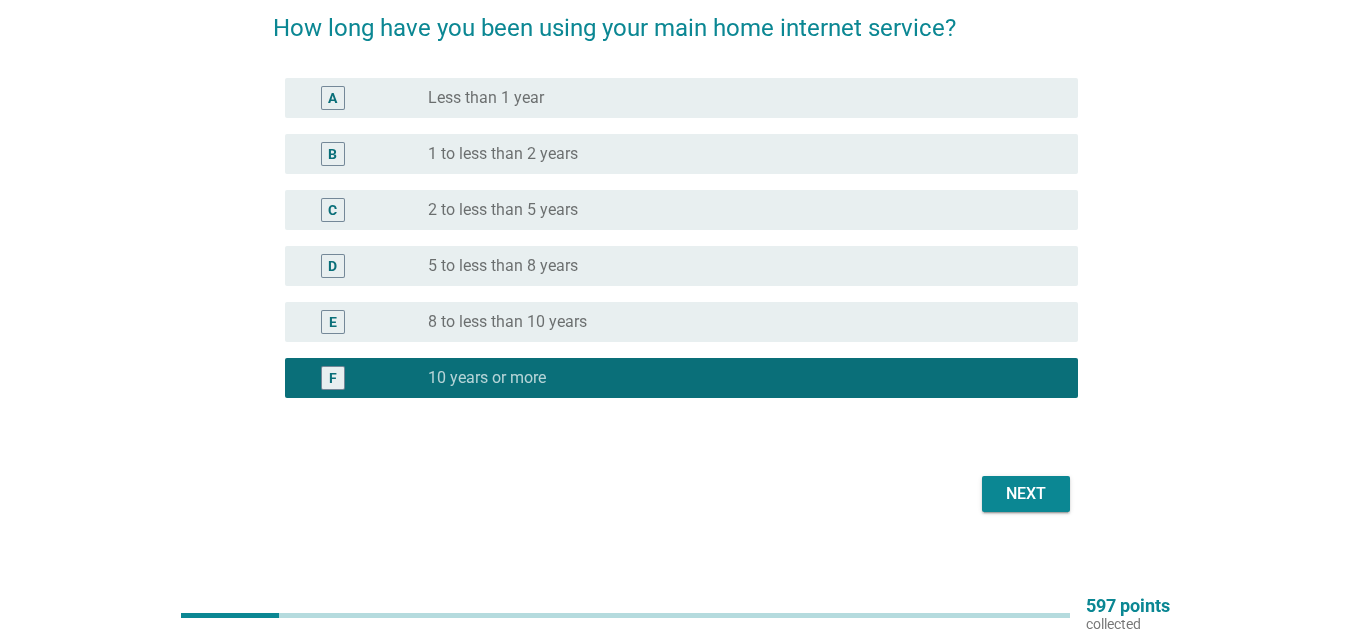 click on "Next" at bounding box center (1026, 494) 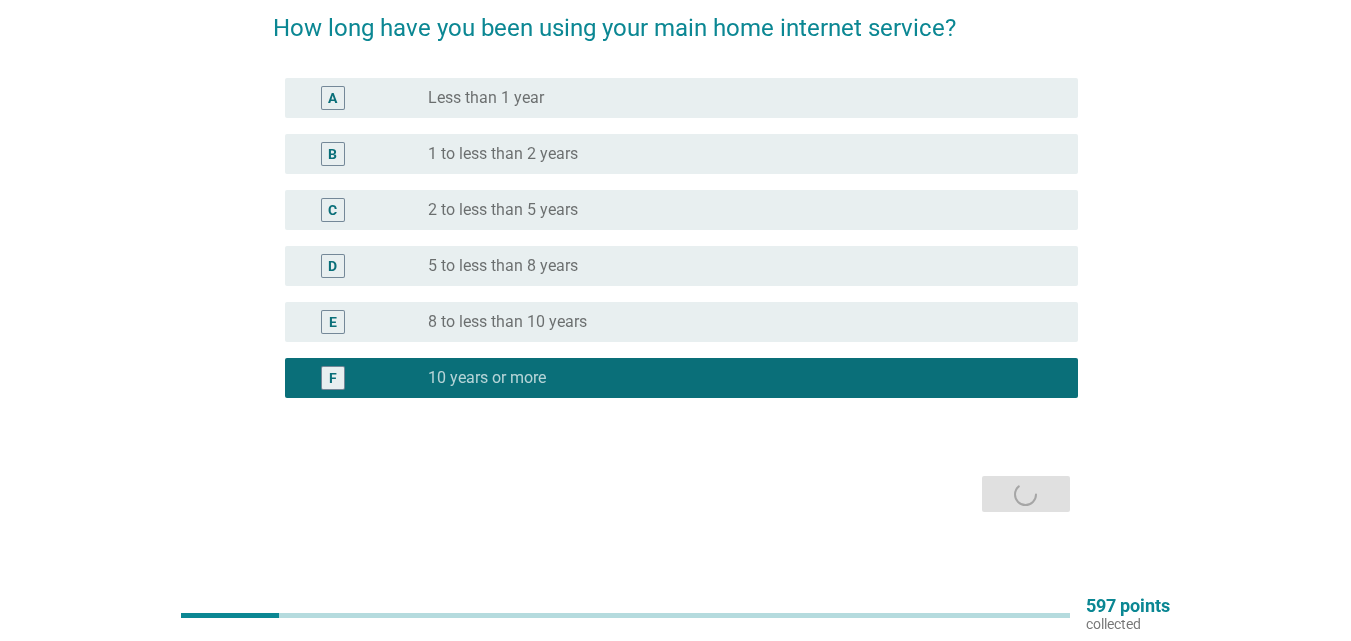 scroll, scrollTop: 0, scrollLeft: 0, axis: both 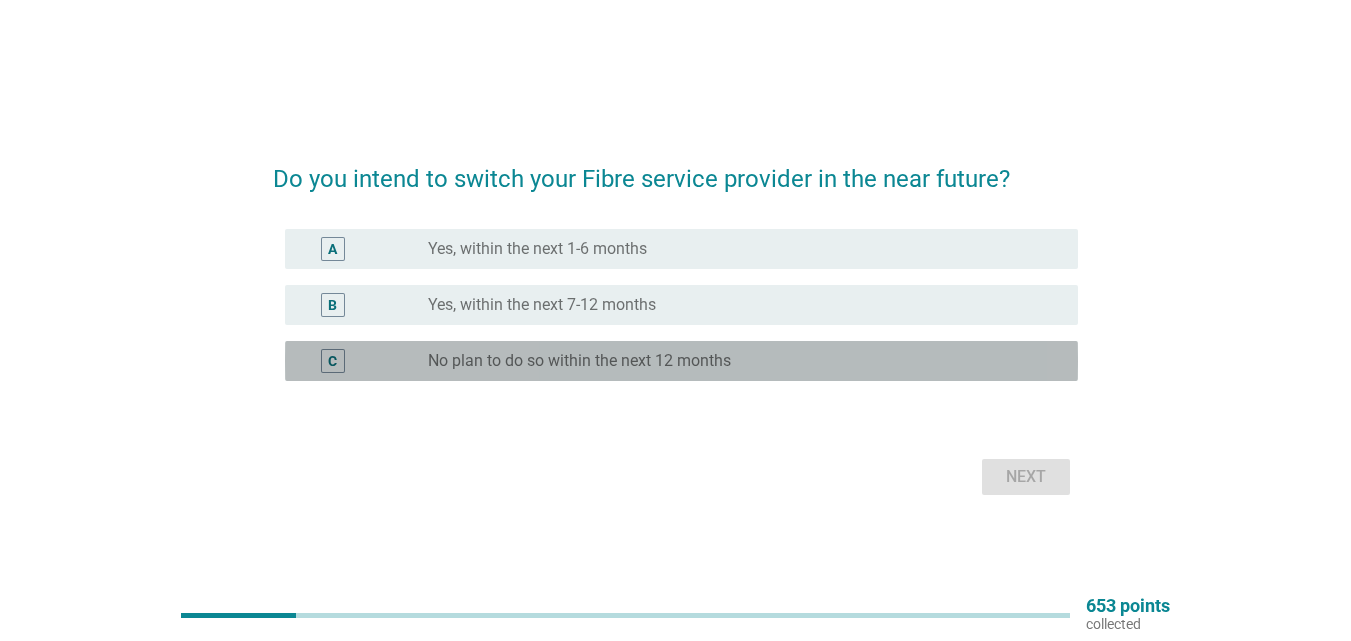 click on "C" at bounding box center [333, 361] 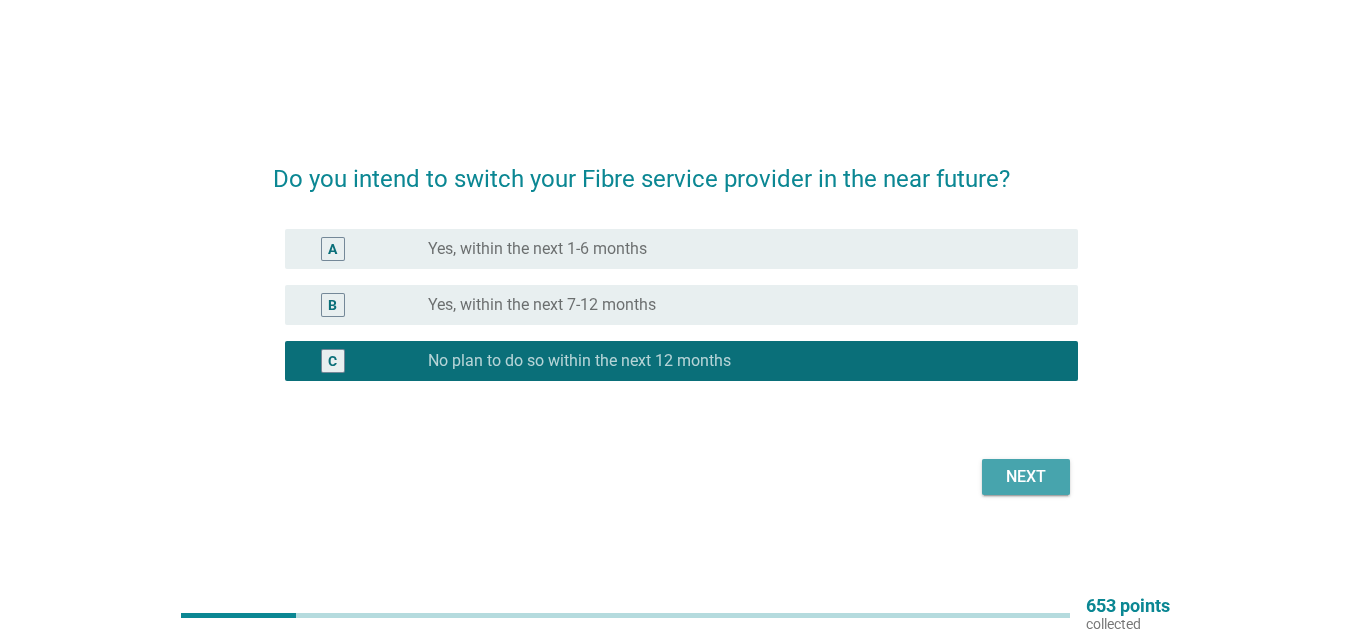 click on "Next" at bounding box center (1026, 477) 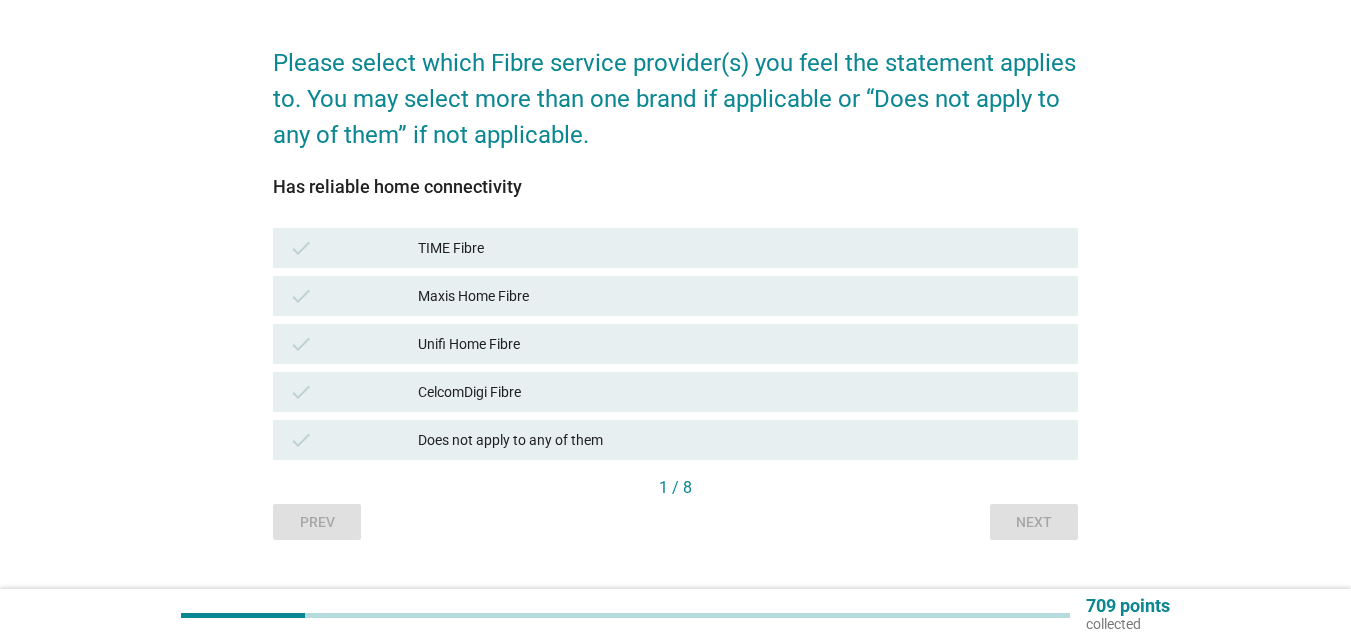 scroll, scrollTop: 106, scrollLeft: 0, axis: vertical 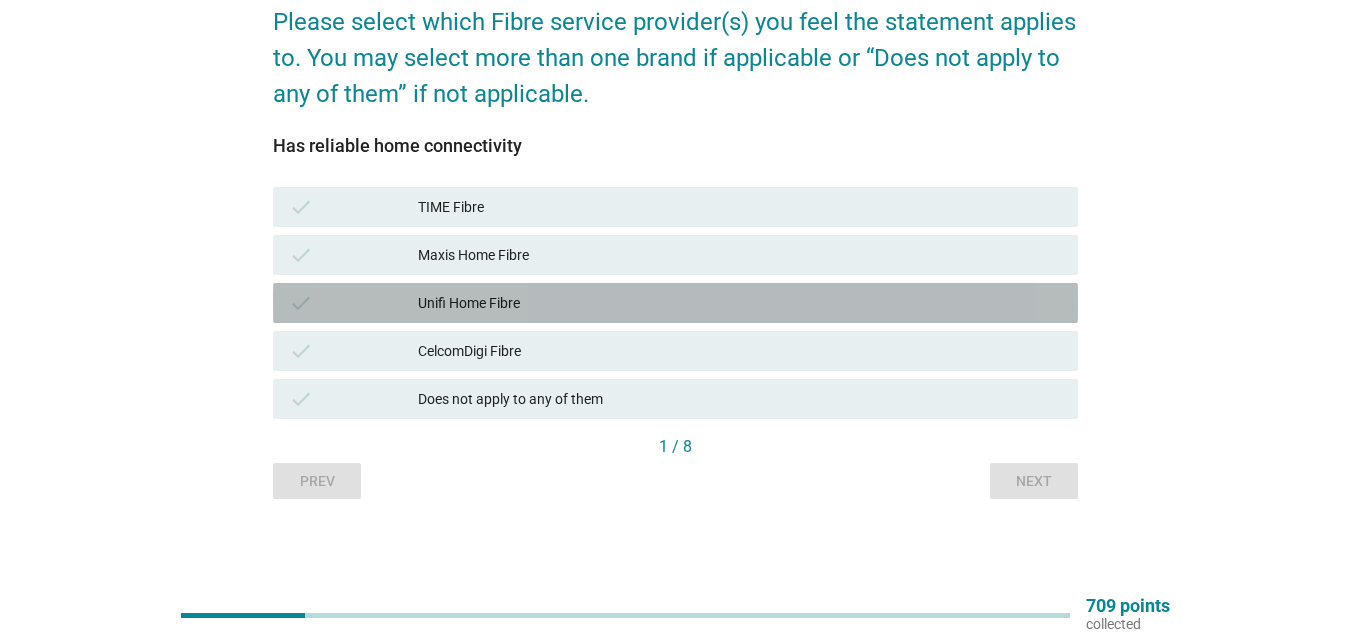 click on "check" at bounding box center [353, 303] 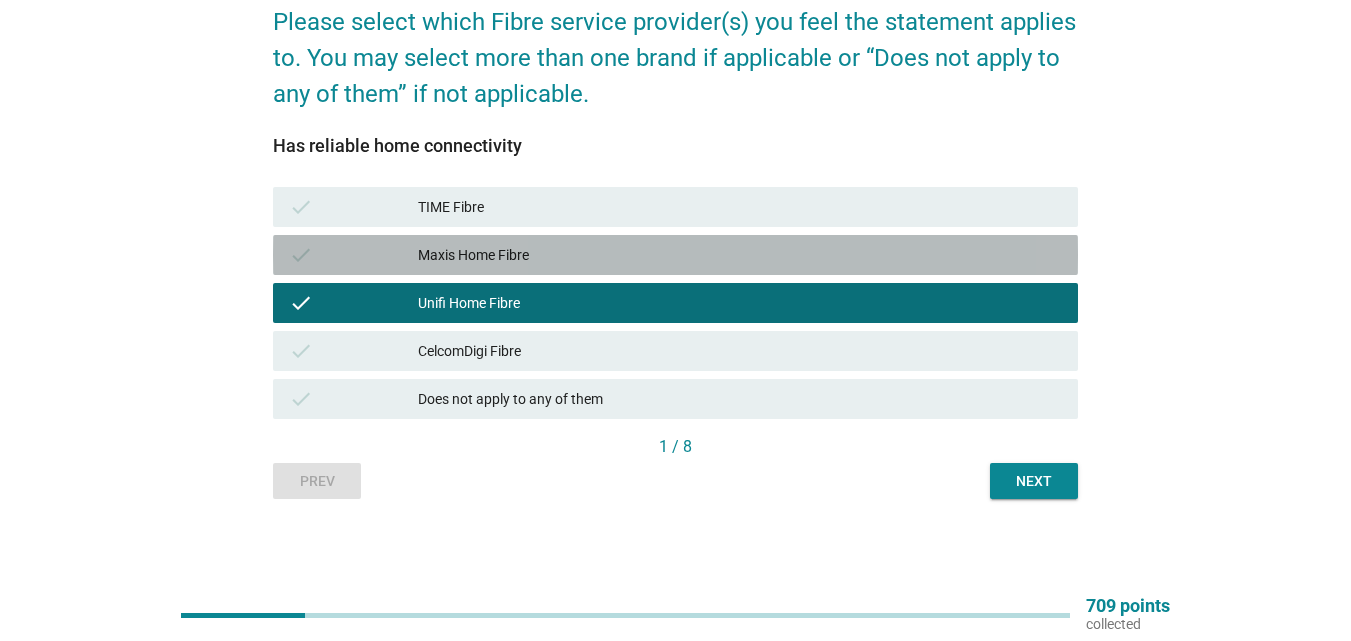 click on "check" at bounding box center [353, 255] 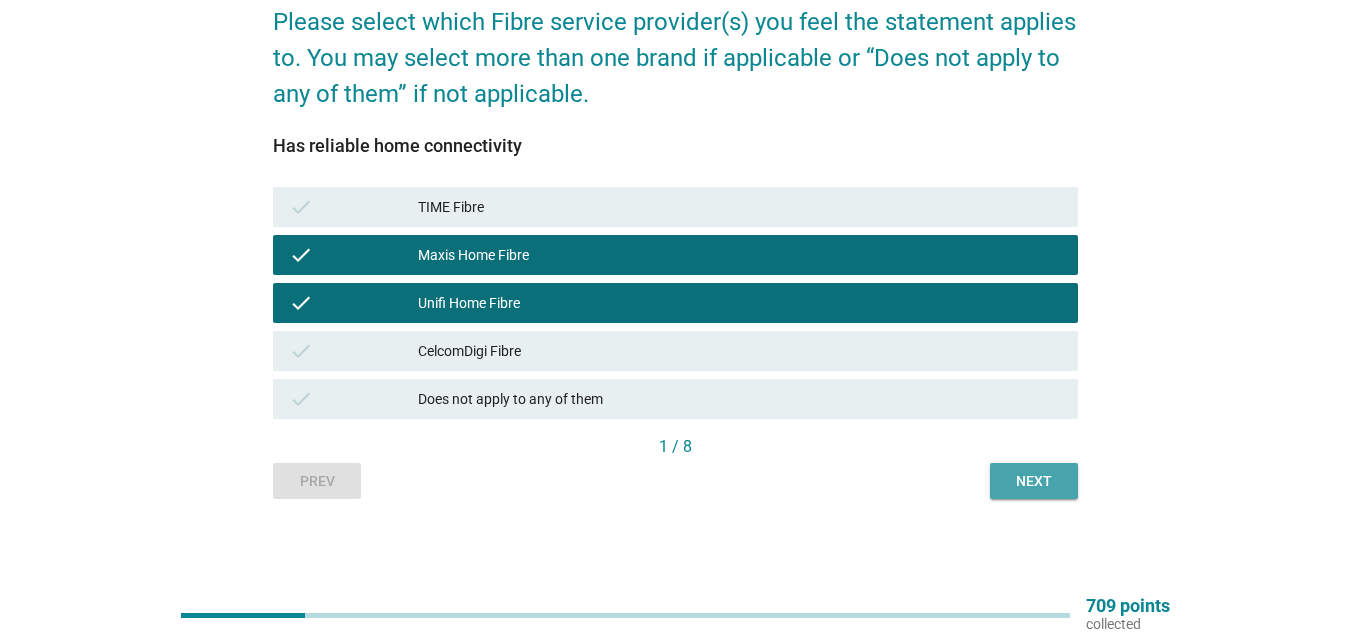 click on "Next" at bounding box center (1034, 481) 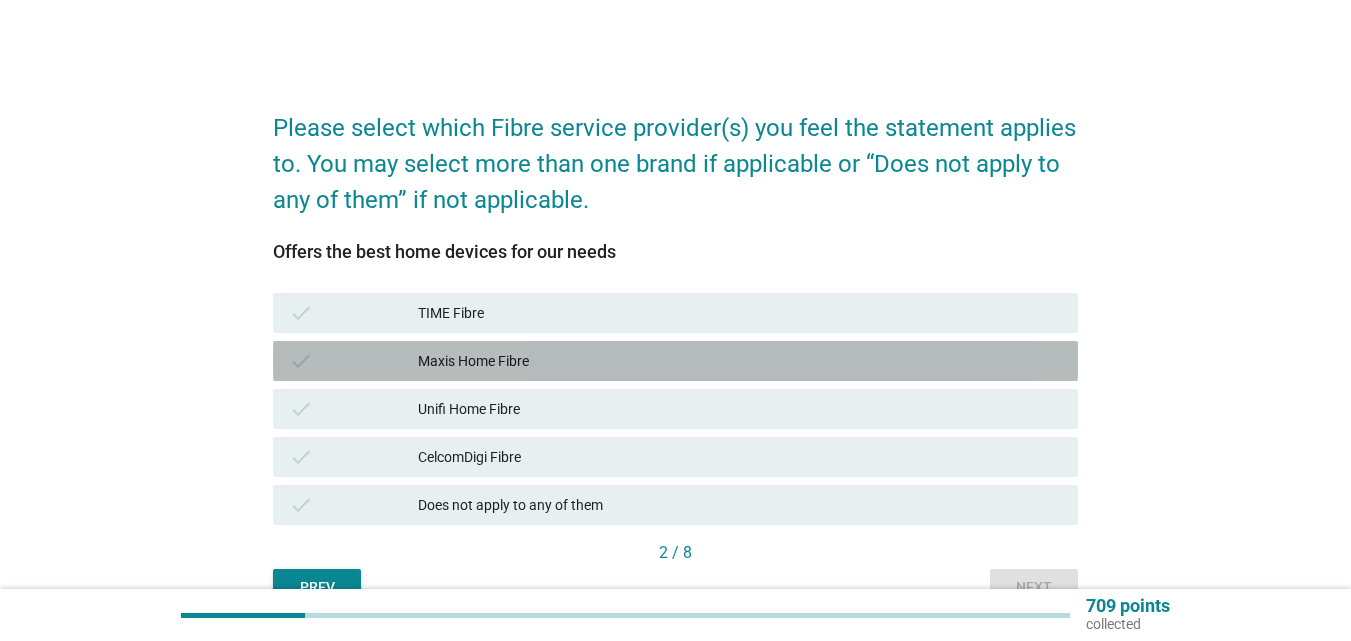 click on "check" at bounding box center (353, 361) 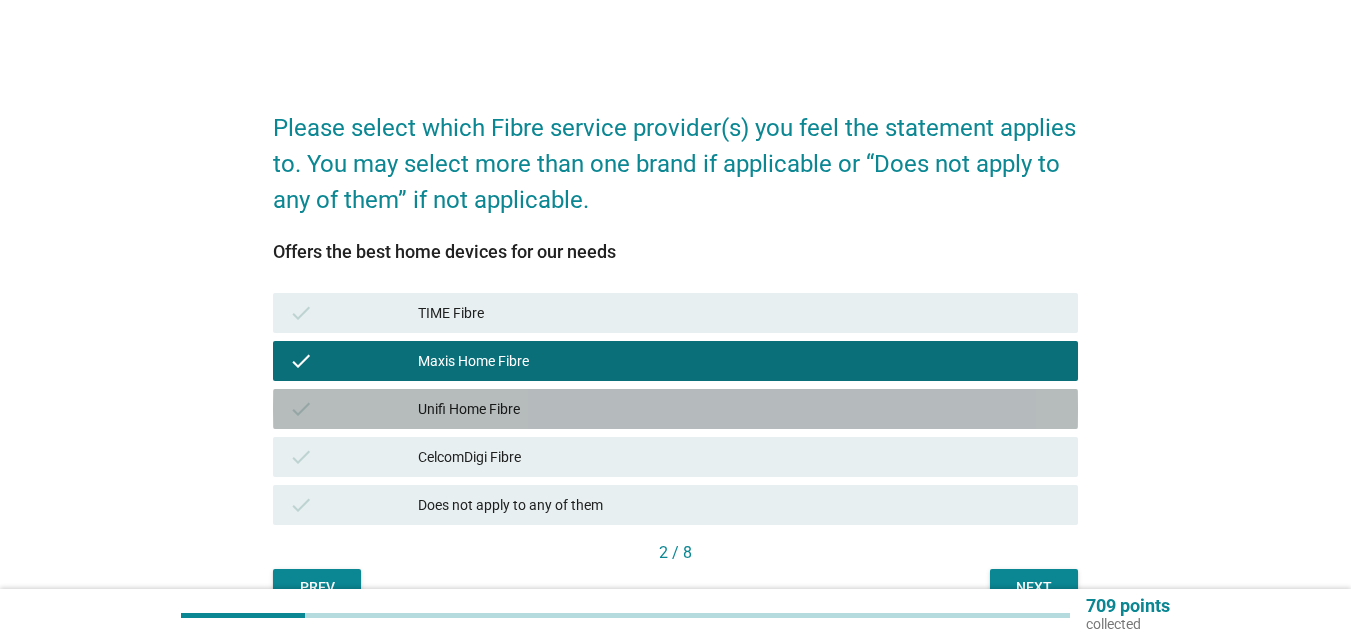 click on "check   Unifi Home Fibre" at bounding box center (675, 409) 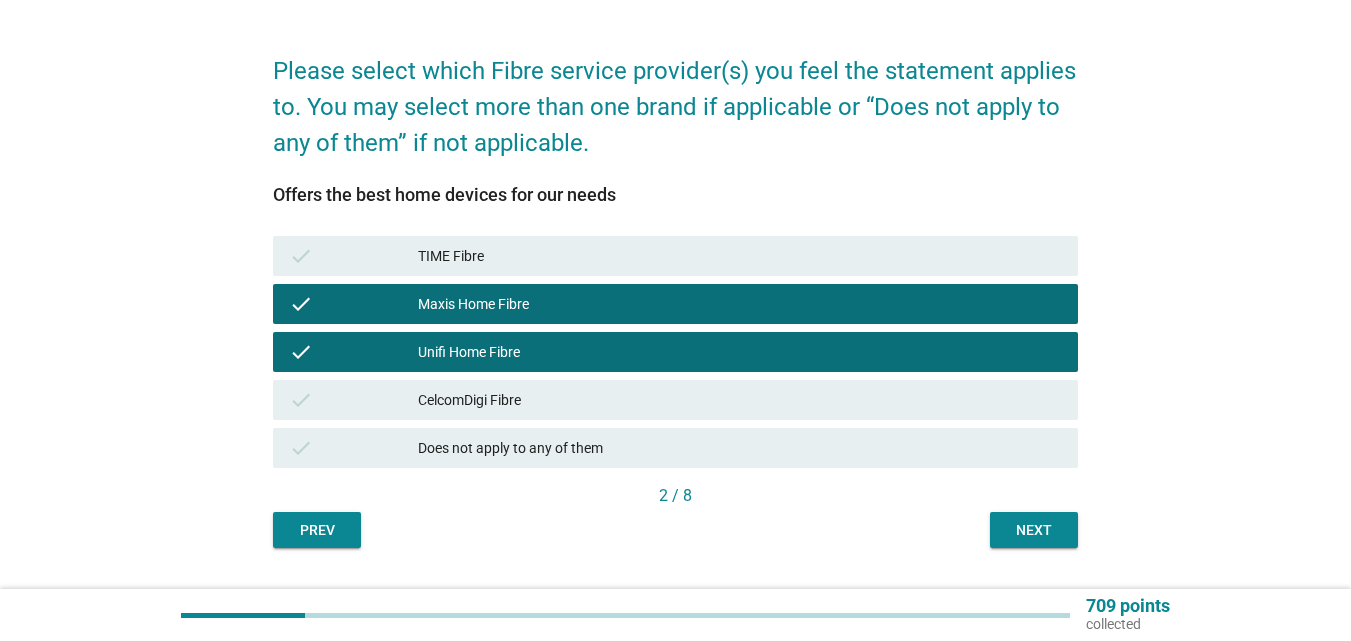 scroll, scrollTop: 100, scrollLeft: 0, axis: vertical 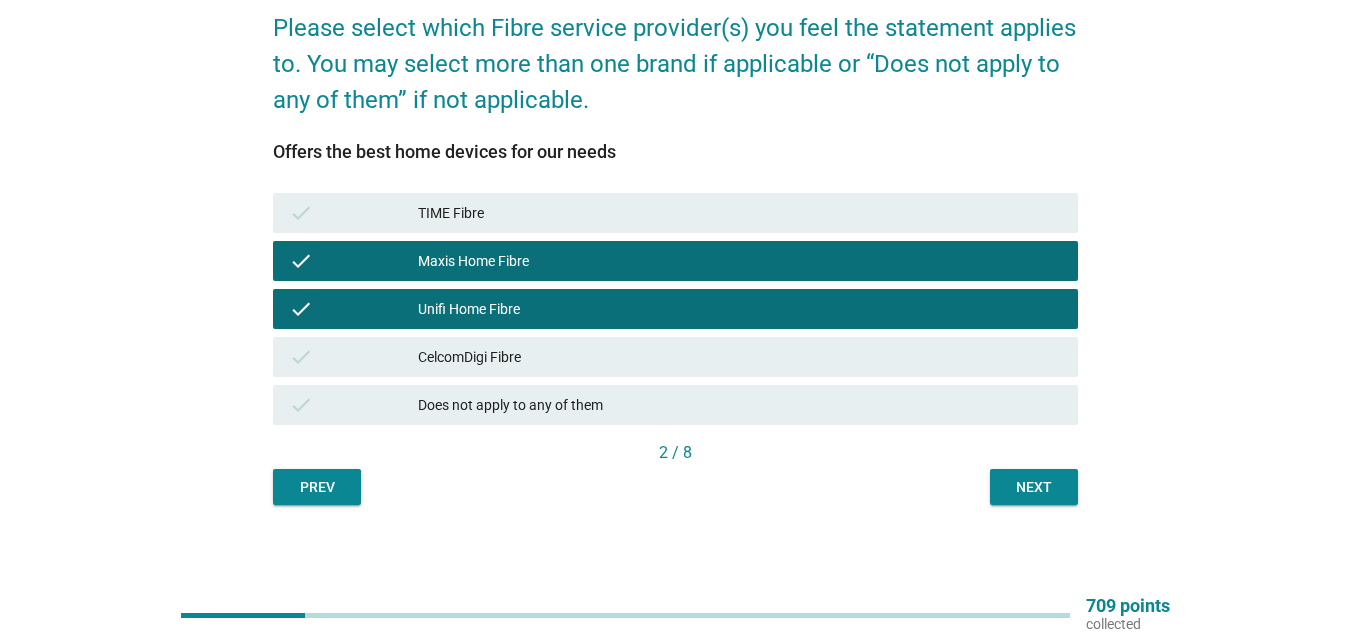 drag, startPoint x: 1058, startPoint y: 466, endPoint x: 1051, endPoint y: 483, distance: 18.384777 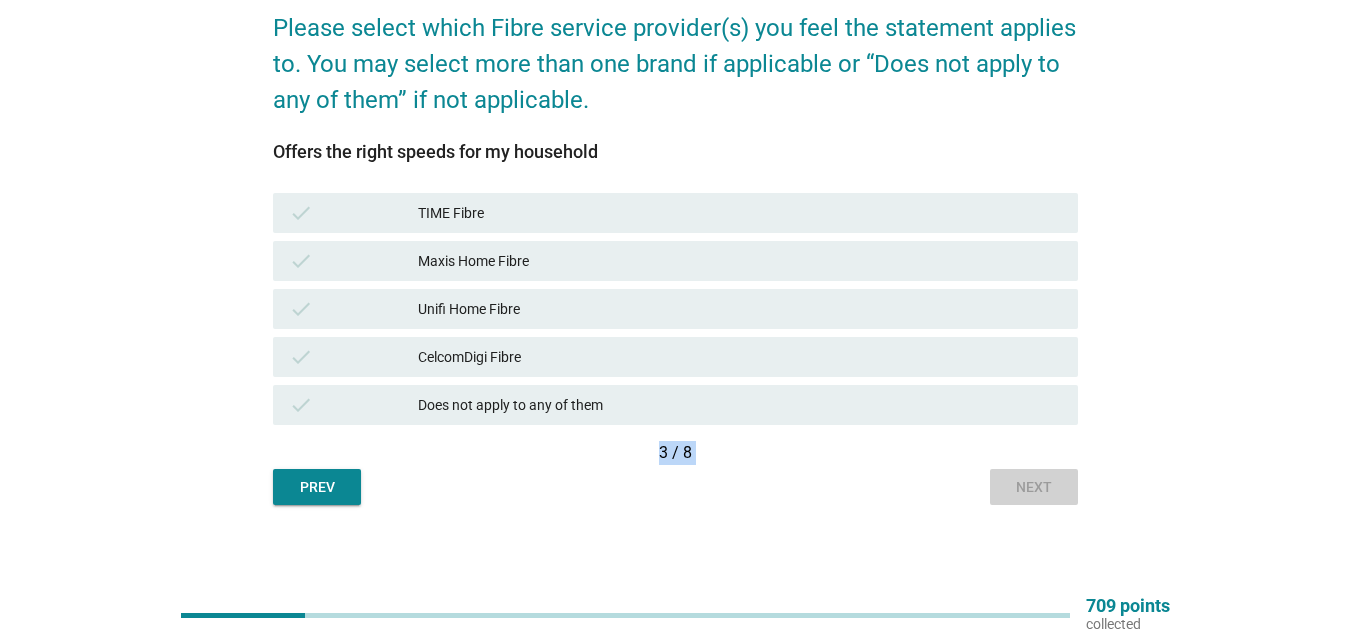 scroll, scrollTop: 0, scrollLeft: 0, axis: both 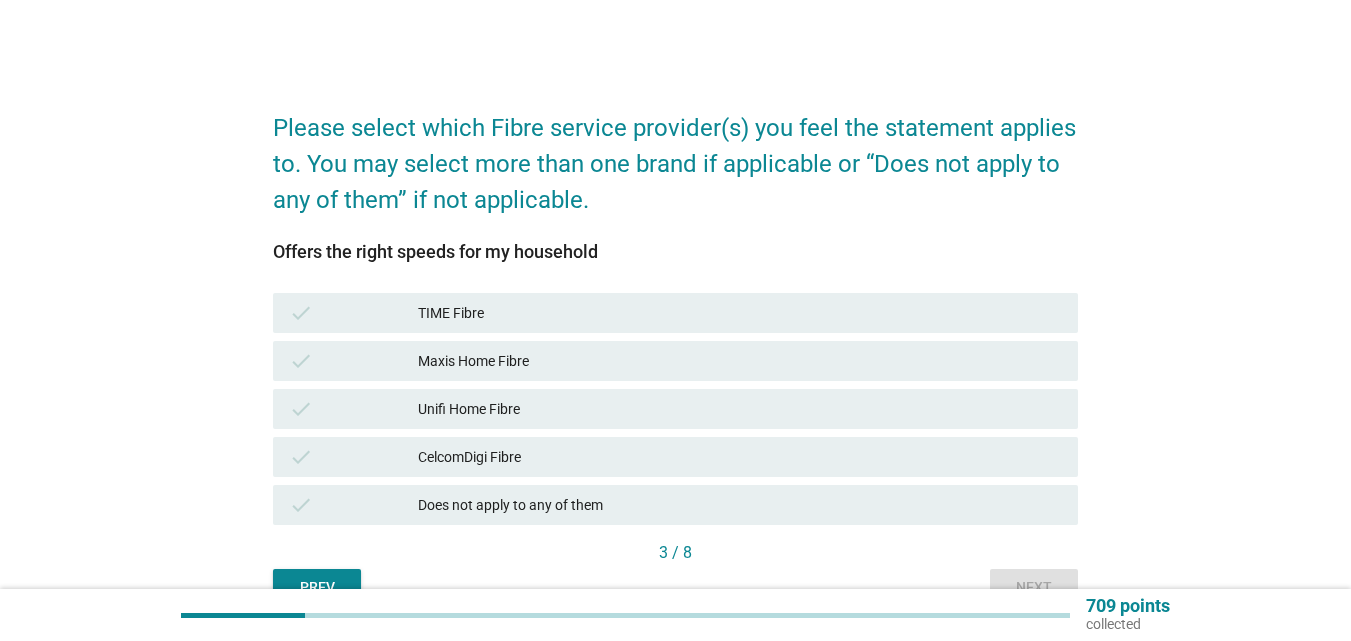 drag, startPoint x: 462, startPoint y: 361, endPoint x: 467, endPoint y: 416, distance: 55.226807 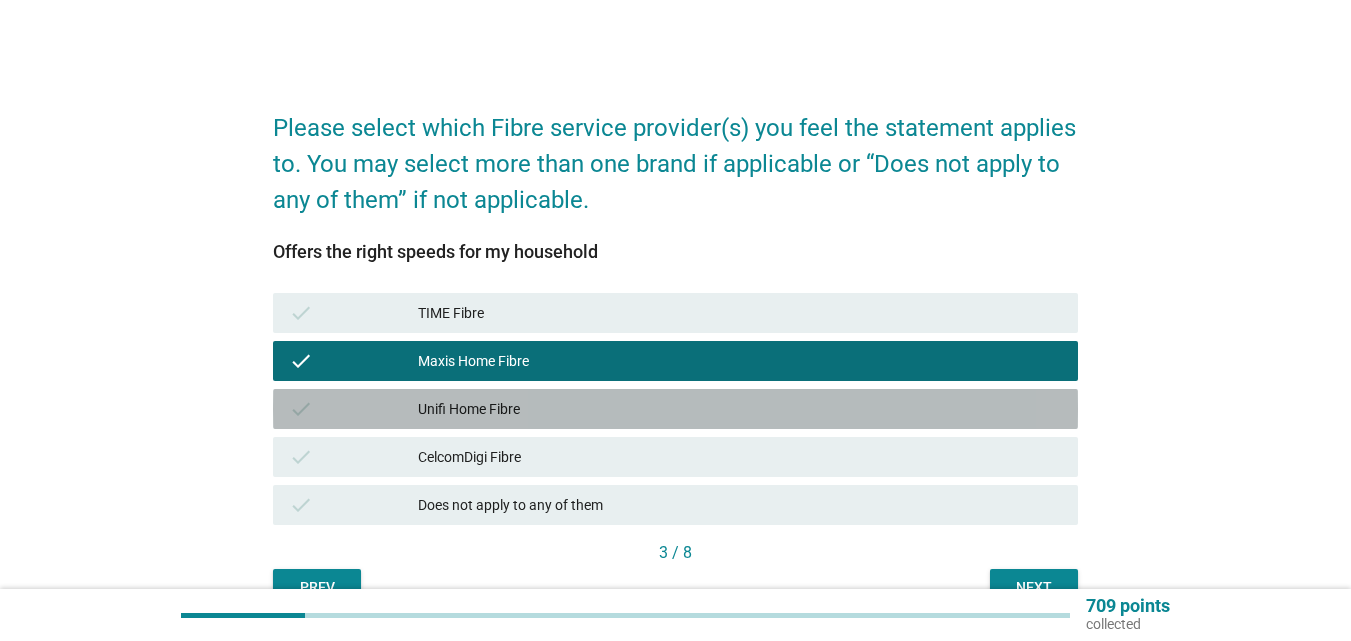 click on "check" at bounding box center (353, 409) 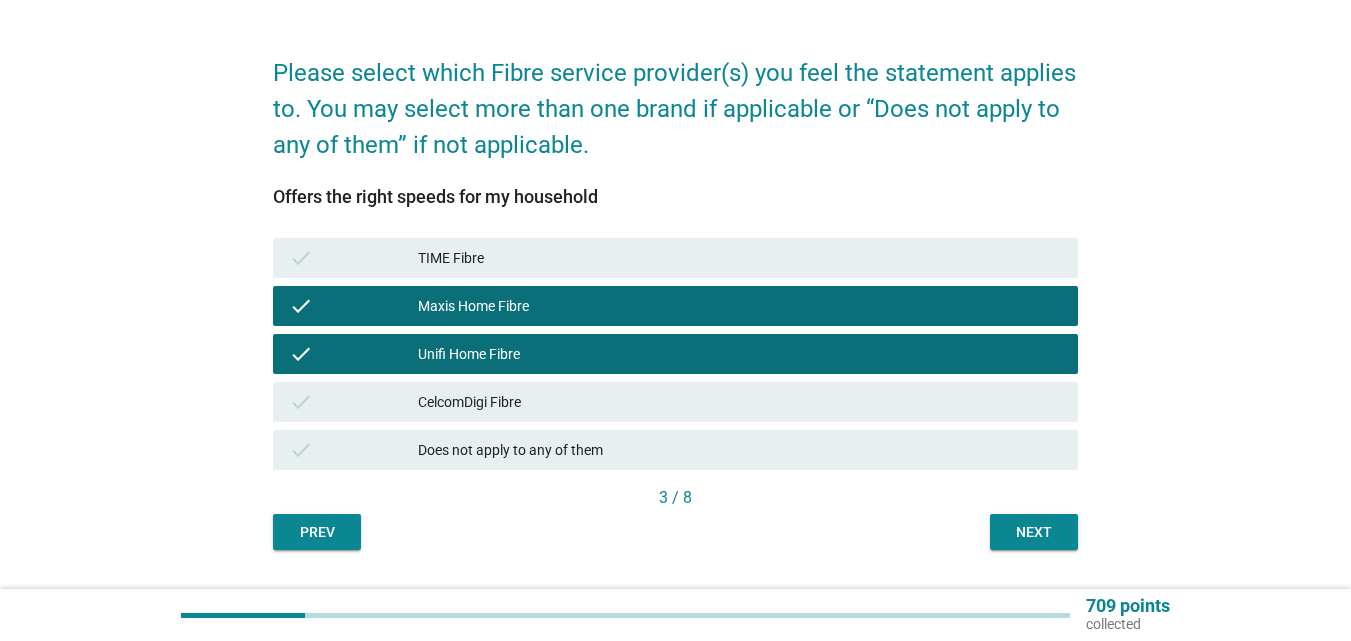 scroll, scrollTop: 106, scrollLeft: 0, axis: vertical 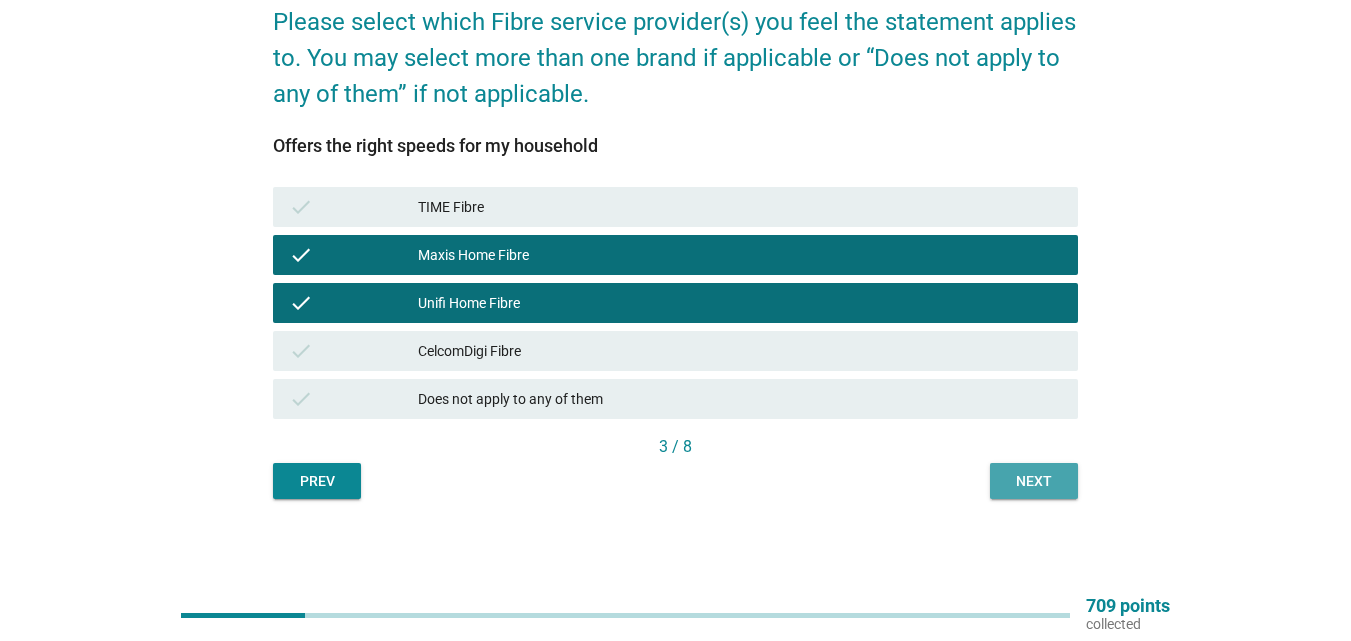 click on "Next" at bounding box center (1034, 481) 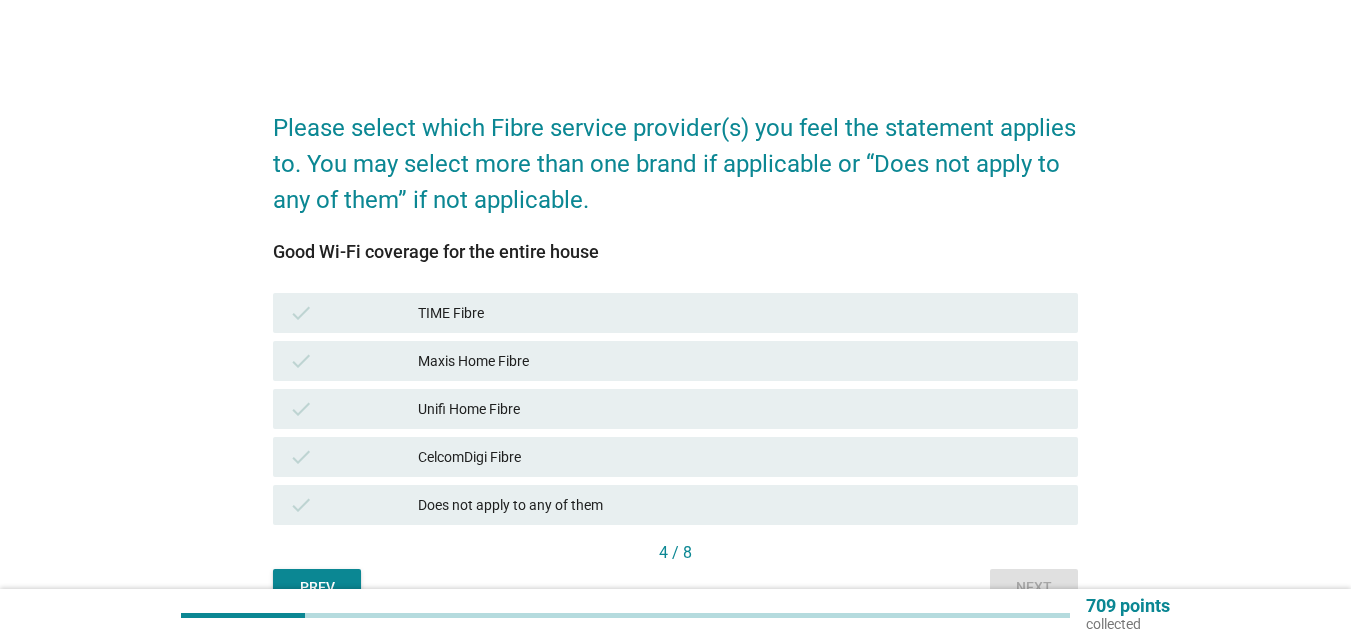 click on "check" at bounding box center [301, 361] 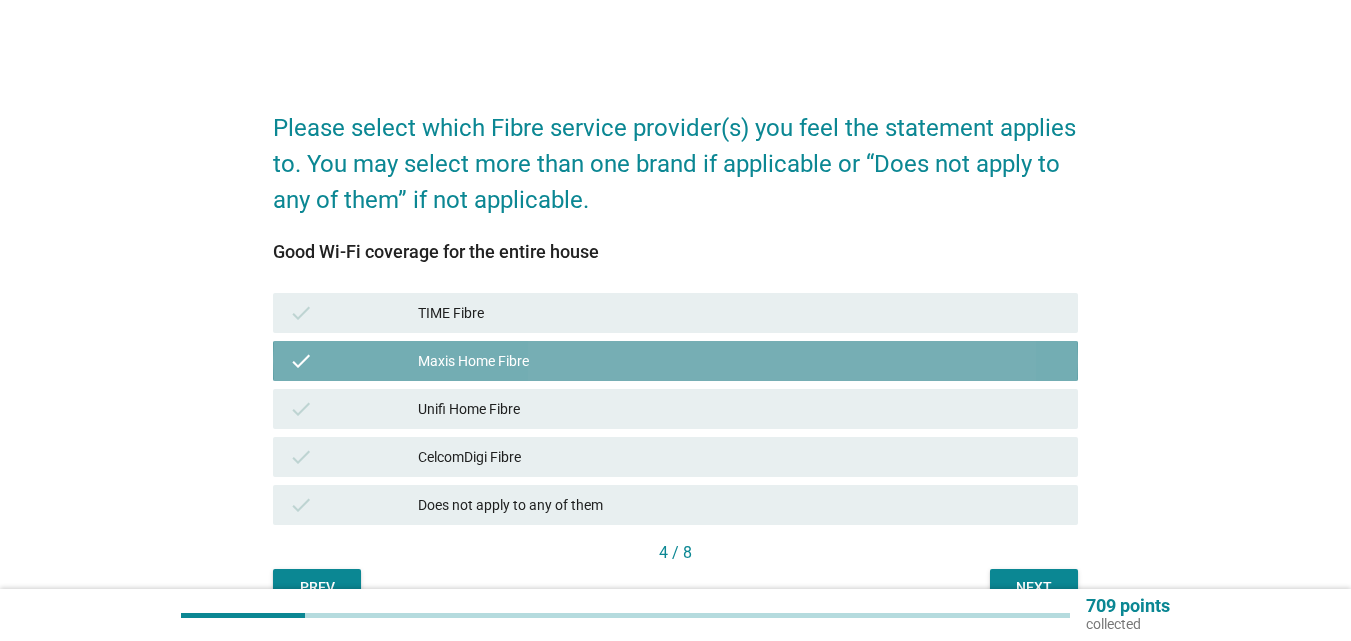 click on "check" at bounding box center (301, 361) 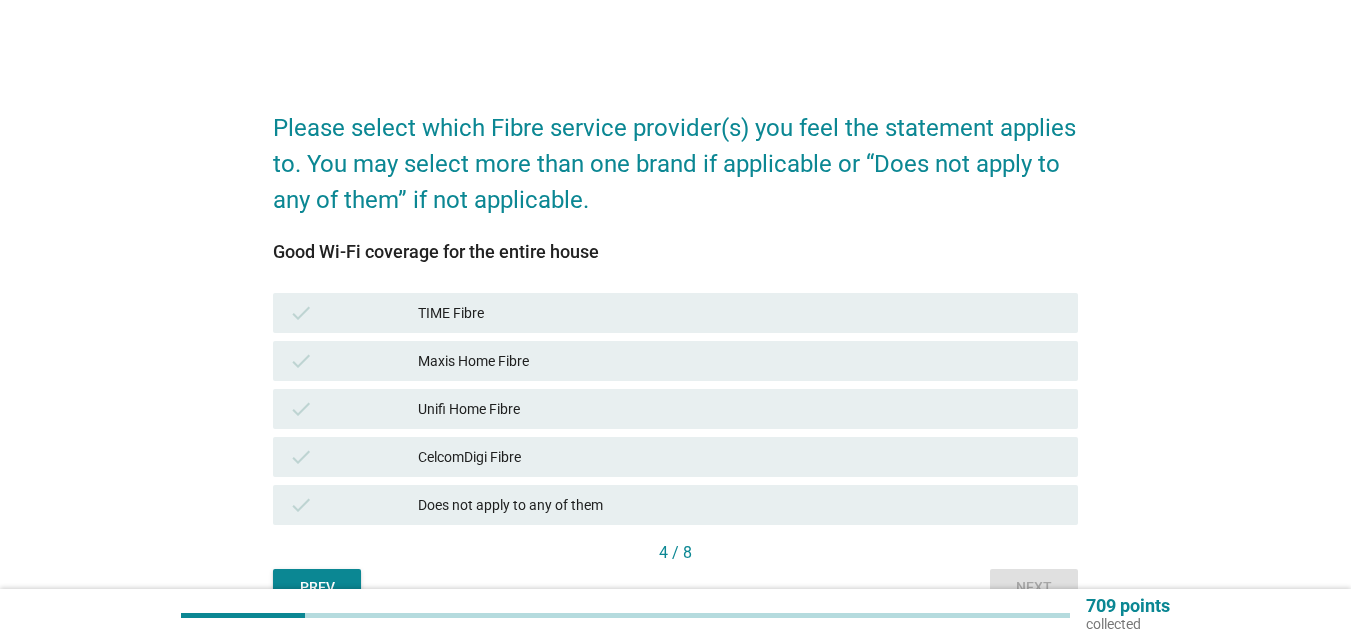 click on "check   Unifi Home Fibre" at bounding box center (675, 409) 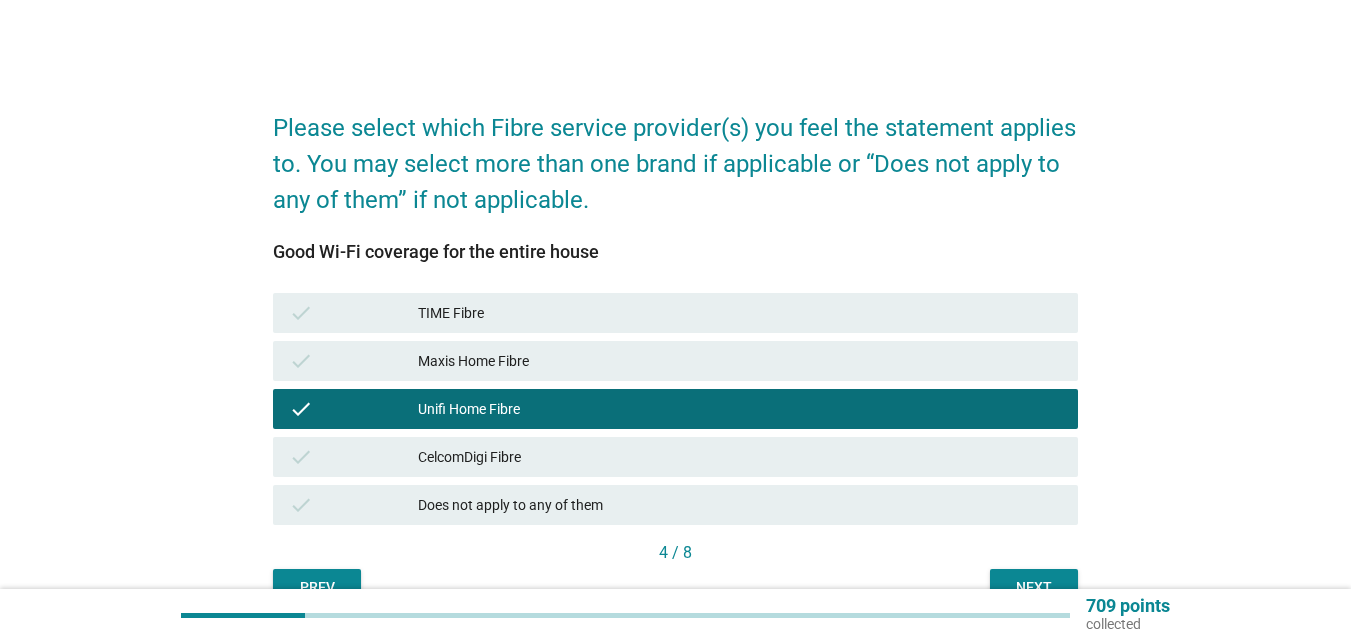 click on "check" at bounding box center [353, 361] 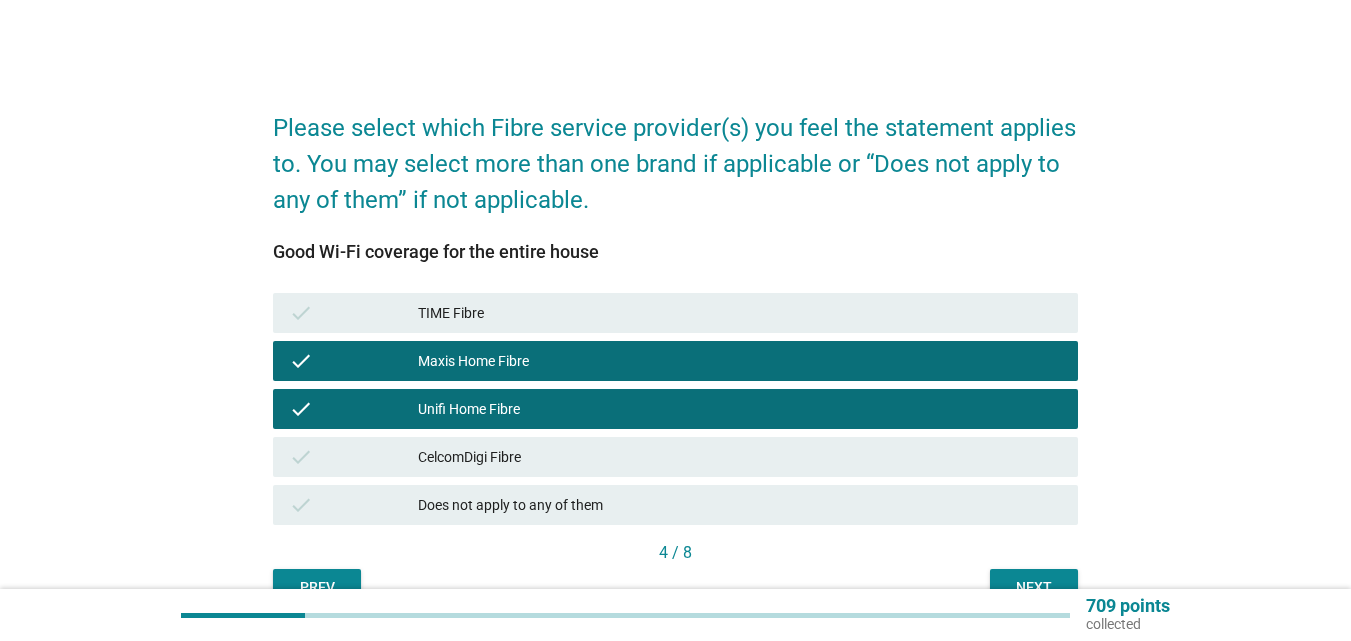 scroll, scrollTop: 106, scrollLeft: 0, axis: vertical 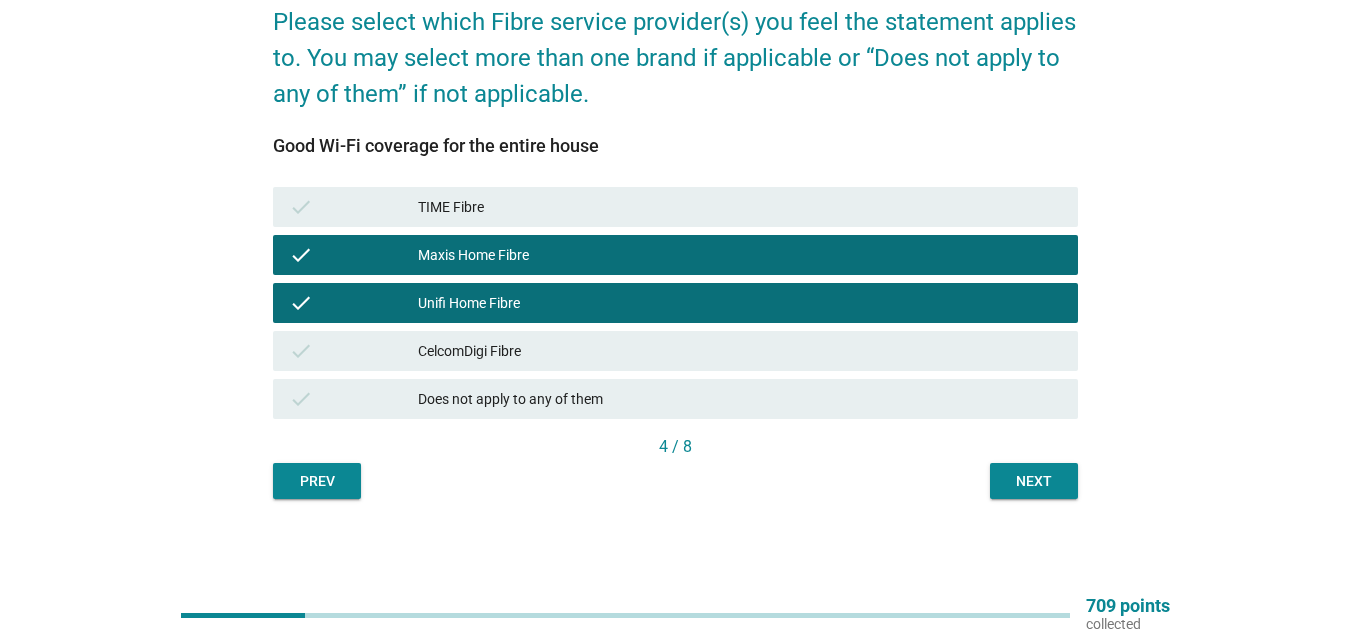 click on "Next" at bounding box center (1034, 481) 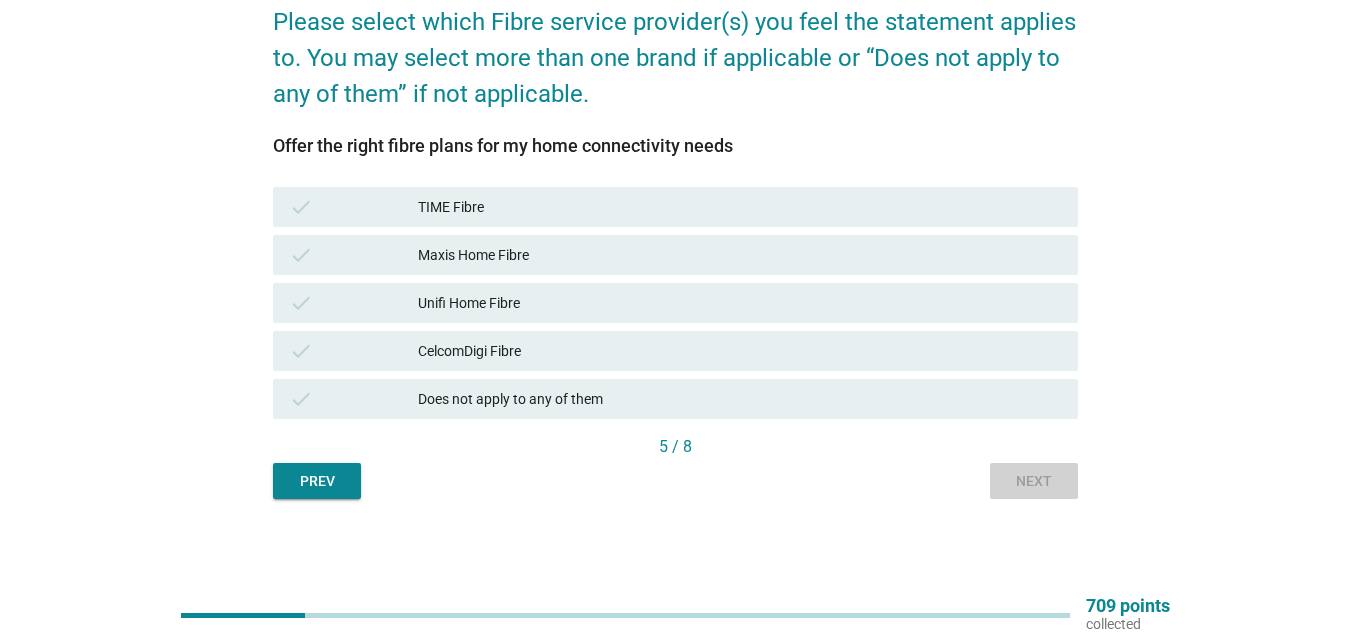 scroll, scrollTop: 0, scrollLeft: 0, axis: both 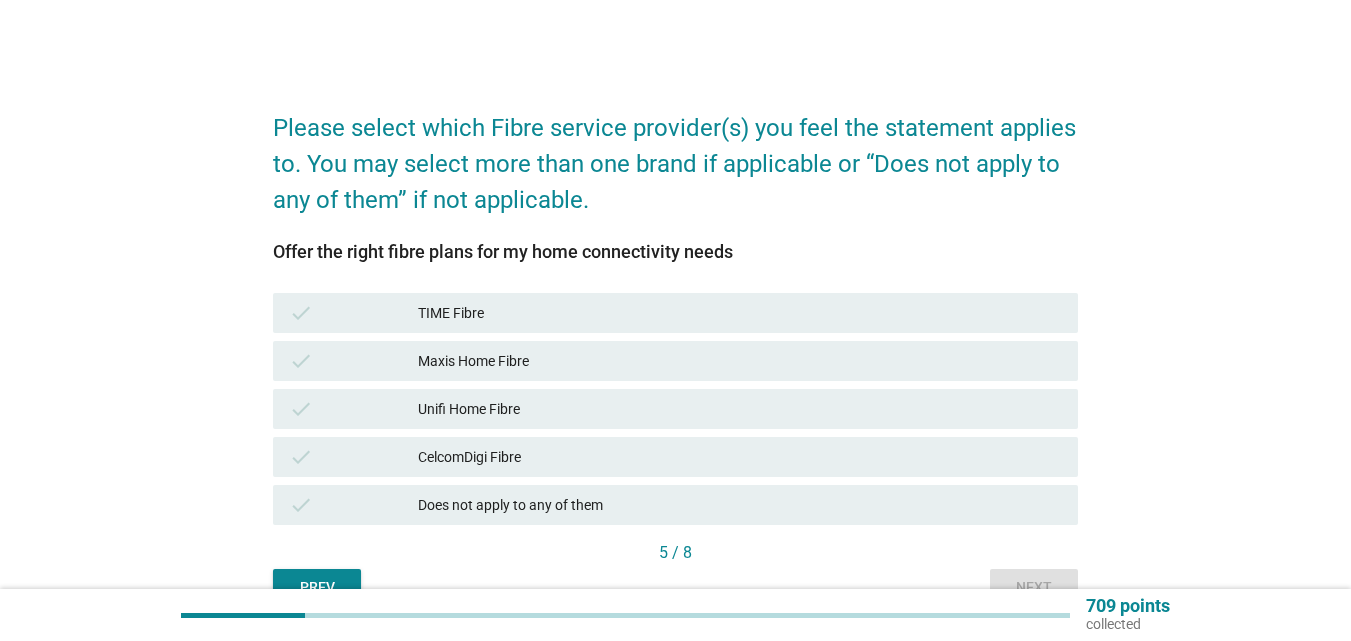 click on "check" at bounding box center [353, 361] 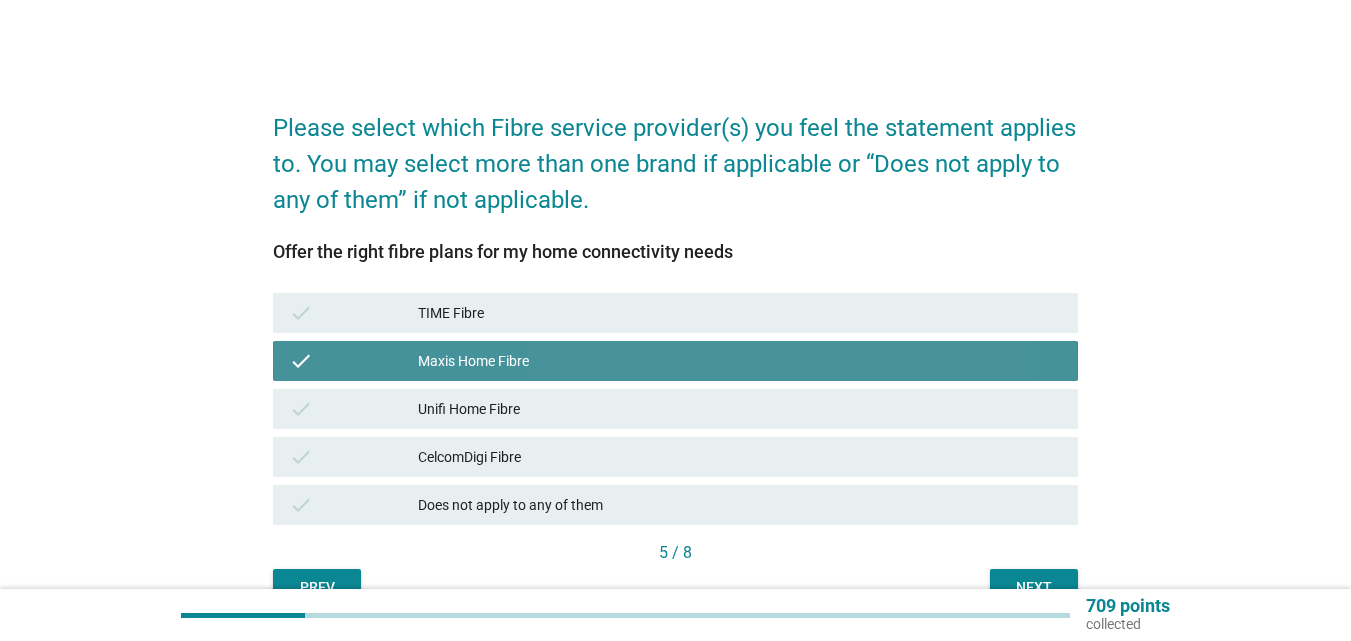 drag, startPoint x: 358, startPoint y: 353, endPoint x: 370, endPoint y: 399, distance: 47.539455 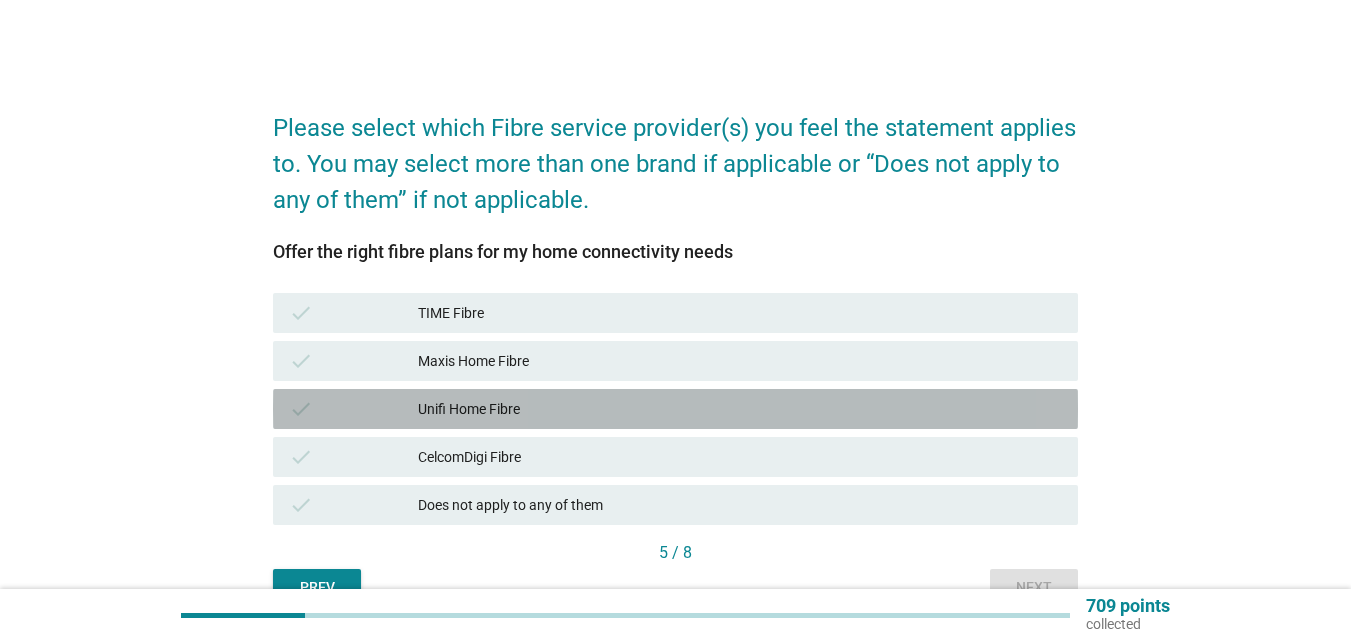 click on "check" at bounding box center (353, 409) 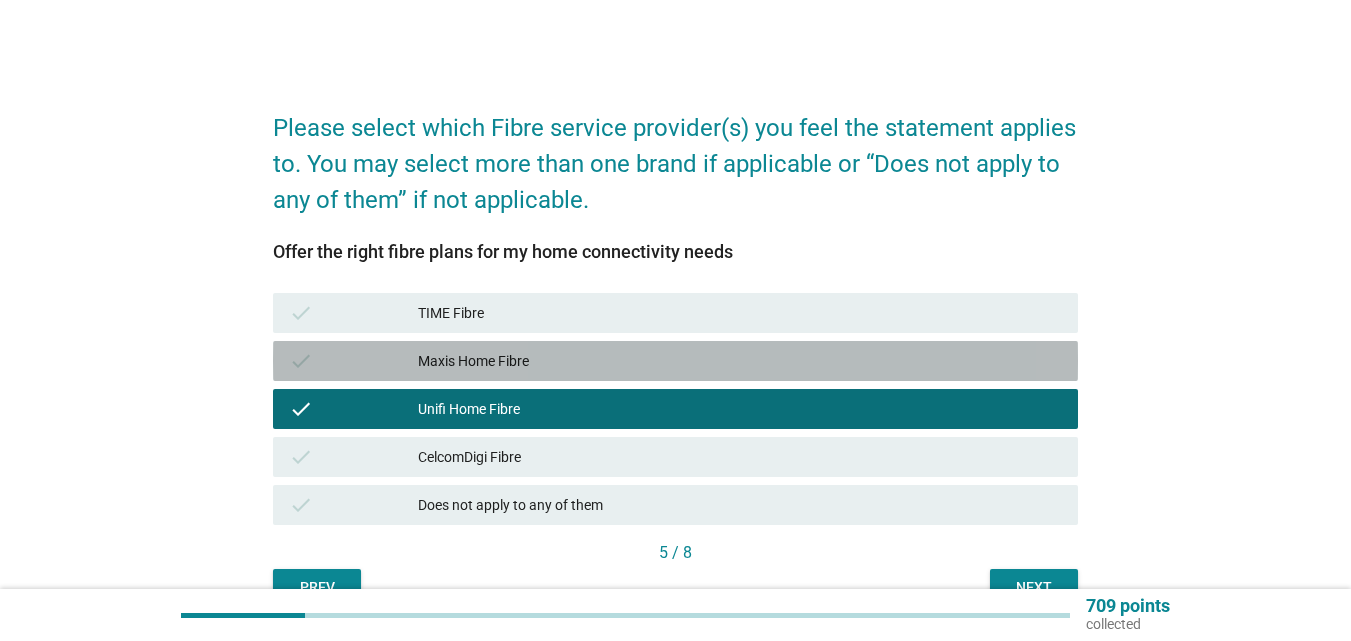 click on "check" at bounding box center [353, 361] 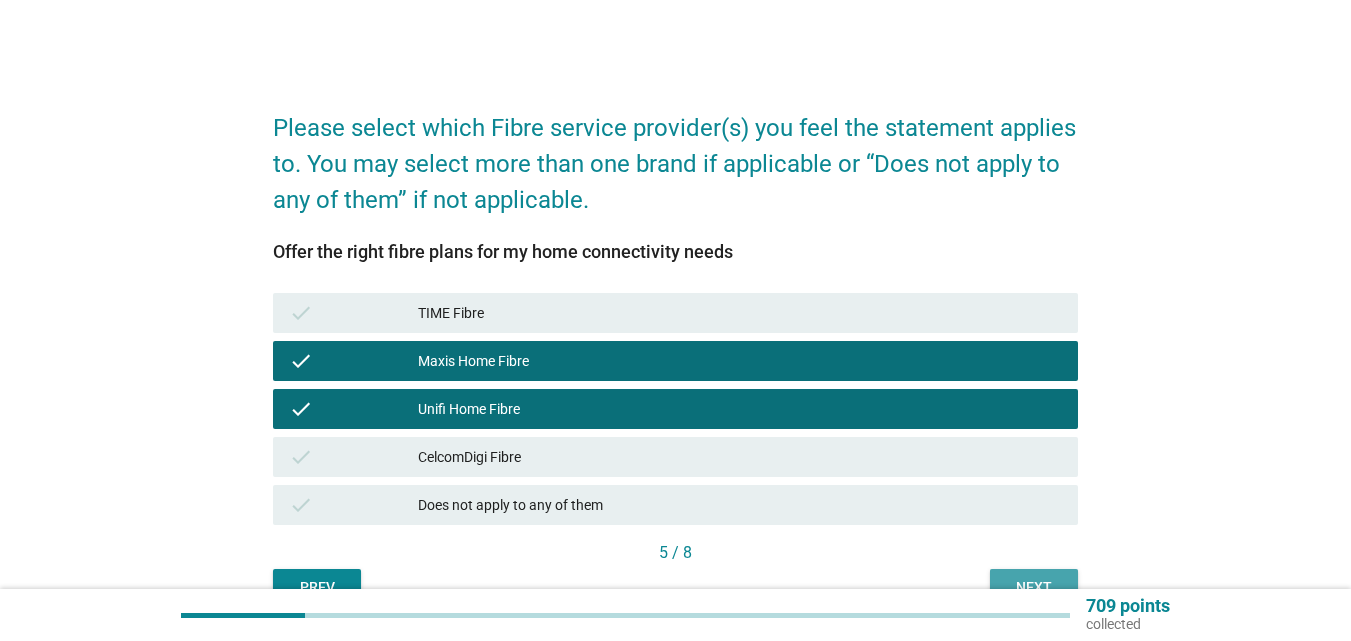 click on "Next" at bounding box center (1034, 587) 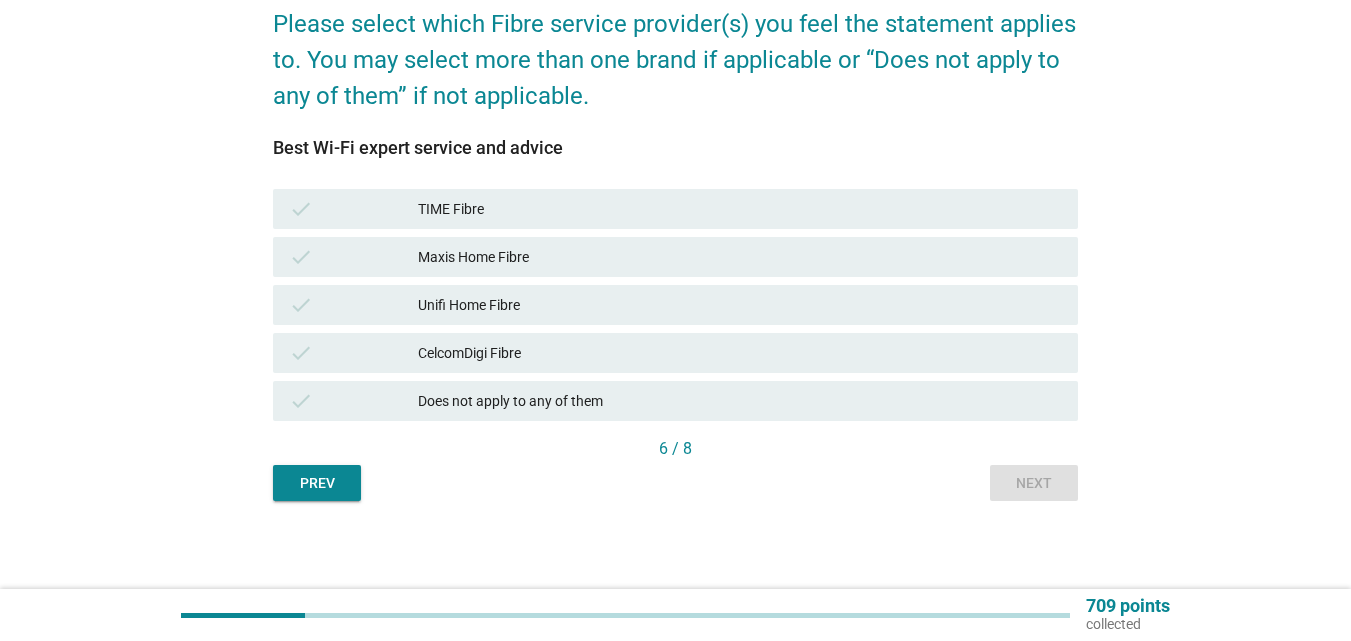 scroll, scrollTop: 106, scrollLeft: 0, axis: vertical 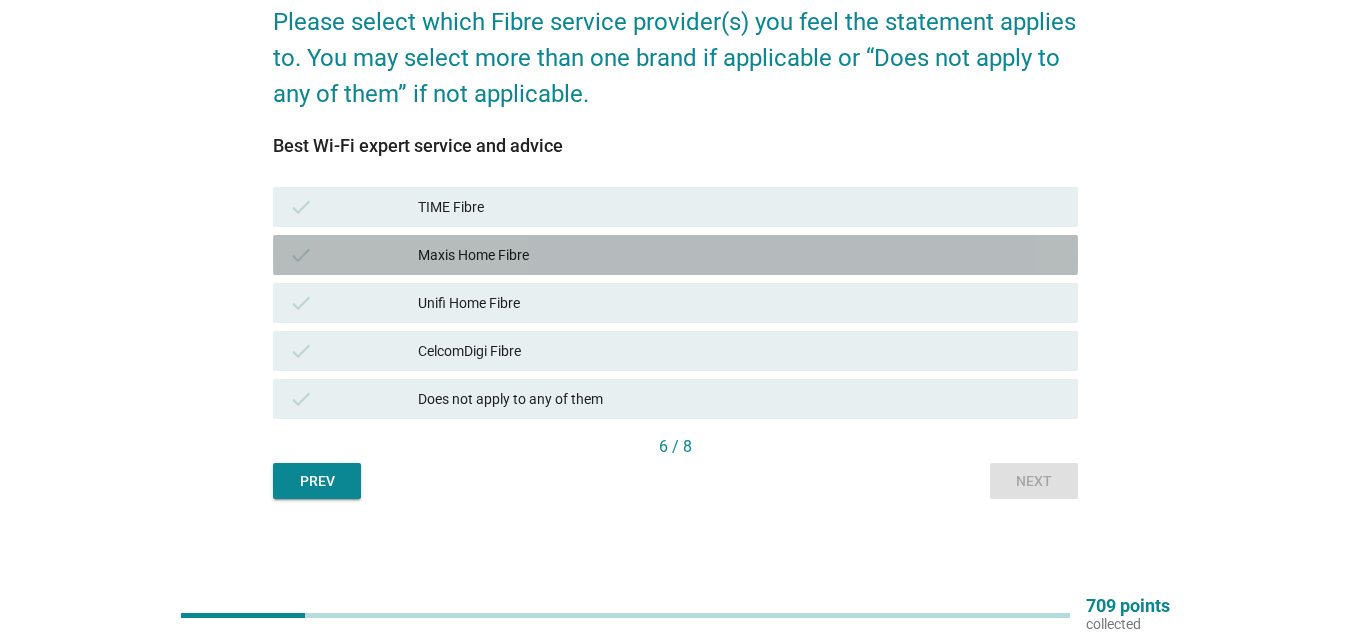 drag, startPoint x: 346, startPoint y: 258, endPoint x: 345, endPoint y: 275, distance: 17.029387 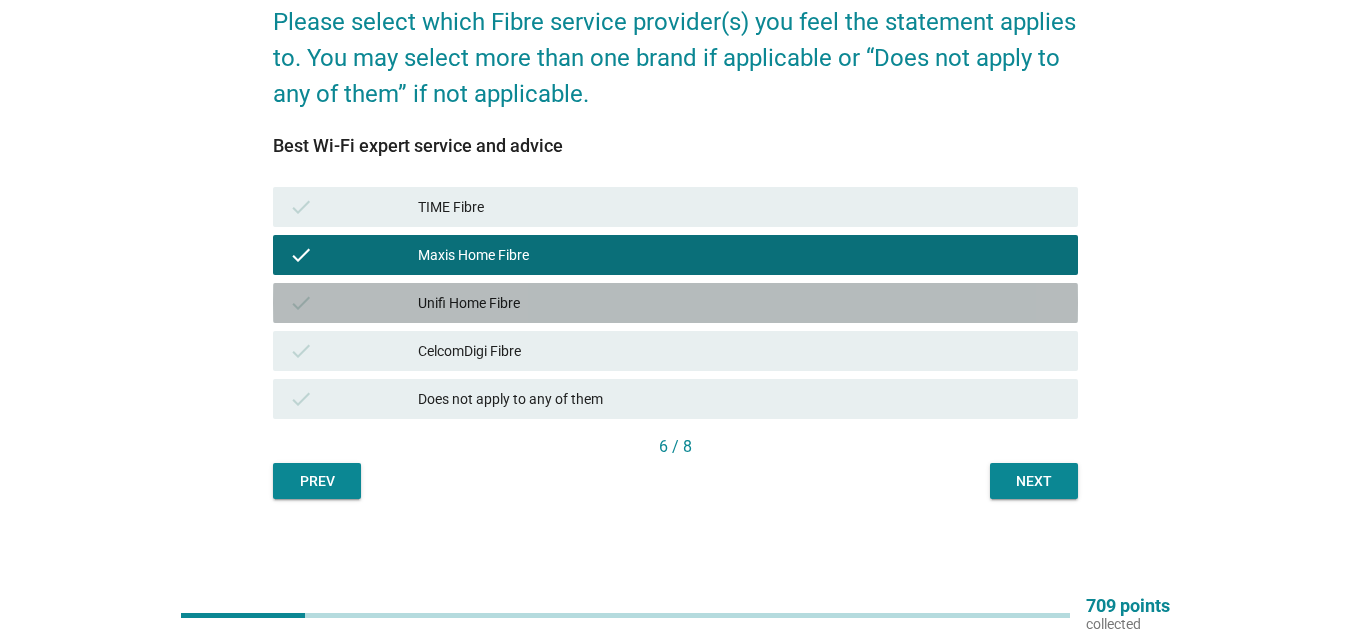 click on "check   Unifi Home Fibre" at bounding box center (675, 303) 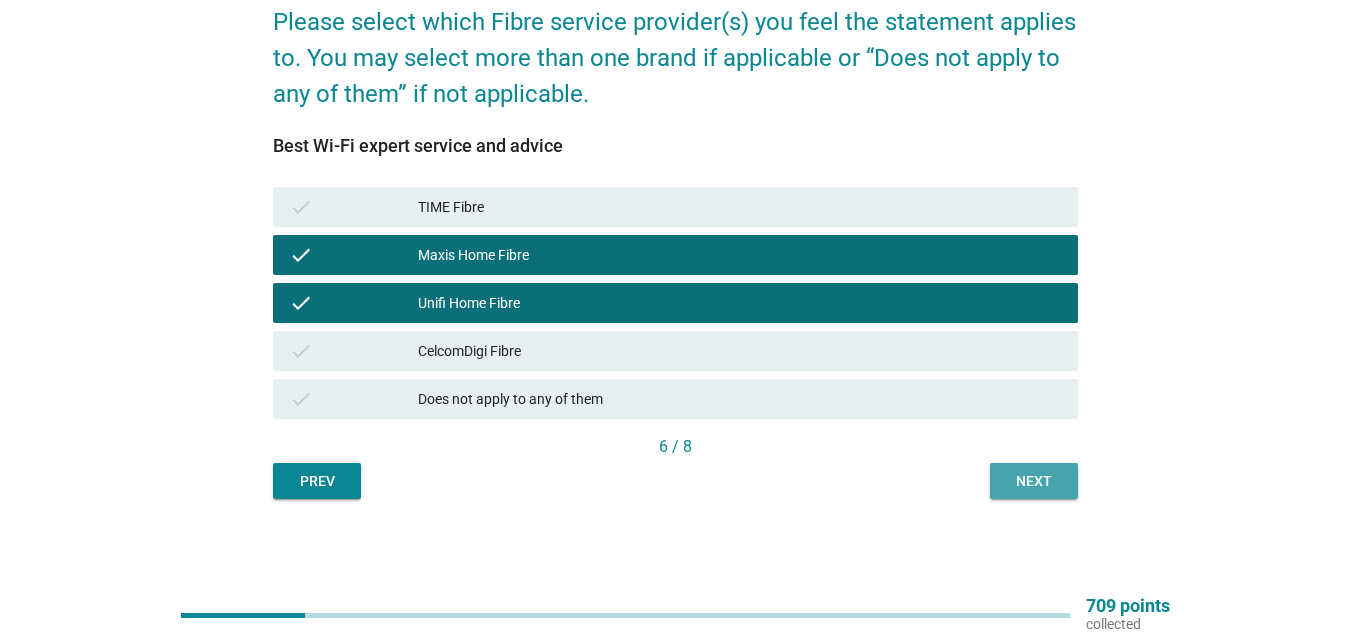 click on "Next" at bounding box center (1034, 481) 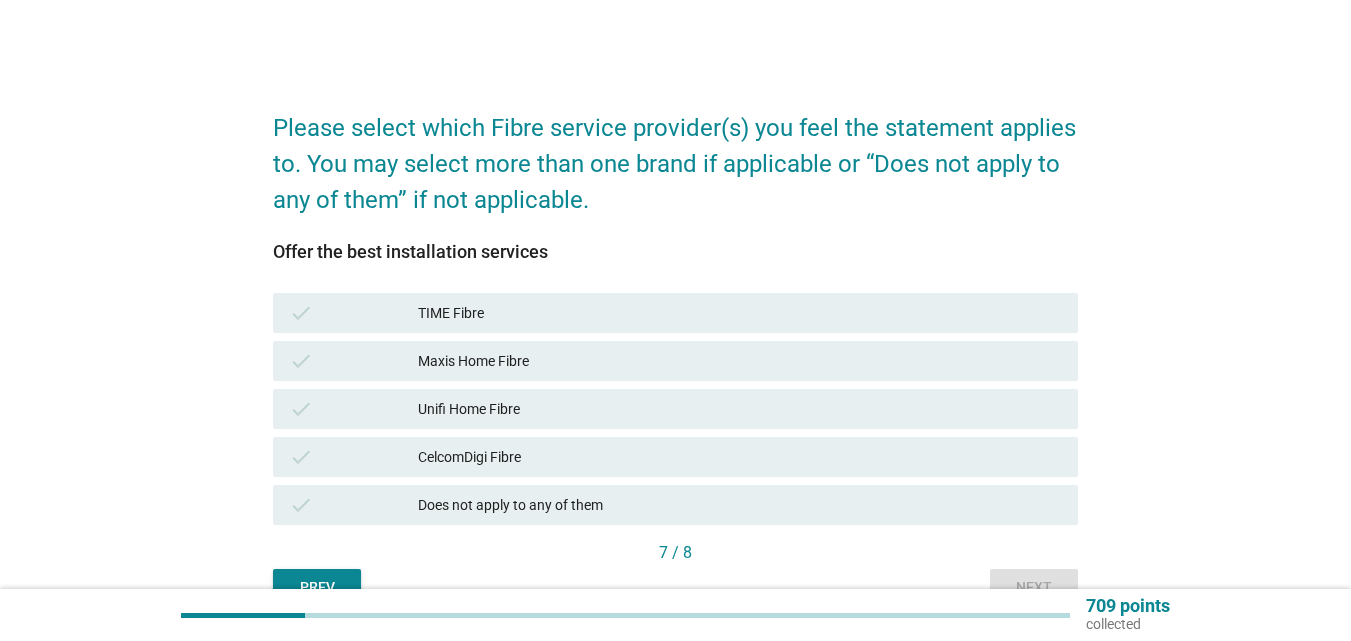 click on "check" at bounding box center (353, 361) 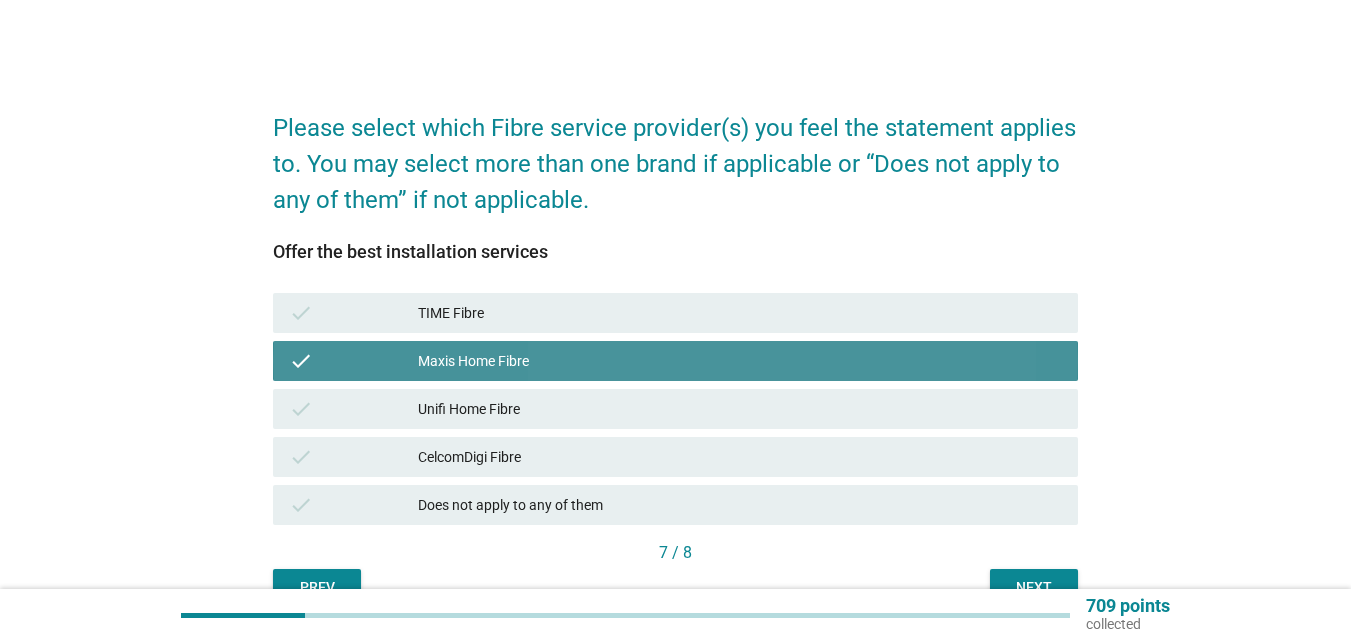 drag, startPoint x: 318, startPoint y: 358, endPoint x: 335, endPoint y: 372, distance: 22.022715 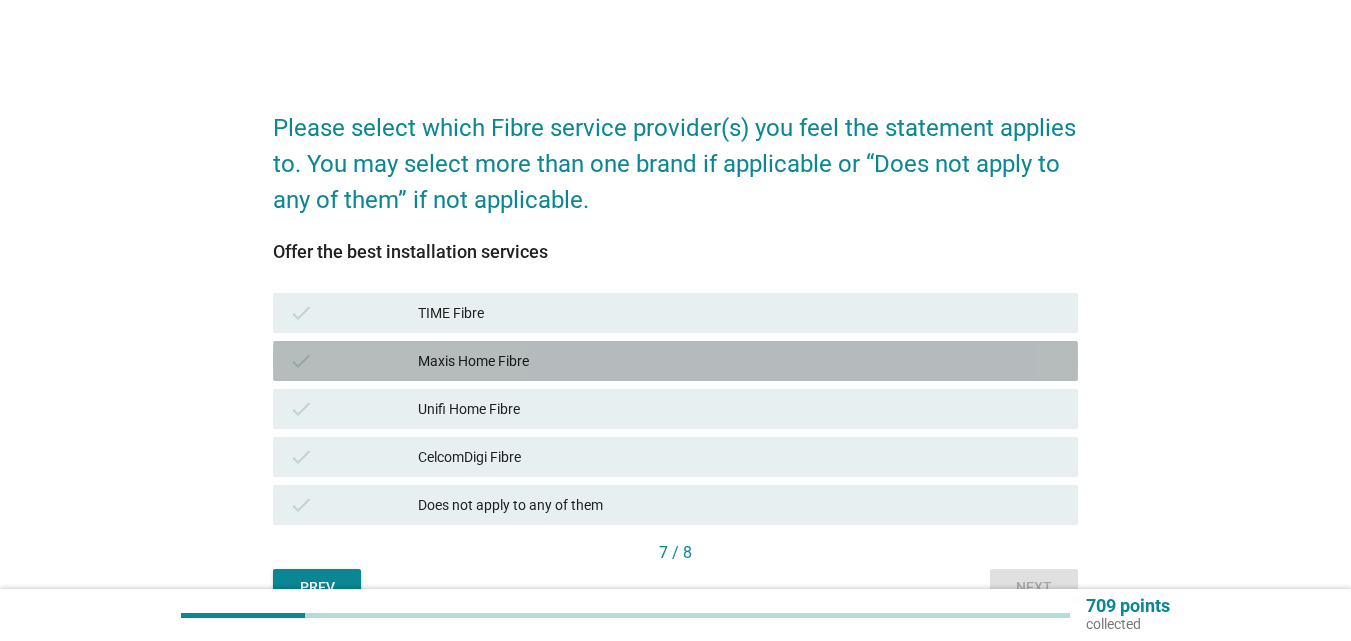 click on "check" at bounding box center (353, 361) 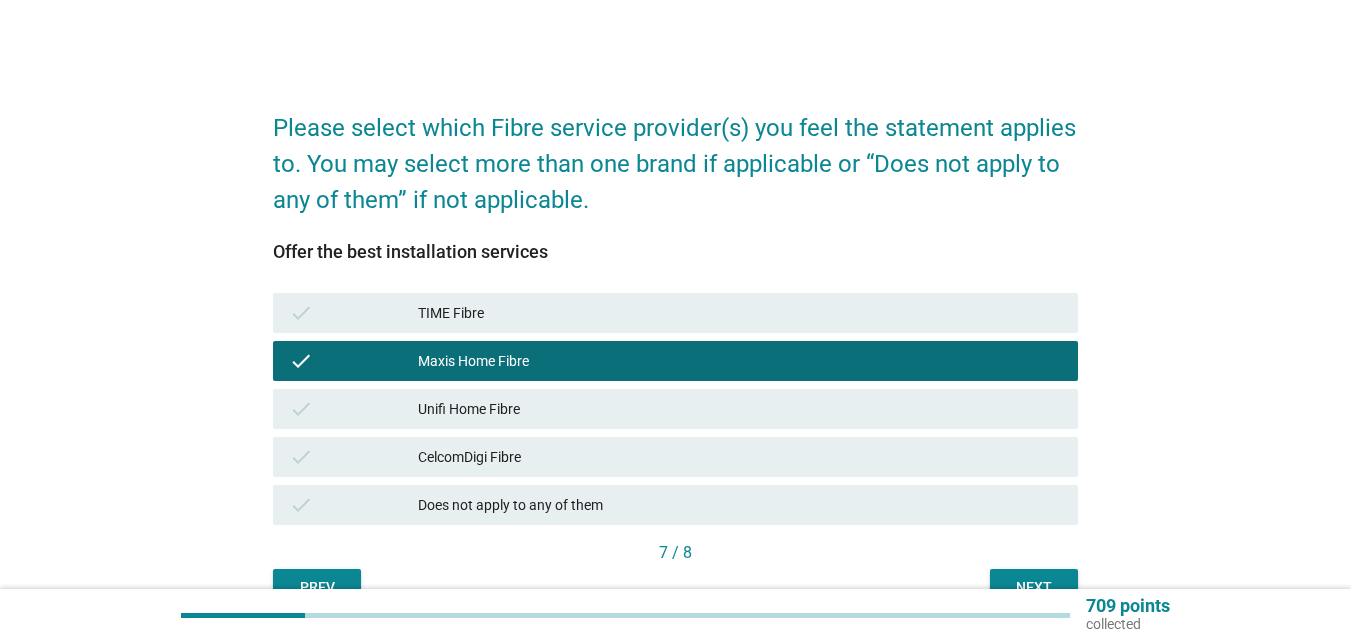click on "check" at bounding box center (353, 409) 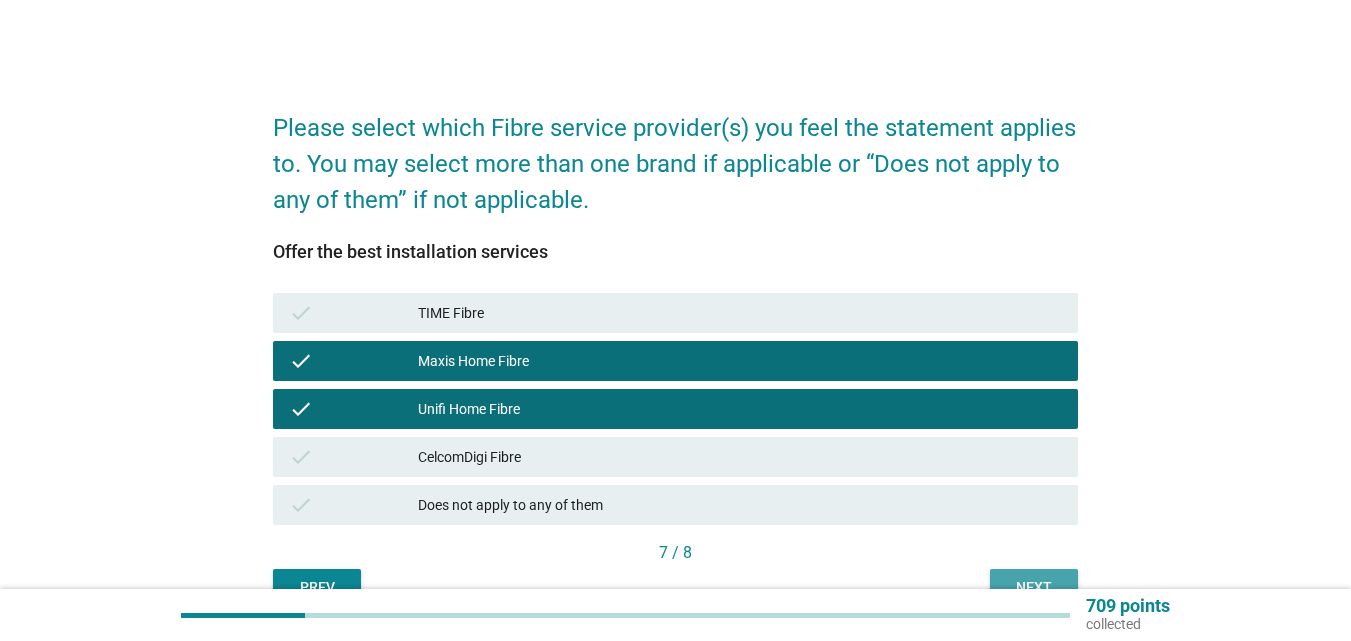 click on "Next" at bounding box center [1034, 587] 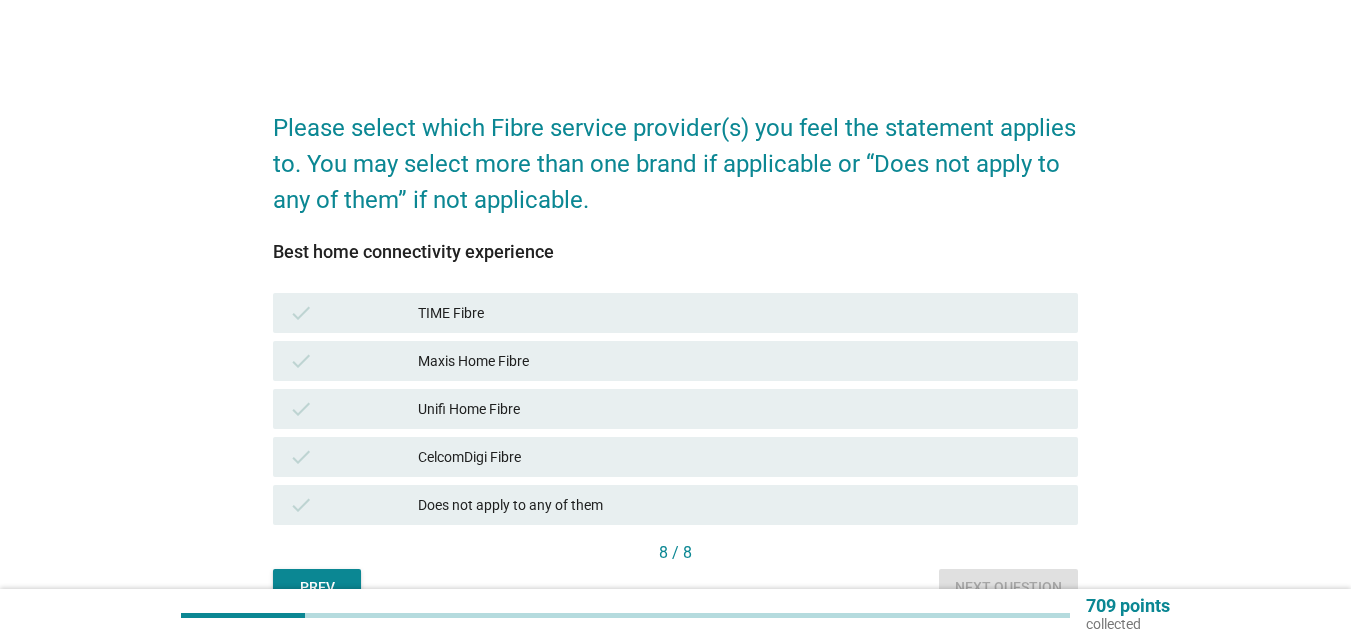 click on "check" at bounding box center (353, 361) 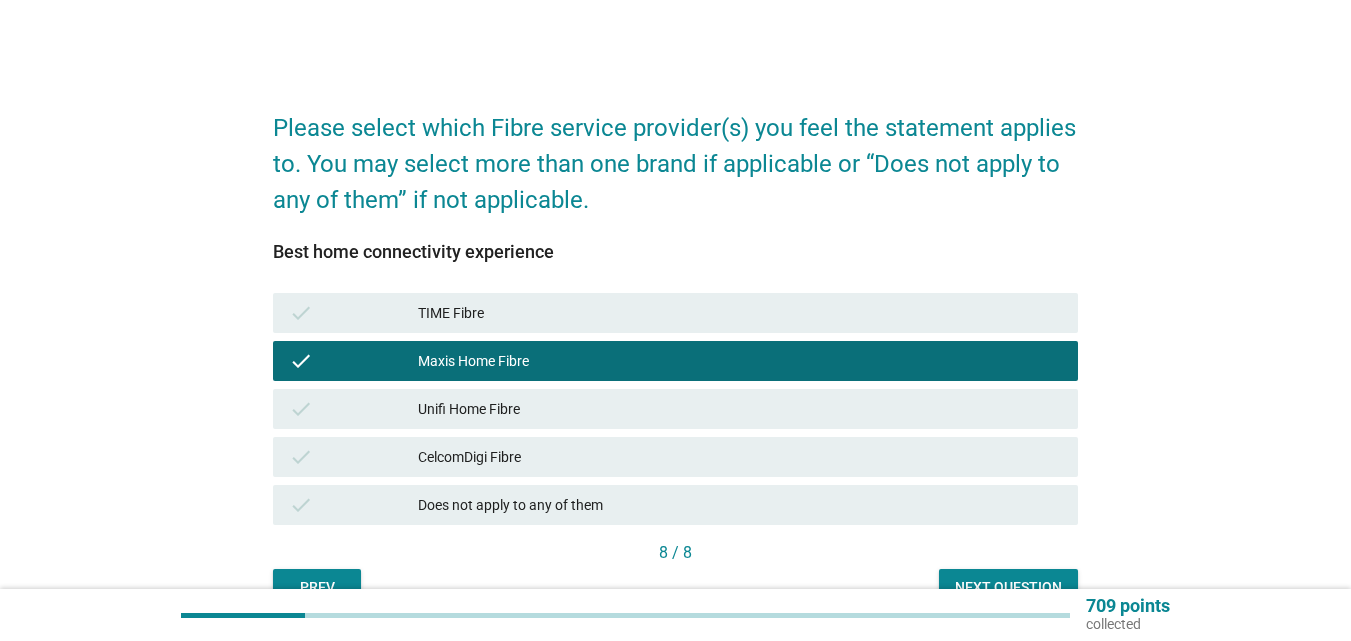 click on "check" at bounding box center (353, 409) 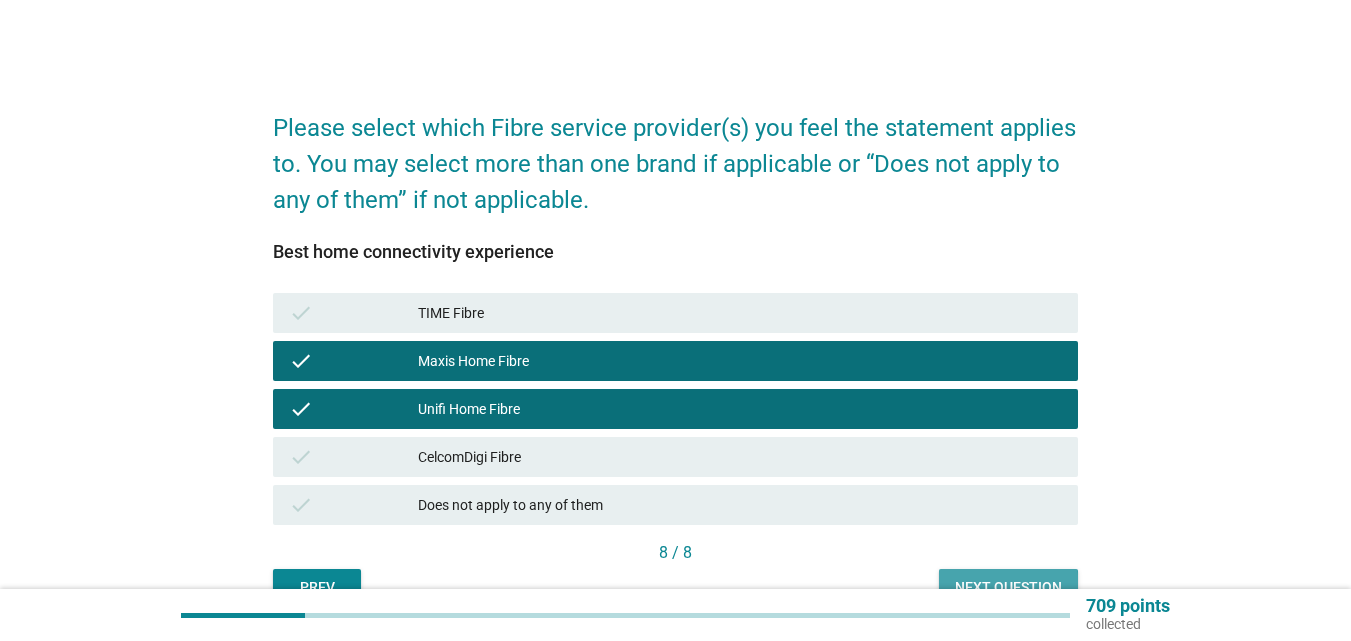 click on "Next question" at bounding box center (1008, 587) 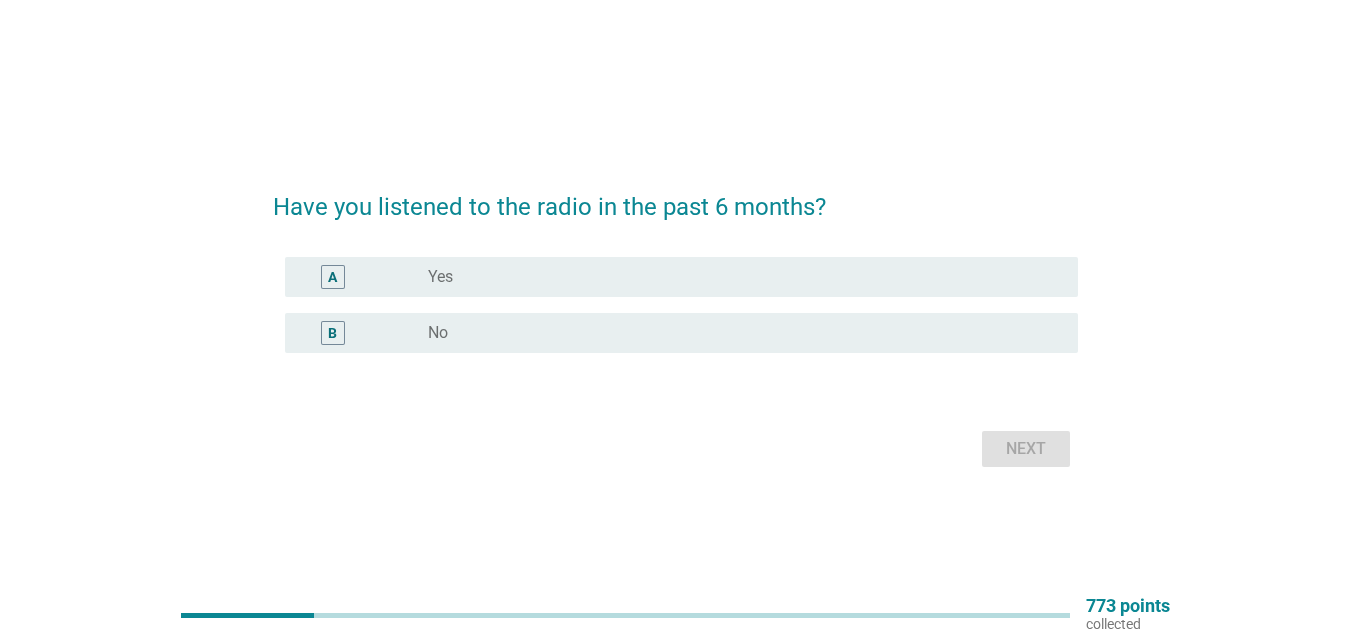 click on "radio_button_unchecked Yes" at bounding box center [737, 277] 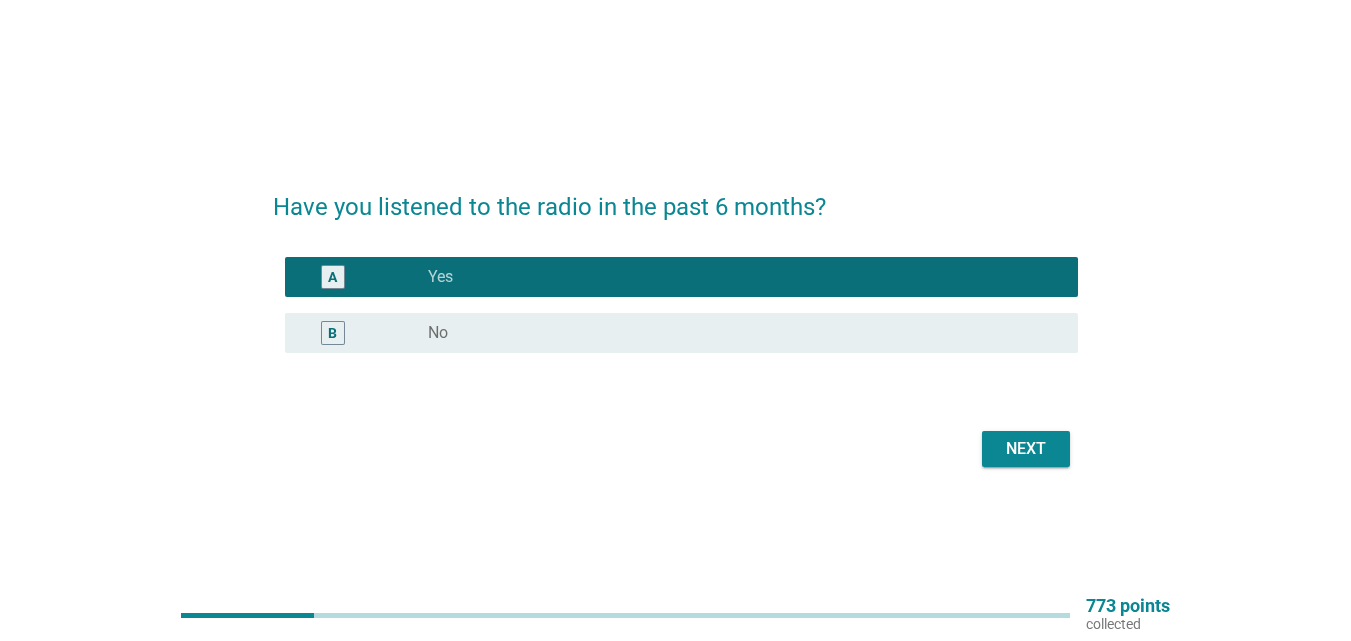 click on "Next" at bounding box center (1026, 449) 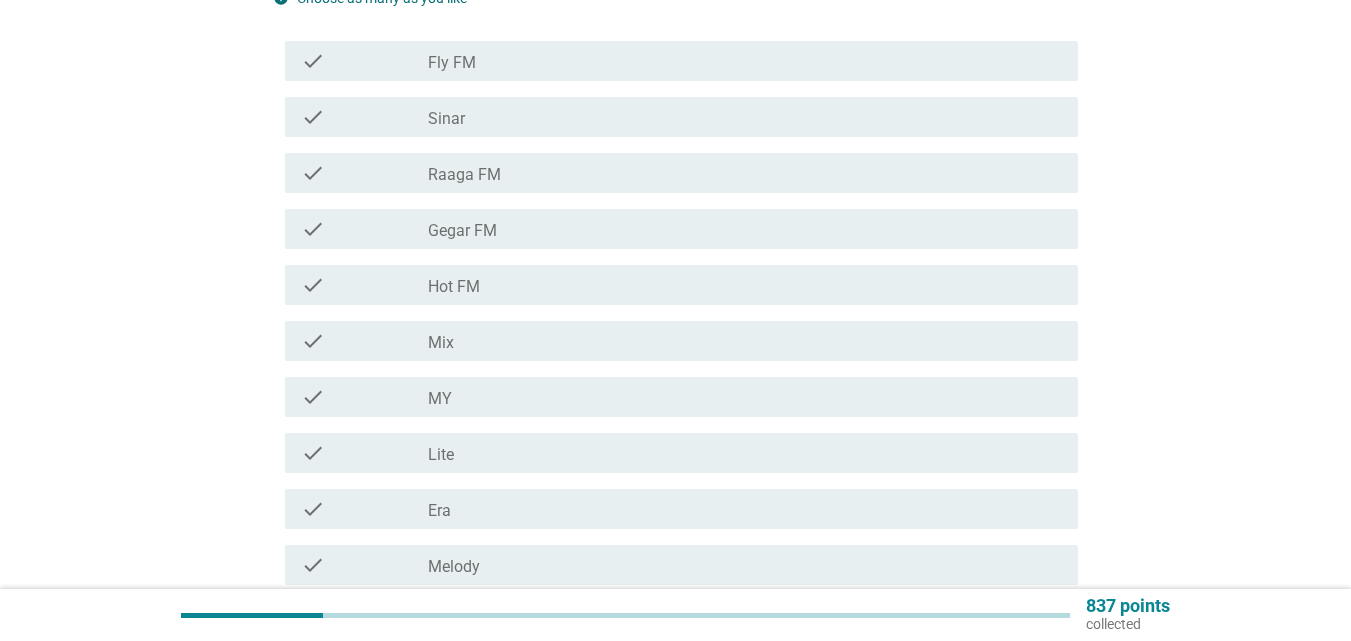 scroll, scrollTop: 200, scrollLeft: 0, axis: vertical 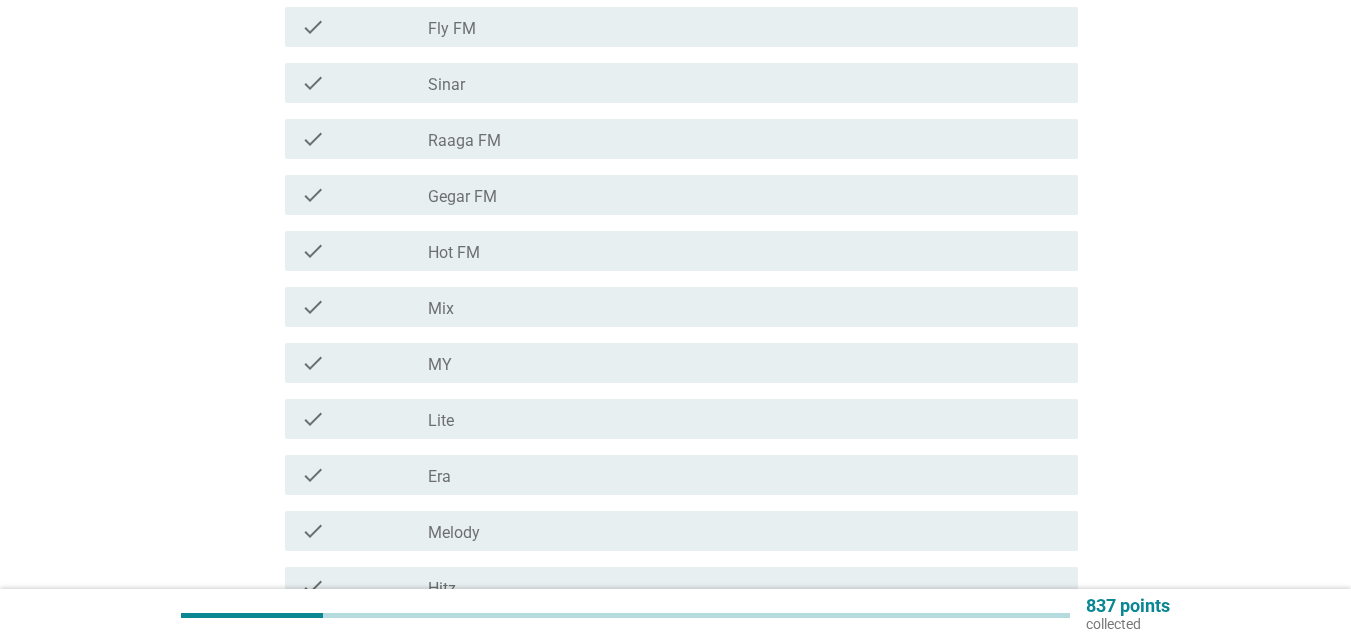 click on "check" at bounding box center (364, 363) 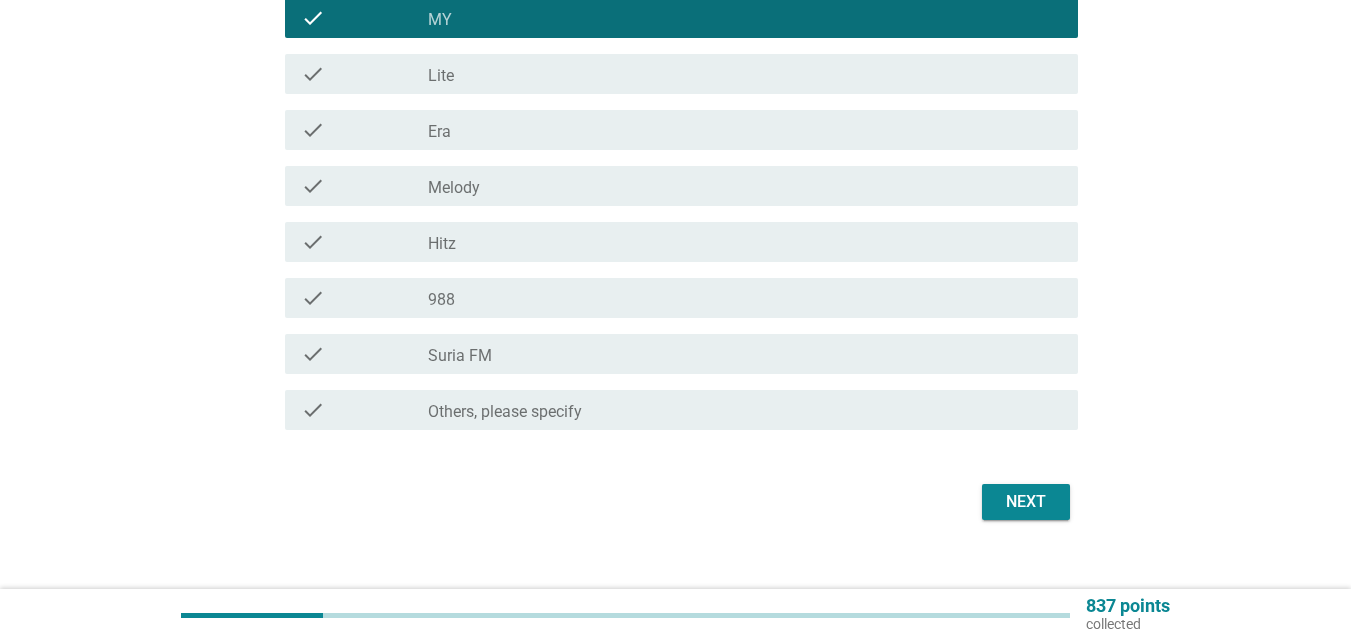 scroll, scrollTop: 547, scrollLeft: 0, axis: vertical 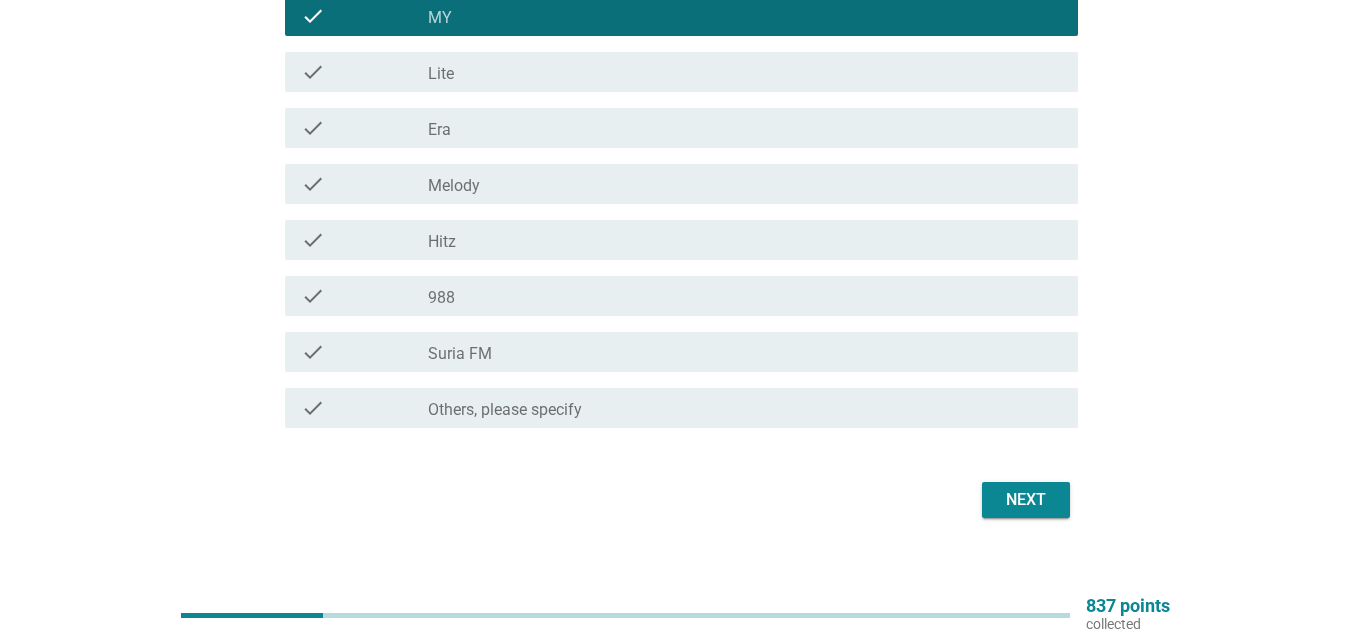 click on "Next" at bounding box center (675, 500) 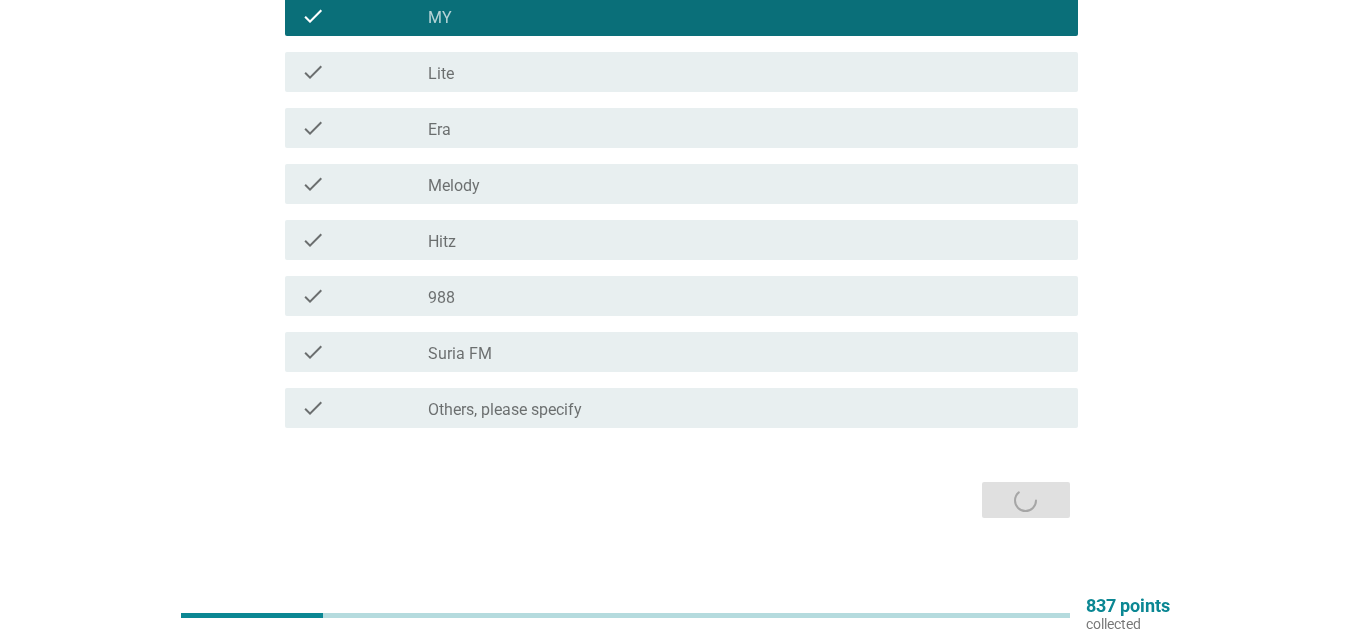 drag, startPoint x: 1027, startPoint y: 497, endPoint x: 1054, endPoint y: 491, distance: 27.658634 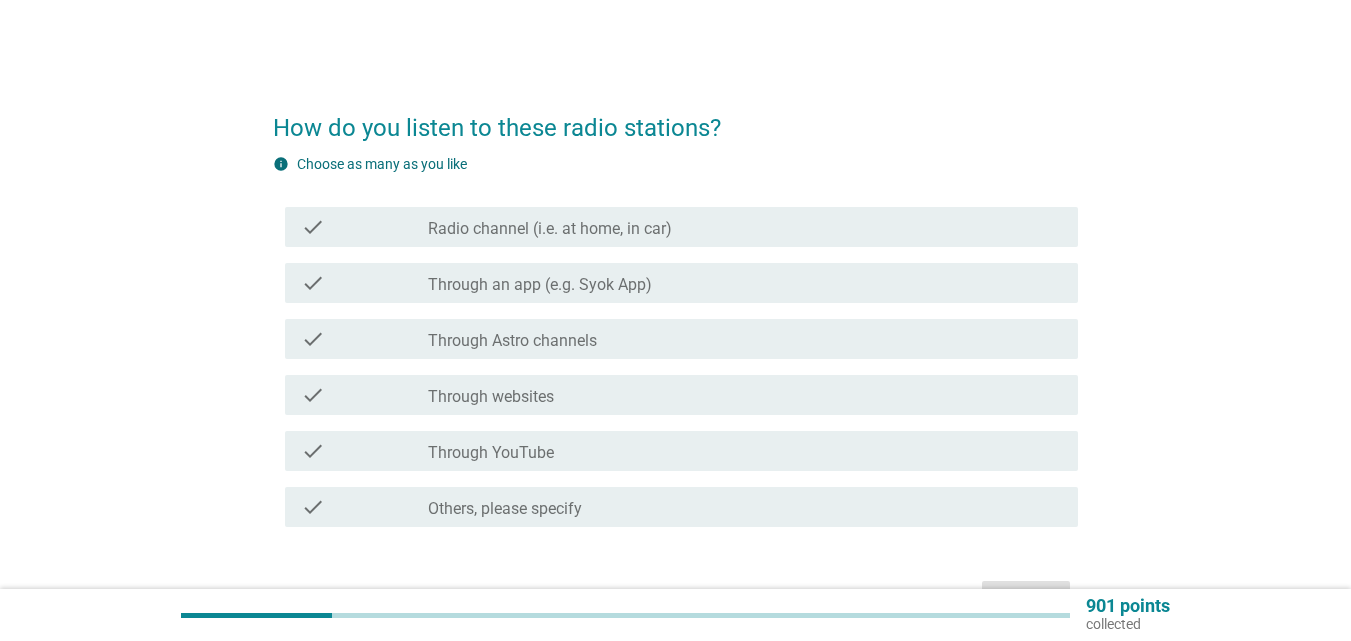 click on "check" at bounding box center (364, 227) 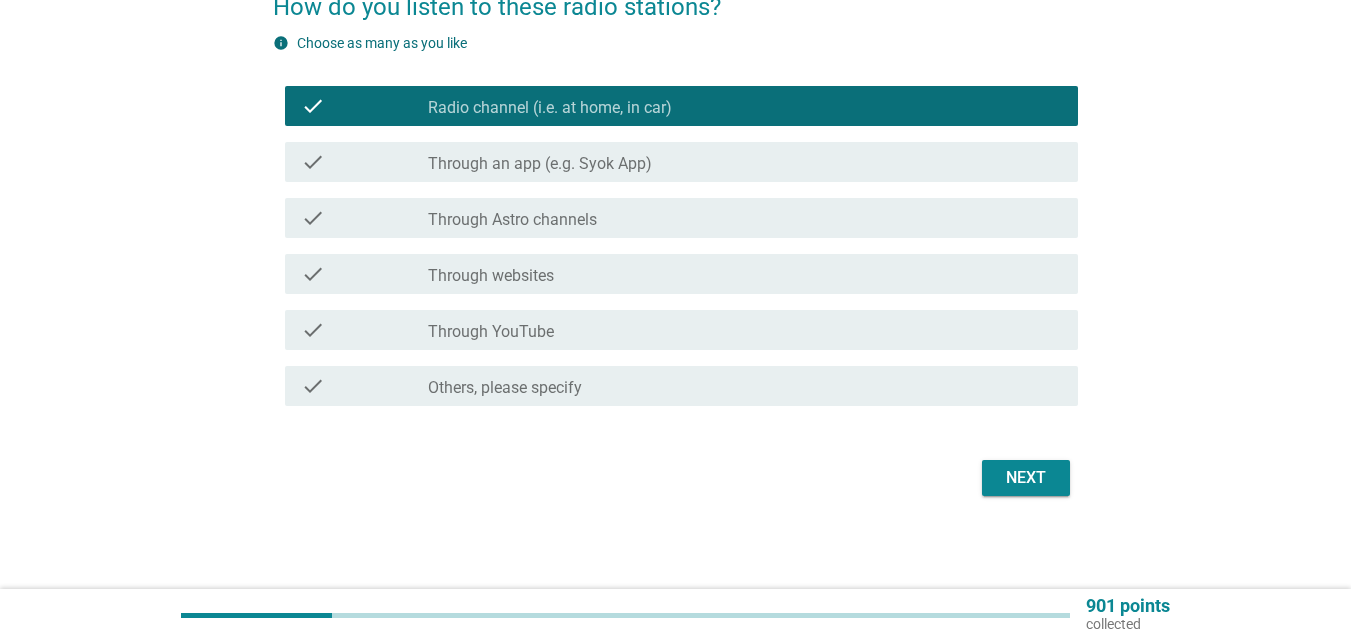 scroll, scrollTop: 124, scrollLeft: 0, axis: vertical 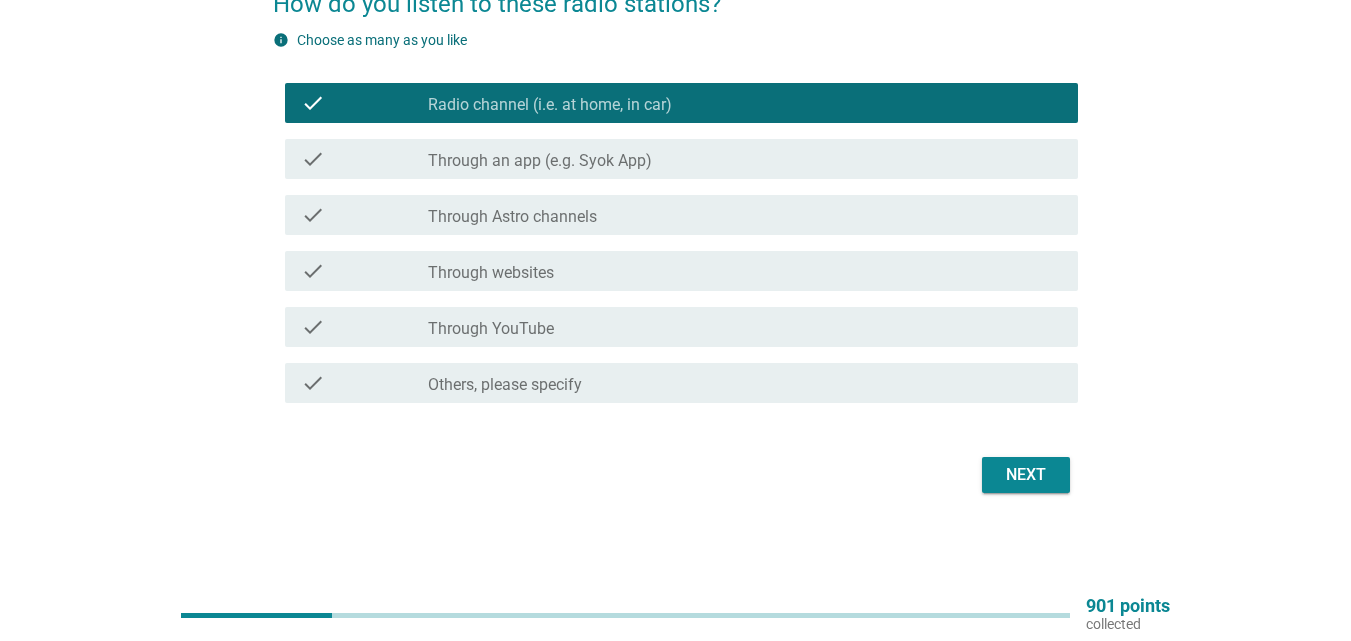 click on "Next" at bounding box center [1026, 475] 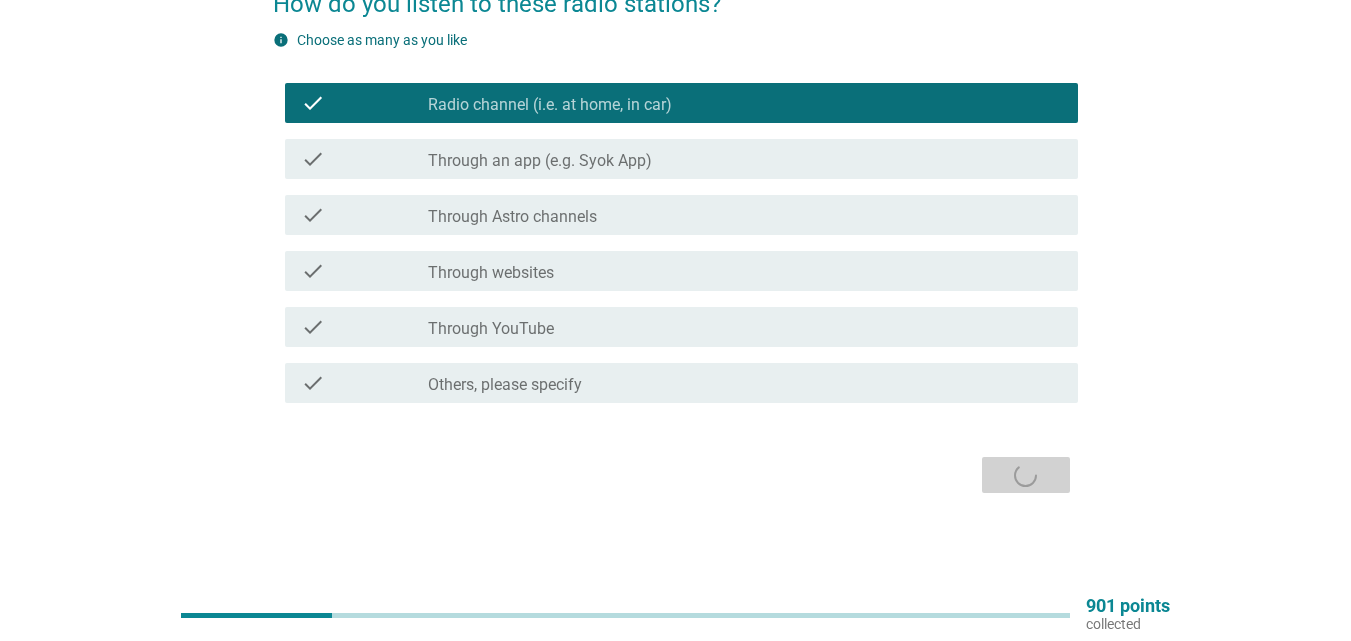 click on "Next" at bounding box center (675, 475) 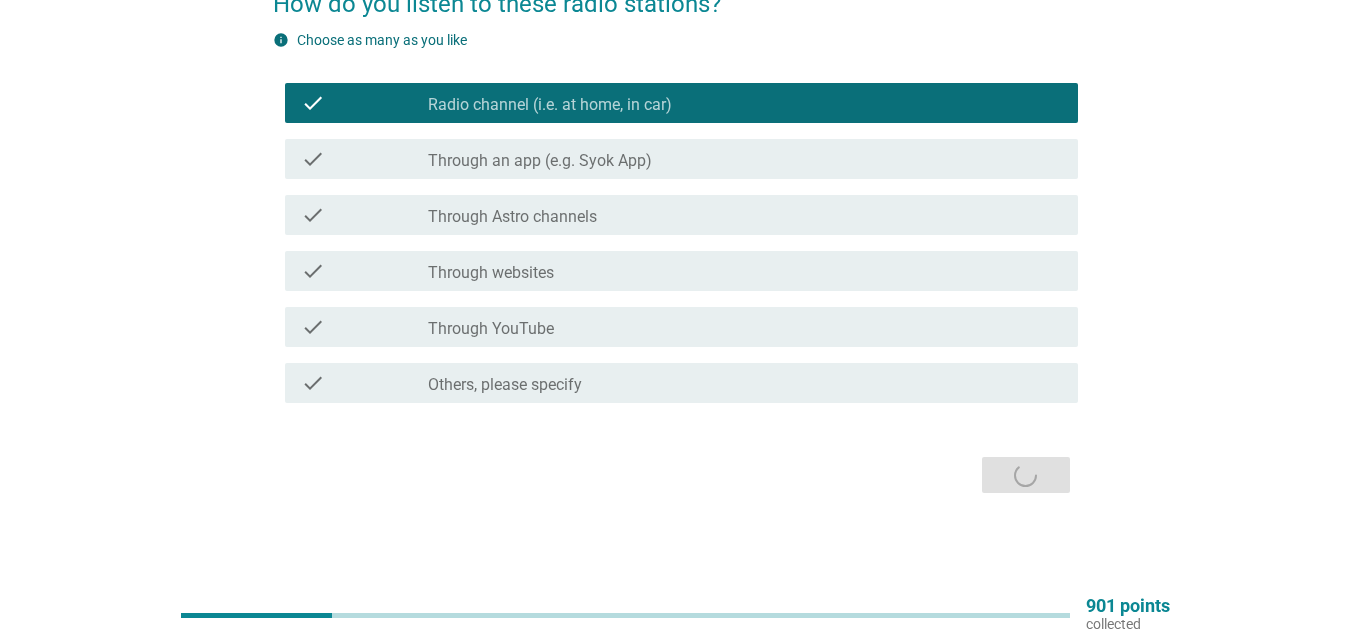 scroll, scrollTop: 0, scrollLeft: 0, axis: both 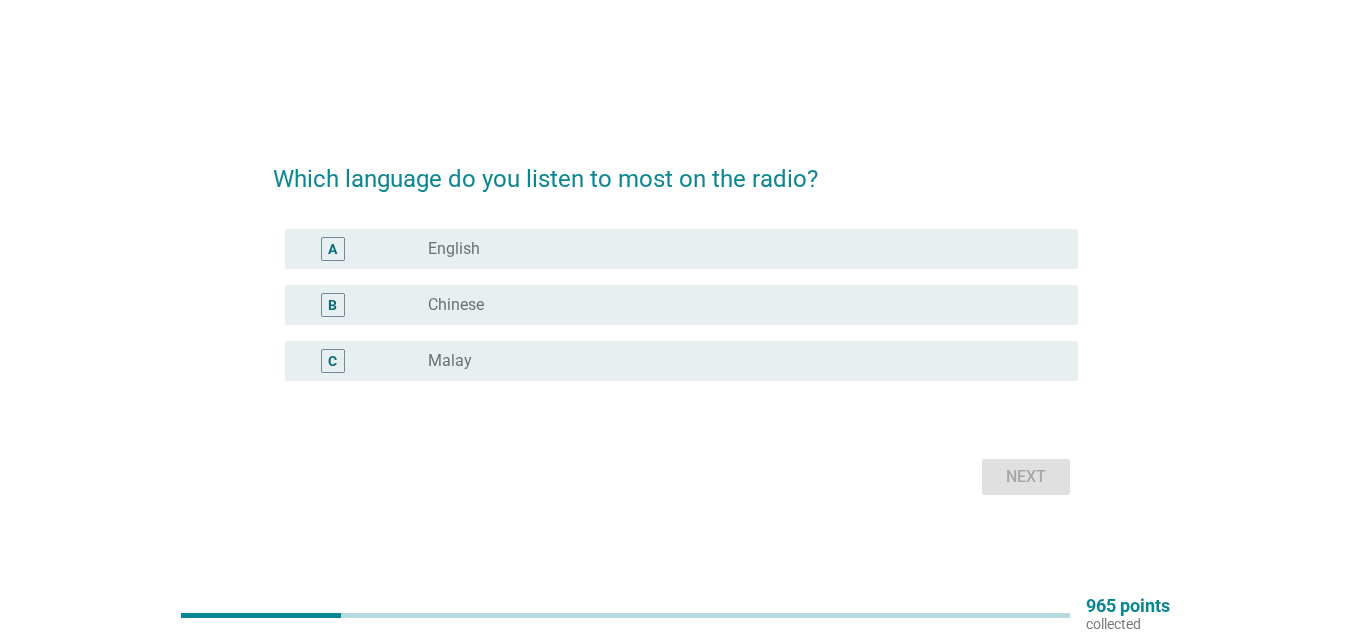 click on "B" at bounding box center (332, 304) 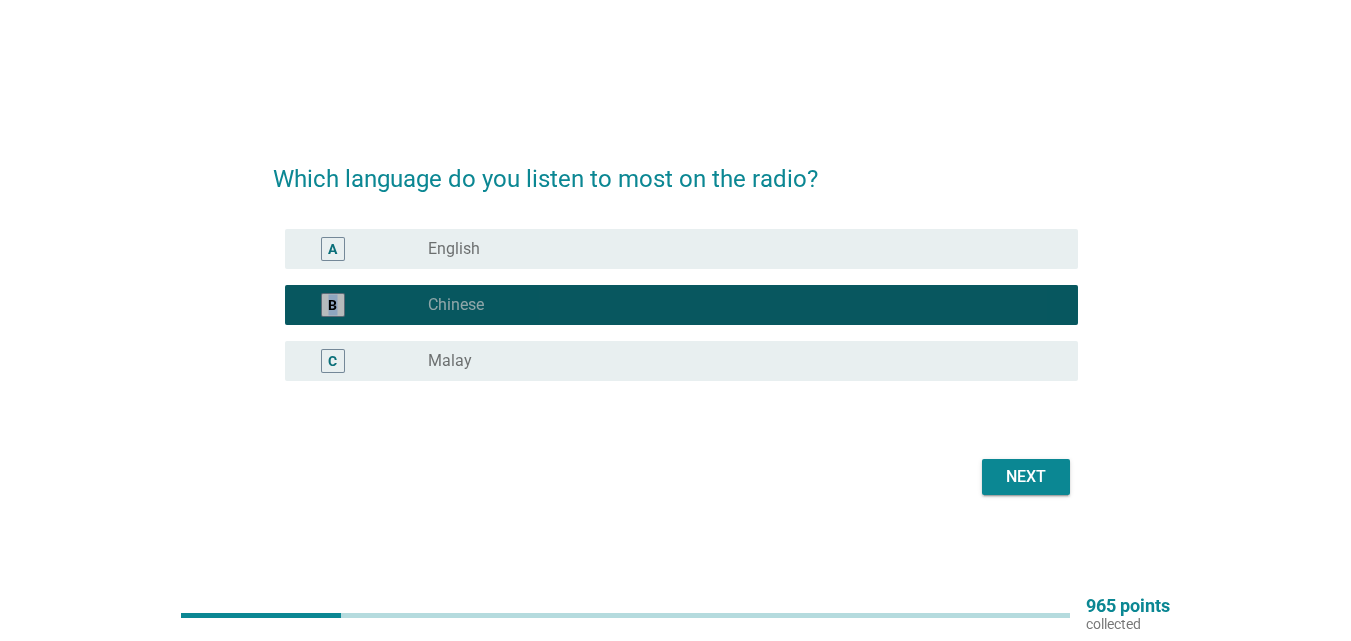 click on "B" at bounding box center (332, 304) 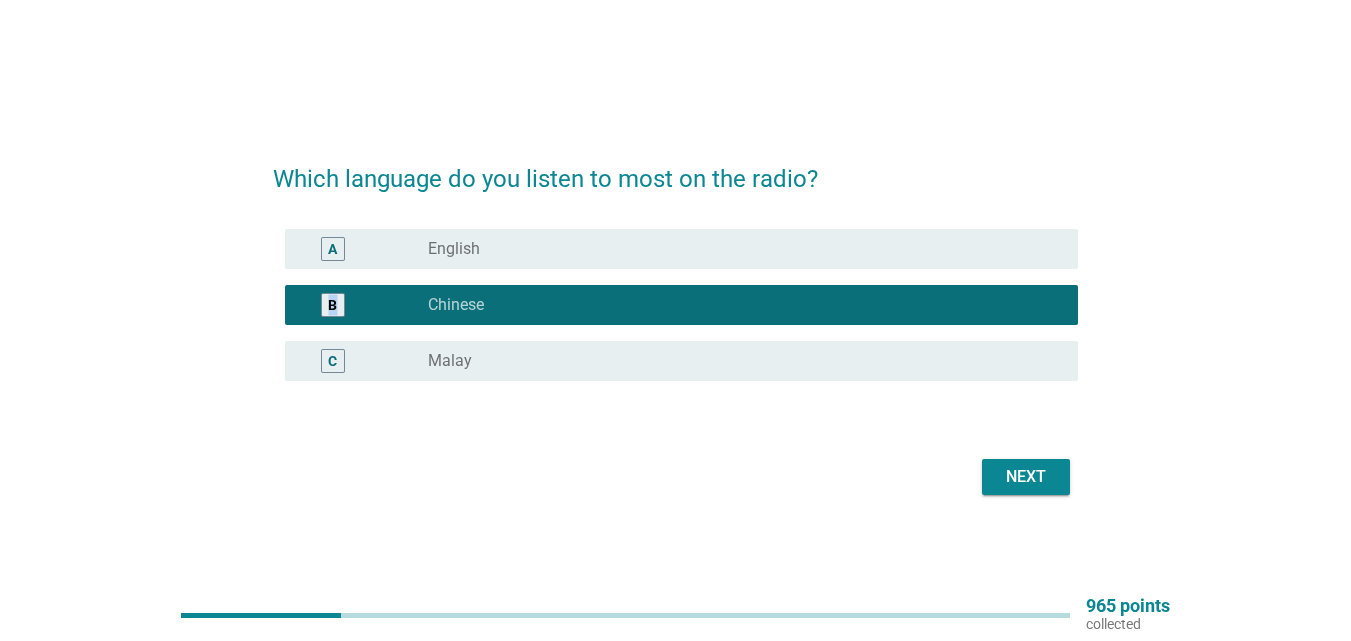 click on "Next" at bounding box center [1026, 477] 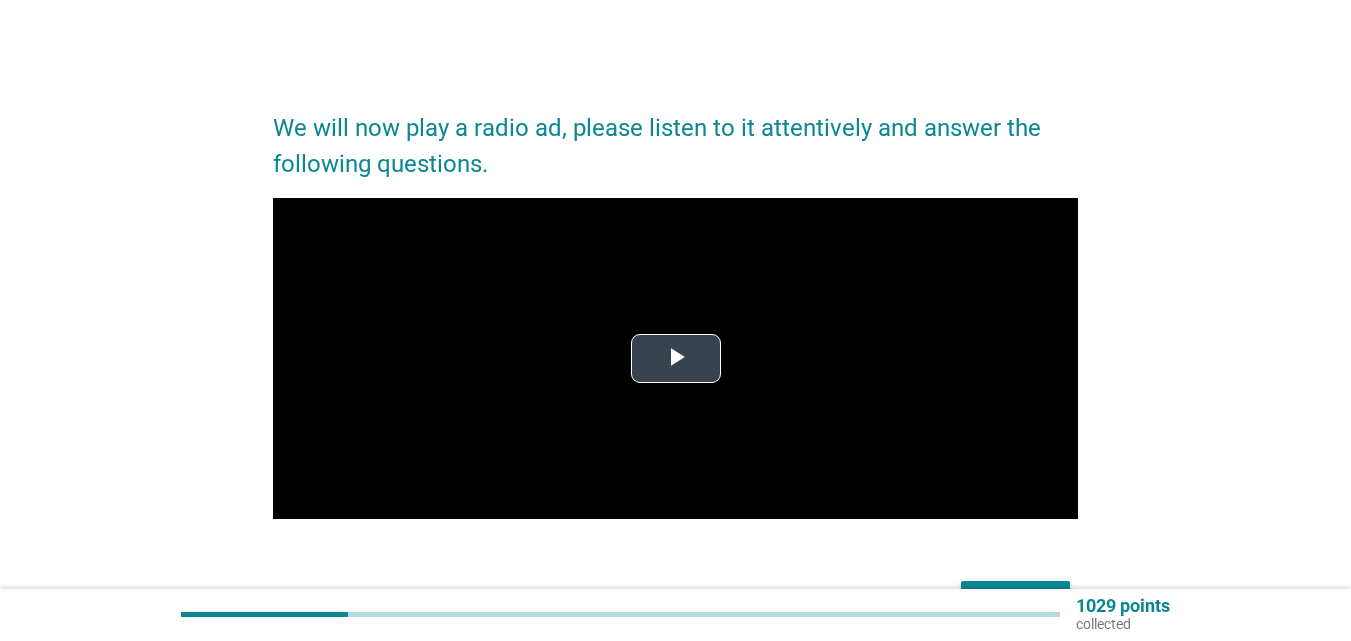 click at bounding box center (676, 358) 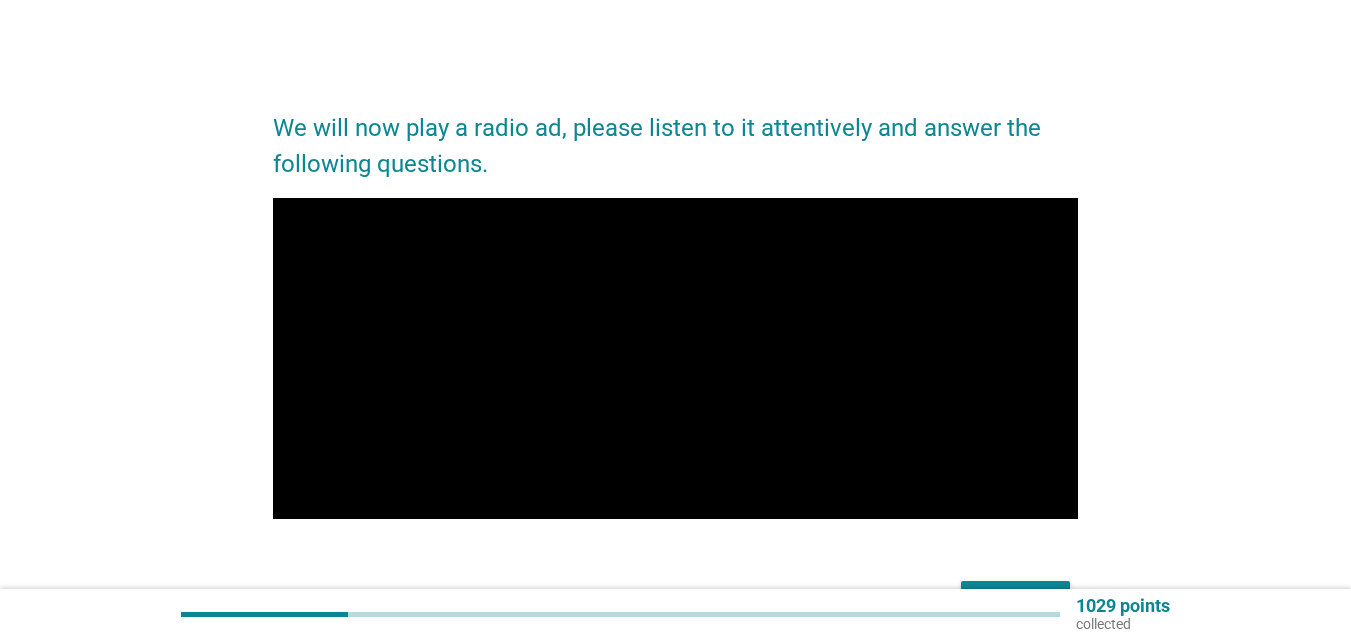 drag, startPoint x: 1206, startPoint y: 403, endPoint x: 1009, endPoint y: 470, distance: 208.08171 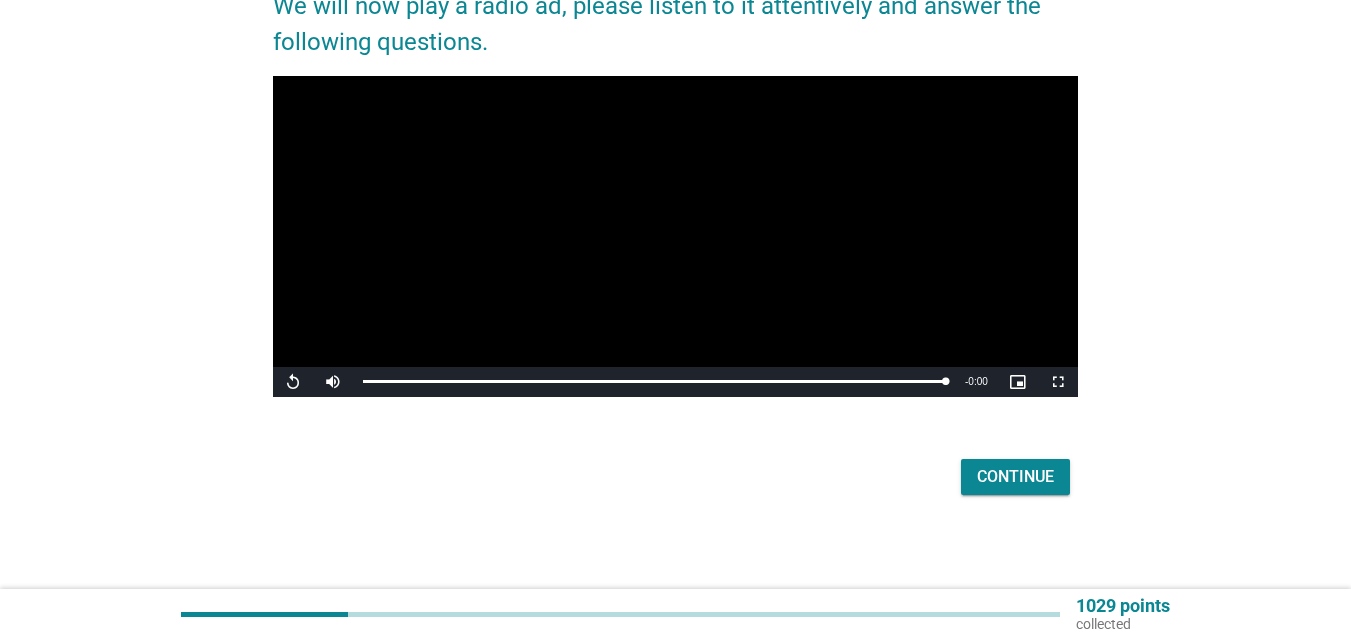 scroll, scrollTop: 124, scrollLeft: 0, axis: vertical 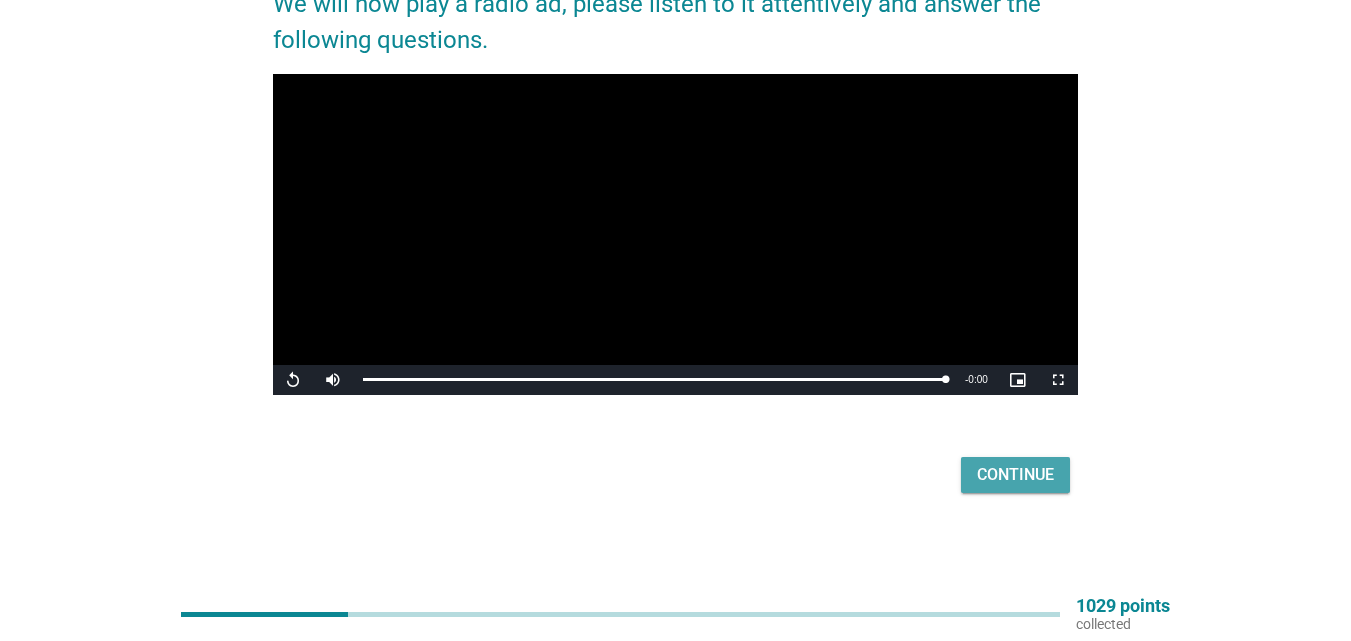 click on "Continue" at bounding box center [1015, 475] 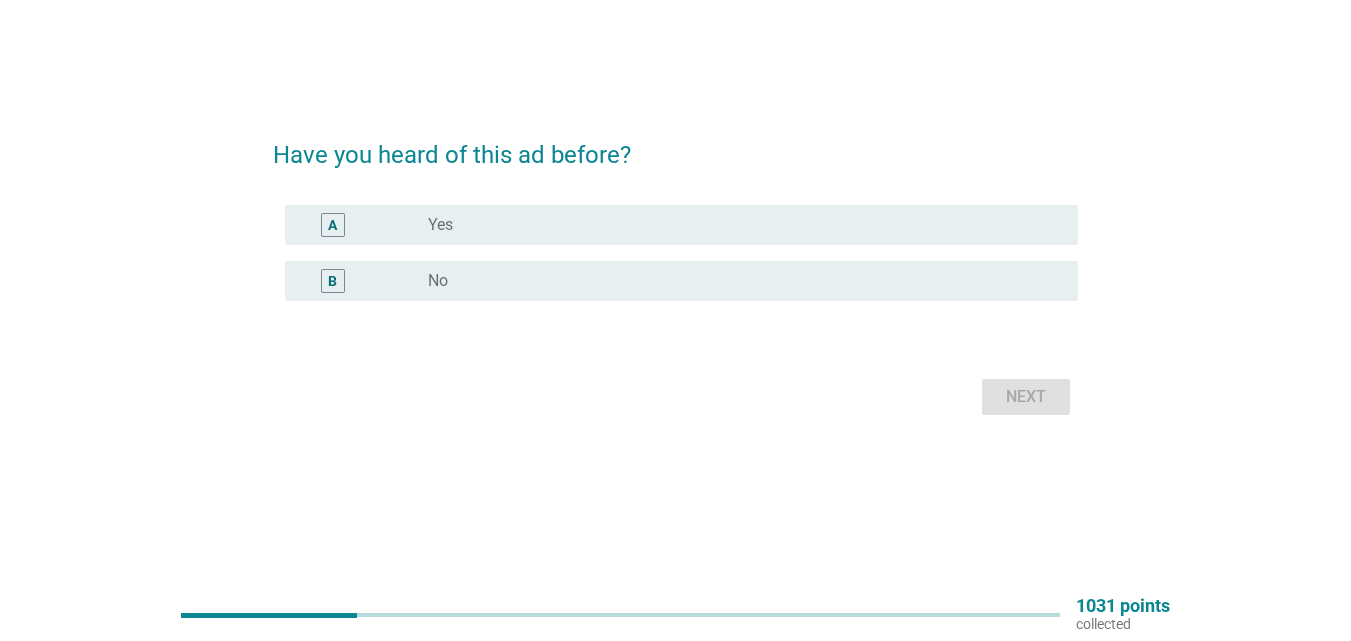 scroll, scrollTop: 0, scrollLeft: 0, axis: both 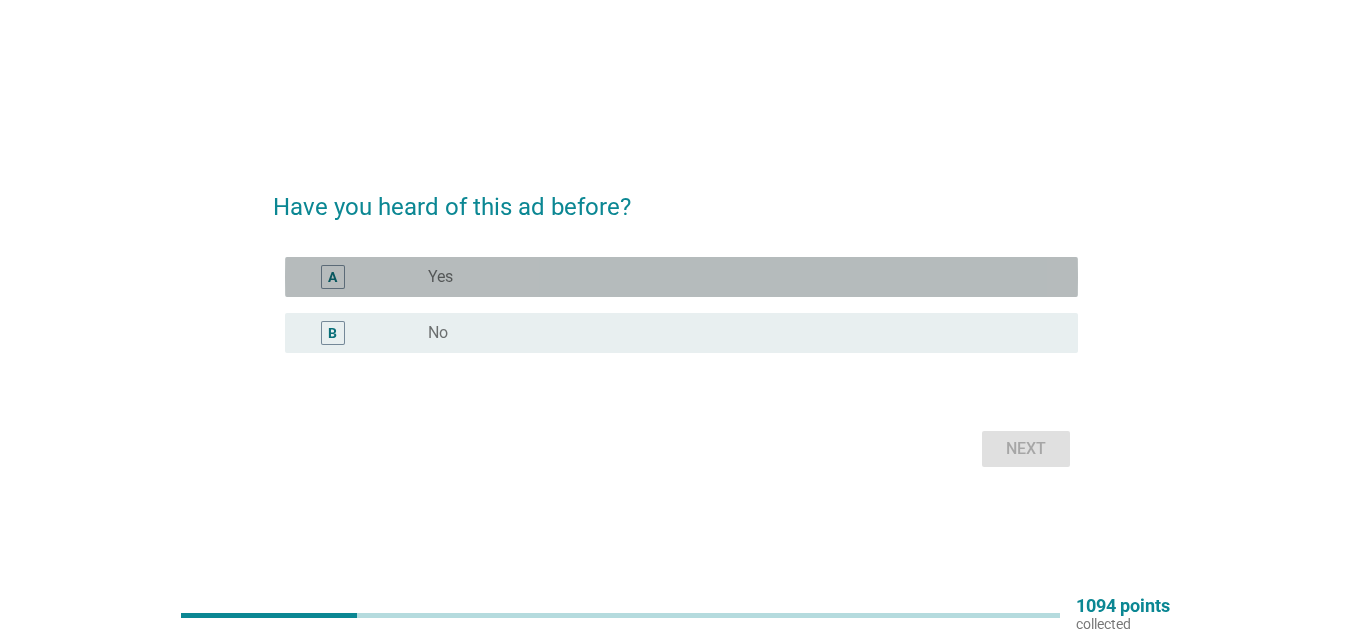 click on "A" at bounding box center [333, 277] 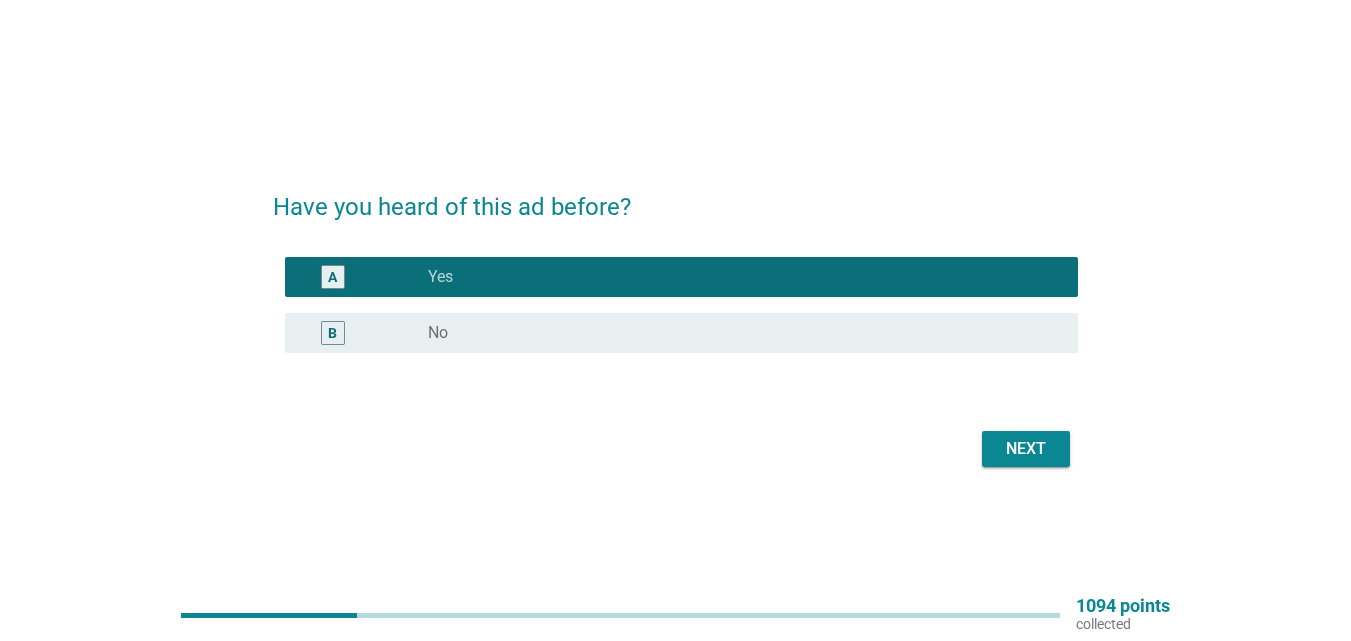 click on "Next" at bounding box center (1026, 449) 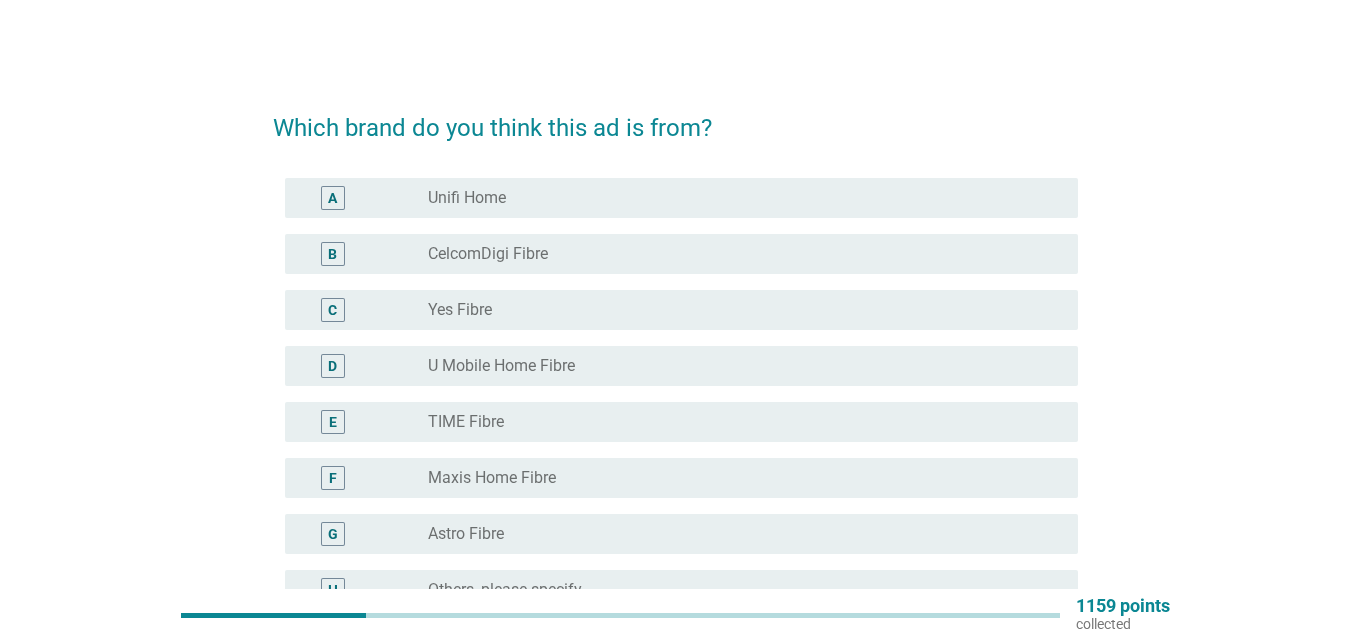 scroll, scrollTop: 100, scrollLeft: 0, axis: vertical 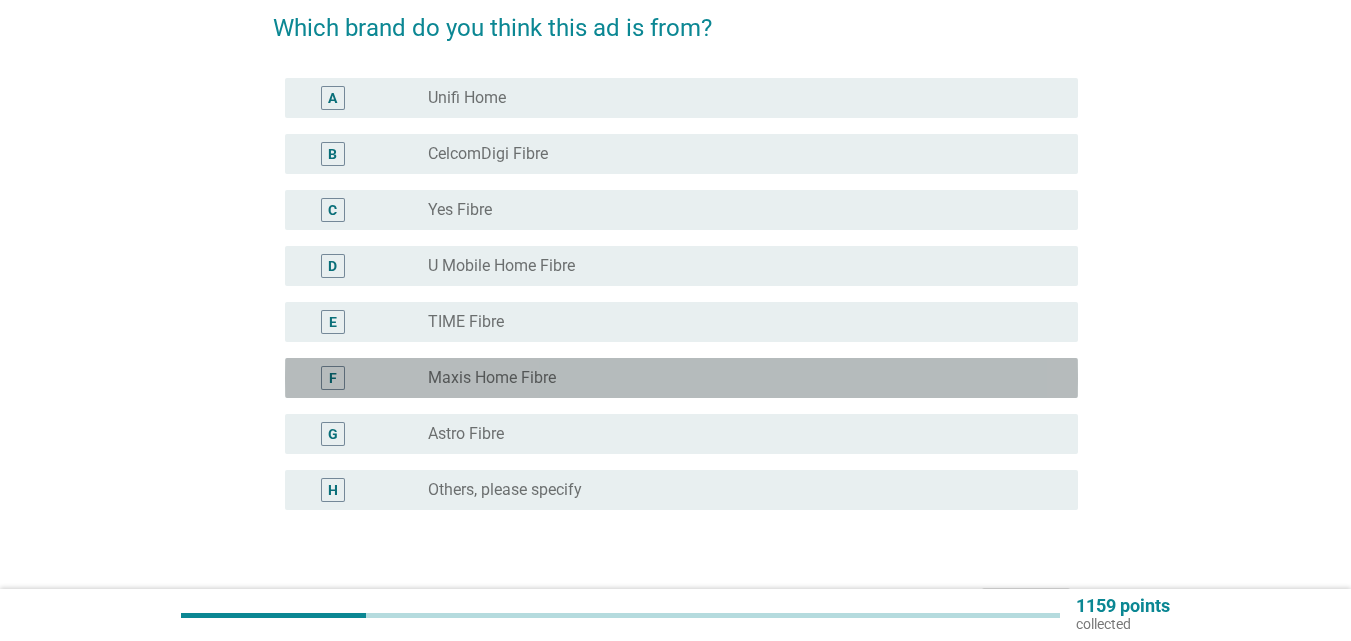 click on "F" at bounding box center (333, 378) 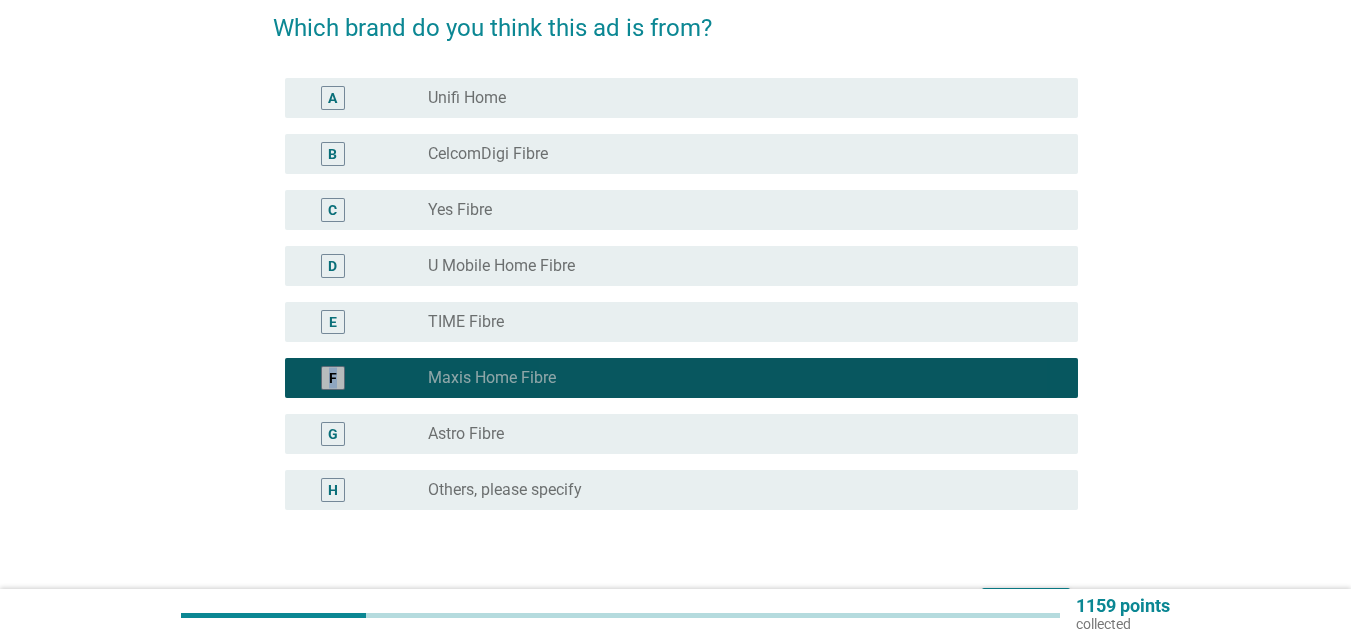 click on "F" at bounding box center [333, 378] 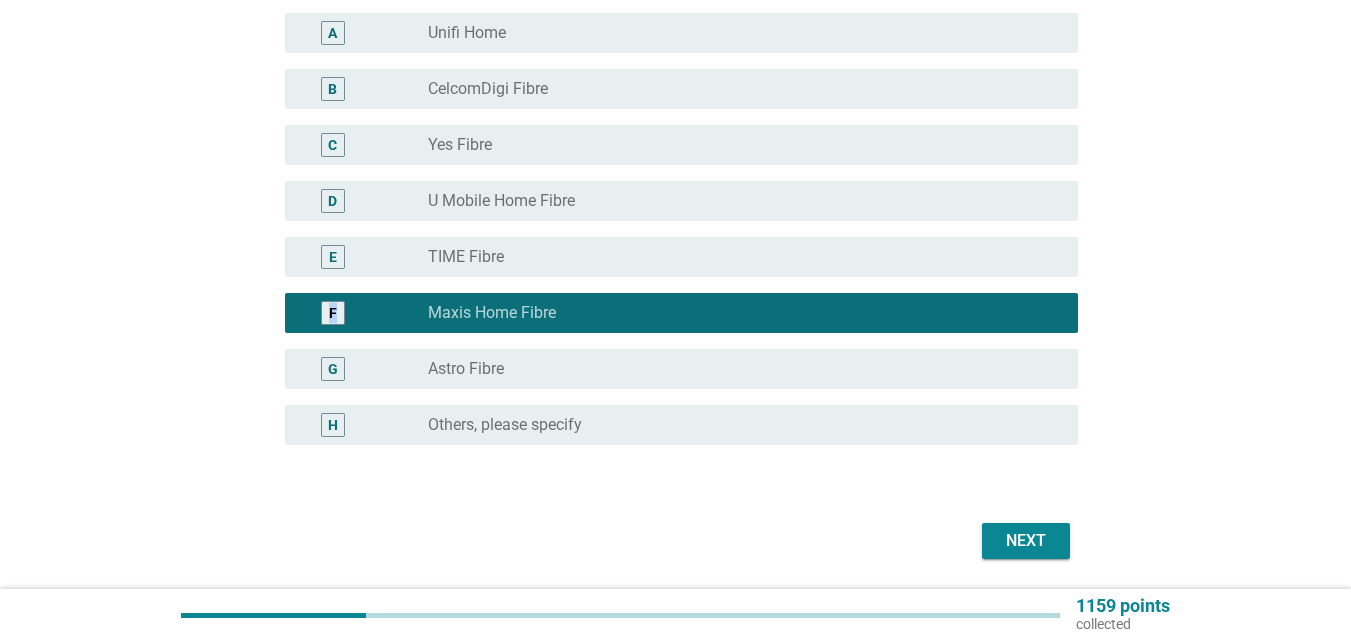 scroll, scrollTop: 200, scrollLeft: 0, axis: vertical 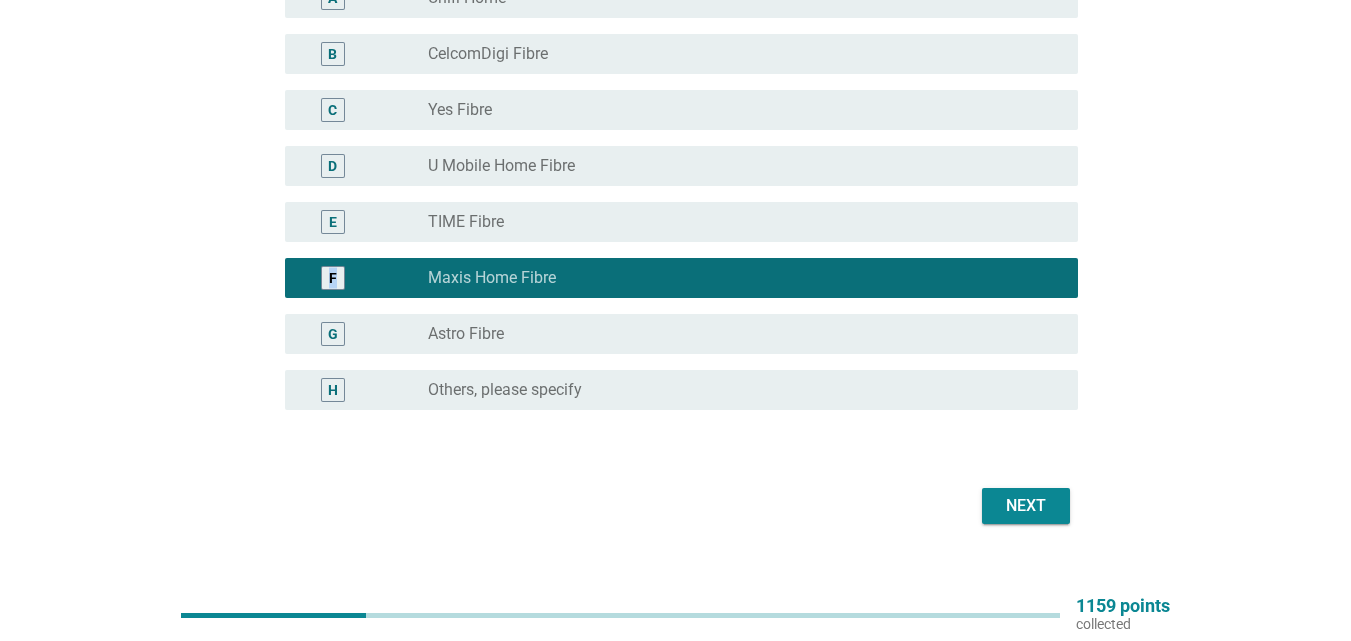 click on "Next" at bounding box center [1026, 506] 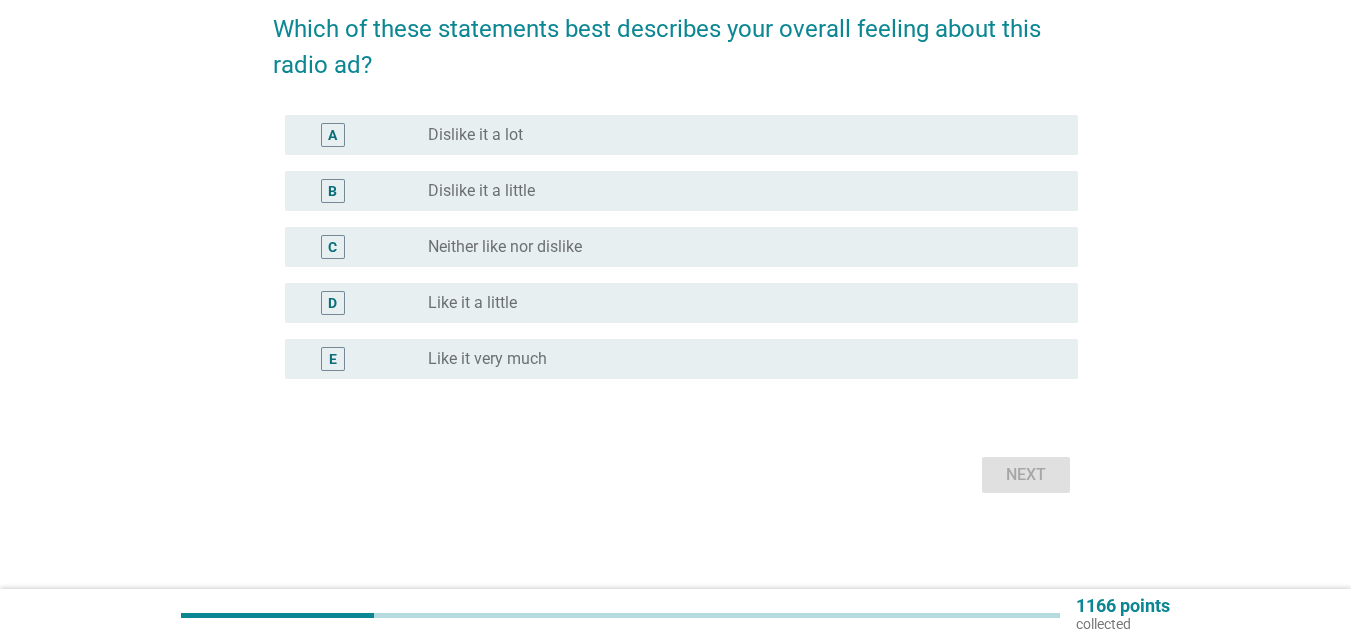 scroll, scrollTop: 0, scrollLeft: 0, axis: both 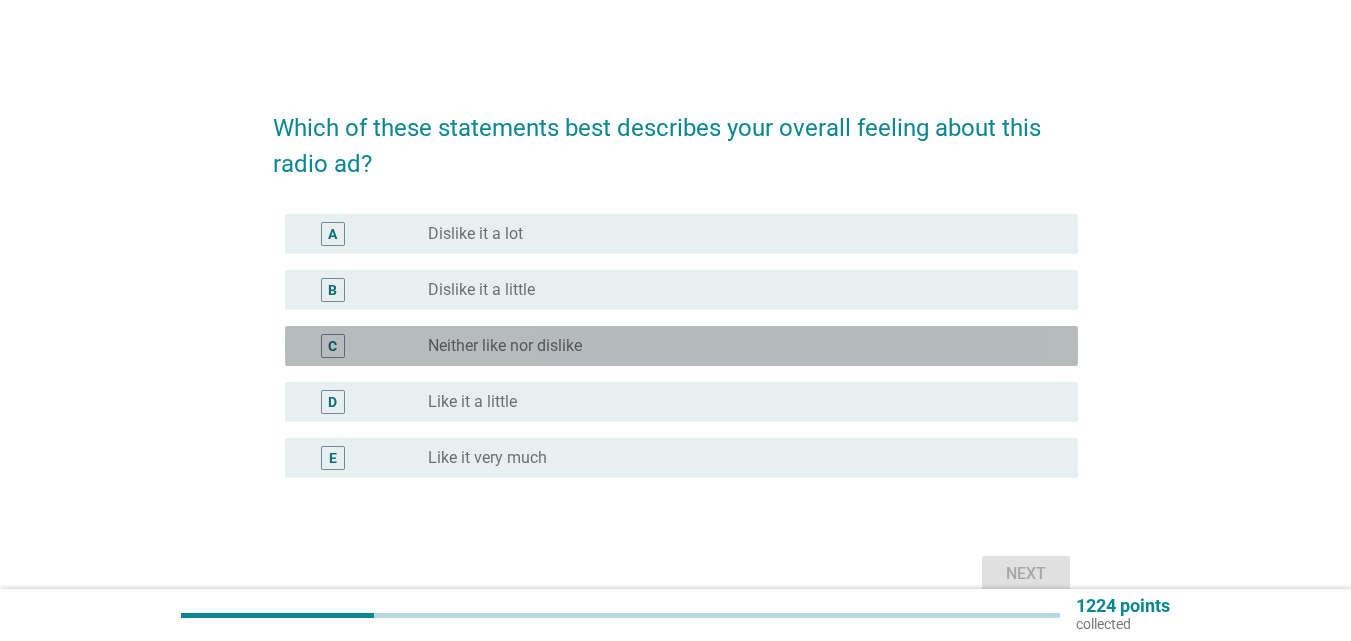 click on "C" at bounding box center [364, 346] 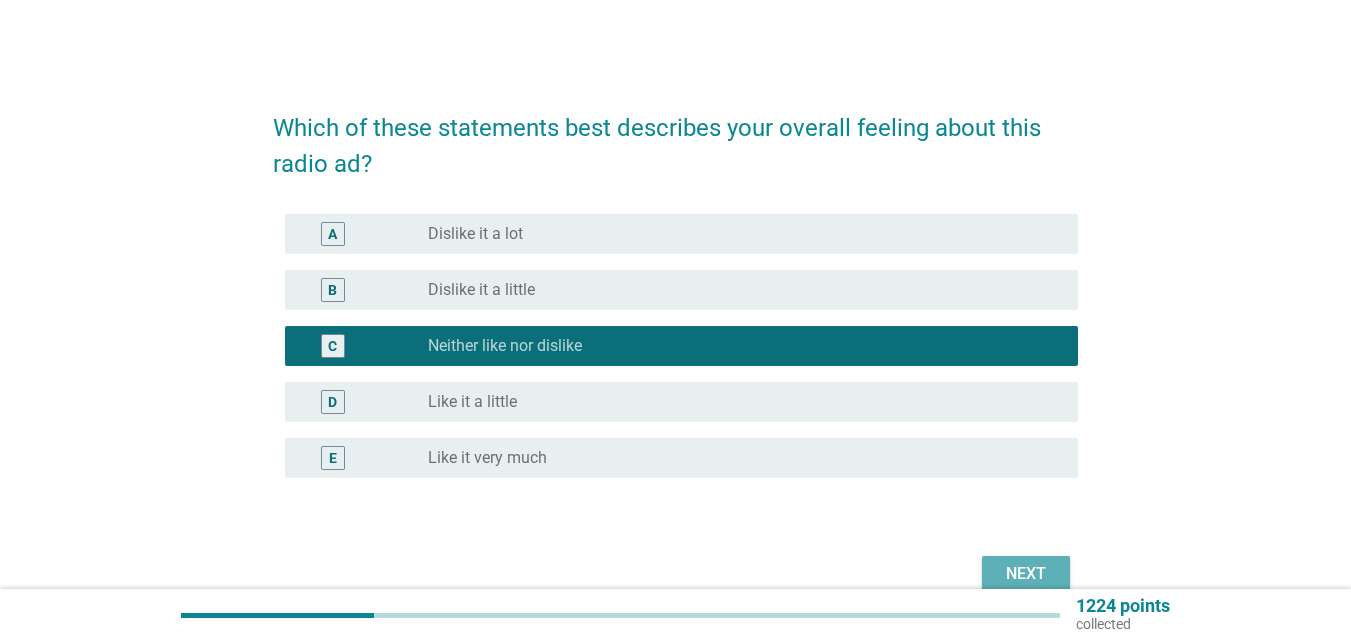 click on "Next" at bounding box center (1026, 574) 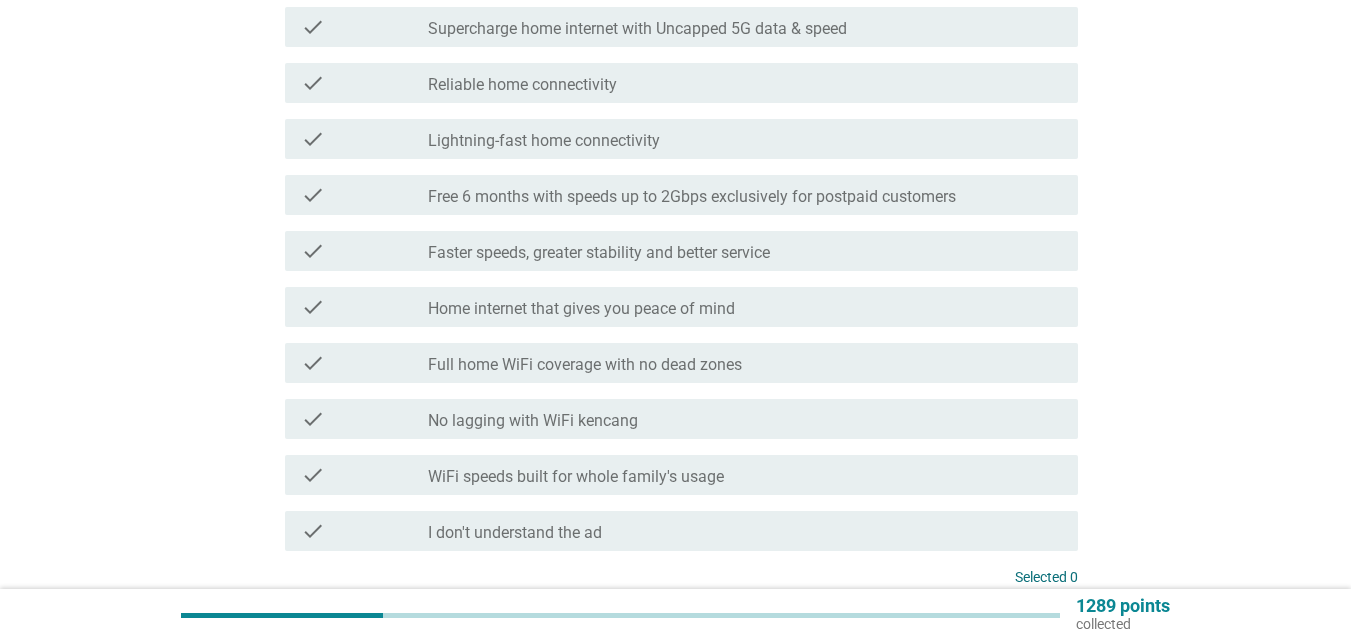 scroll, scrollTop: 100, scrollLeft: 0, axis: vertical 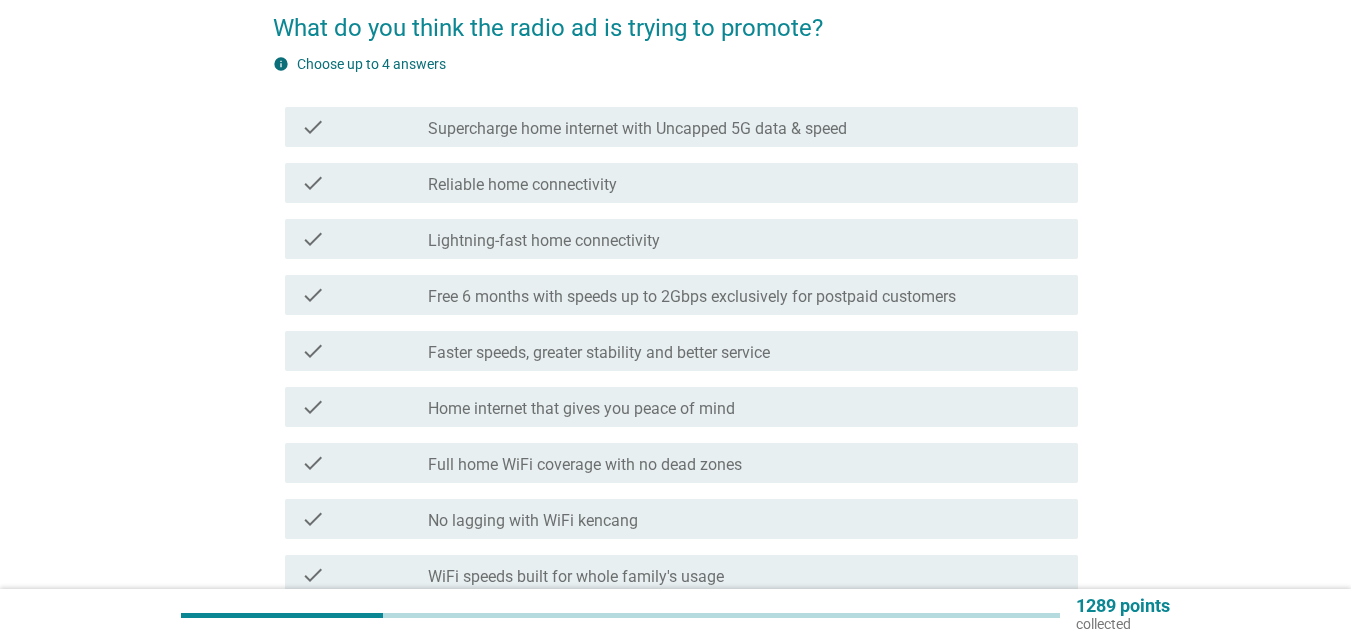 click on "check" at bounding box center [364, 127] 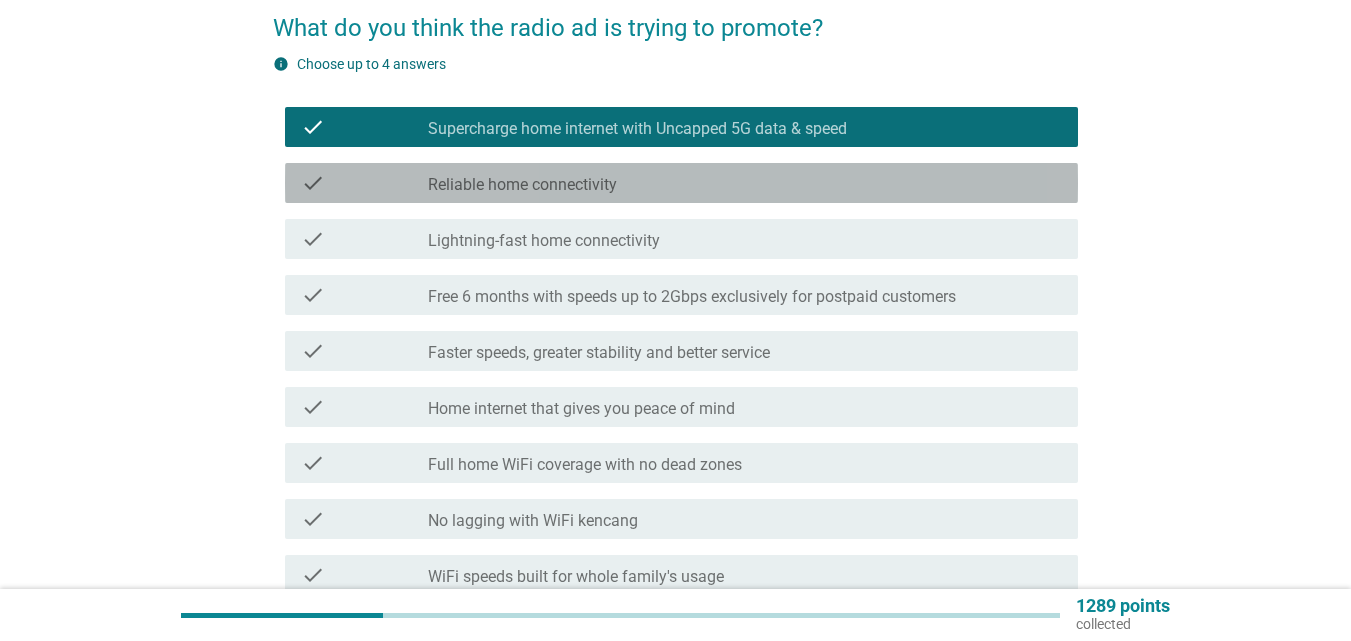 click on "check" at bounding box center (364, 183) 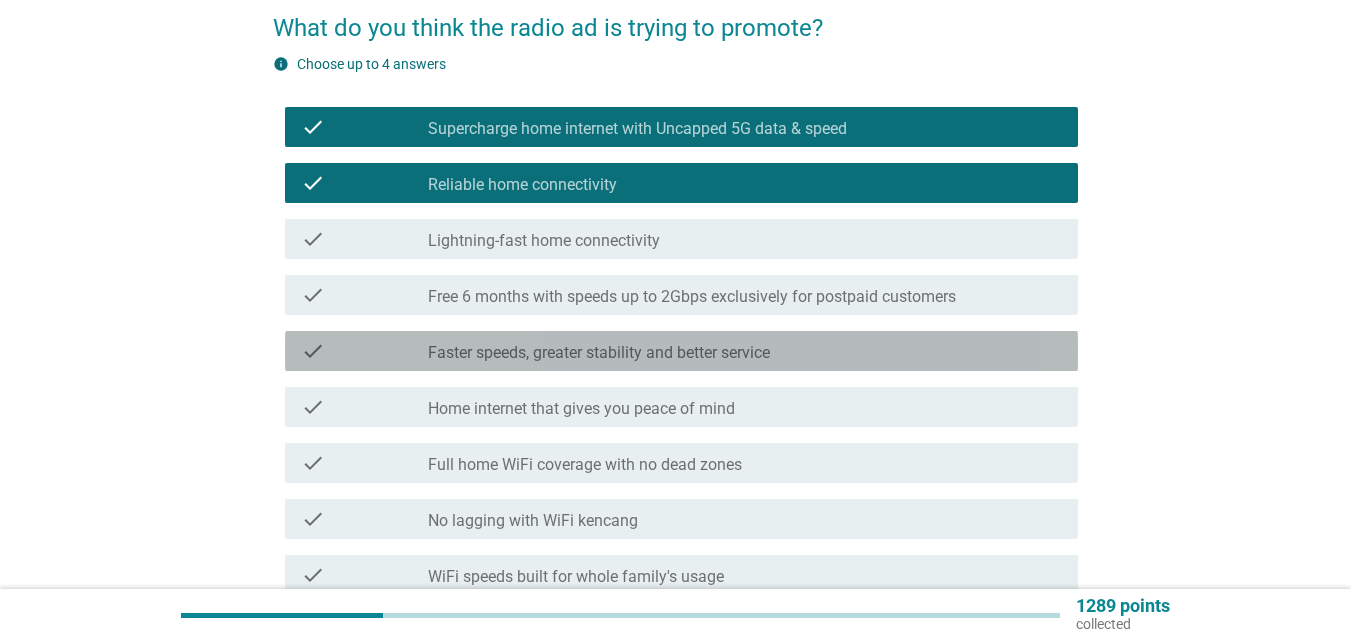 click on "check     check_box_outline_blank Faster speeds, greater stability and better service" at bounding box center (681, 351) 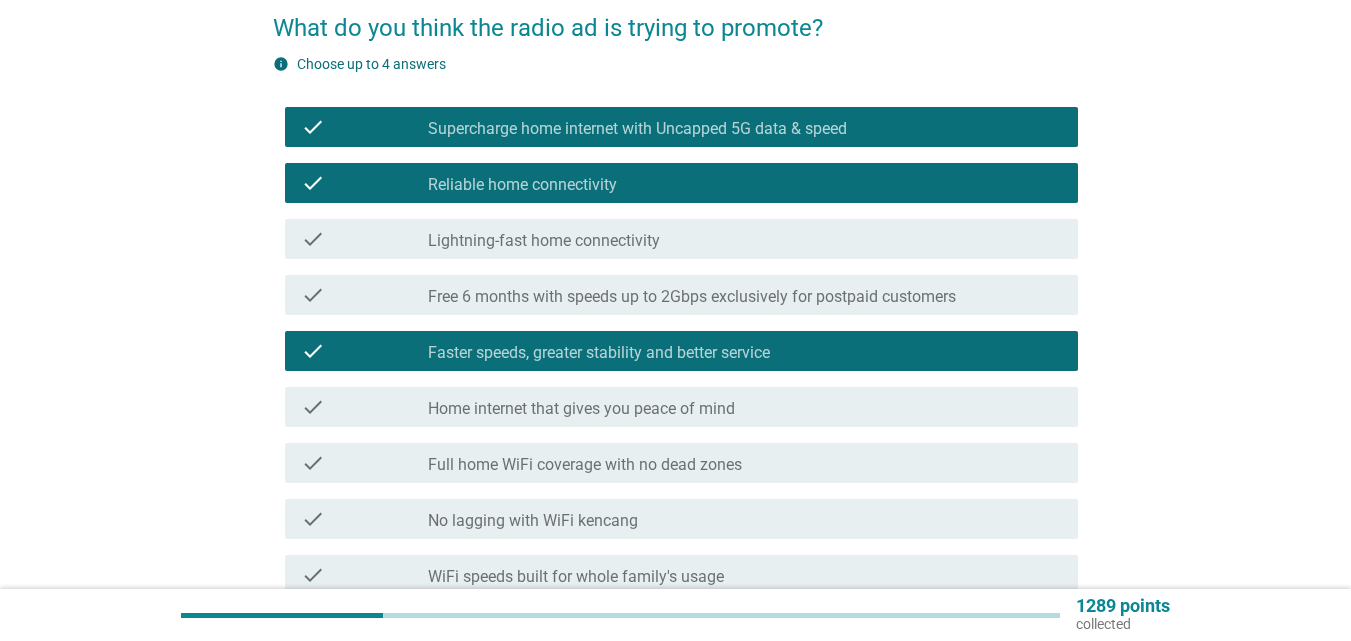 scroll, scrollTop: 200, scrollLeft: 0, axis: vertical 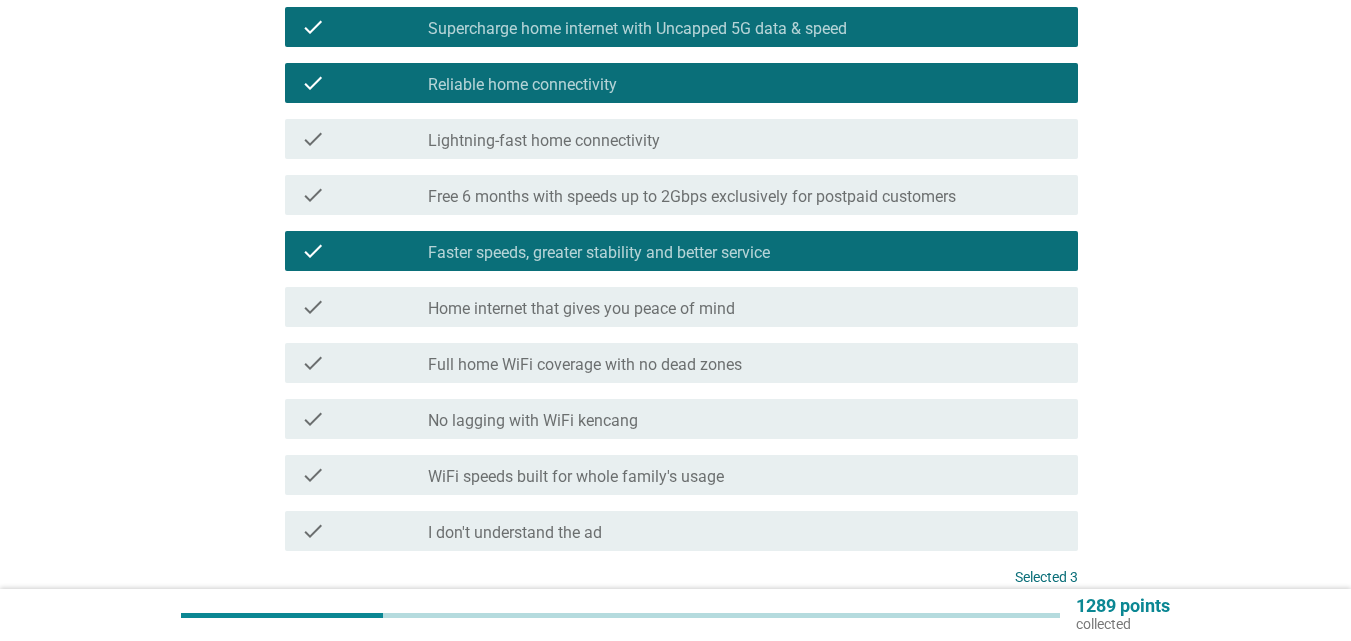 click on "WiFi speeds built for whole family's usage" at bounding box center (576, 477) 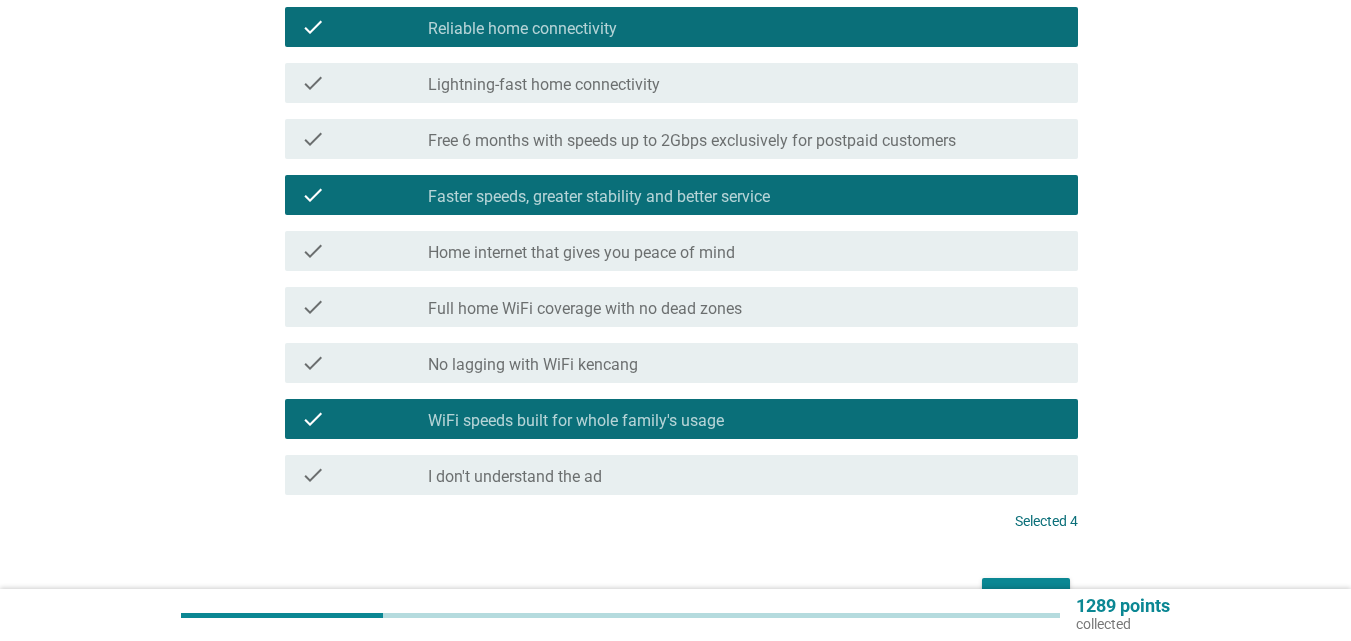 scroll, scrollTop: 300, scrollLeft: 0, axis: vertical 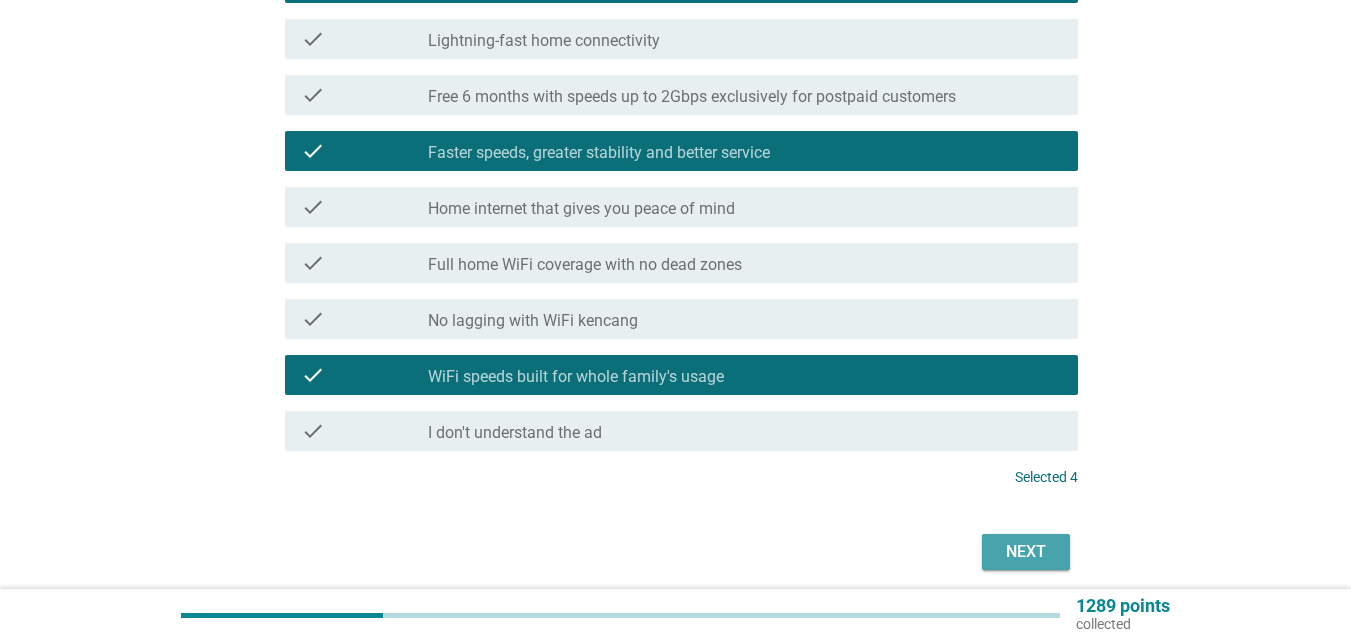 click on "Next" at bounding box center (1026, 552) 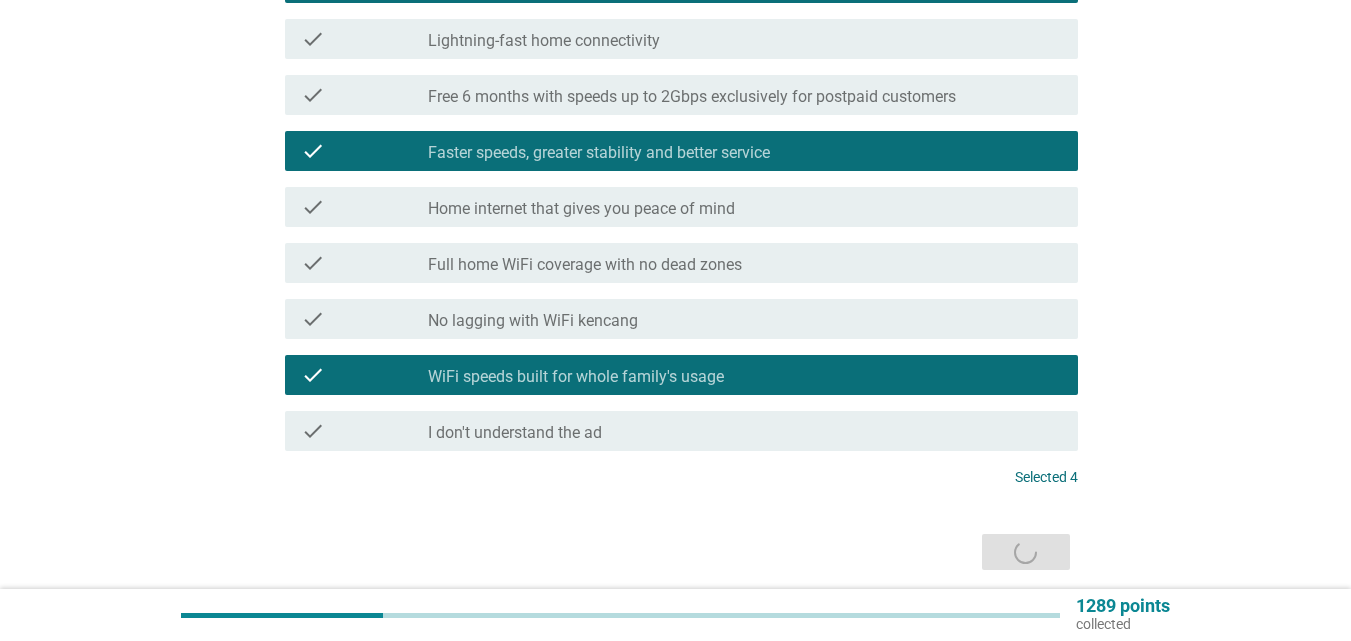 click on "Next" at bounding box center (675, 552) 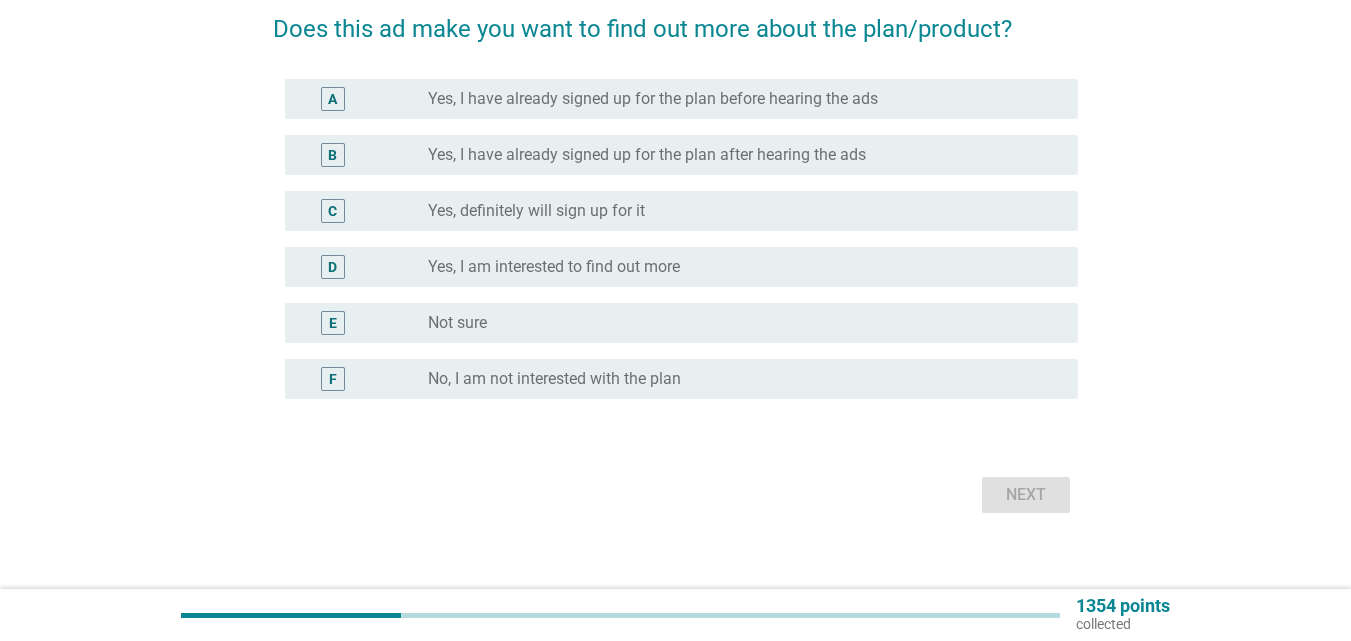 scroll, scrollTop: 100, scrollLeft: 0, axis: vertical 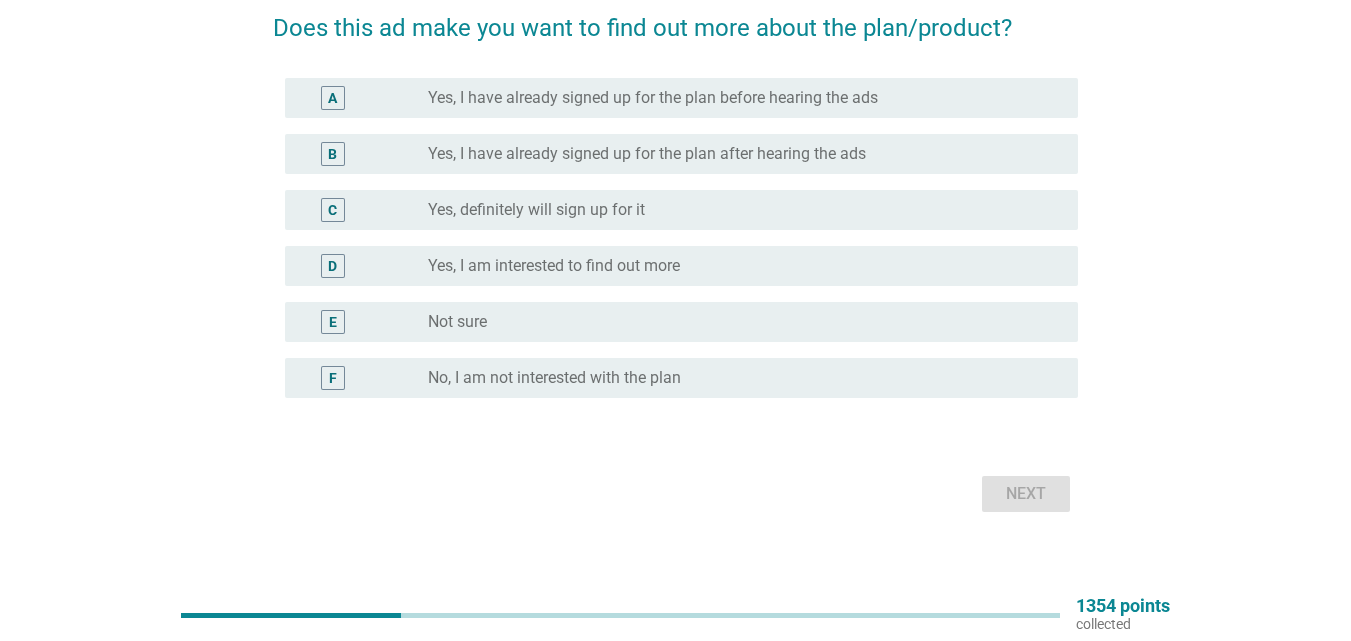 click on "E" at bounding box center (333, 322) 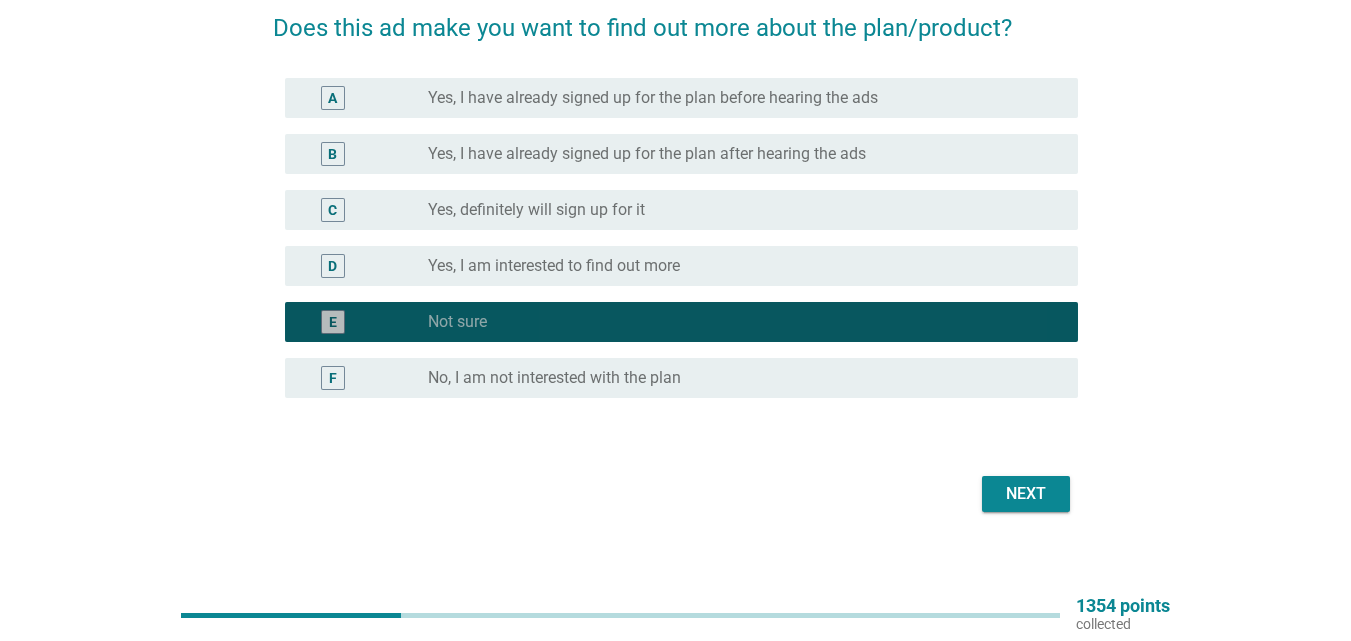 click on "E" at bounding box center [333, 322] 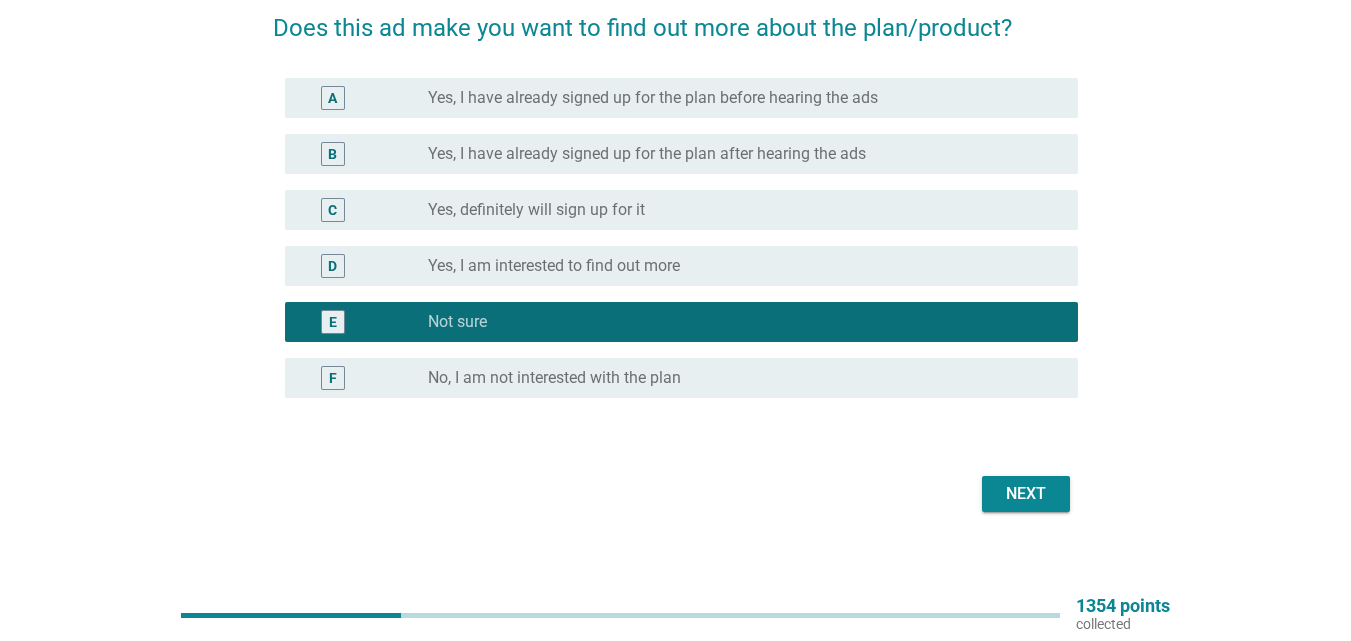 click on "Next" at bounding box center (1026, 494) 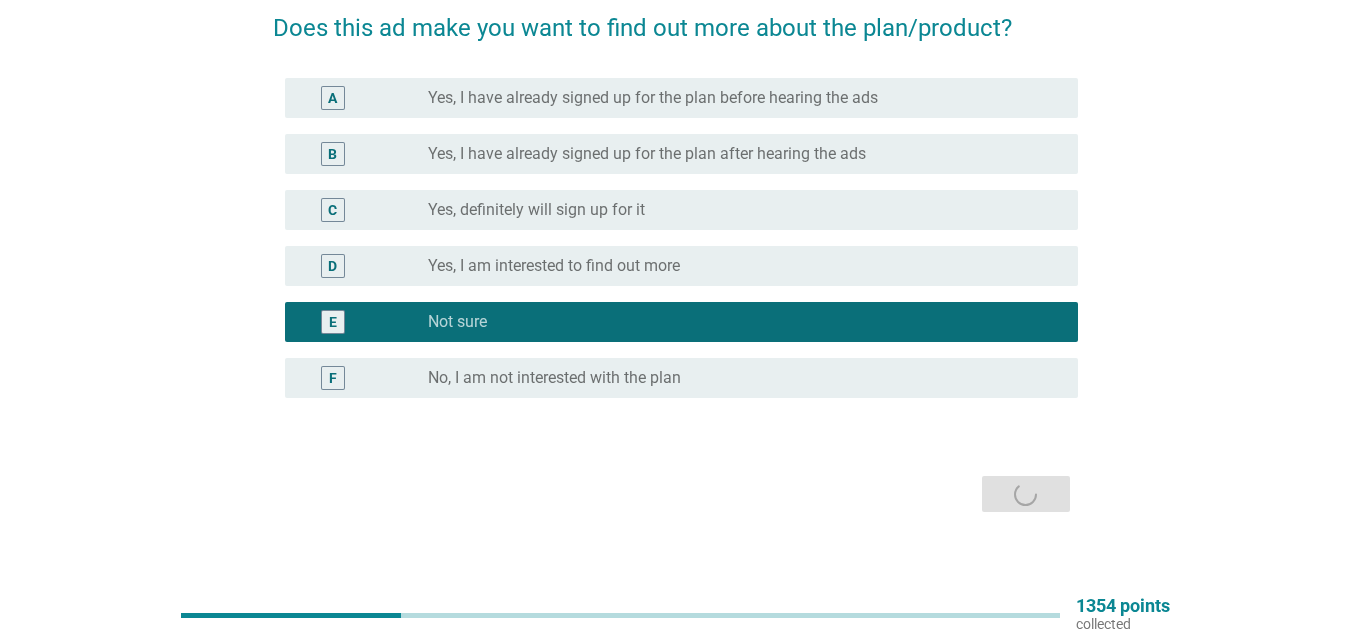 scroll, scrollTop: 0, scrollLeft: 0, axis: both 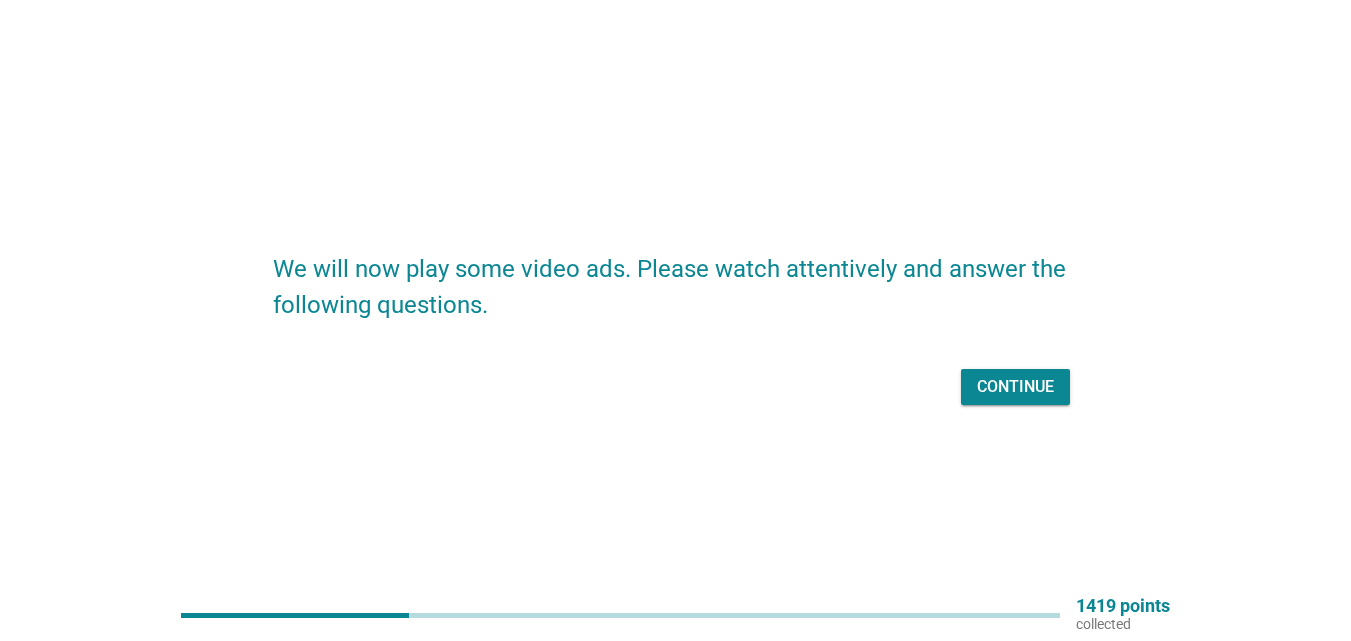 click on "Continue" at bounding box center [1015, 387] 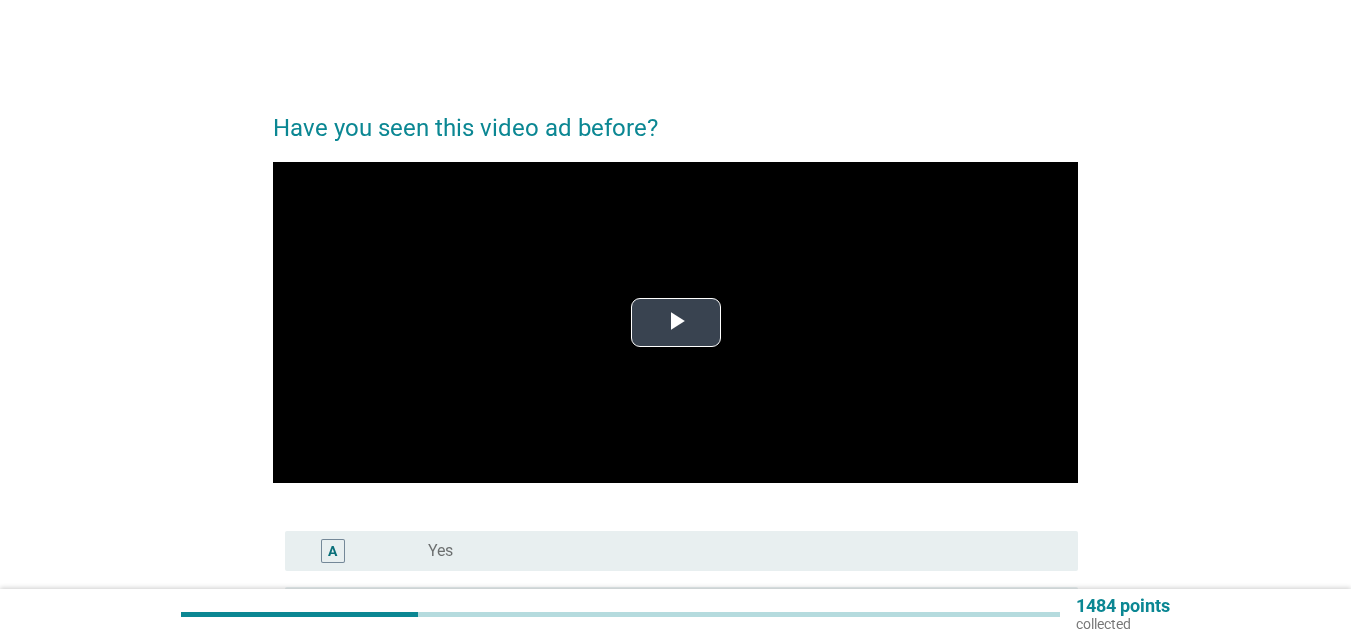 click at bounding box center [676, 322] 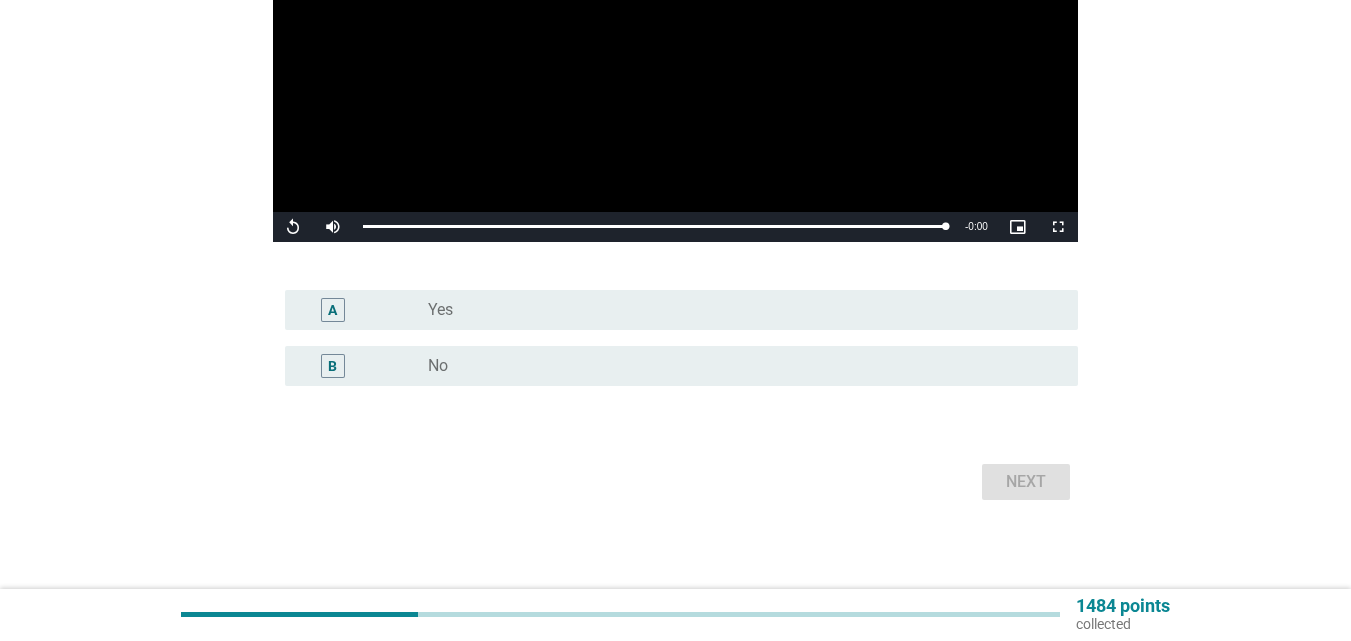 scroll, scrollTop: 248, scrollLeft: 0, axis: vertical 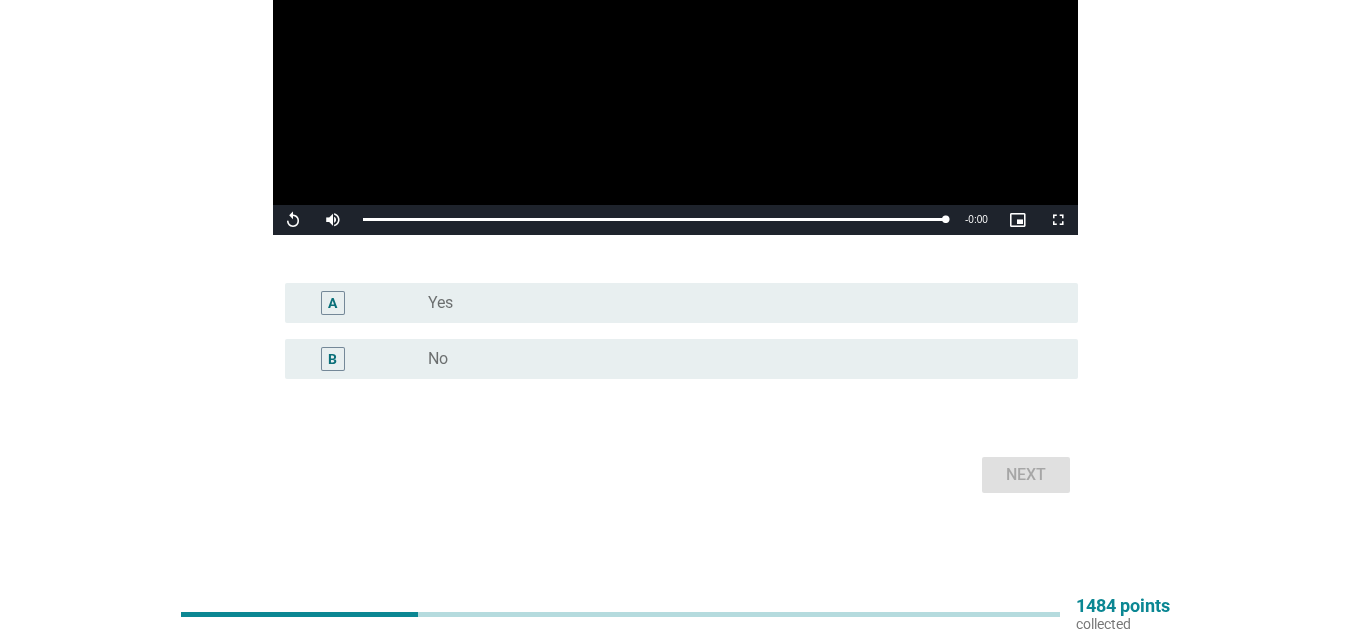 click on "A" at bounding box center (332, 302) 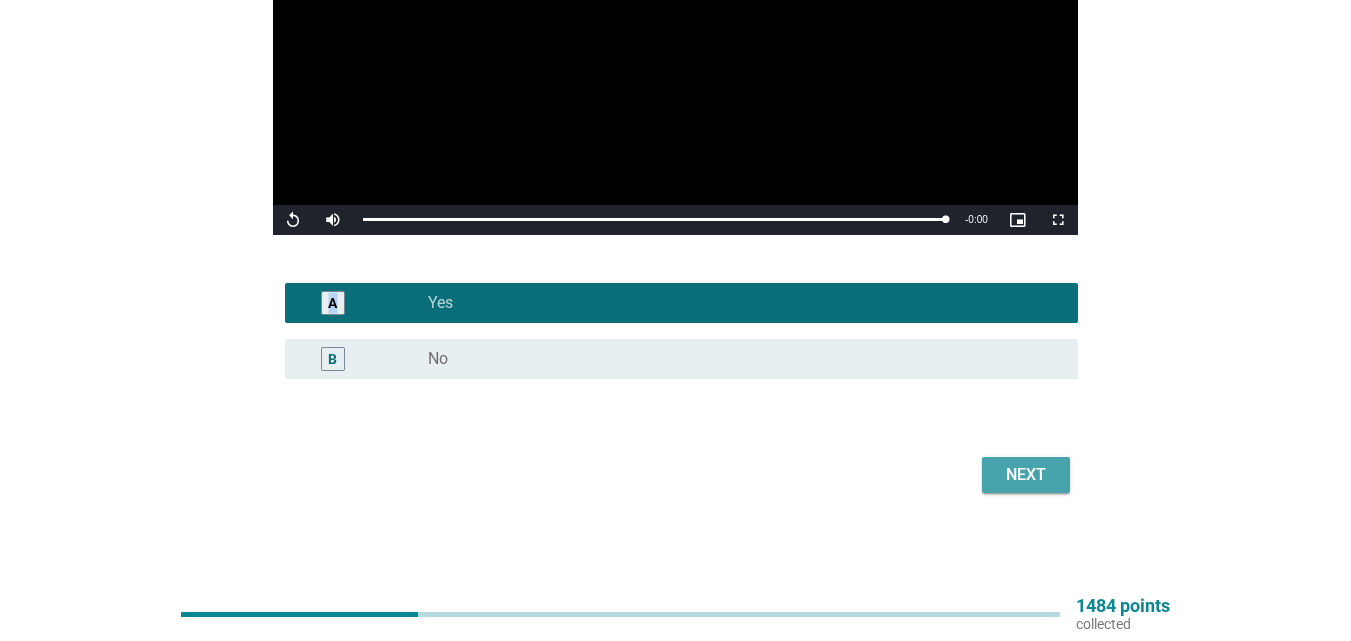 click on "Next" at bounding box center (1026, 475) 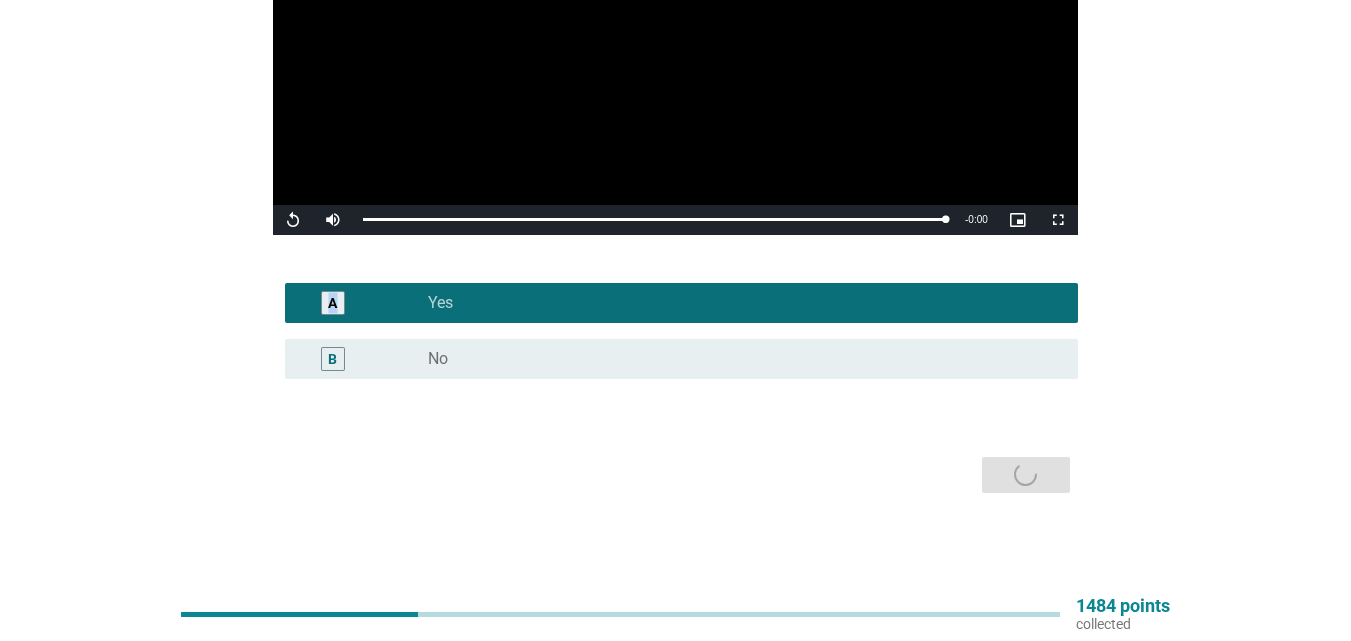 click on "Next" at bounding box center [675, 475] 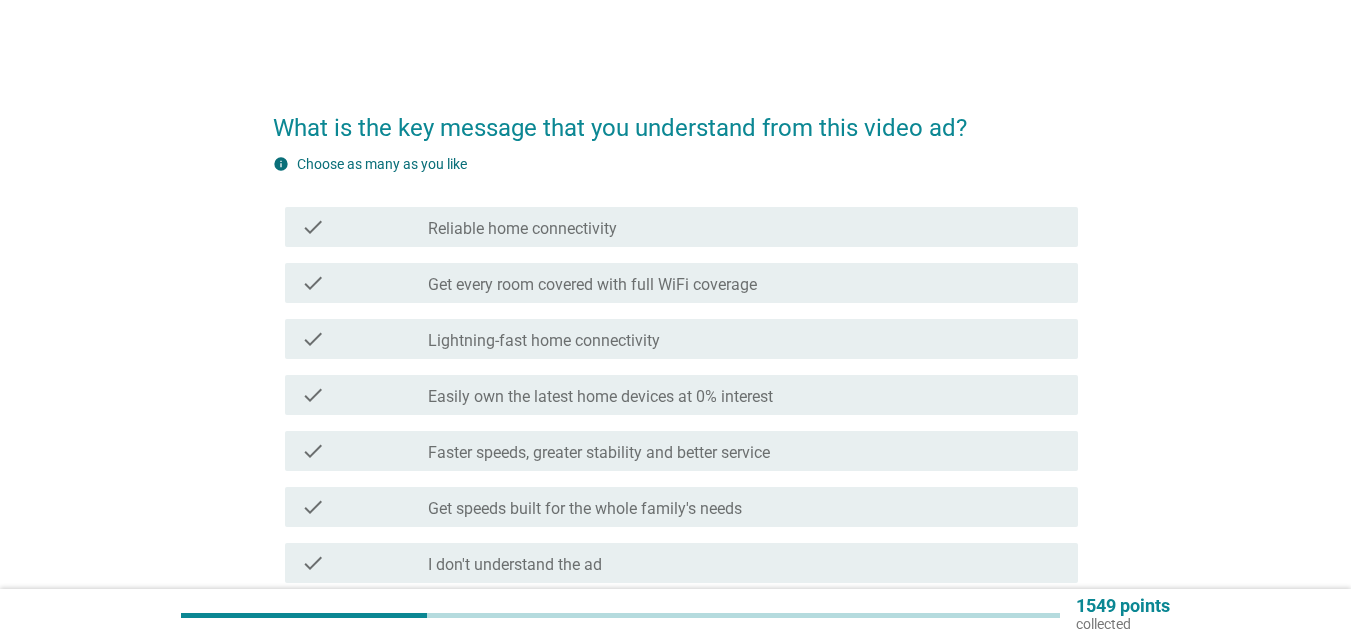 click on "check_box_outline_blank Reliable home connectivity" at bounding box center (745, 227) 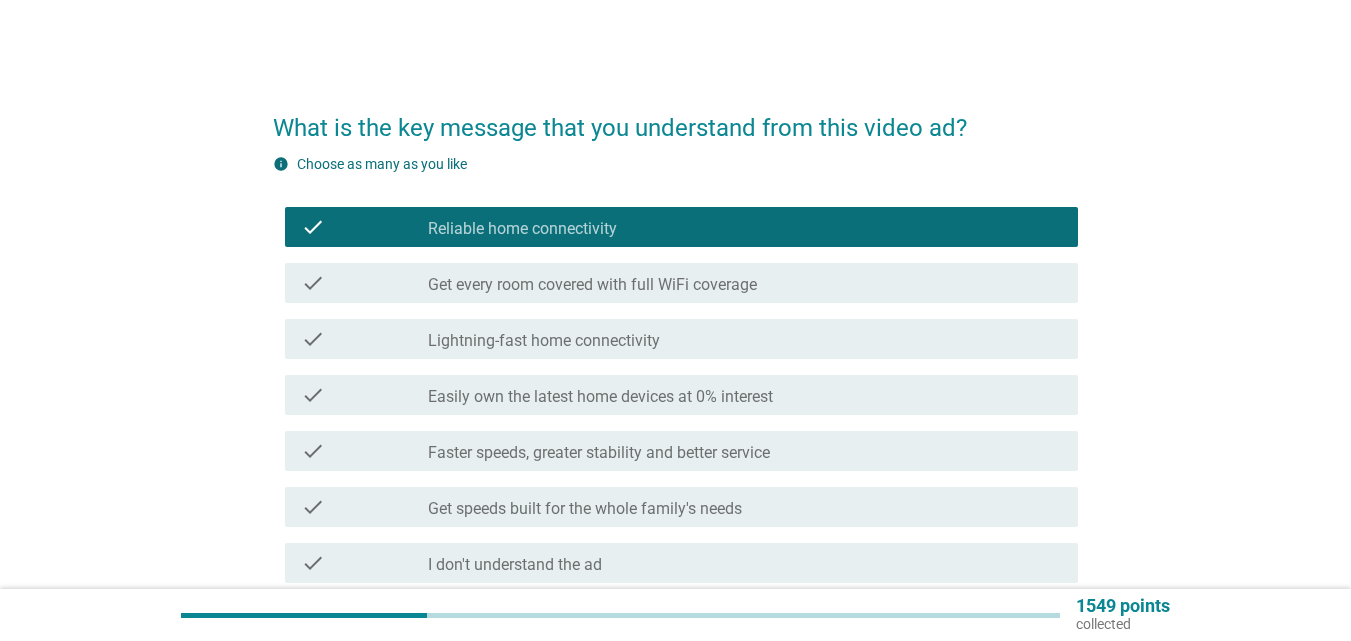 scroll, scrollTop: 100, scrollLeft: 0, axis: vertical 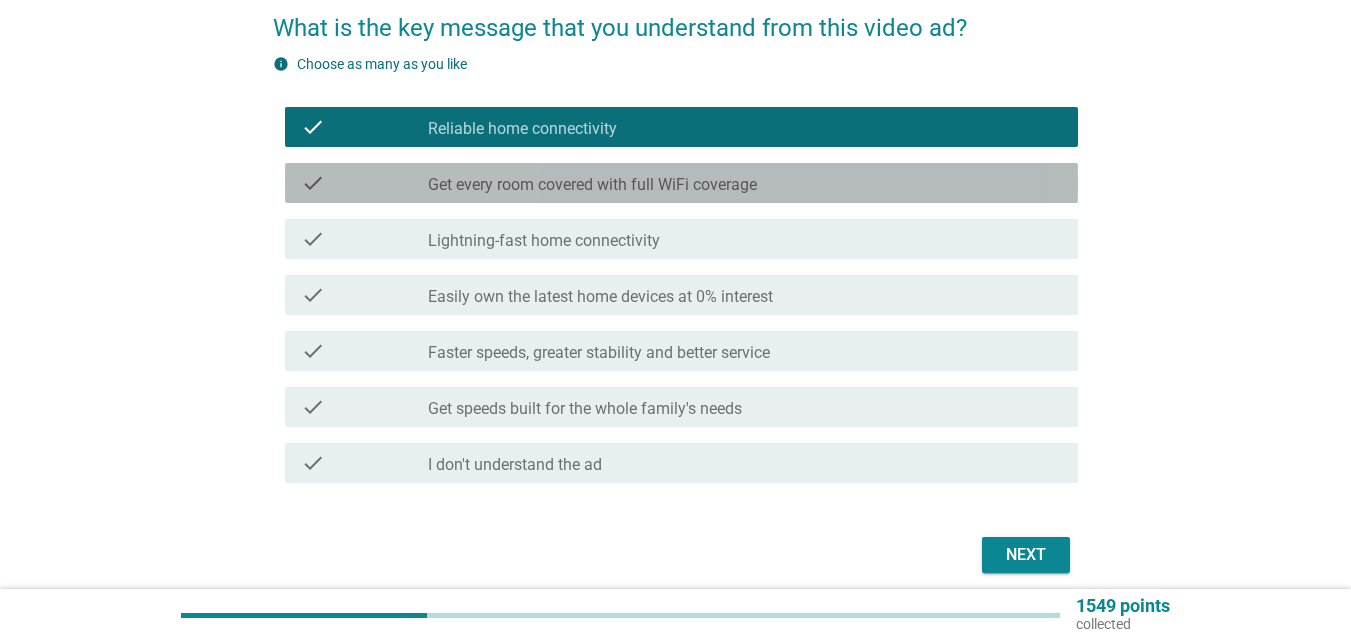 click on "Get every room covered with full WiFi coverage" at bounding box center [592, 185] 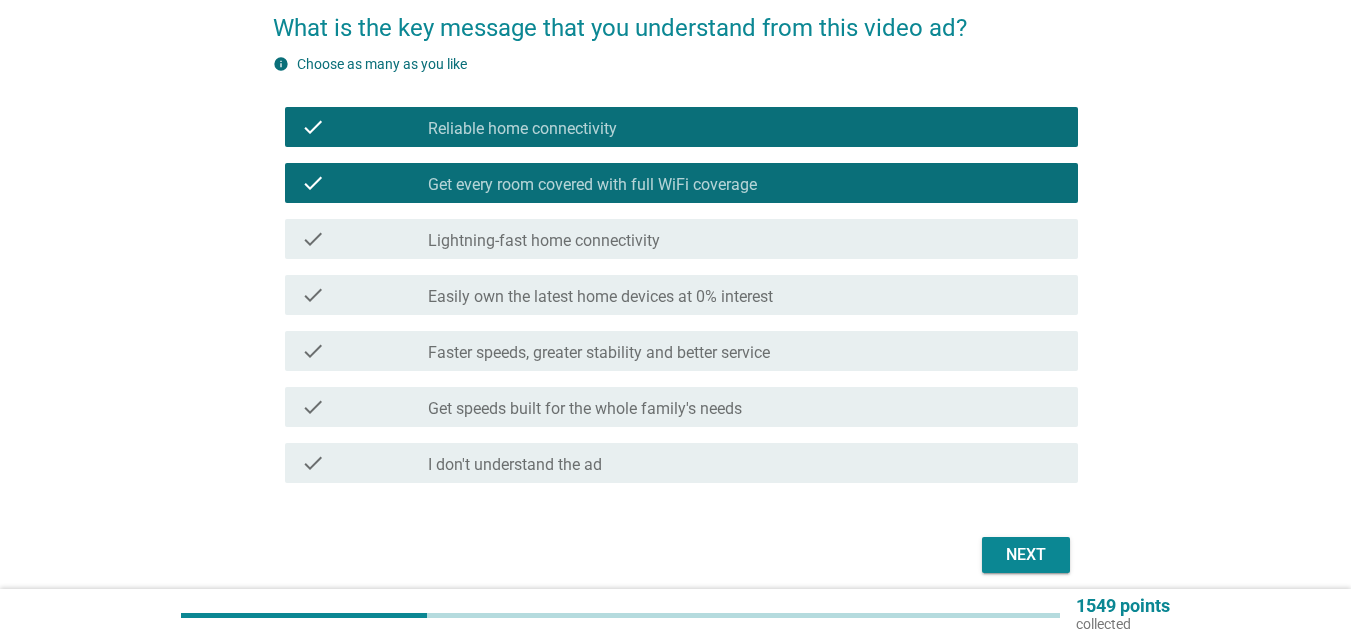 click on "Easily own the latest home devices at 0% interest" at bounding box center [600, 297] 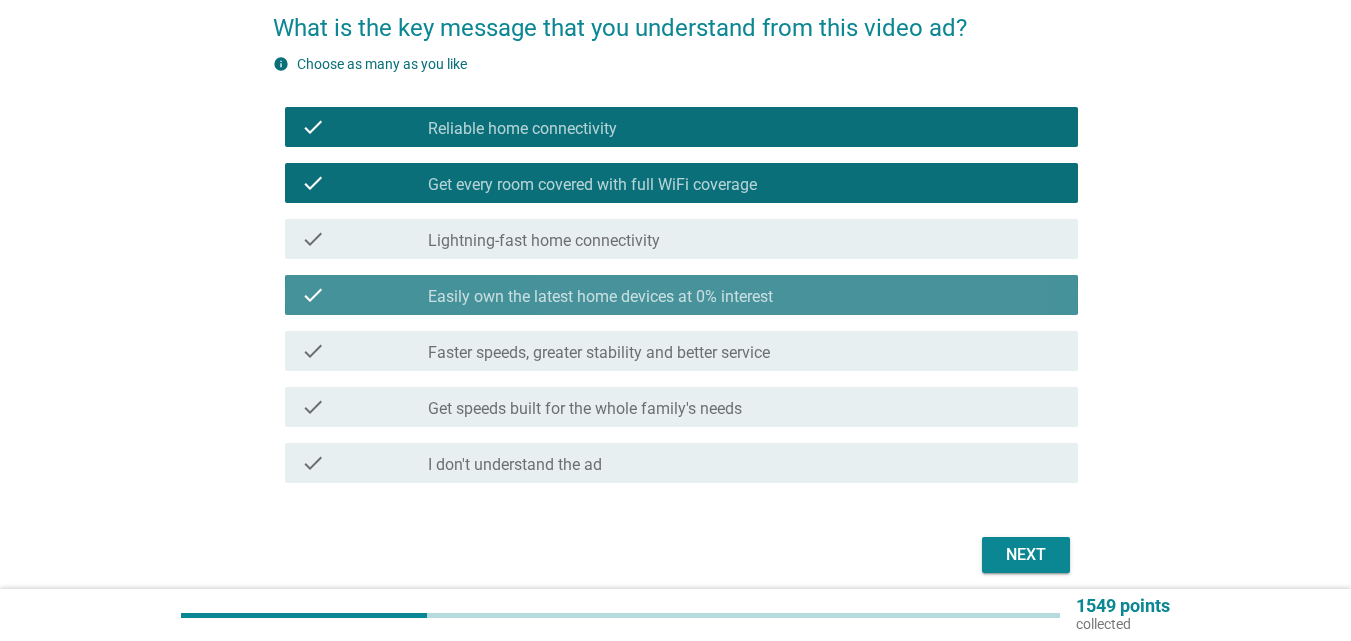 drag, startPoint x: 697, startPoint y: 300, endPoint x: 576, endPoint y: 291, distance: 121.33425 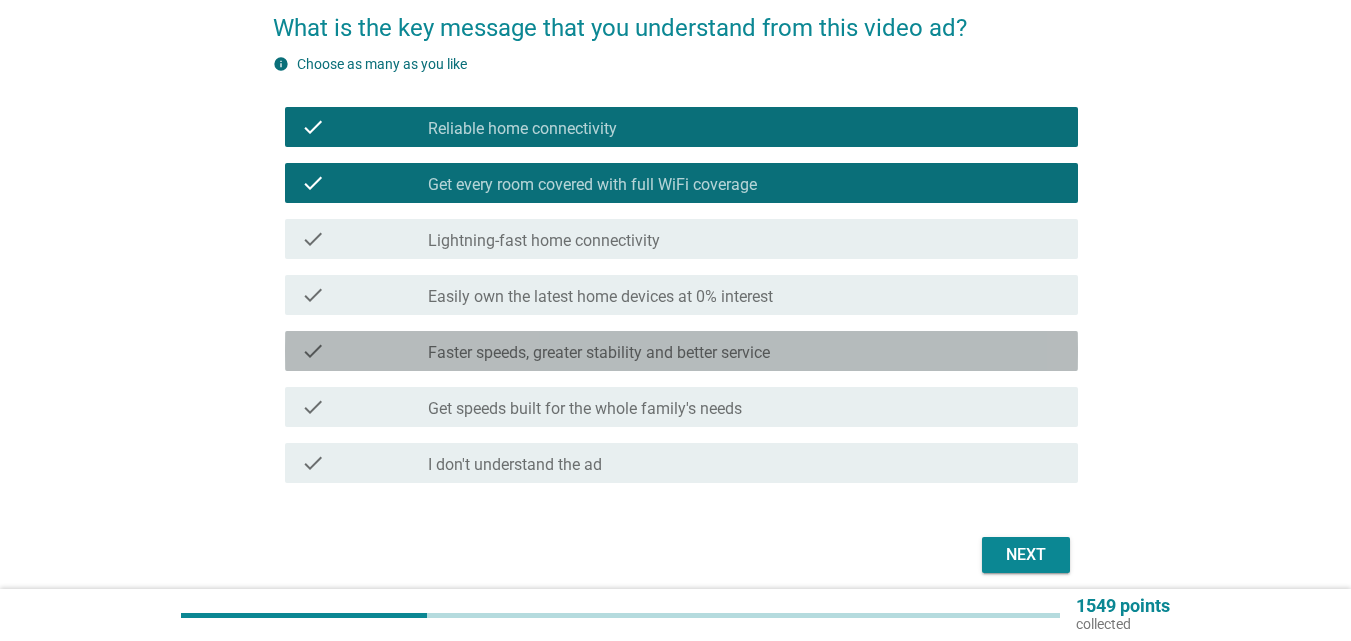 click on "check" at bounding box center (364, 351) 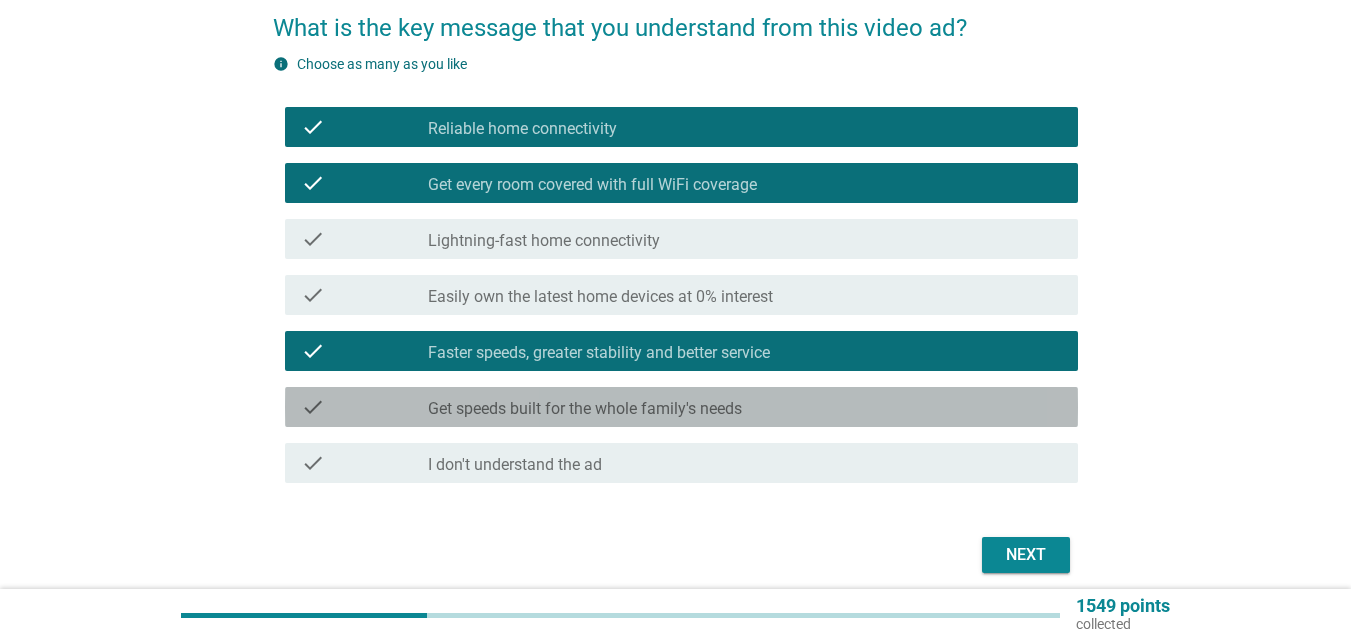click on "check_box_outline_blank Get speeds built for the whole family's needs" at bounding box center (745, 407) 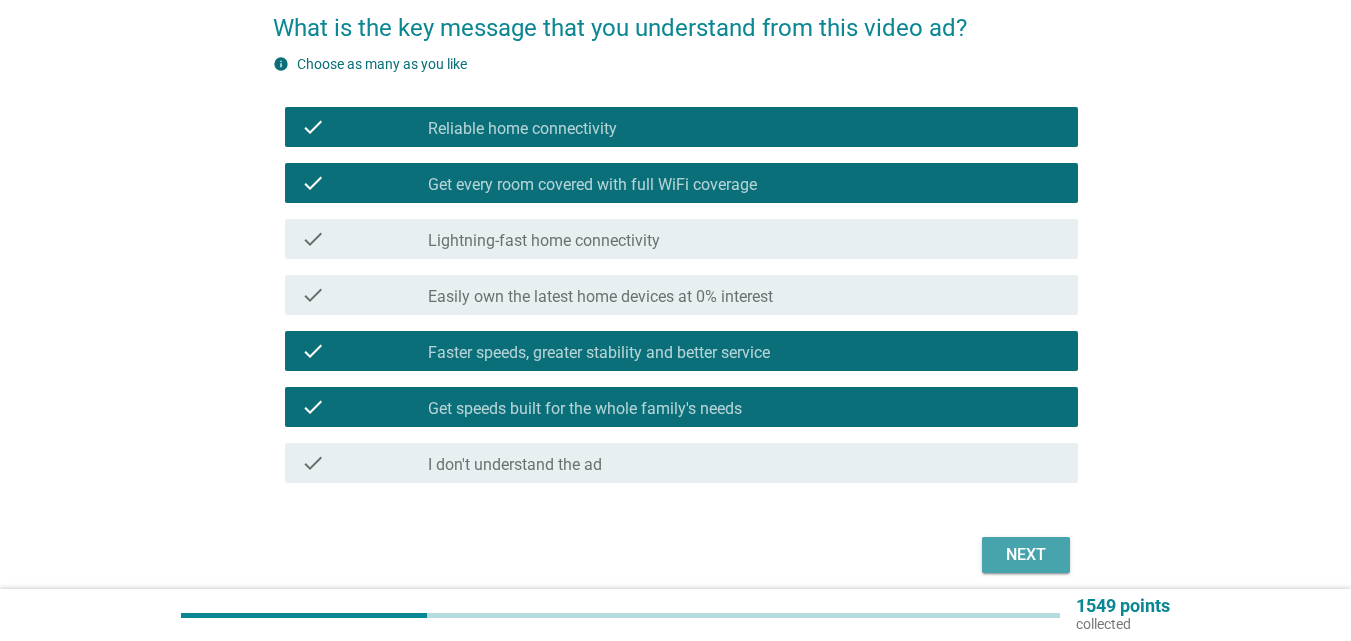 click on "Next" at bounding box center [1026, 555] 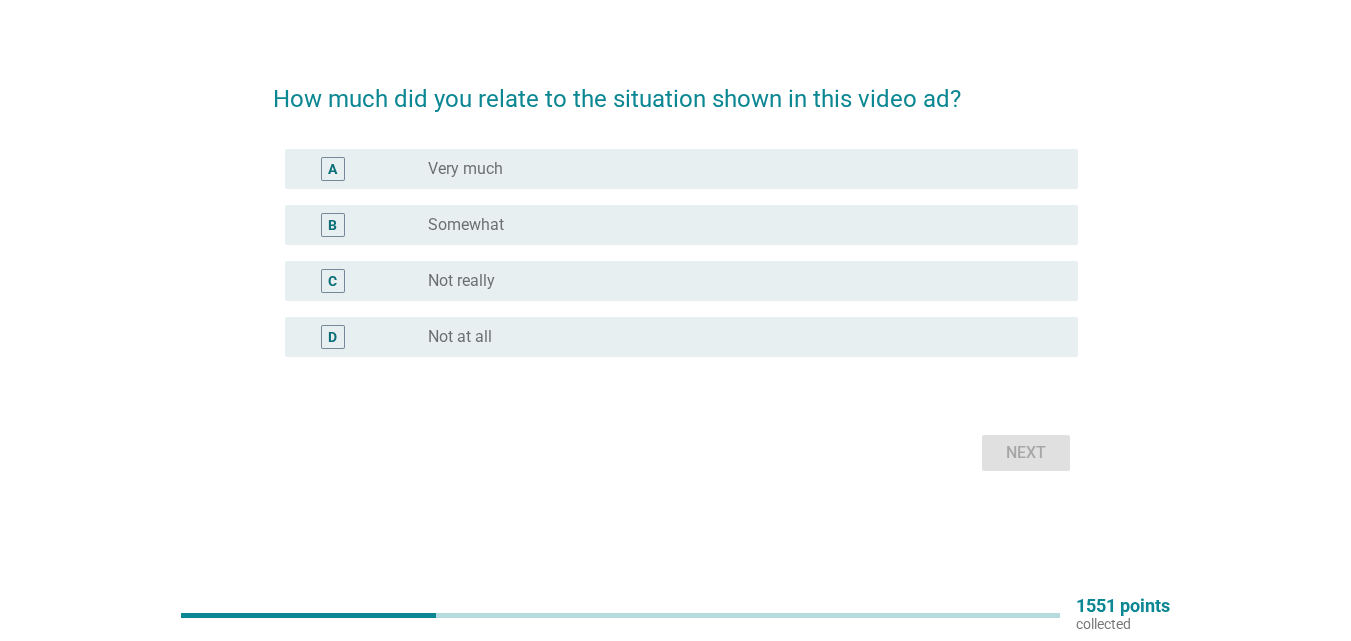 scroll, scrollTop: 0, scrollLeft: 0, axis: both 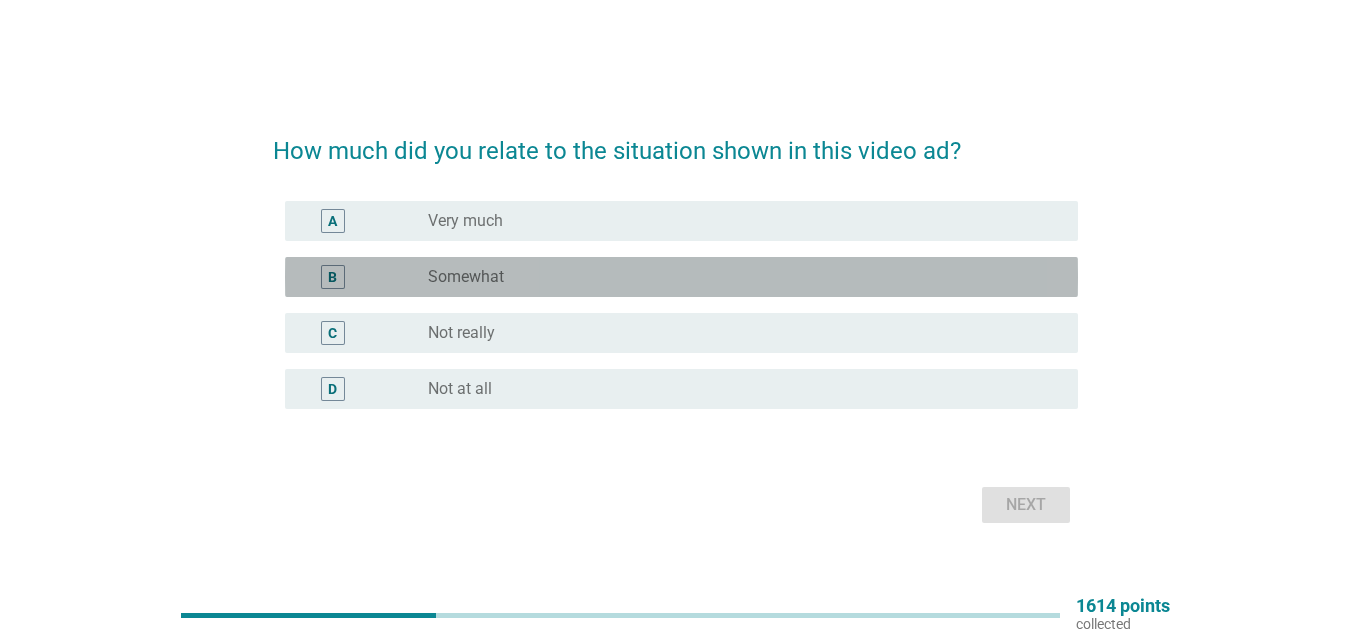 click on "B" at bounding box center [332, 277] 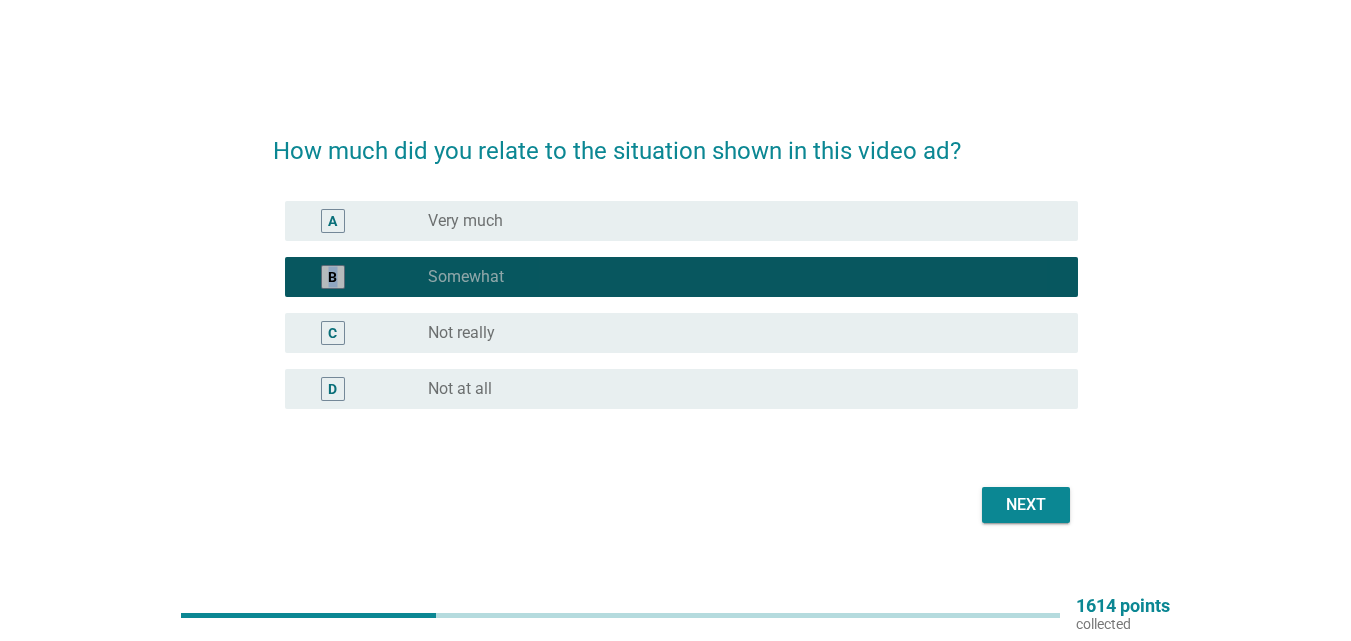 click on "B" at bounding box center (332, 277) 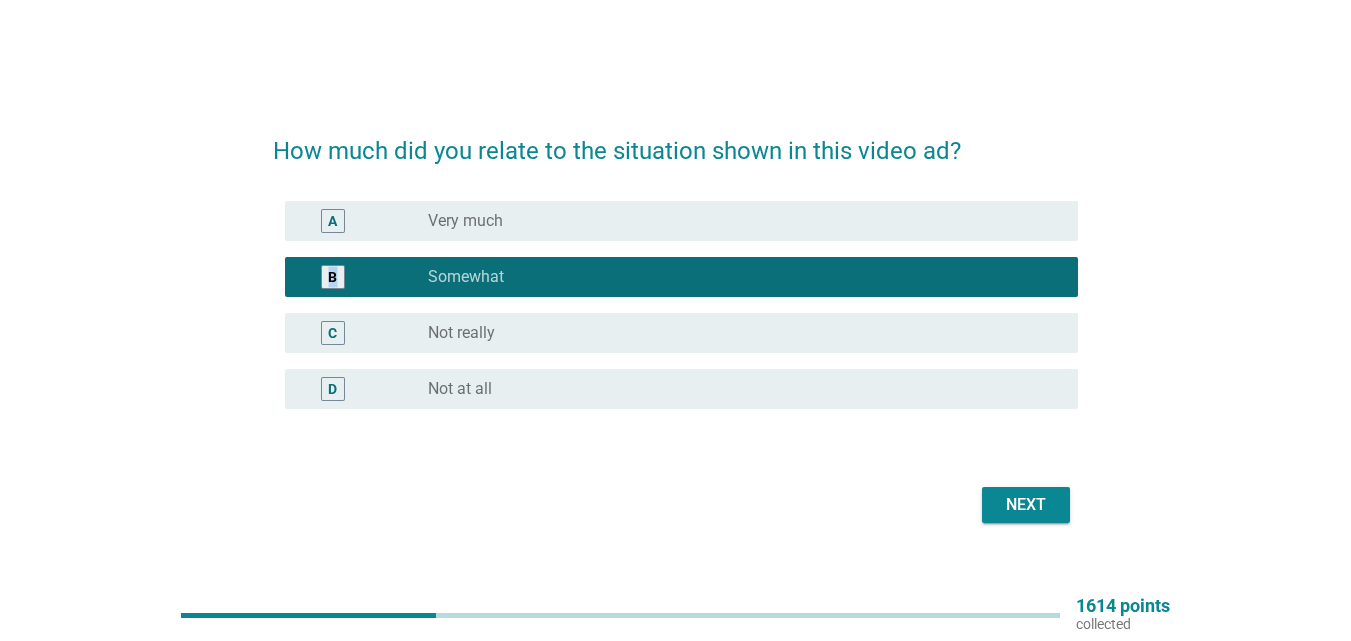 click on "Next" at bounding box center (1026, 505) 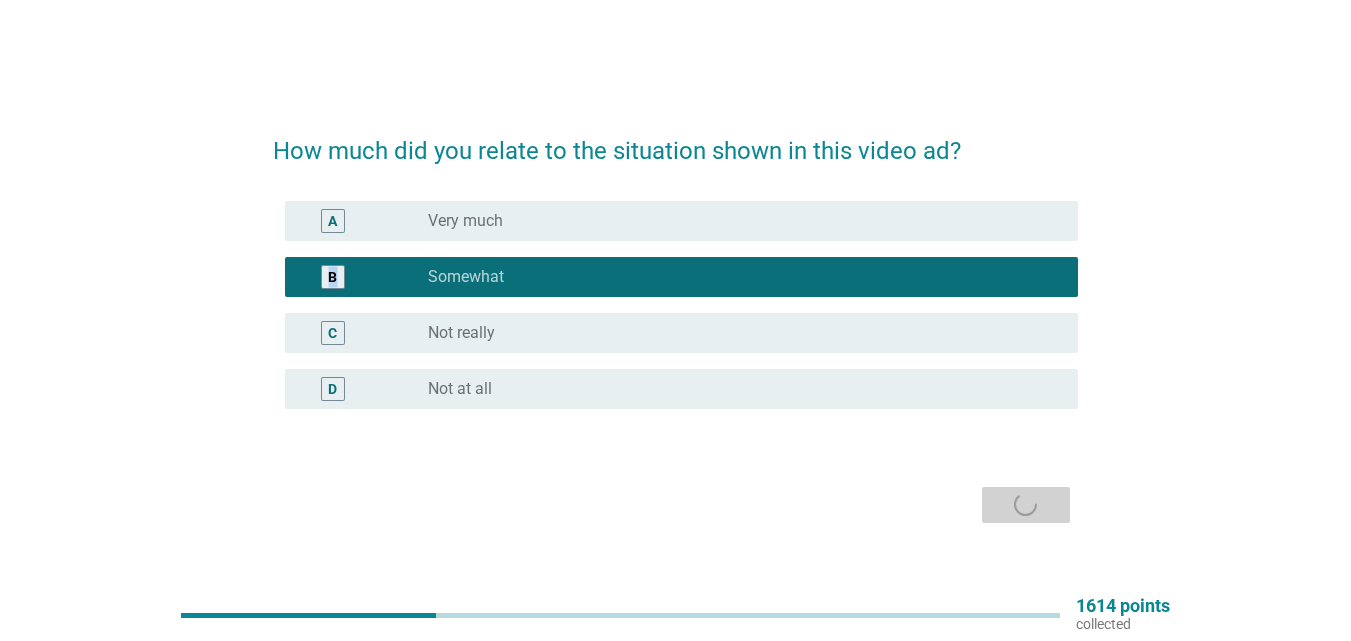 click on "Next" at bounding box center [675, 505] 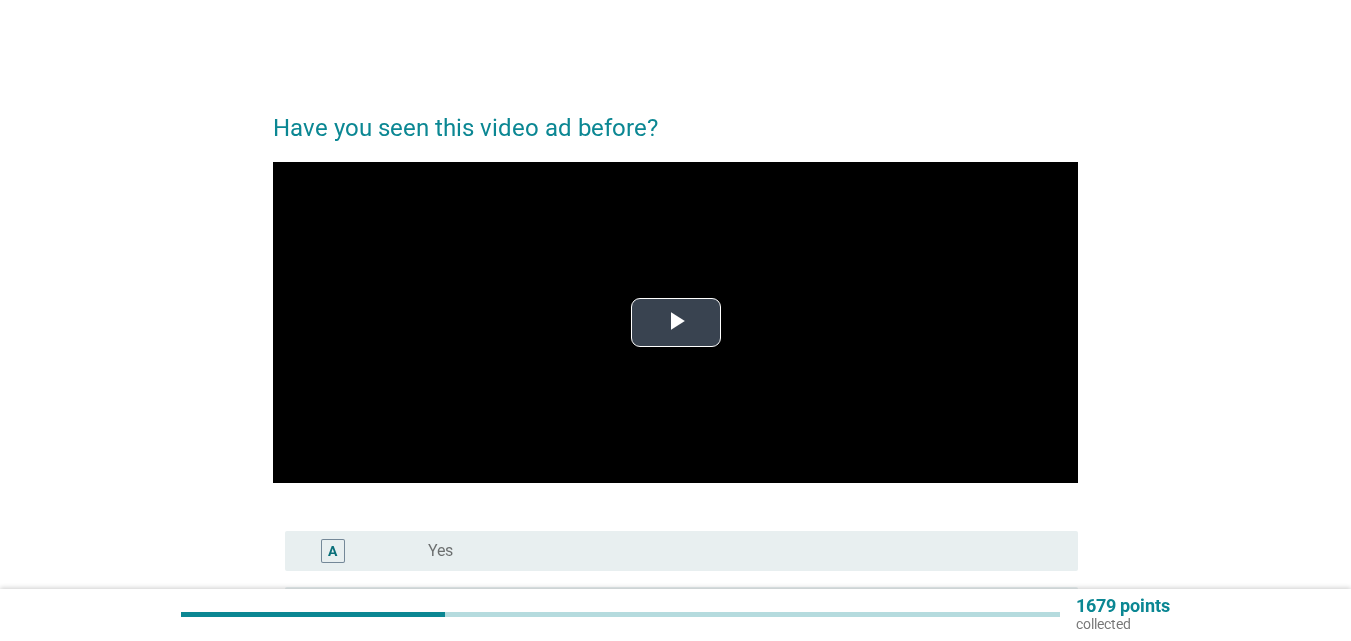 click at bounding box center [676, 322] 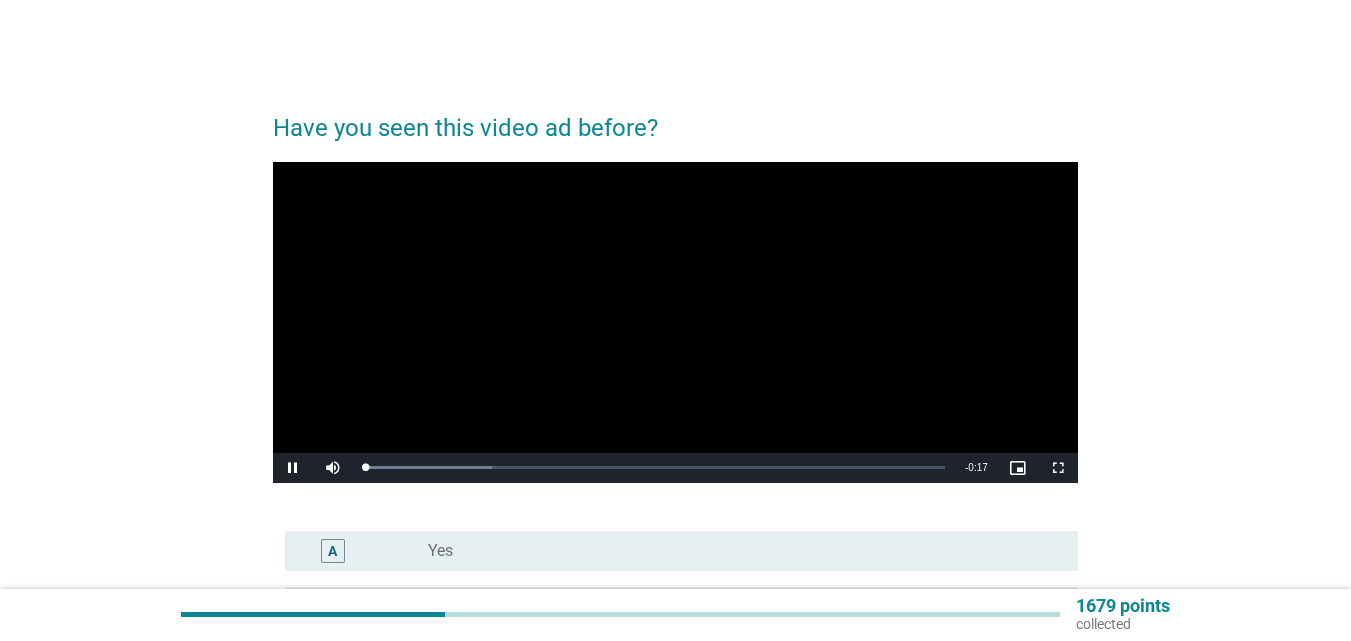 click at bounding box center [675, 322] 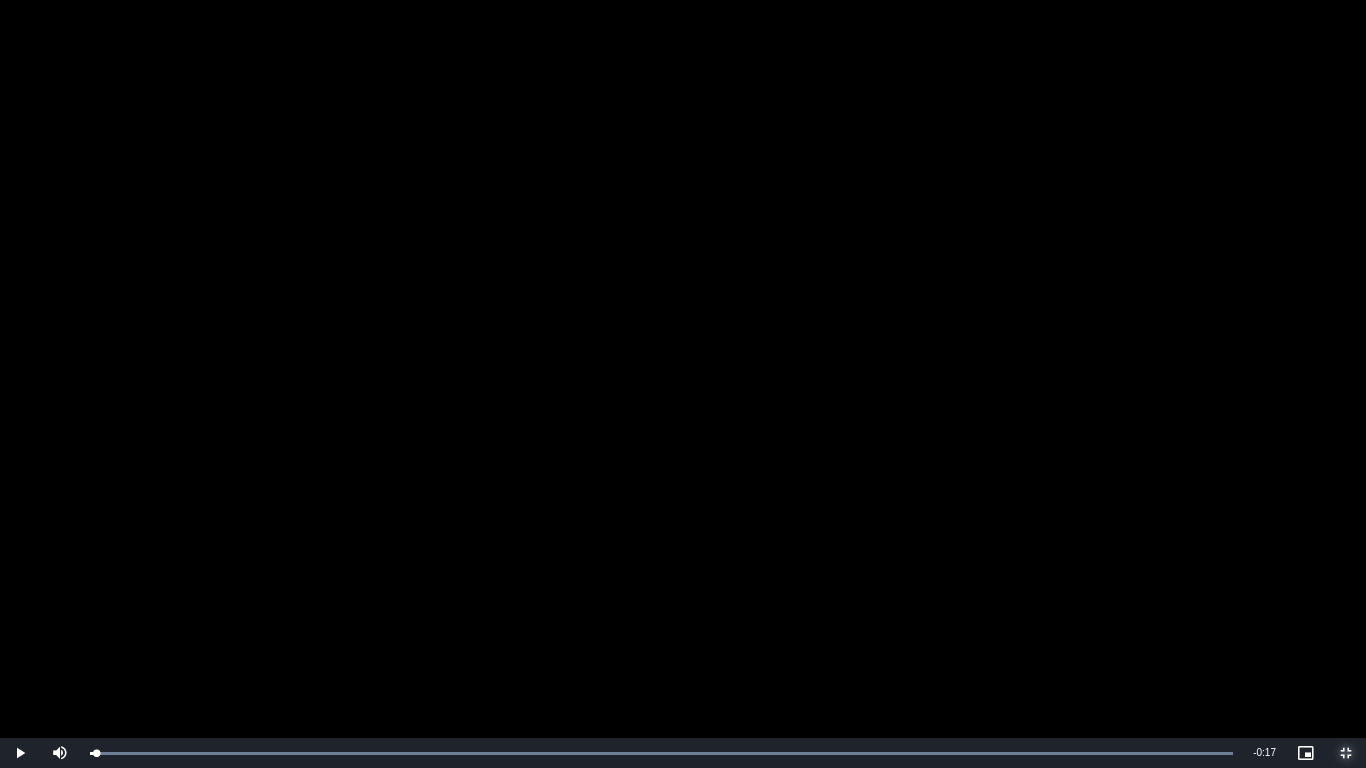 click at bounding box center [1346, 753] 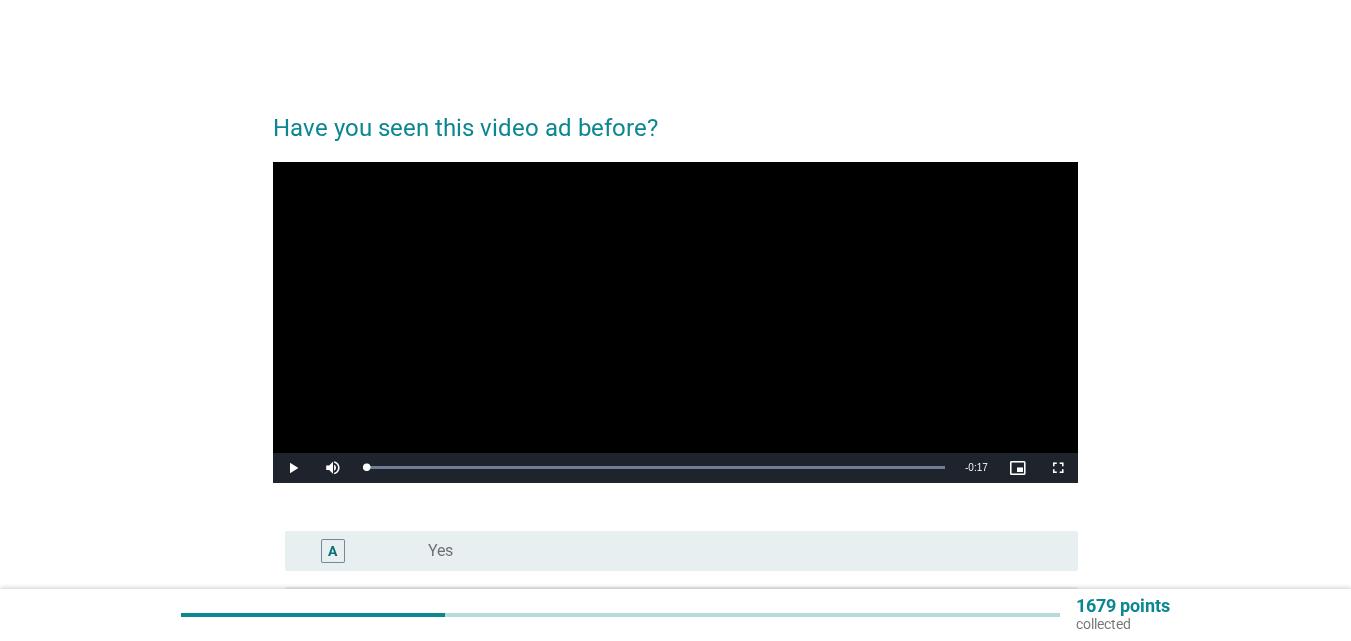 click on "Have you seen this video ad before?       Video Player is loading. Play Video Play Mute Current Time  0:00 / Duration  0:17 Loaded :  100.00% 0:13 0:00 Stream Type  LIVE Seek to live, currently behind live LIVE Remaining Time  - 0:17   1x Playback Rate Chapters Chapters Descriptions descriptions off , selected Subtitles subtitles settings , opens subtitles settings dialog subtitles off , selected Audio Track original , selected Picture-in-Picture Fullscreen This is a modal window. Beginning of dialog window. Escape will cancel and close the window. Text Color White Black Red Green Blue Yellow Magenta Cyan Transparency Opaque Semi-Transparent Background Color Black White Red Green Blue Yellow Magenta Cyan Transparency Opaque Semi-Transparent Transparent Window Color Black White Red Green Blue Yellow Magenta Cyan Transparency Transparent Semi-Transparent Opaque Font Size 50% 75% 100% 125% 150% 175% 200% 300% 400% Text Edge Style None Raised Depressed Uniform Dropshadow Font Family Monospace Sans-Serif" at bounding box center [675, 418] 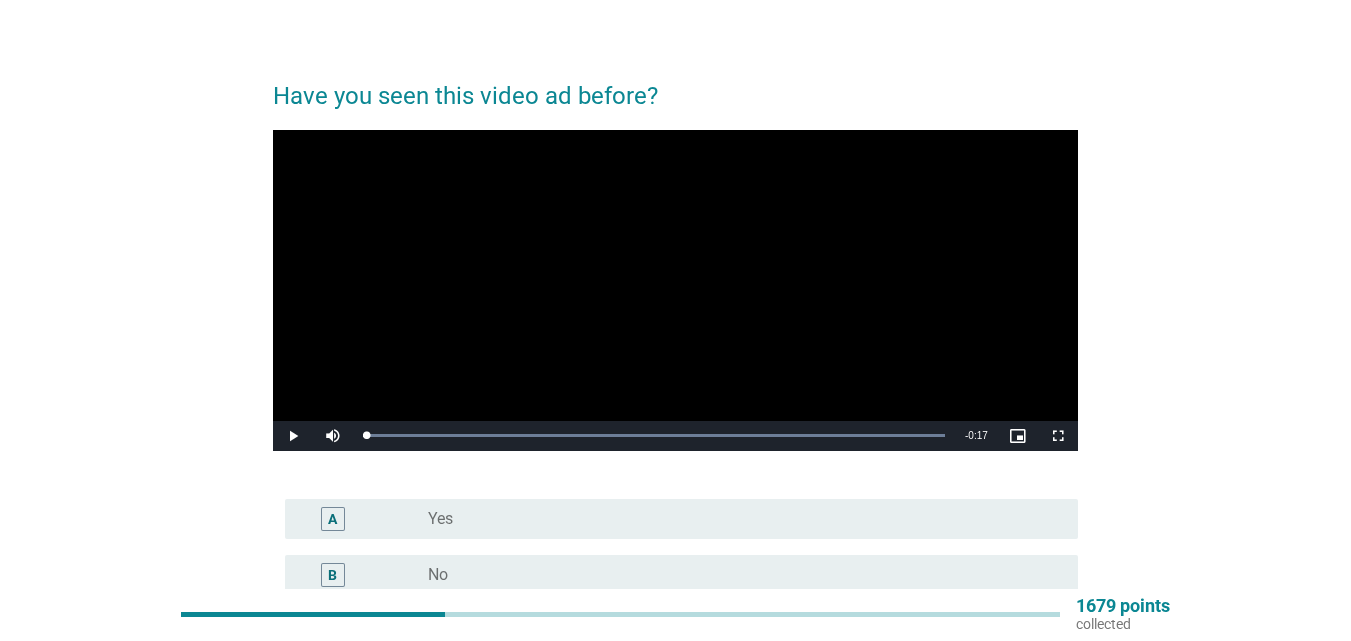 scroll, scrollTop: 0, scrollLeft: 0, axis: both 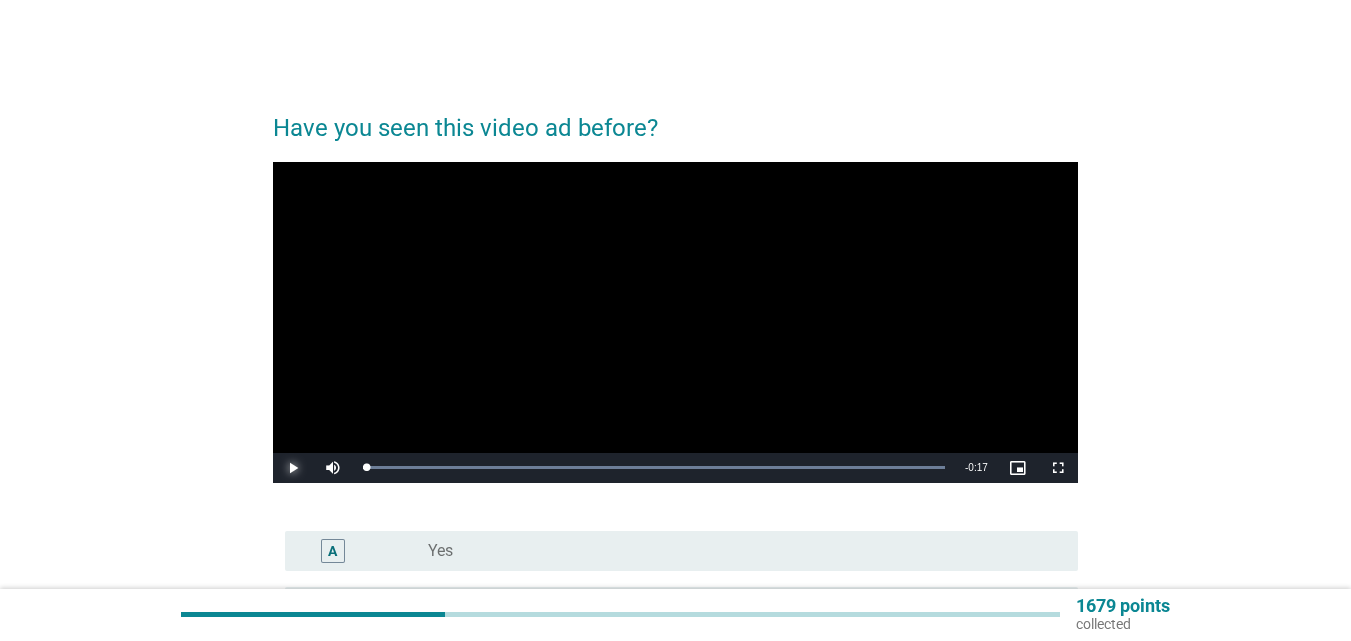 click at bounding box center [293, 468] 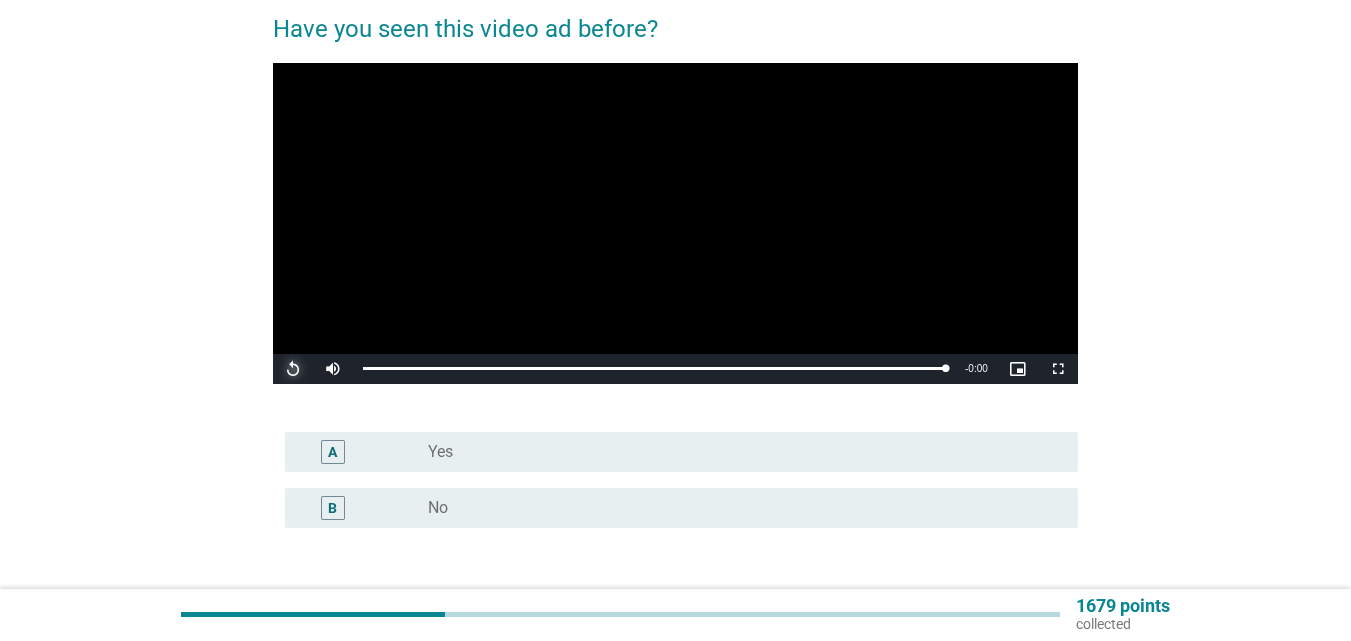 scroll, scrollTop: 100, scrollLeft: 0, axis: vertical 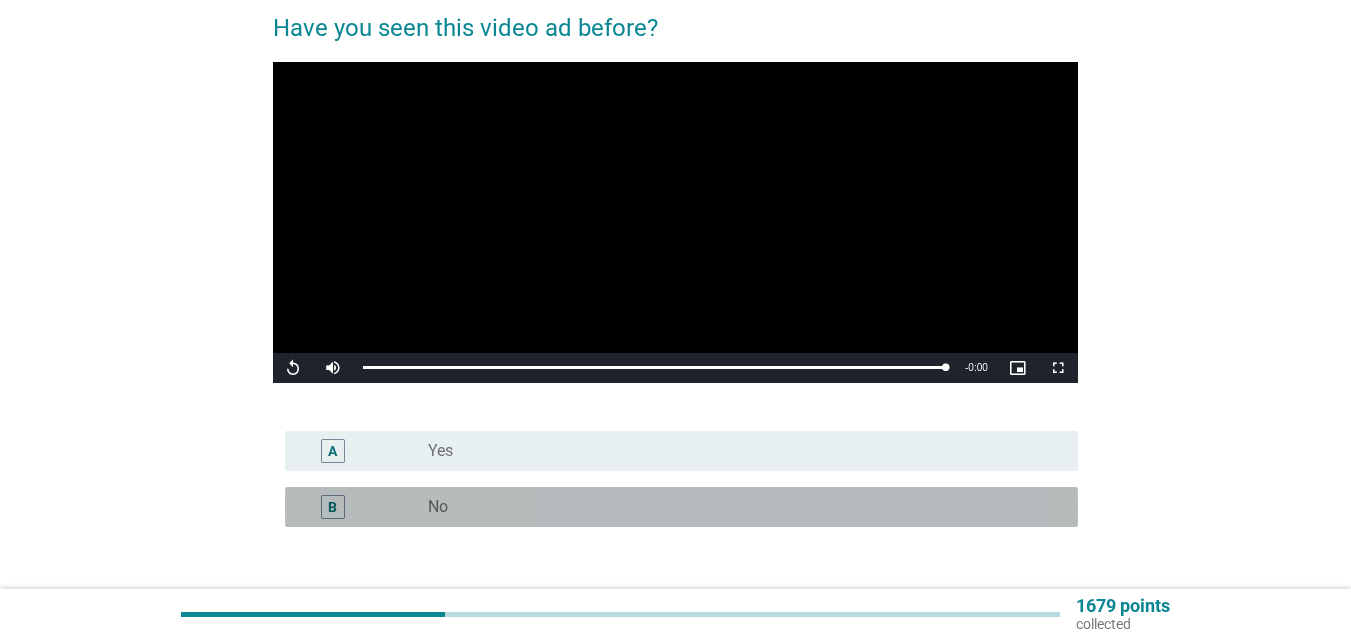 click on "B" at bounding box center (333, 507) 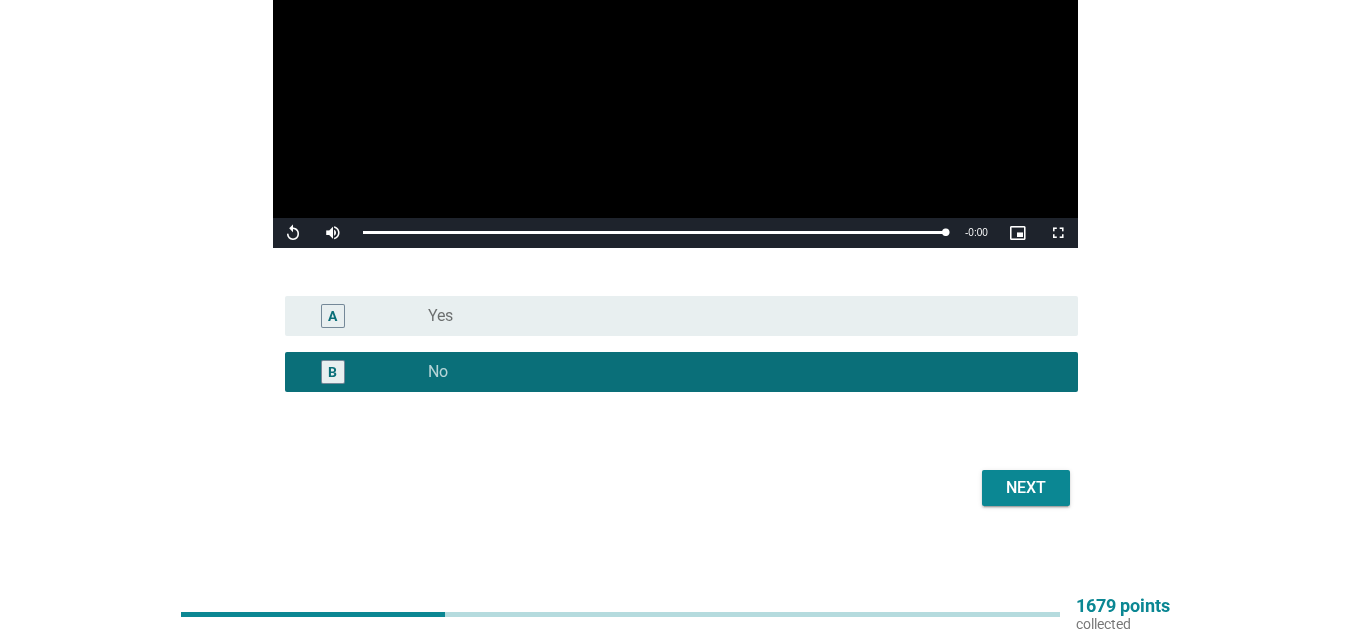 scroll, scrollTop: 248, scrollLeft: 0, axis: vertical 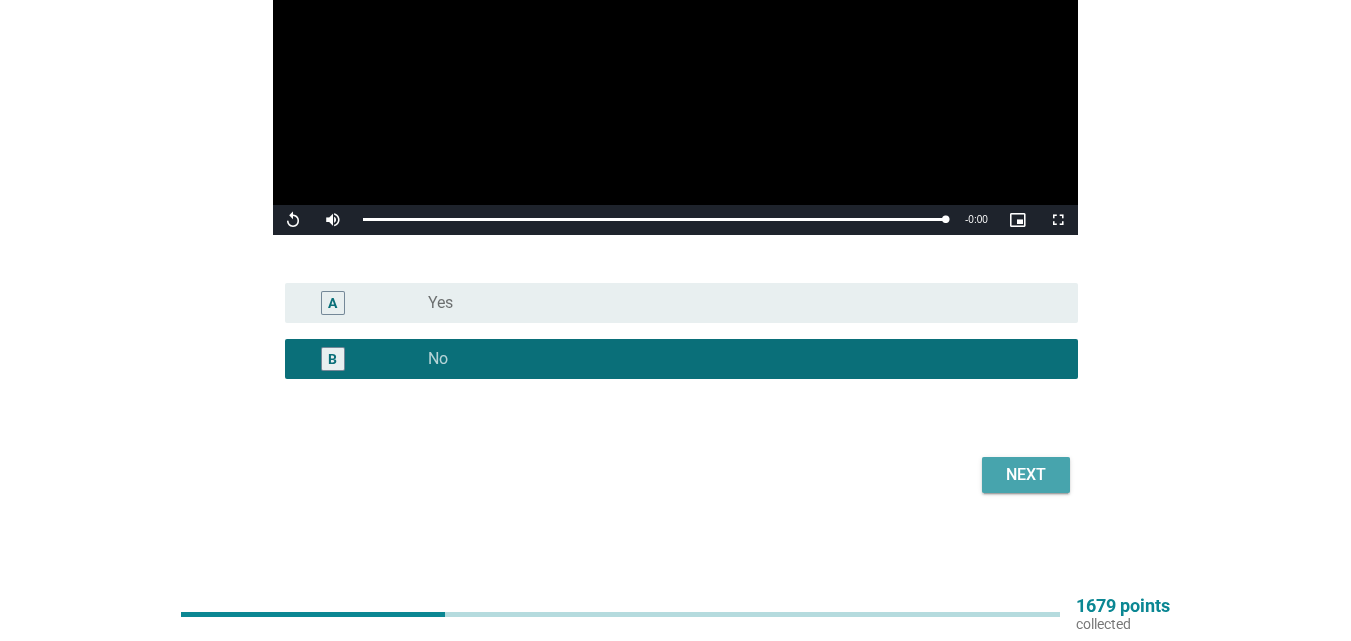 click on "Next" at bounding box center [1026, 475] 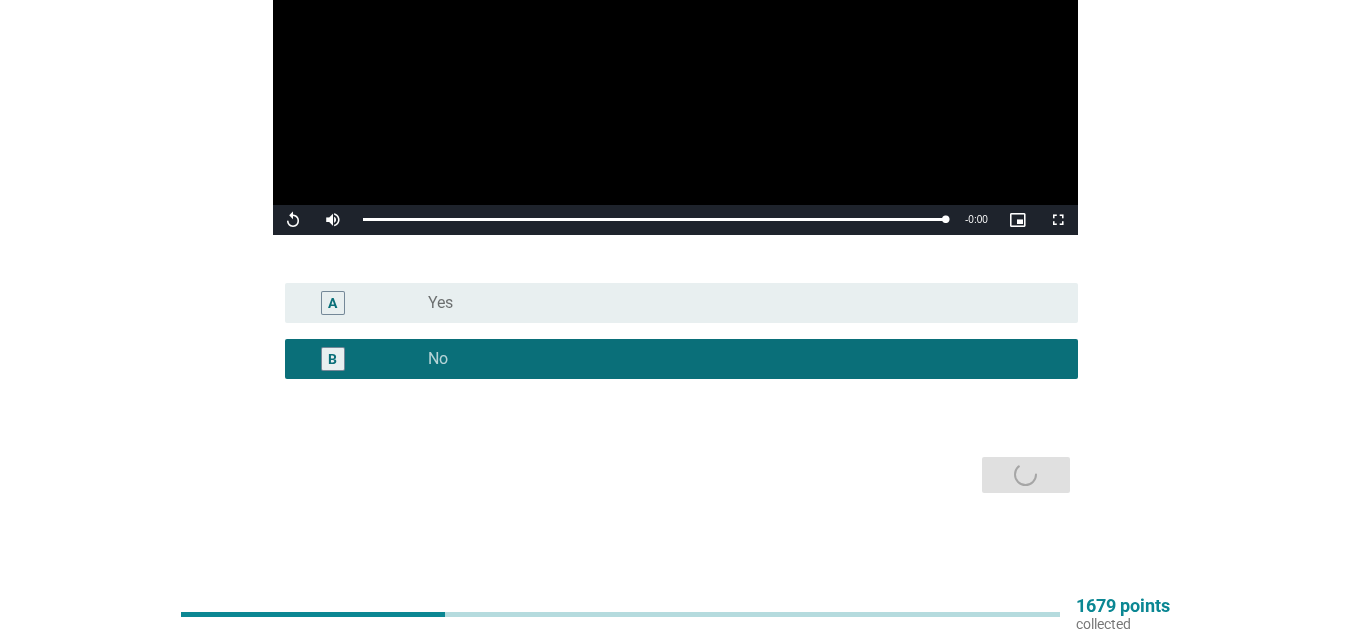 scroll, scrollTop: 0, scrollLeft: 0, axis: both 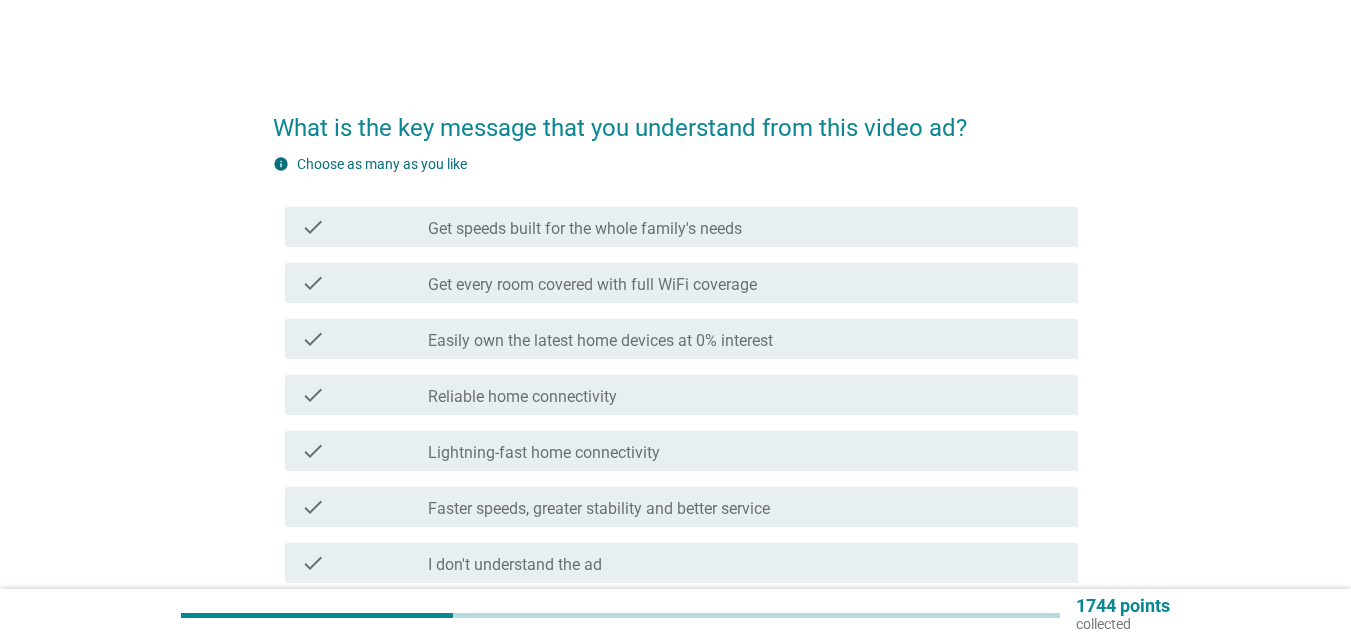 click on "Get speeds built for the whole family's needs" at bounding box center (585, 229) 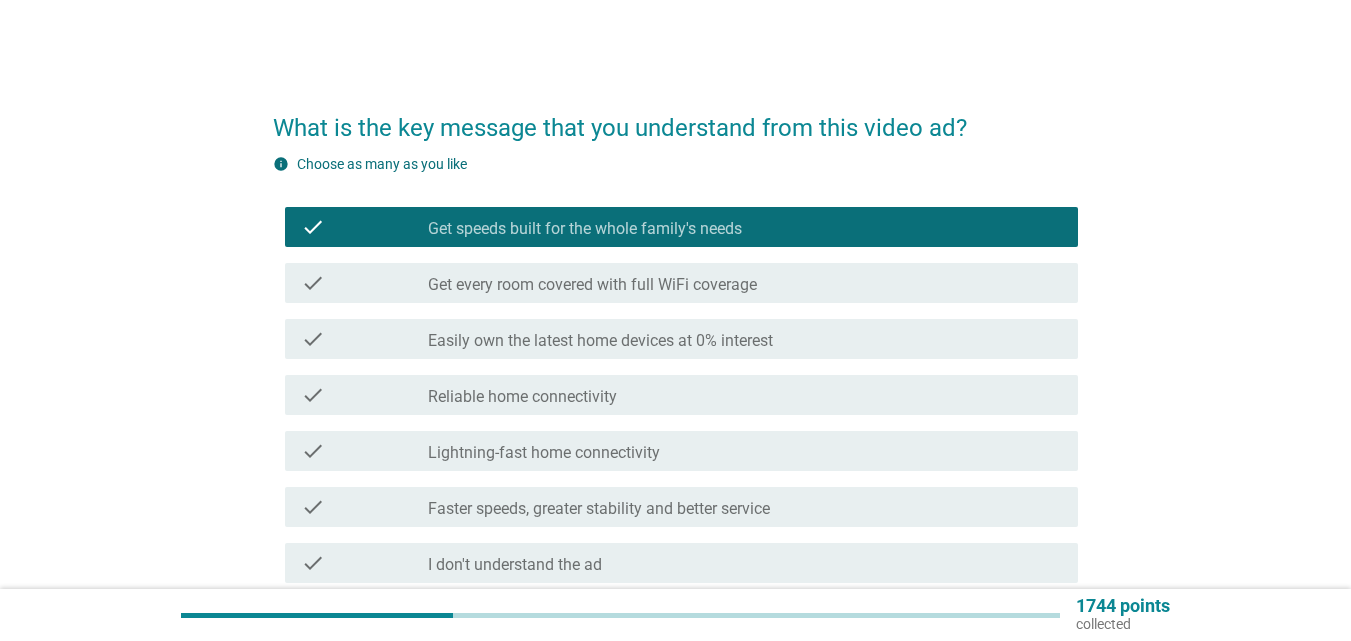 click on "Get every room covered with full WiFi coverage" at bounding box center [592, 285] 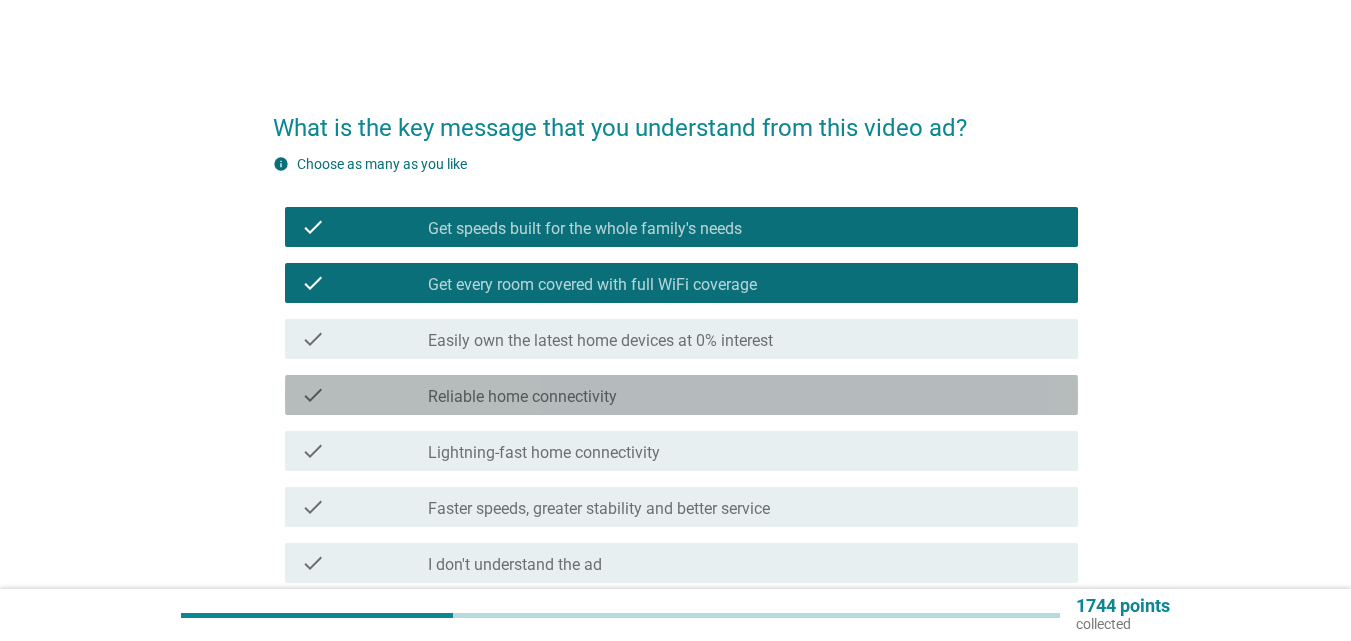 click on "check_box_outline_blank Reliable home connectivity" at bounding box center [745, 395] 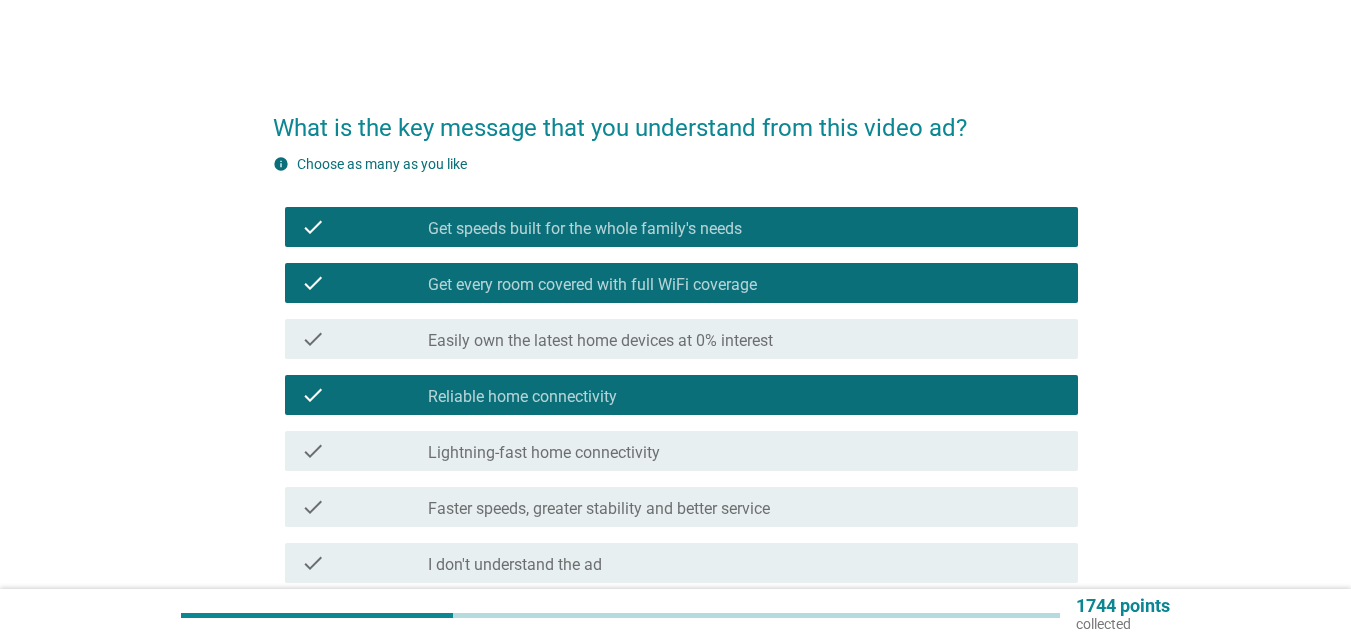 click on "Faster speeds, greater stability and better service" at bounding box center [599, 509] 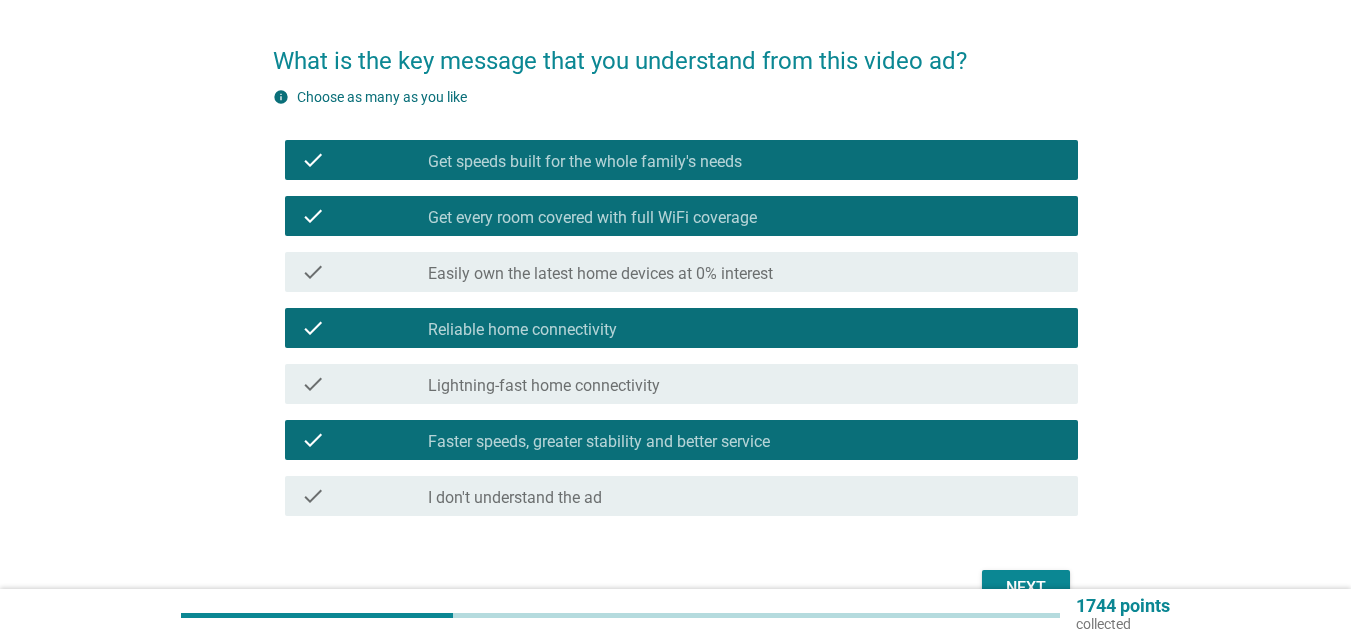 scroll, scrollTop: 180, scrollLeft: 0, axis: vertical 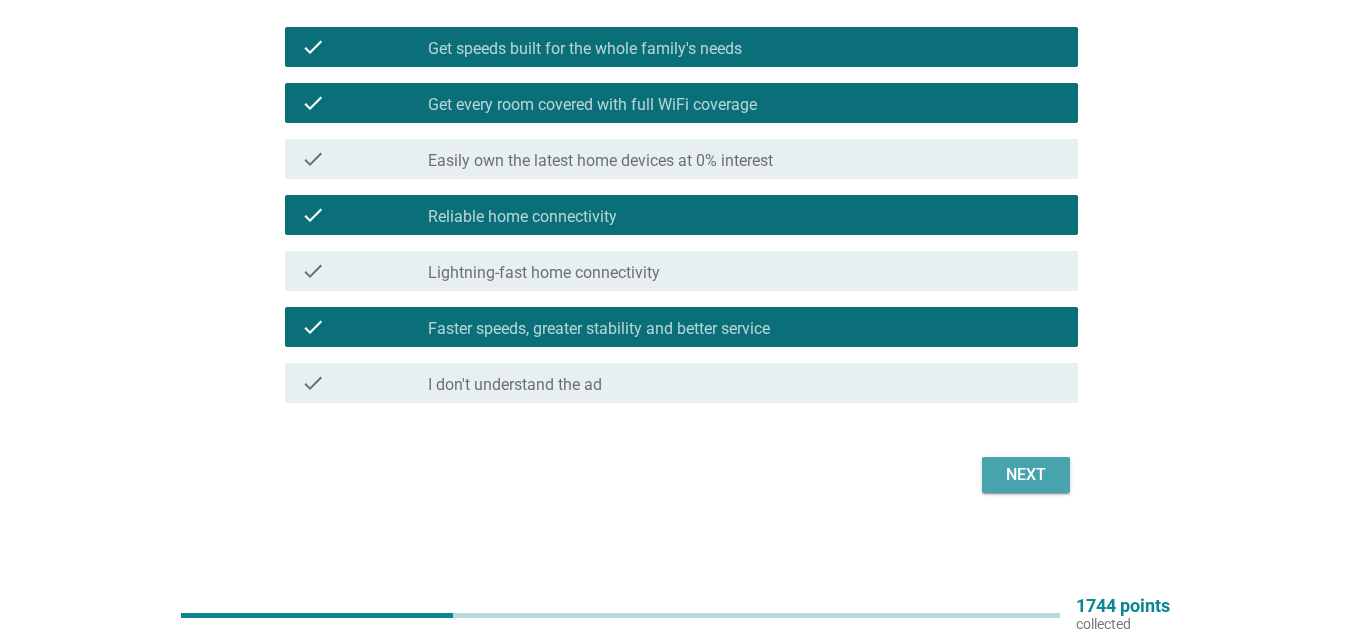 click on "Next" at bounding box center (1026, 475) 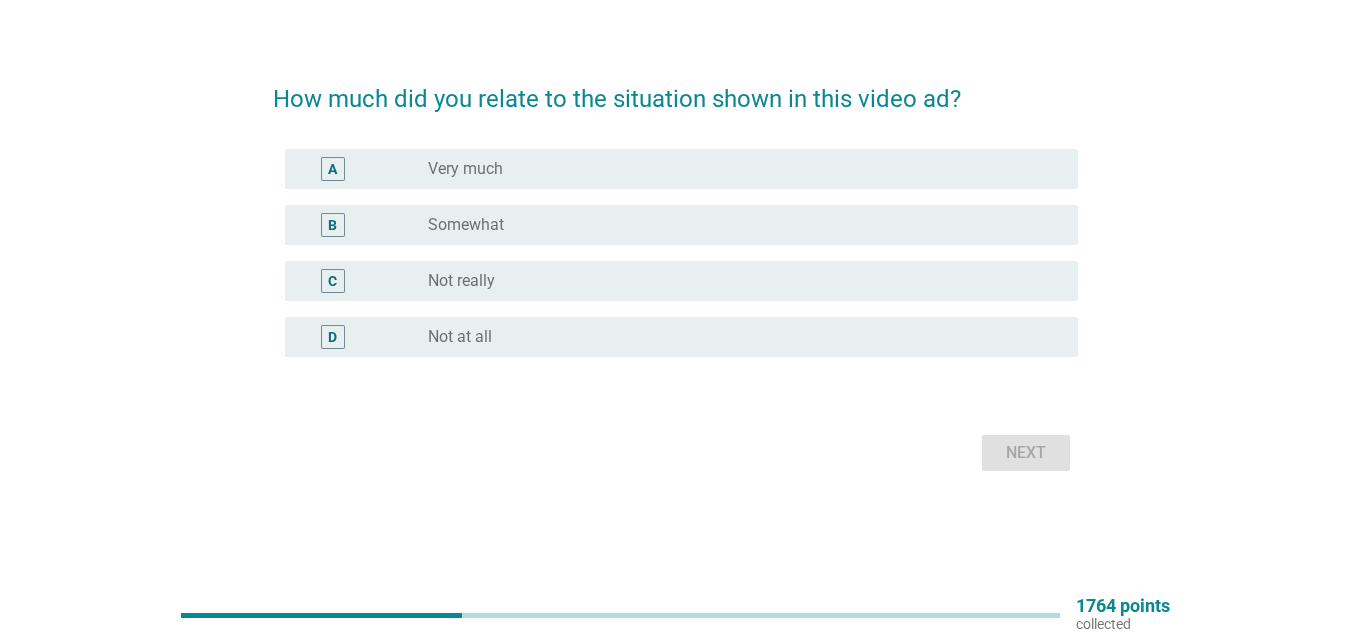 scroll, scrollTop: 0, scrollLeft: 0, axis: both 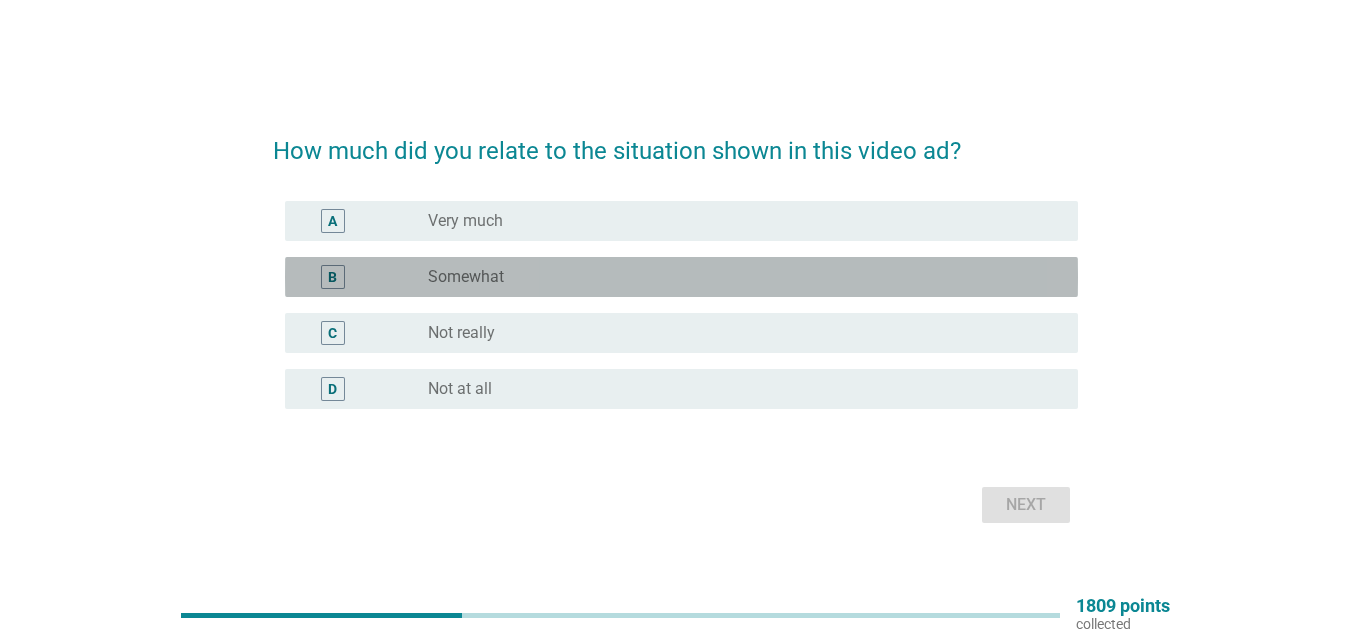 drag, startPoint x: 330, startPoint y: 265, endPoint x: 915, endPoint y: 456, distance: 615.3909 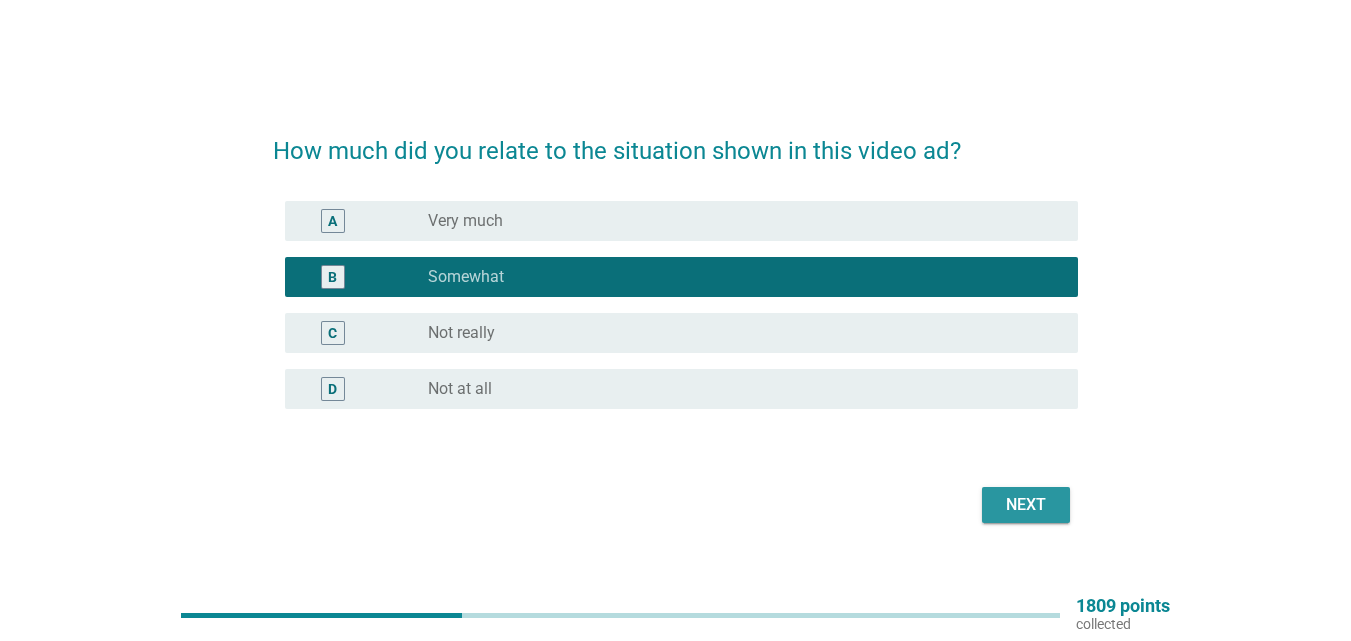 click on "Next" at bounding box center [1026, 505] 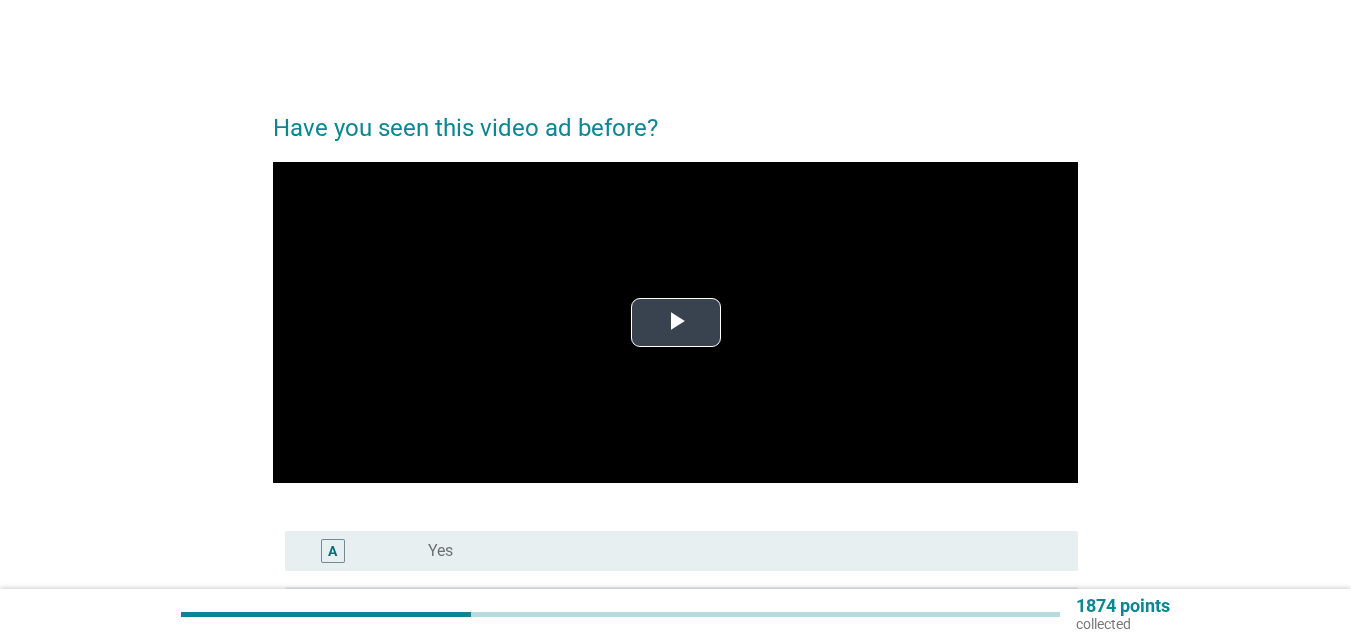 click at bounding box center [676, 322] 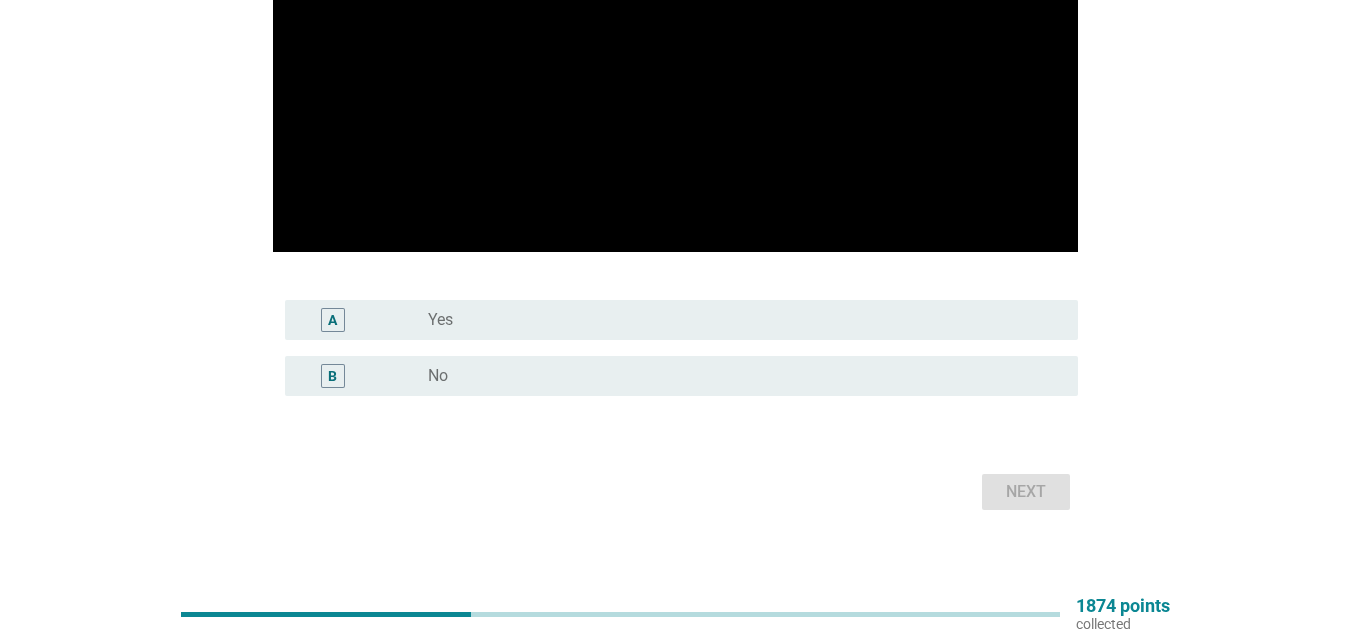 scroll, scrollTop: 248, scrollLeft: 0, axis: vertical 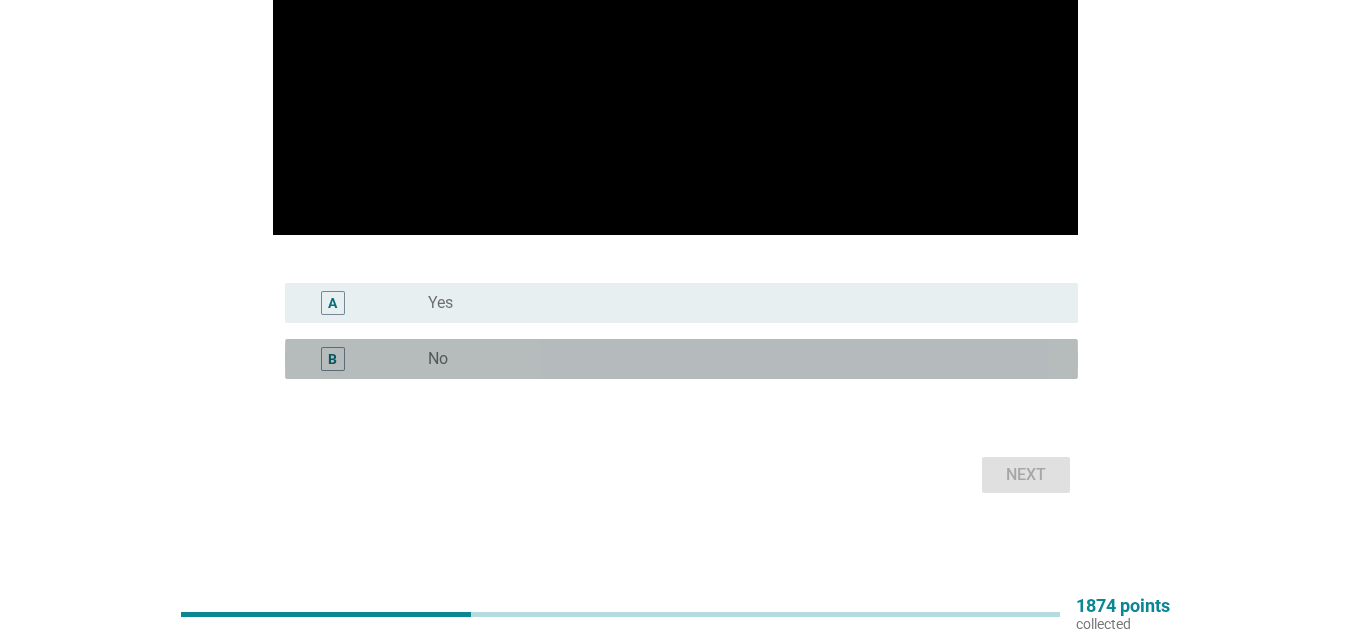 click on "B" at bounding box center (364, 359) 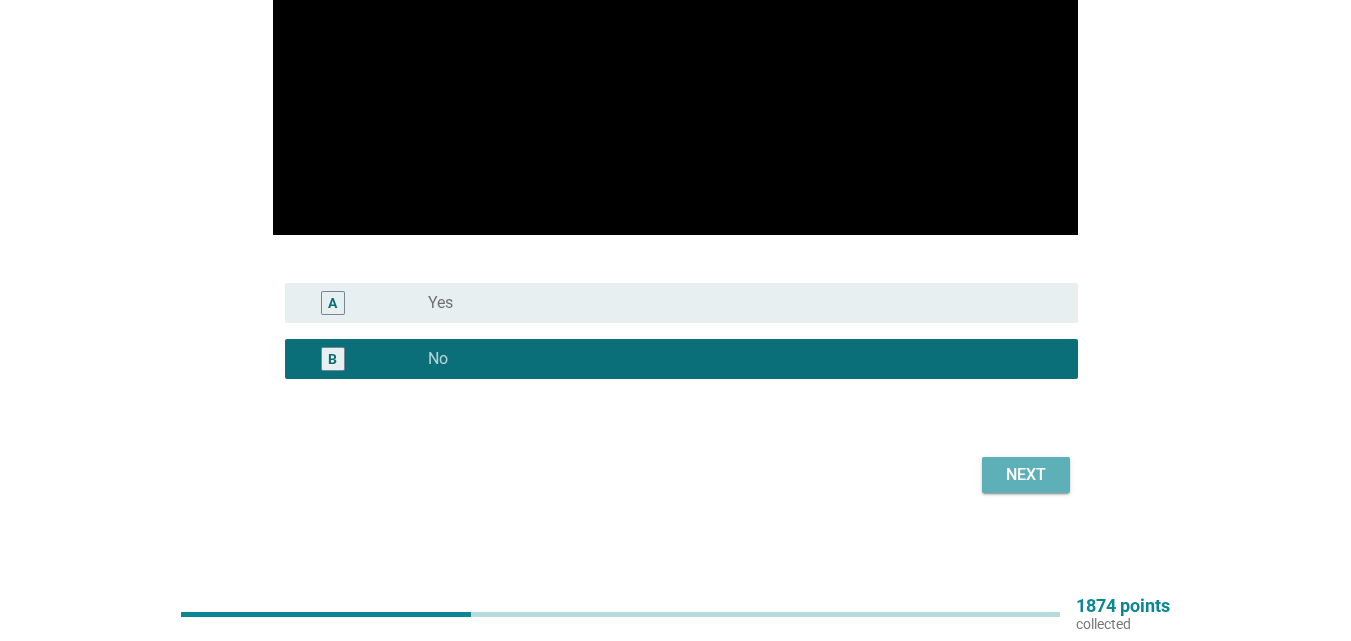 click on "Next" at bounding box center (1026, 475) 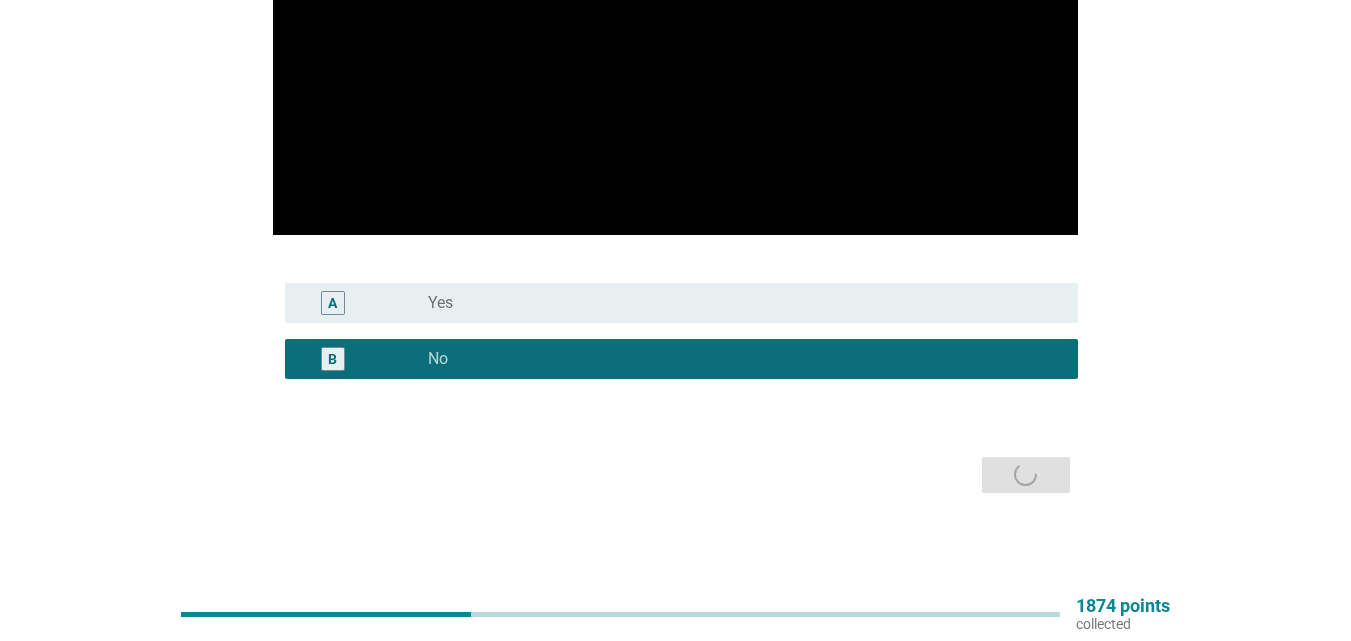 scroll, scrollTop: 0, scrollLeft: 0, axis: both 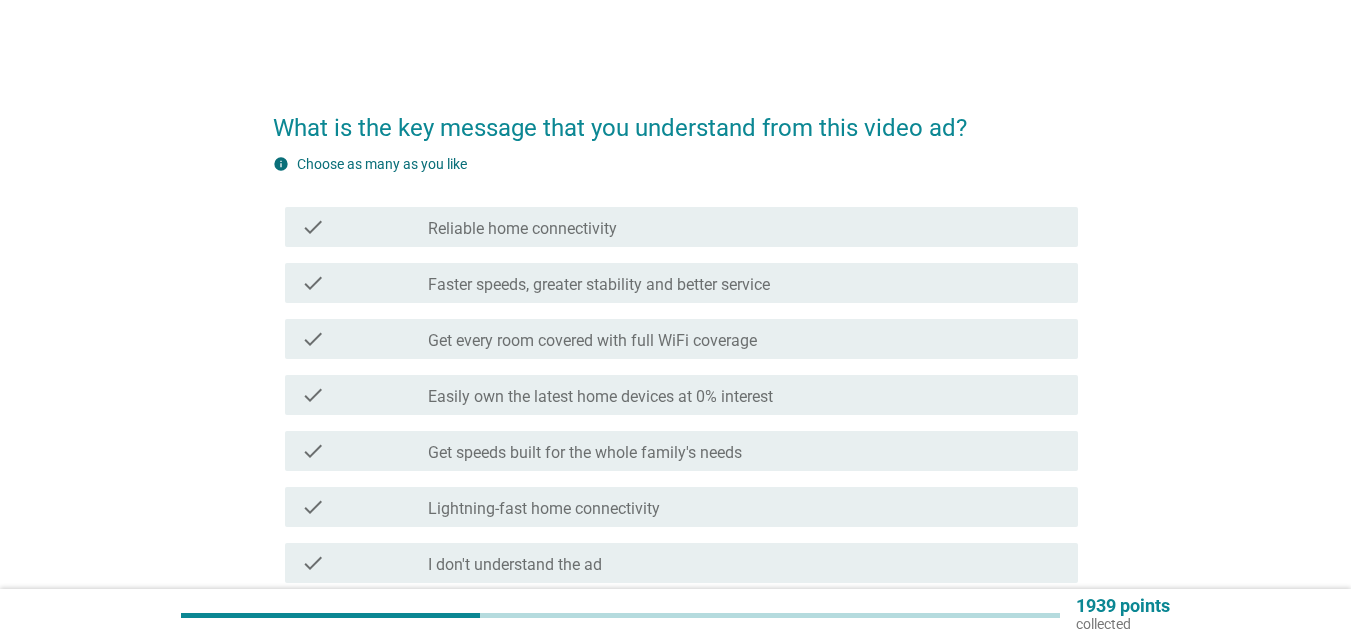 click on "check     check_box_outline_blank Reliable home connectivity" at bounding box center (681, 227) 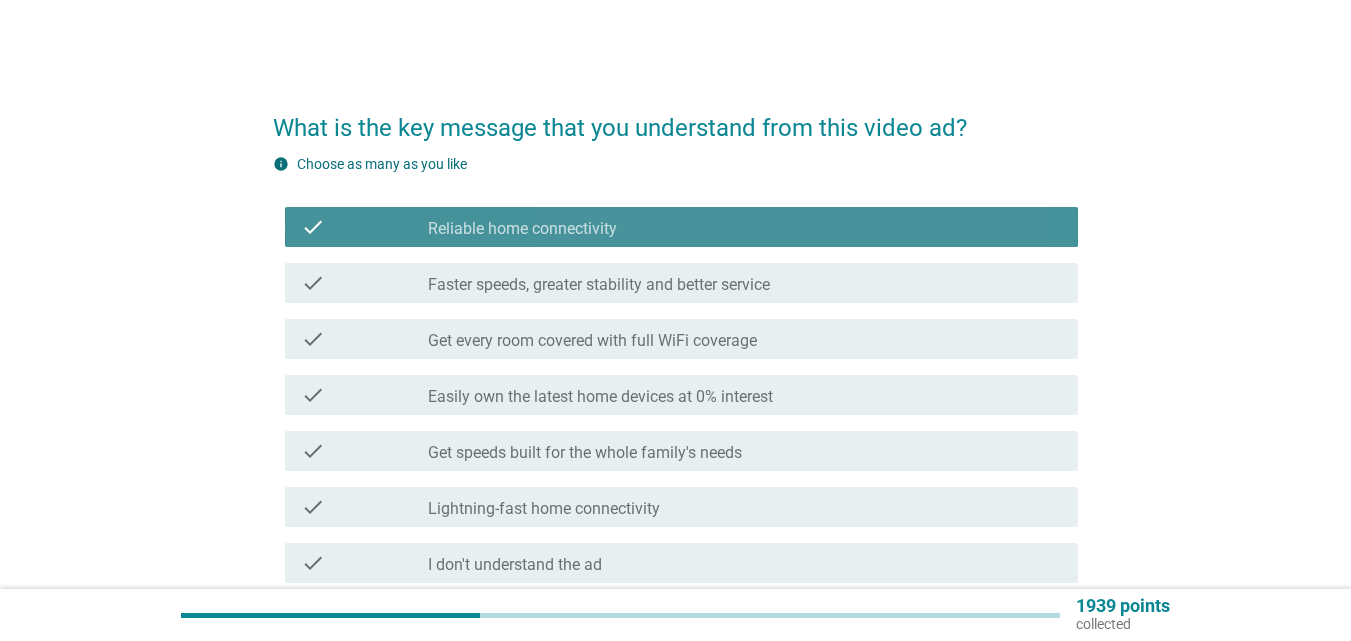 click on "check     check_box_outline_blank Reliable home connectivity" at bounding box center (681, 227) 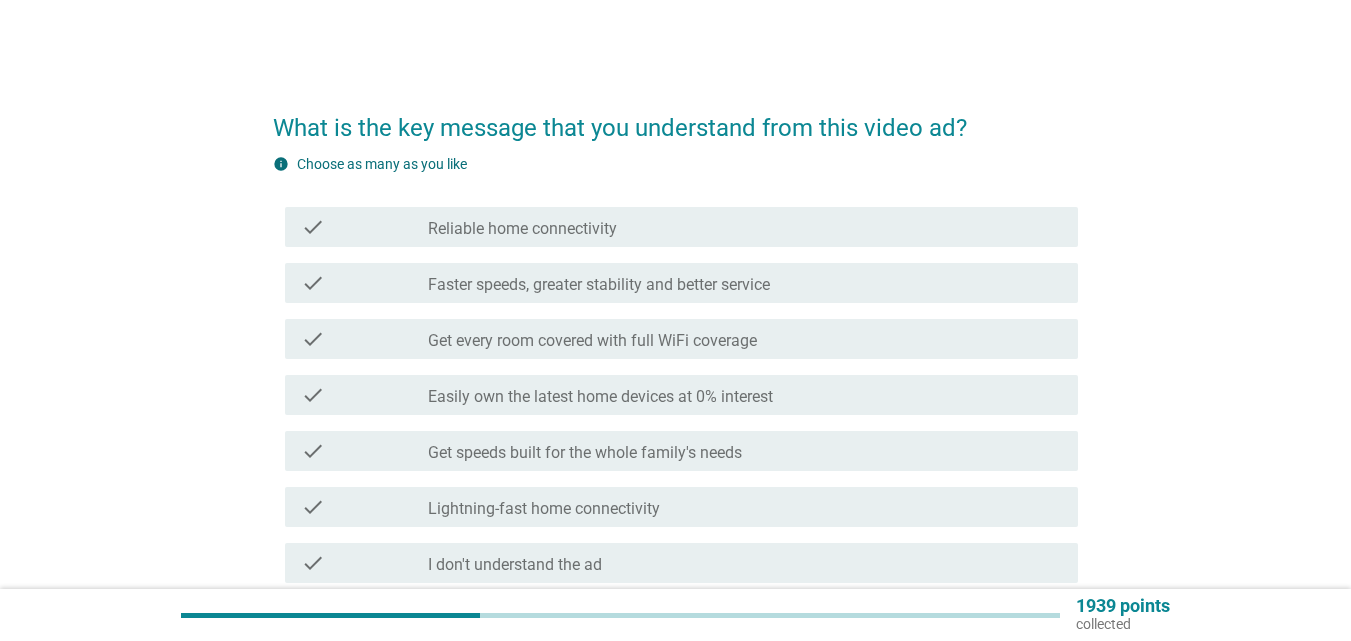 scroll, scrollTop: 100, scrollLeft: 0, axis: vertical 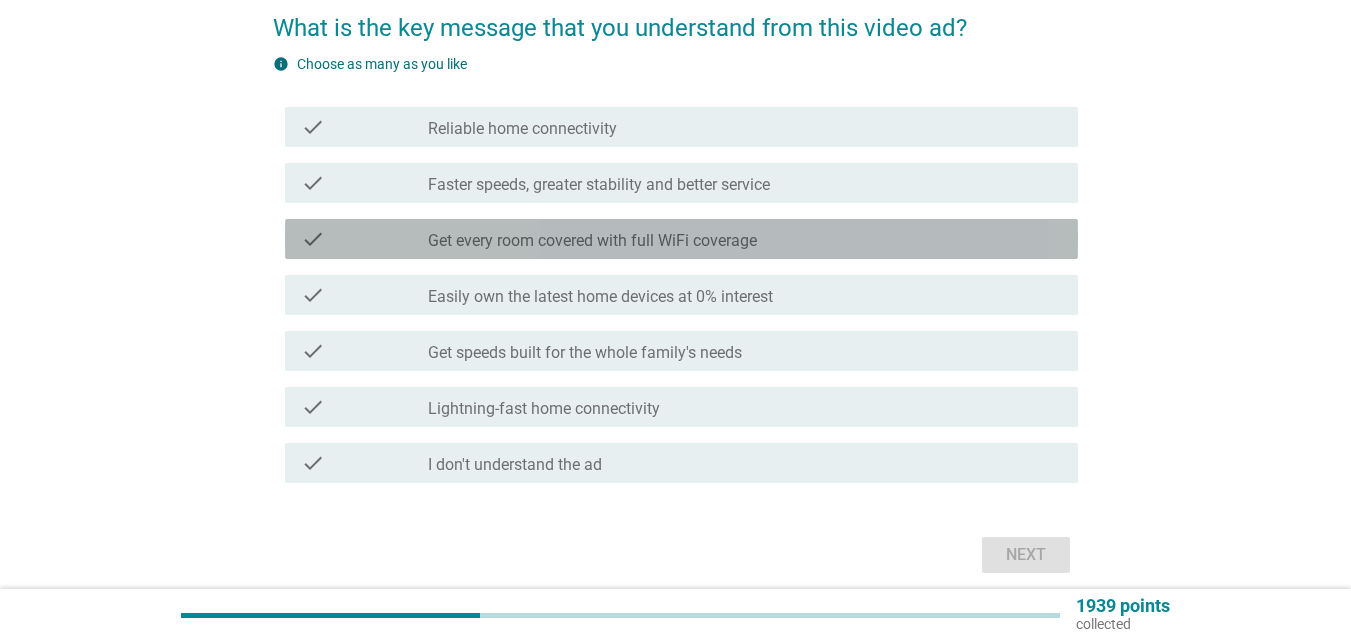 click on "Get every room covered with full WiFi coverage" at bounding box center (592, 241) 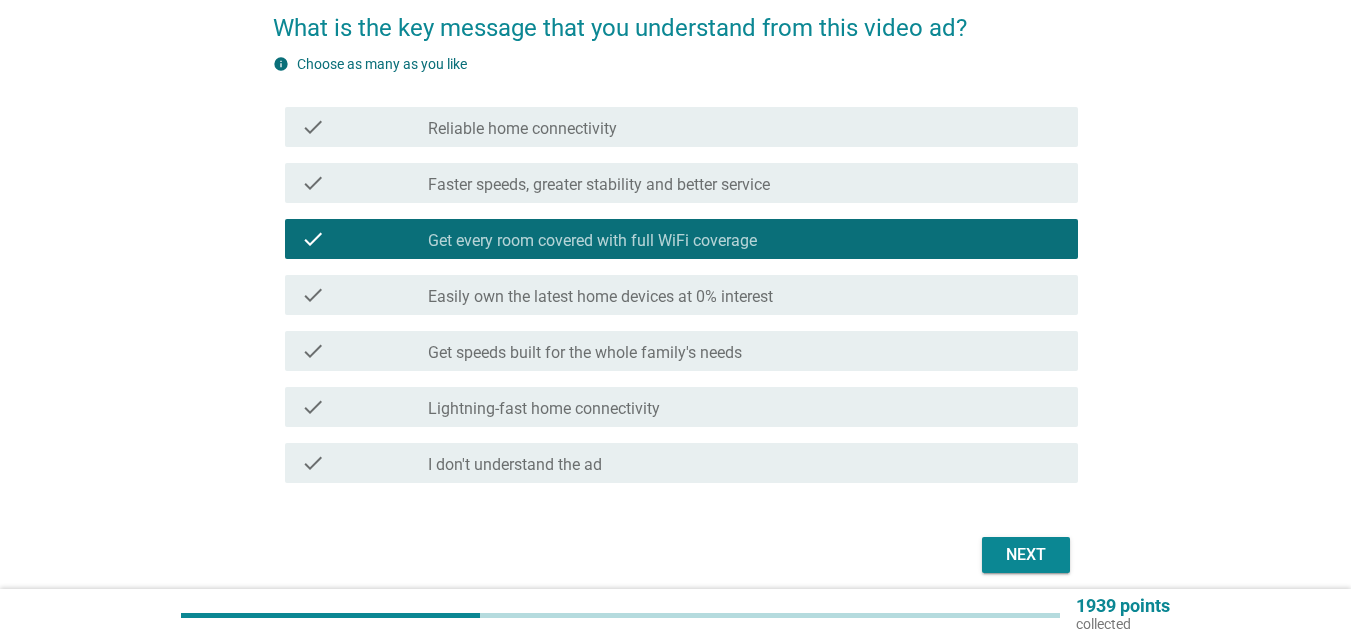 click on "check_box_outline_blank Reliable home connectivity" at bounding box center (745, 127) 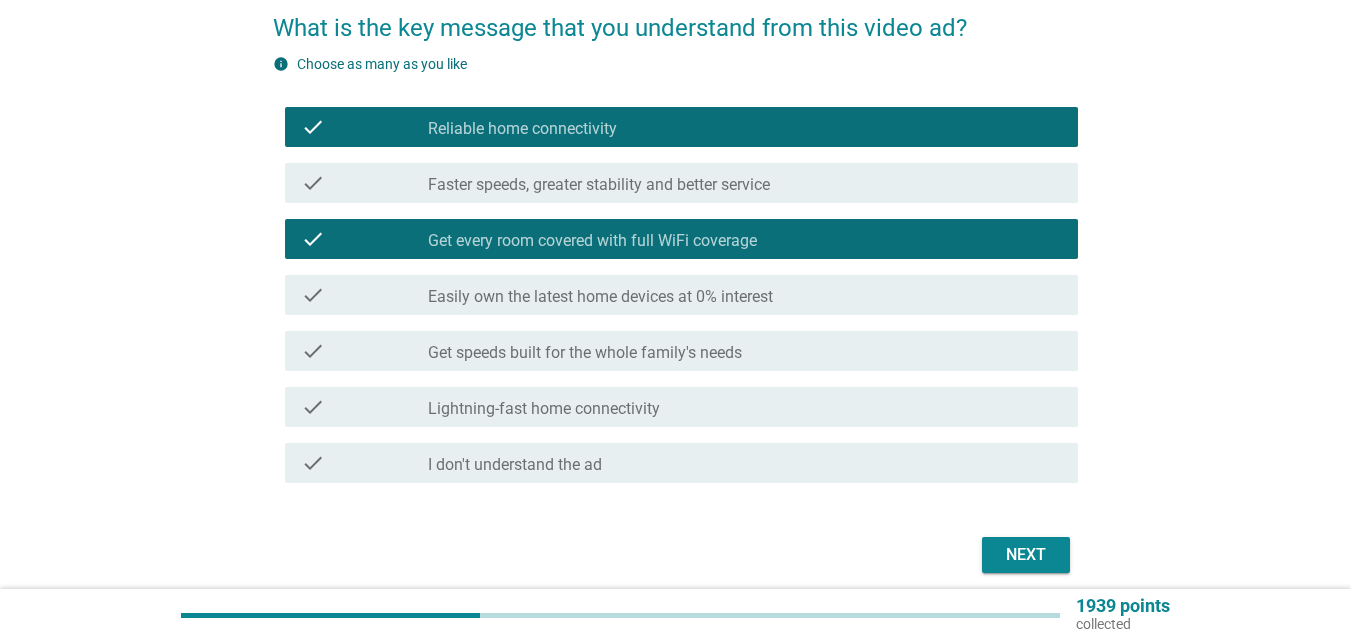 click on "Next" at bounding box center (1026, 555) 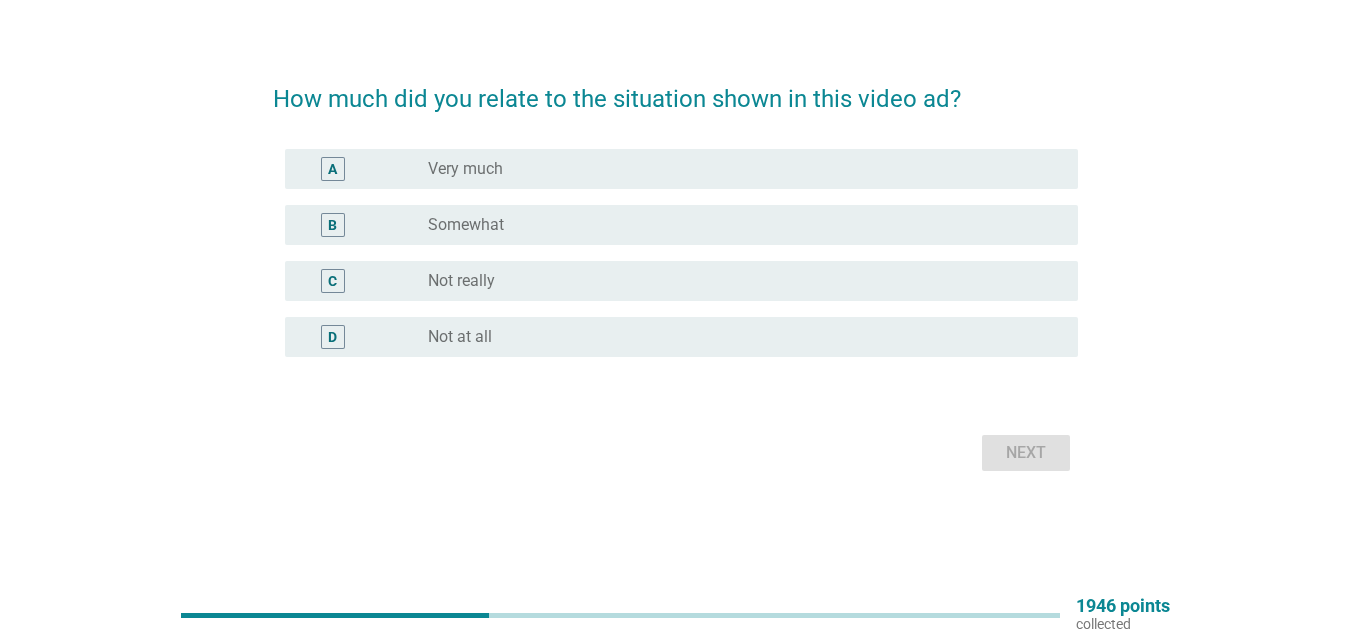 scroll, scrollTop: 0, scrollLeft: 0, axis: both 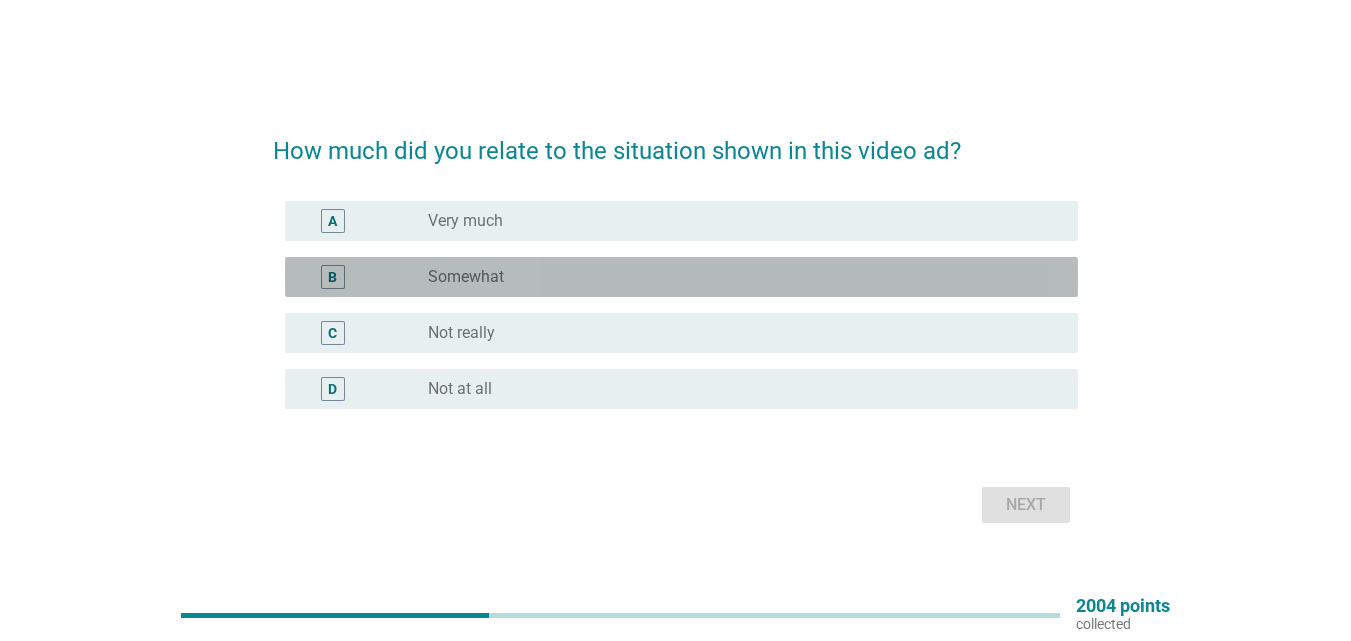 click on "B" at bounding box center (332, 276) 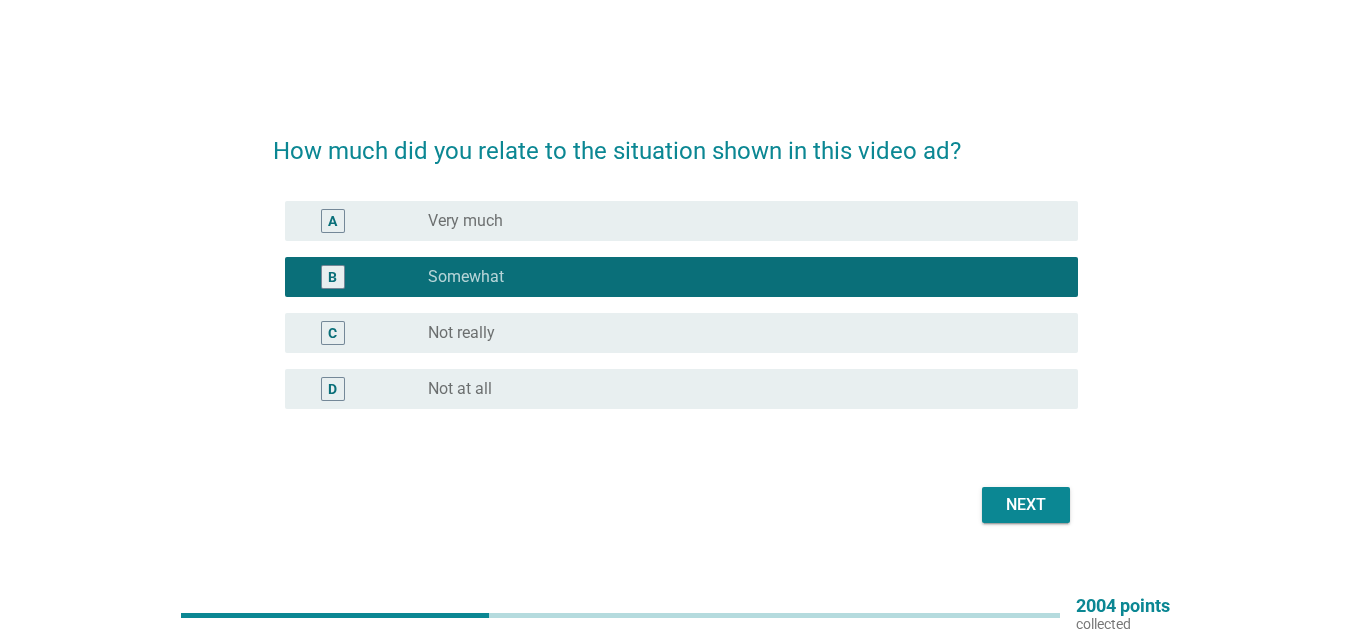 click on "Next" at bounding box center (1026, 505) 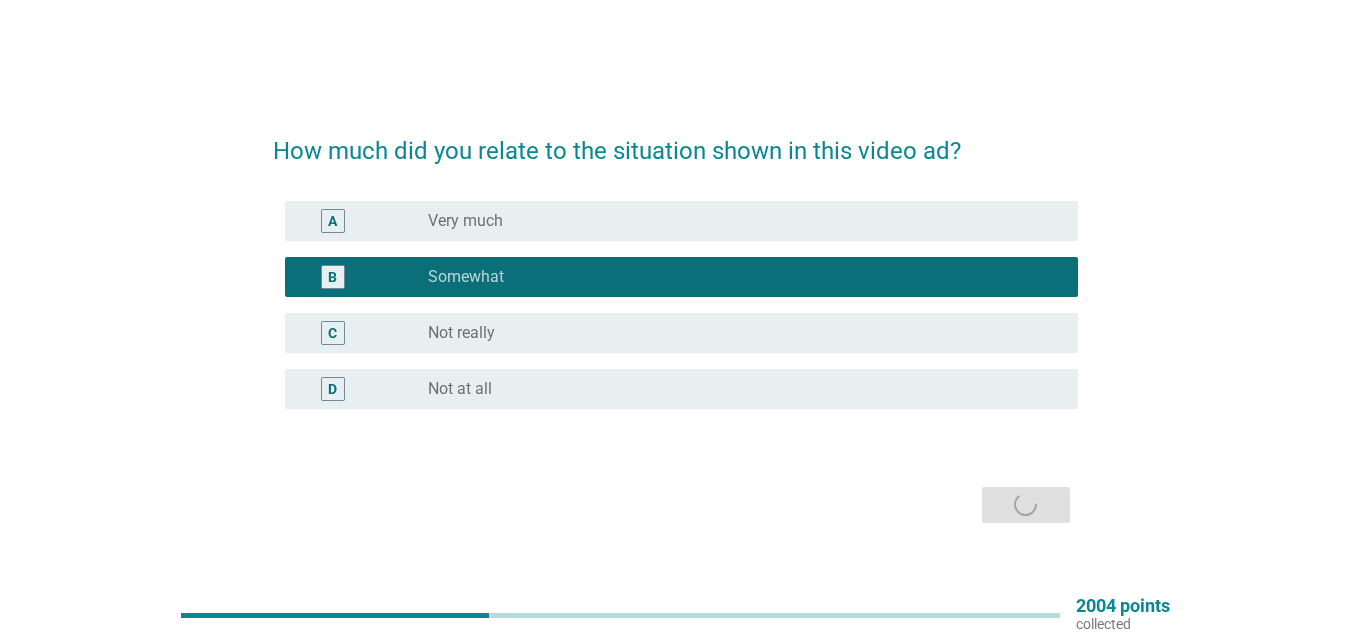 click on "How much did you relate to the situation shown in this video ad?     A     radio_button_unchecked Very much   B     radio_button_checked Somewhat   C     radio_button_unchecked Not really   D     radio_button_unchecked Not at all     Next" at bounding box center [675, 321] 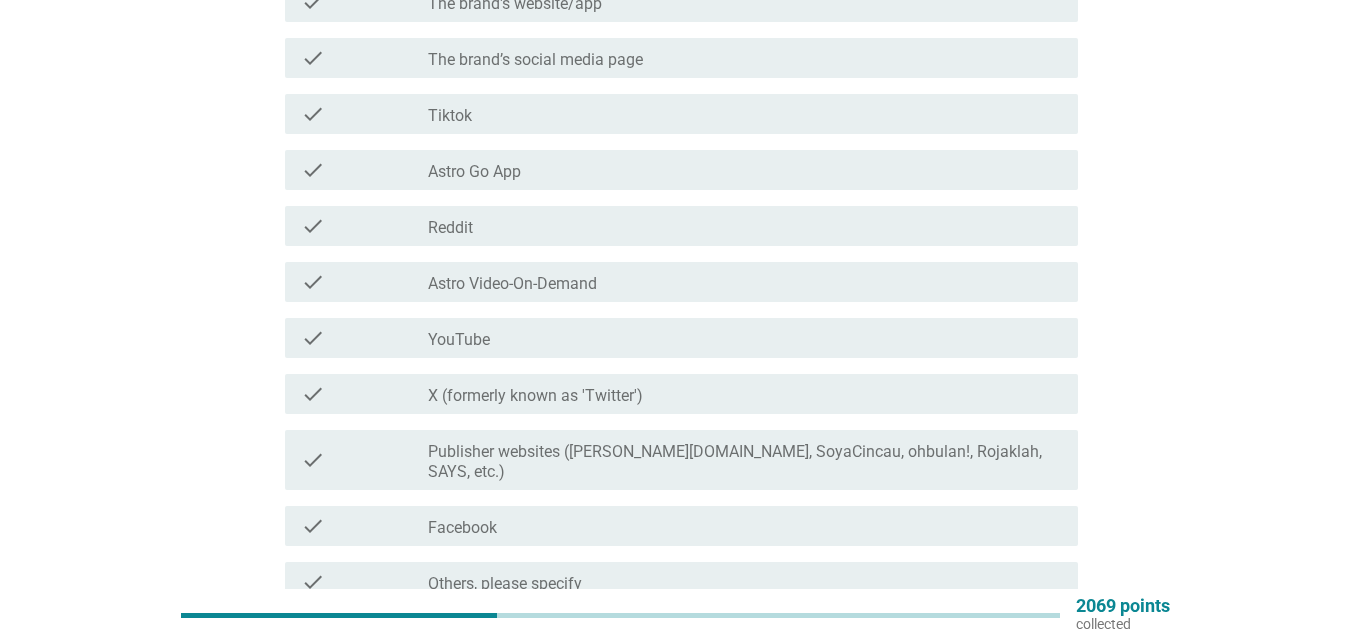 scroll, scrollTop: 372, scrollLeft: 0, axis: vertical 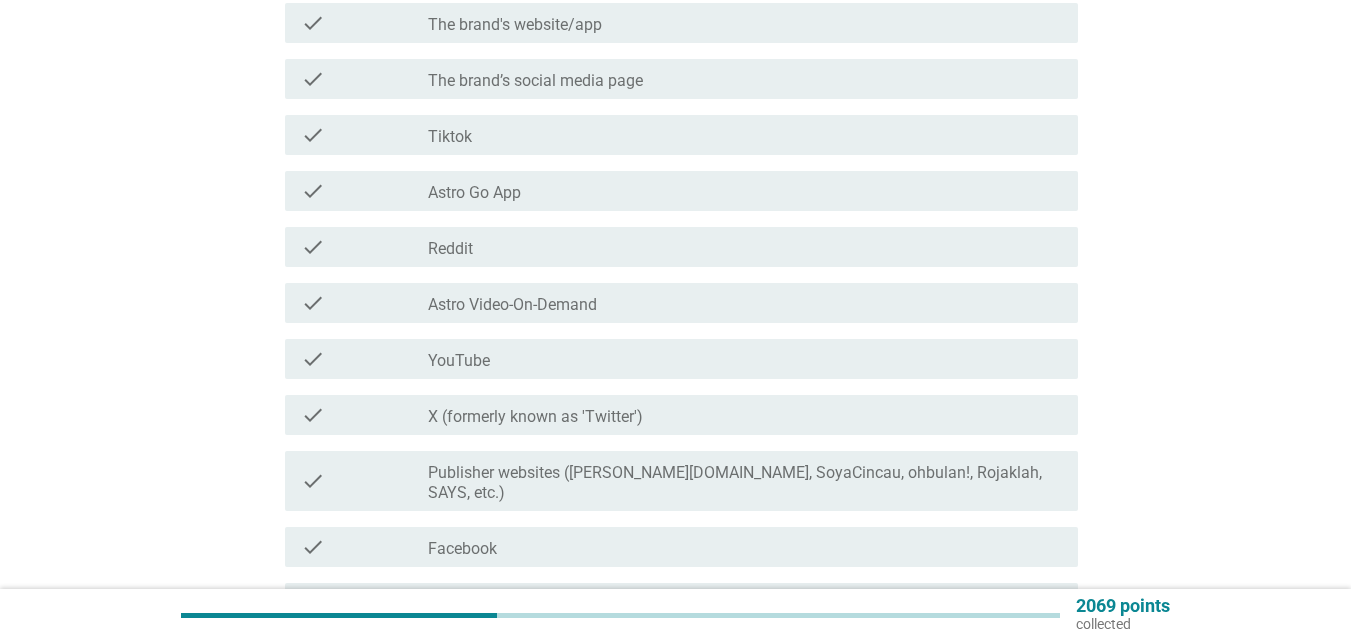 click on "check" at bounding box center (313, 191) 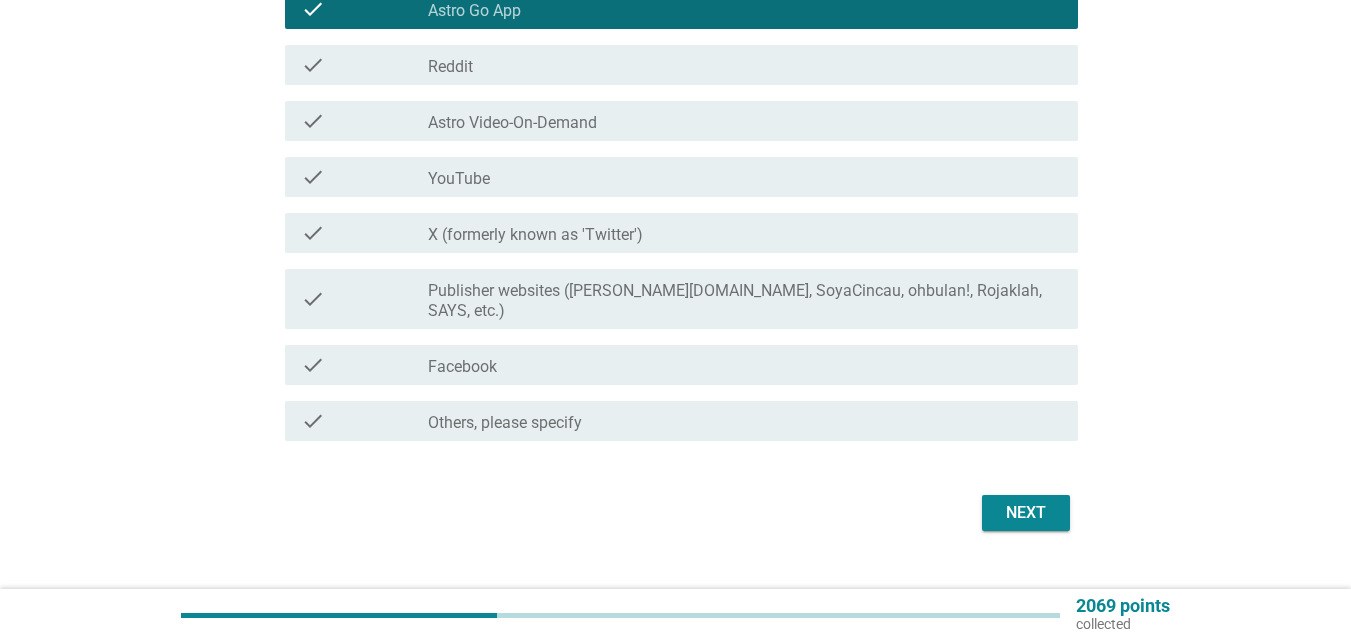 scroll, scrollTop: 572, scrollLeft: 0, axis: vertical 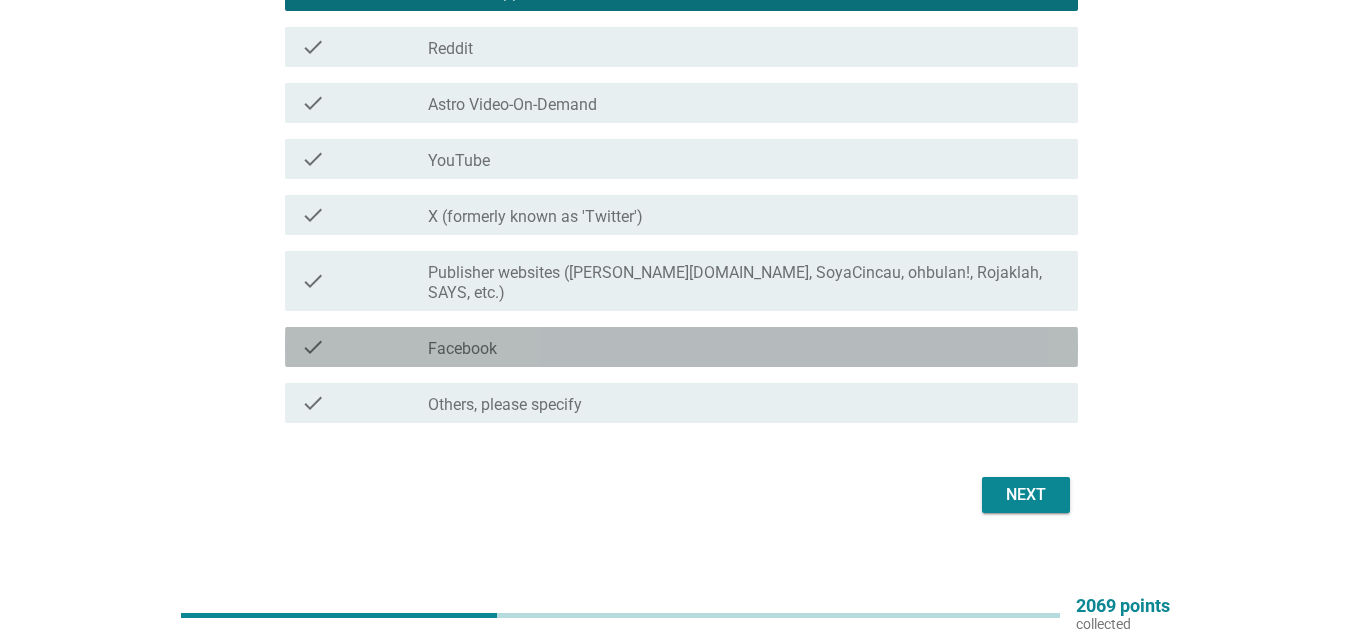 click on "check" at bounding box center (364, 347) 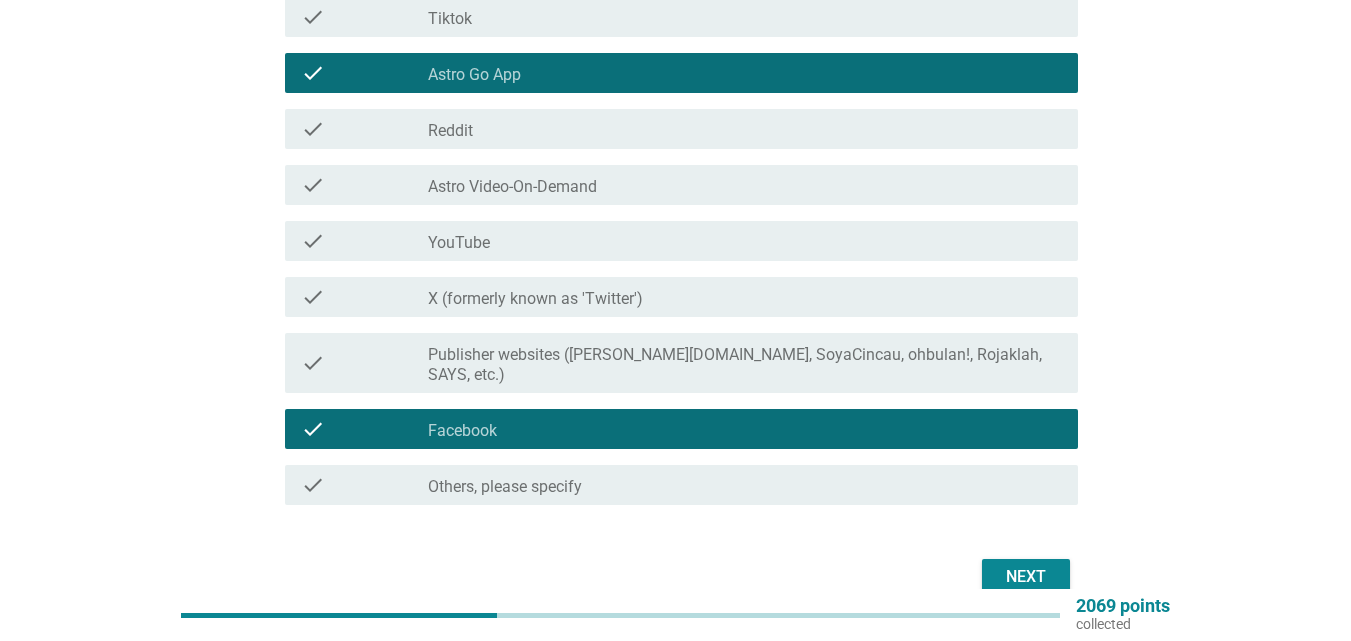 scroll, scrollTop: 272, scrollLeft: 0, axis: vertical 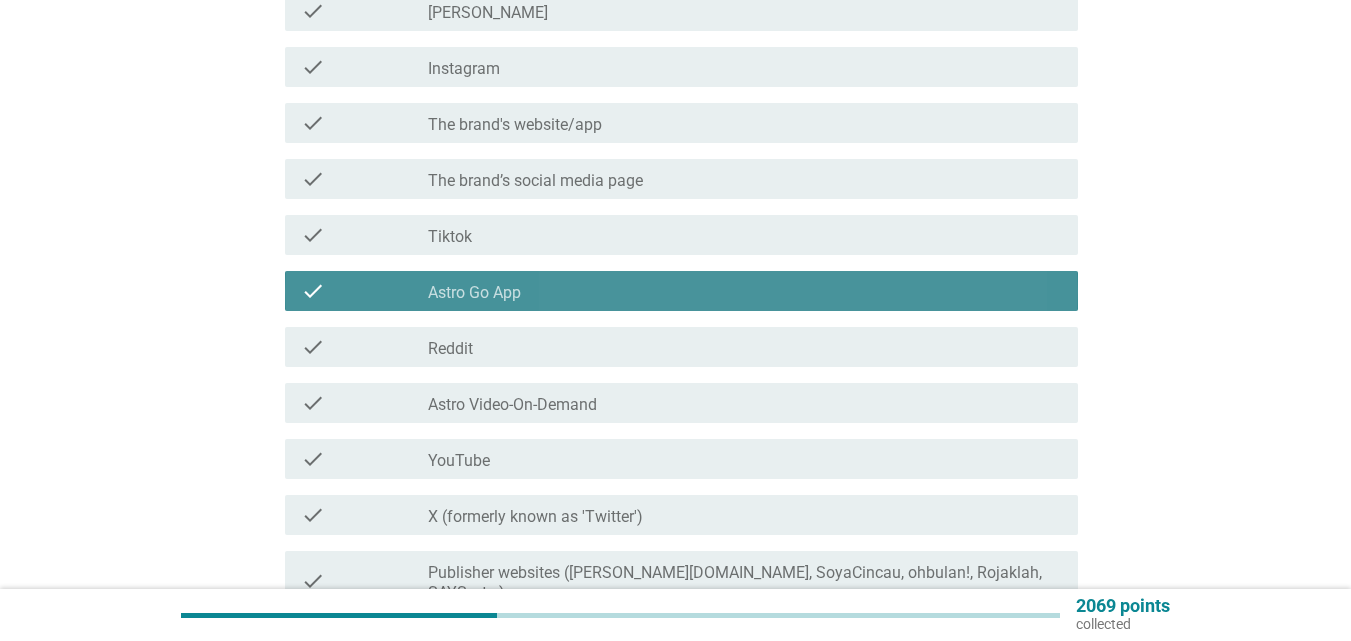 click on "check" at bounding box center [313, 291] 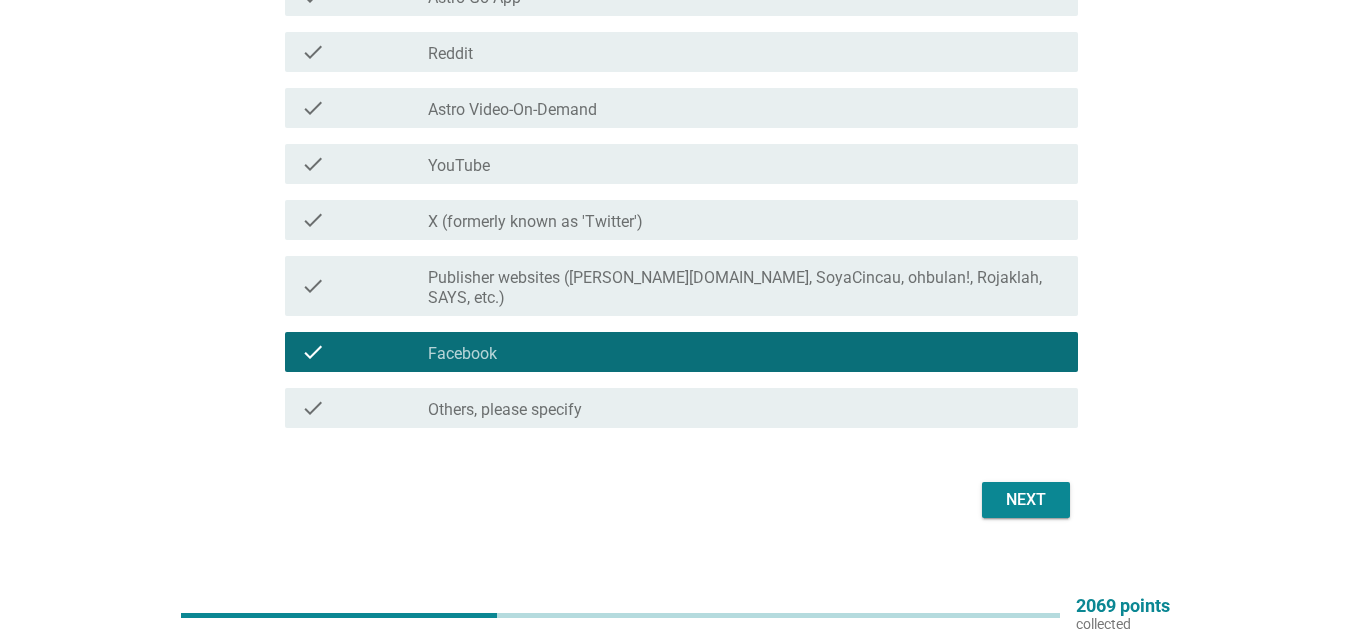scroll, scrollTop: 572, scrollLeft: 0, axis: vertical 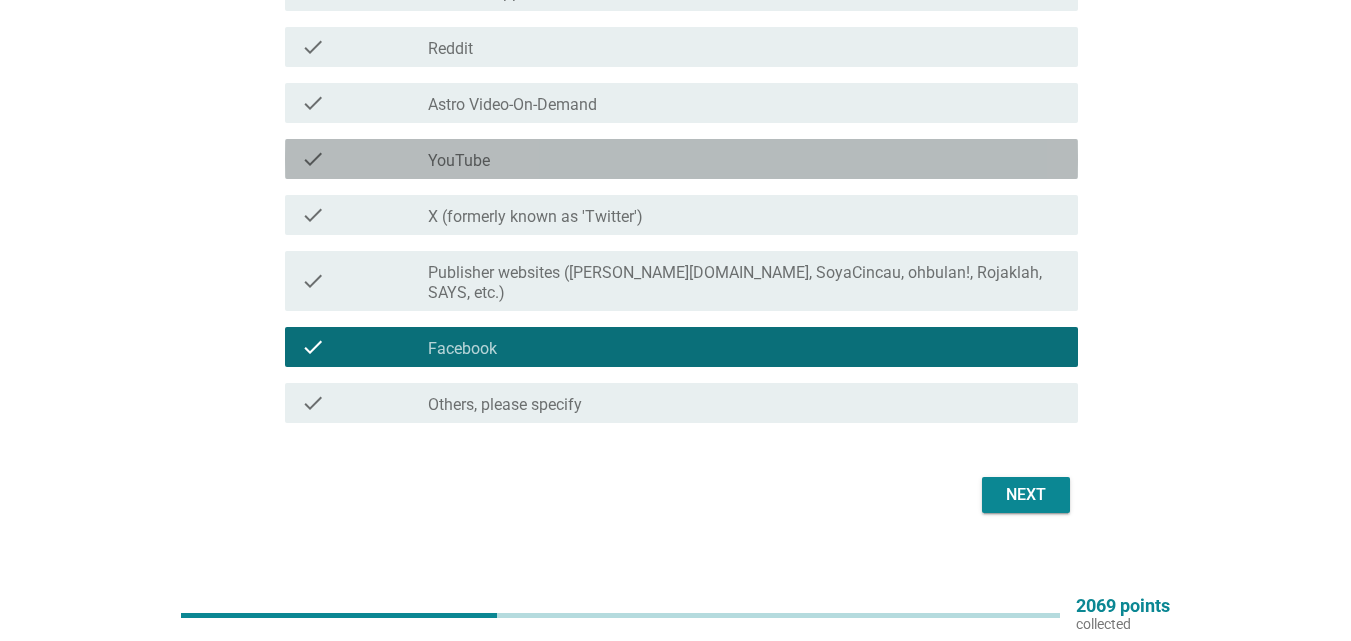 click on "YouTube" at bounding box center [459, 161] 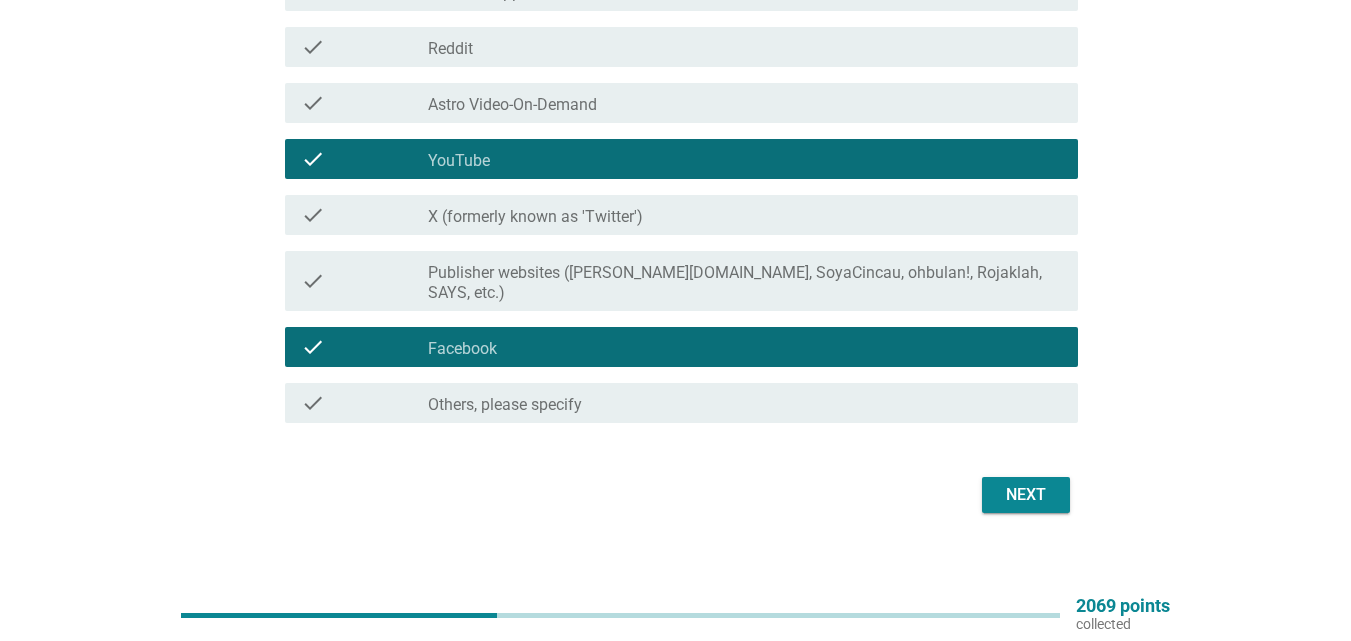 click on "Next" at bounding box center (675, 495) 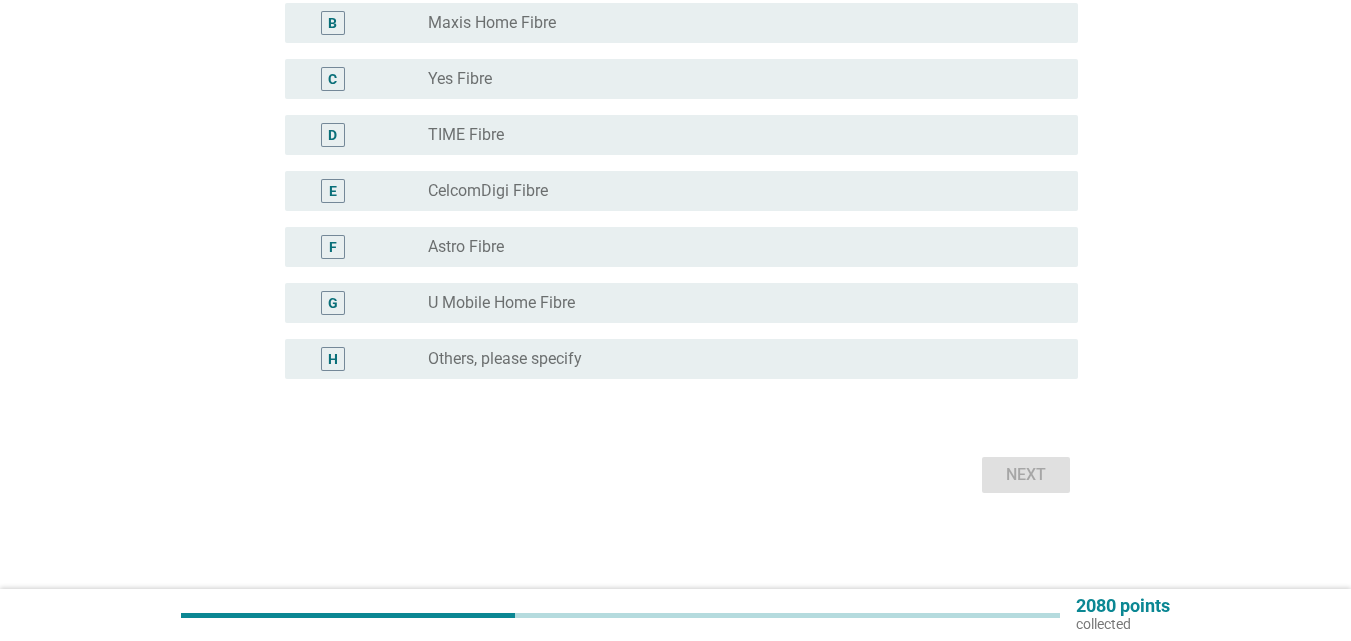 scroll, scrollTop: 0, scrollLeft: 0, axis: both 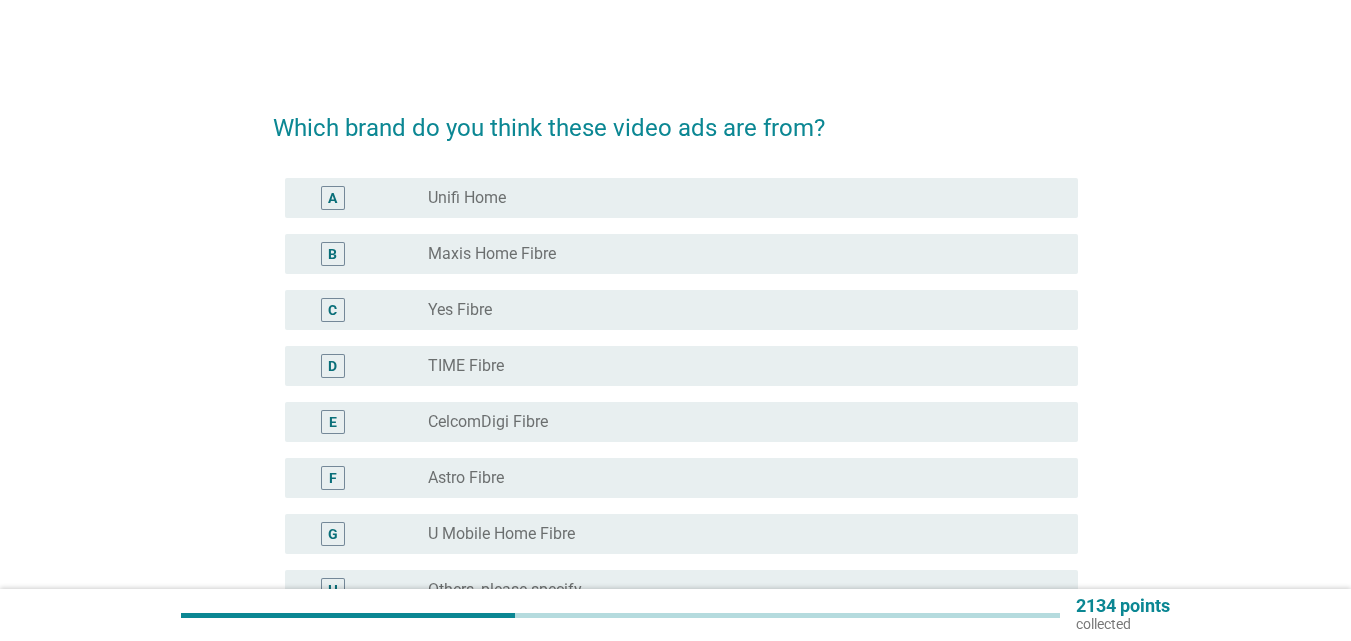 click on "Maxis Home Fibre" at bounding box center (492, 254) 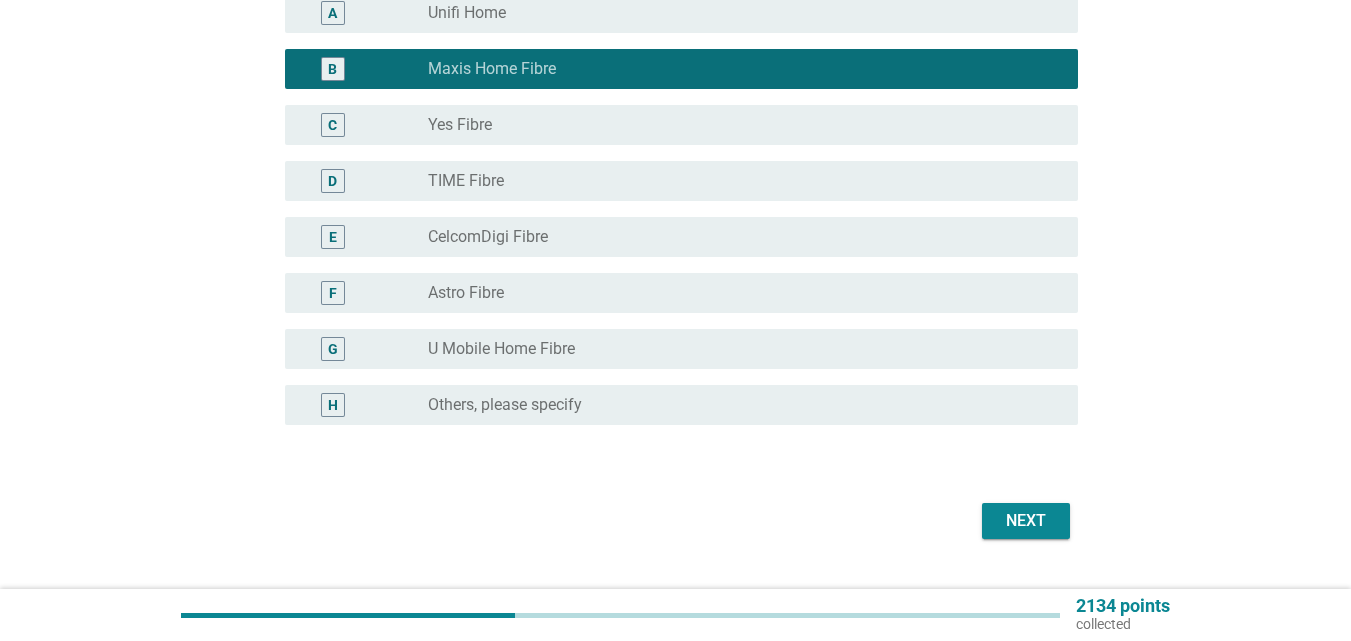 scroll, scrollTop: 200, scrollLeft: 0, axis: vertical 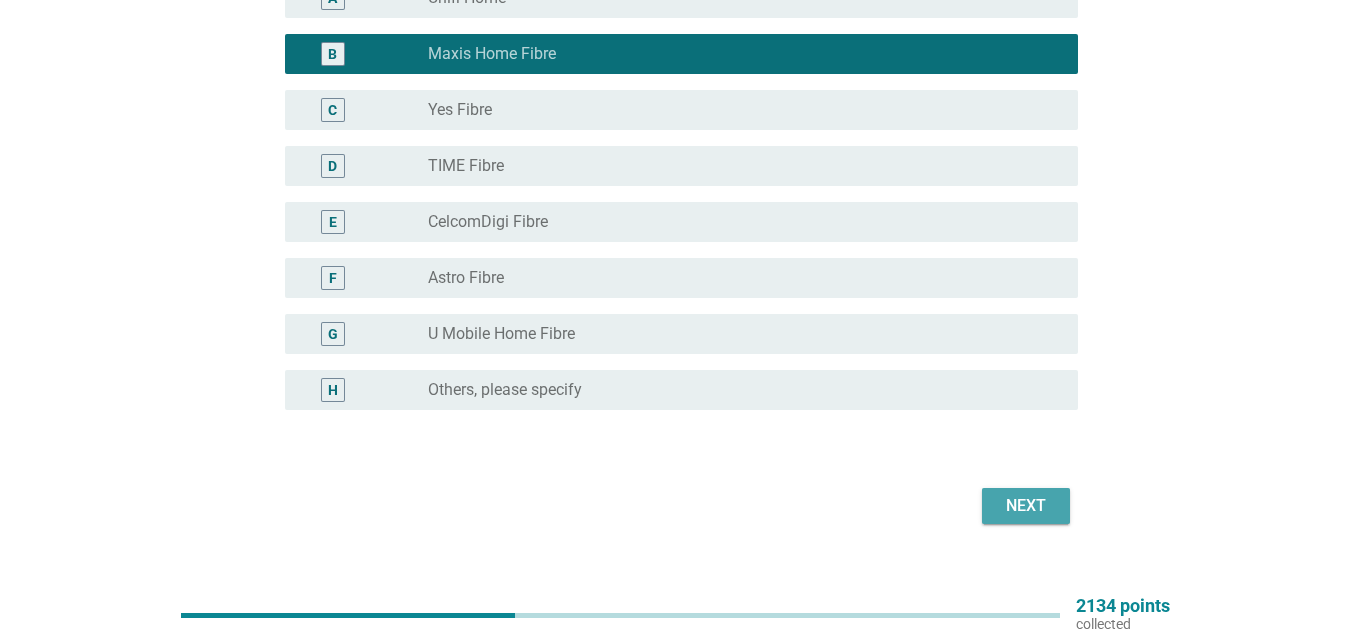 click on "Next" at bounding box center [1026, 506] 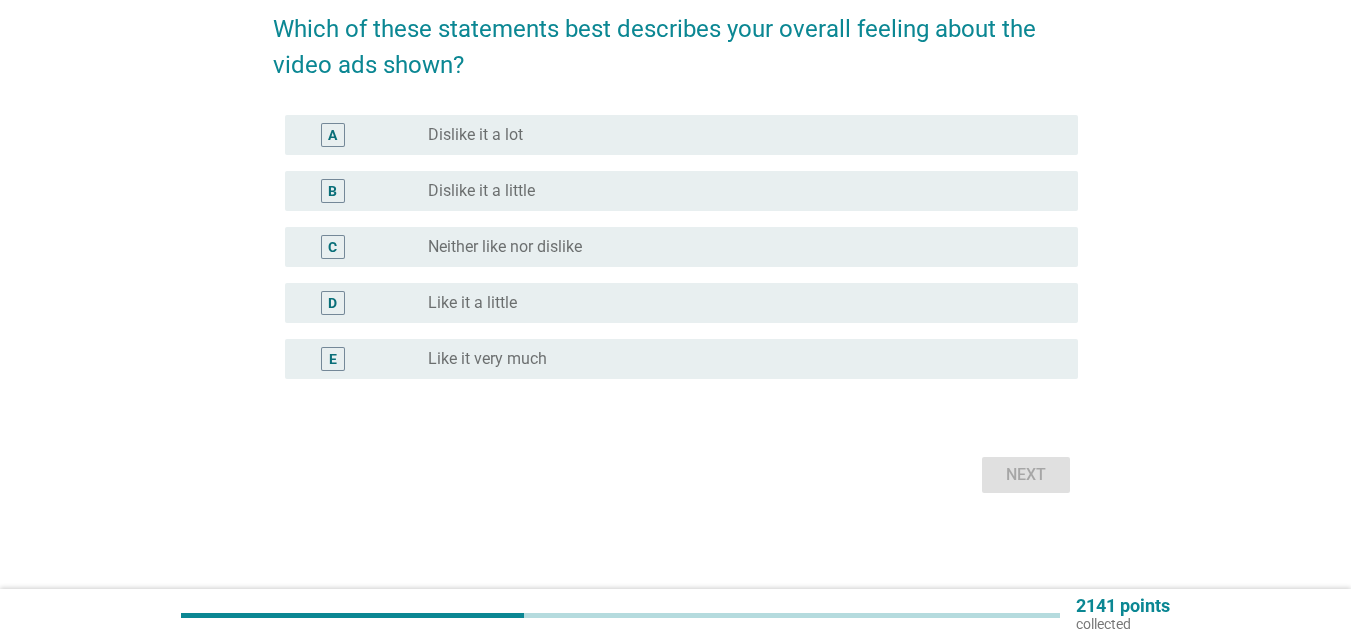 scroll, scrollTop: 0, scrollLeft: 0, axis: both 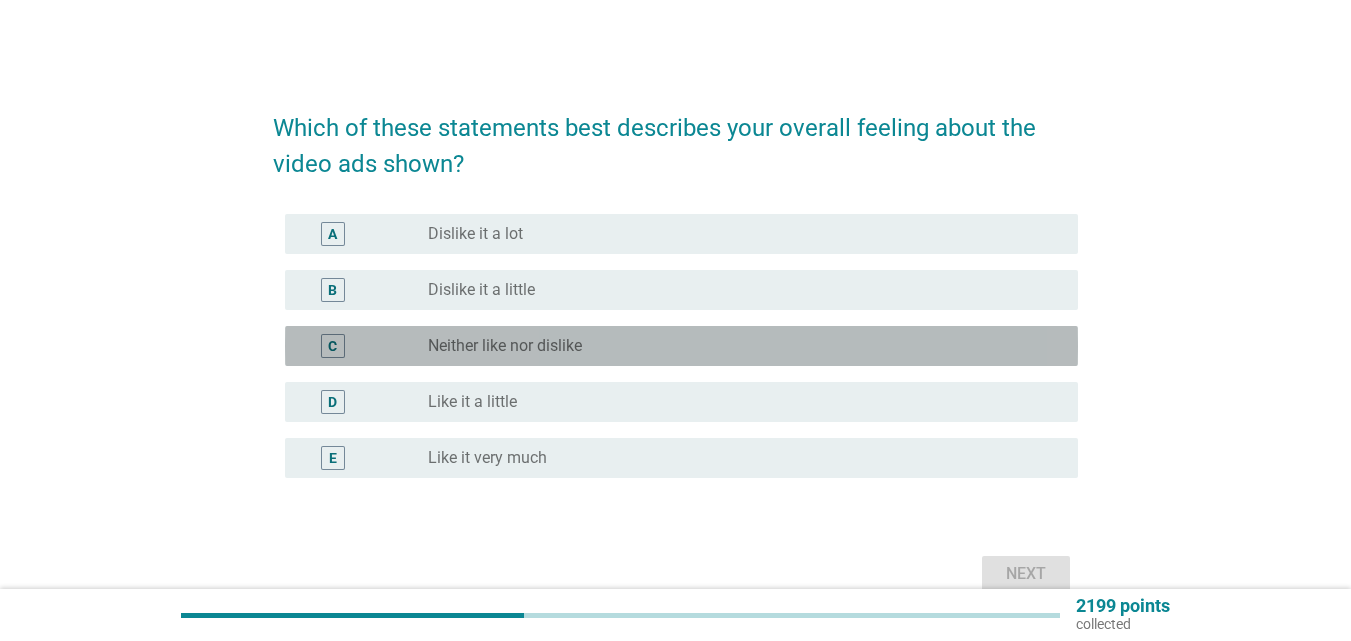 drag, startPoint x: 356, startPoint y: 337, endPoint x: 1114, endPoint y: 528, distance: 781.69366 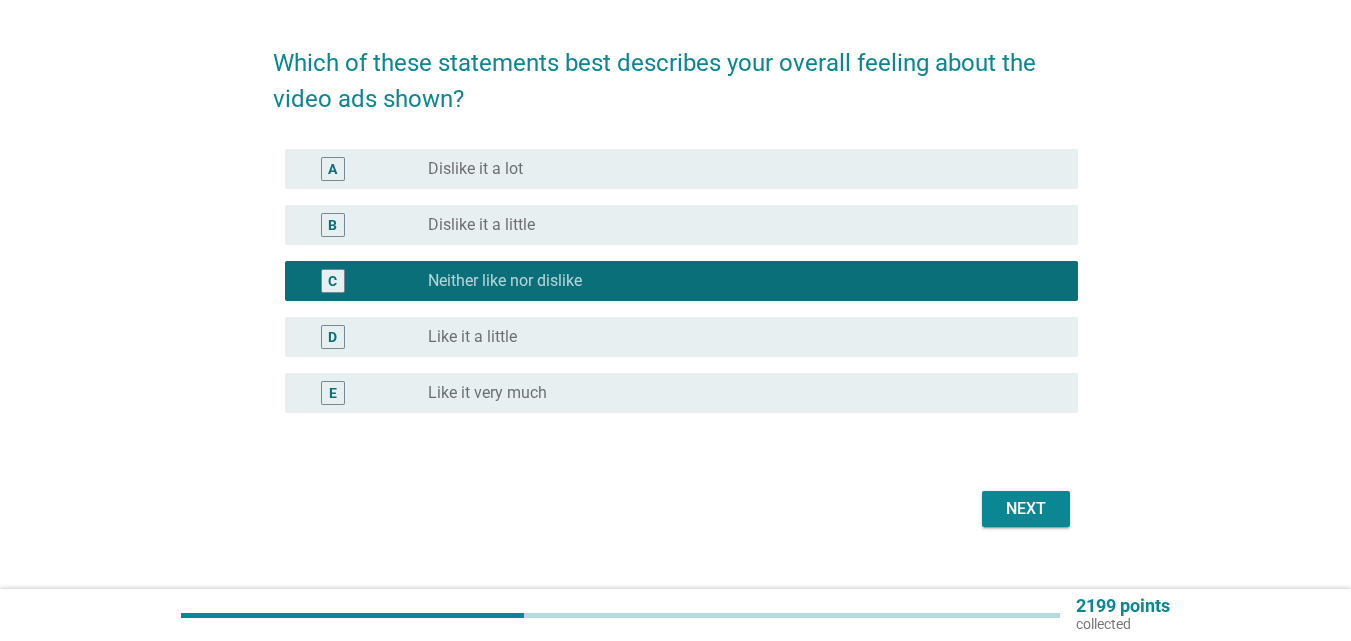 scroll, scrollTop: 99, scrollLeft: 0, axis: vertical 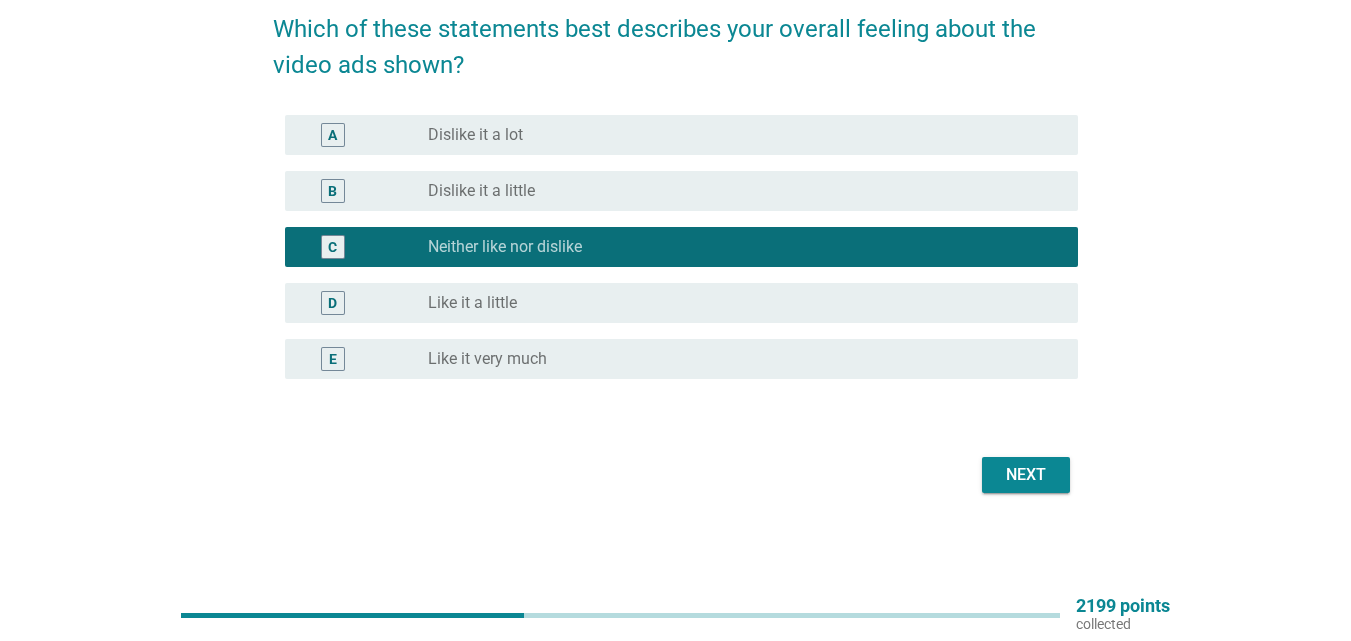 click on "Next" at bounding box center [1026, 475] 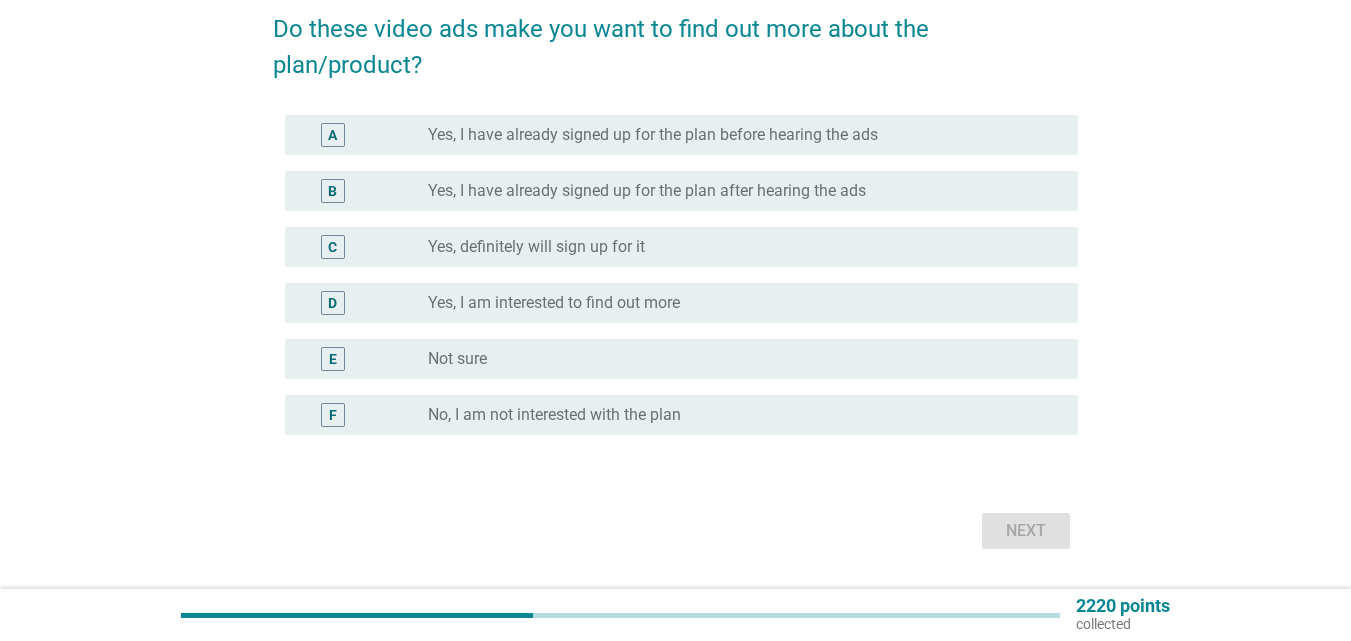 scroll, scrollTop: 0, scrollLeft: 0, axis: both 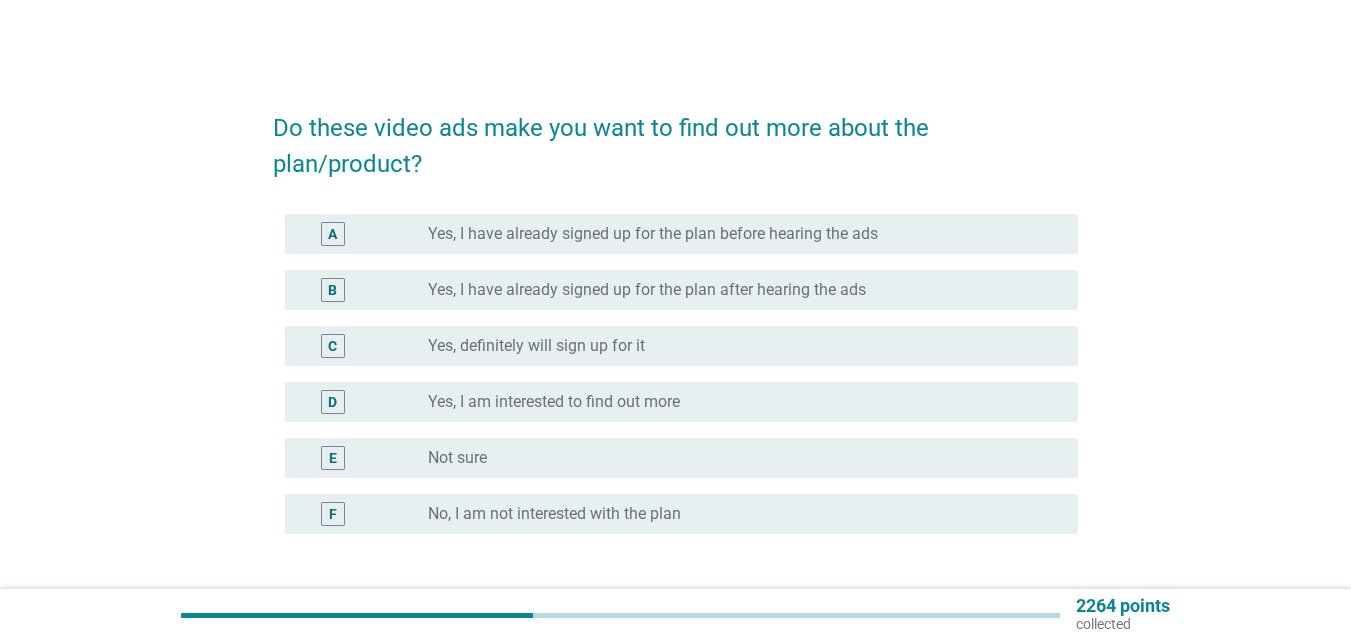 click on "E" at bounding box center [333, 458] 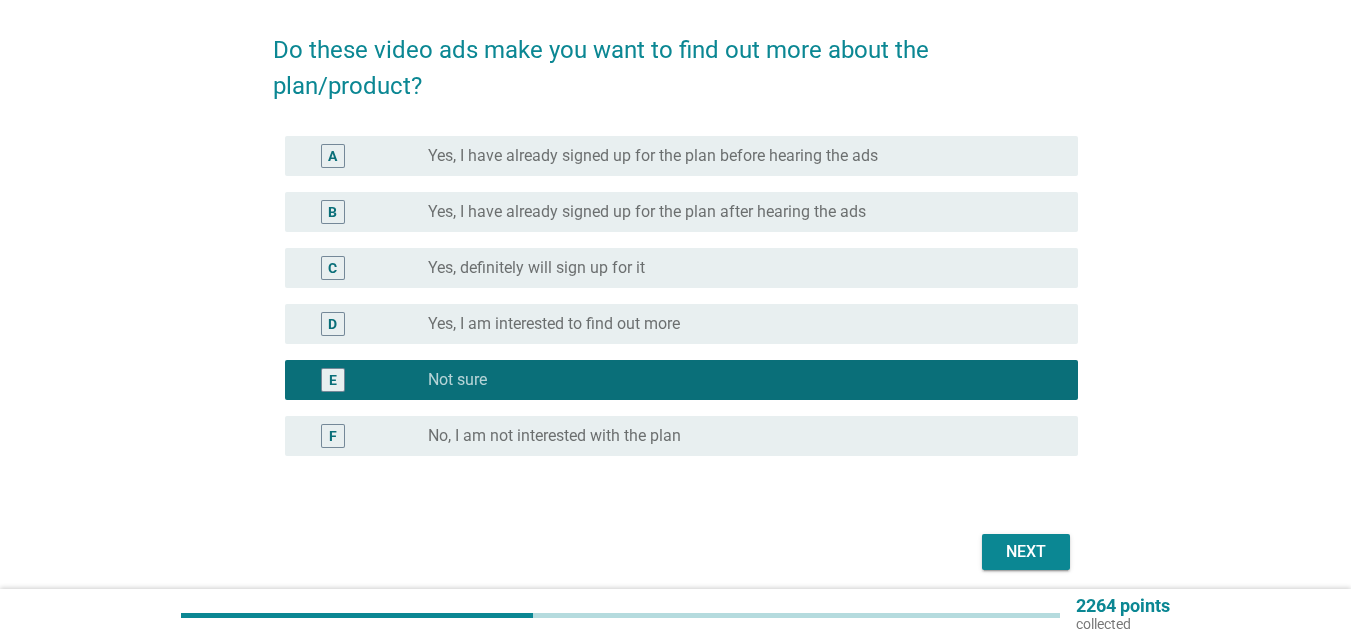 scroll, scrollTop: 155, scrollLeft: 0, axis: vertical 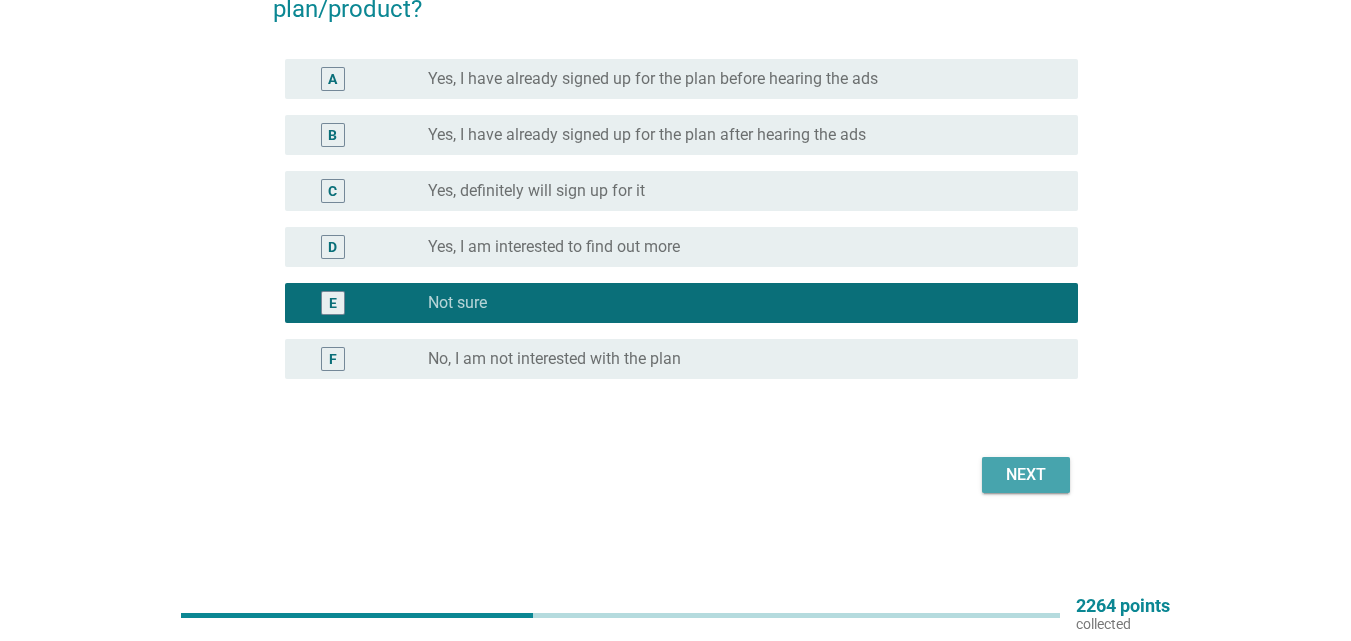 click on "Next" at bounding box center (1026, 475) 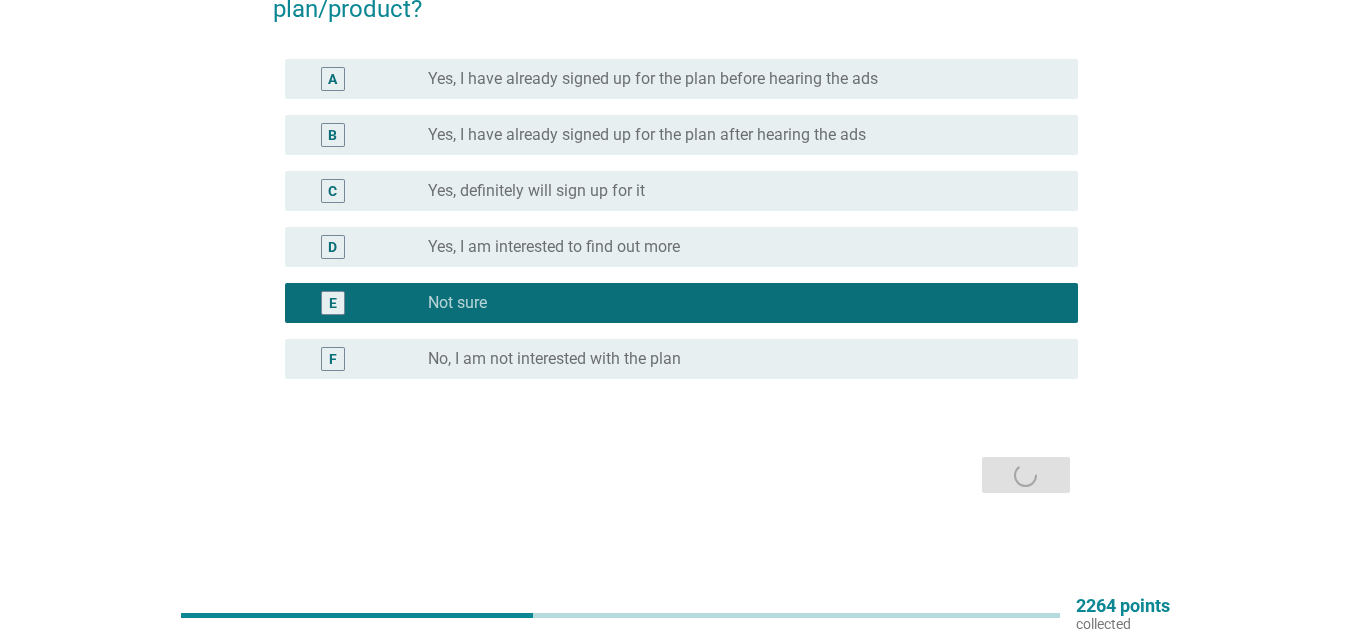 click on "Next" at bounding box center [675, 475] 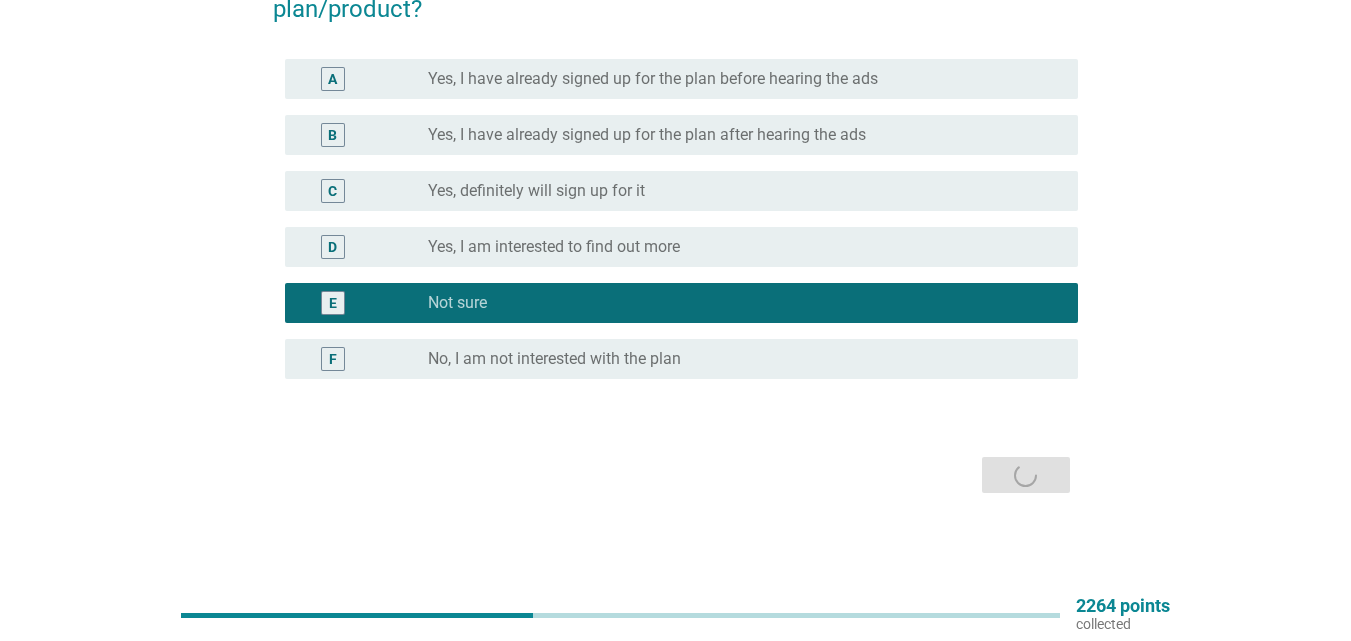 scroll, scrollTop: 0, scrollLeft: 0, axis: both 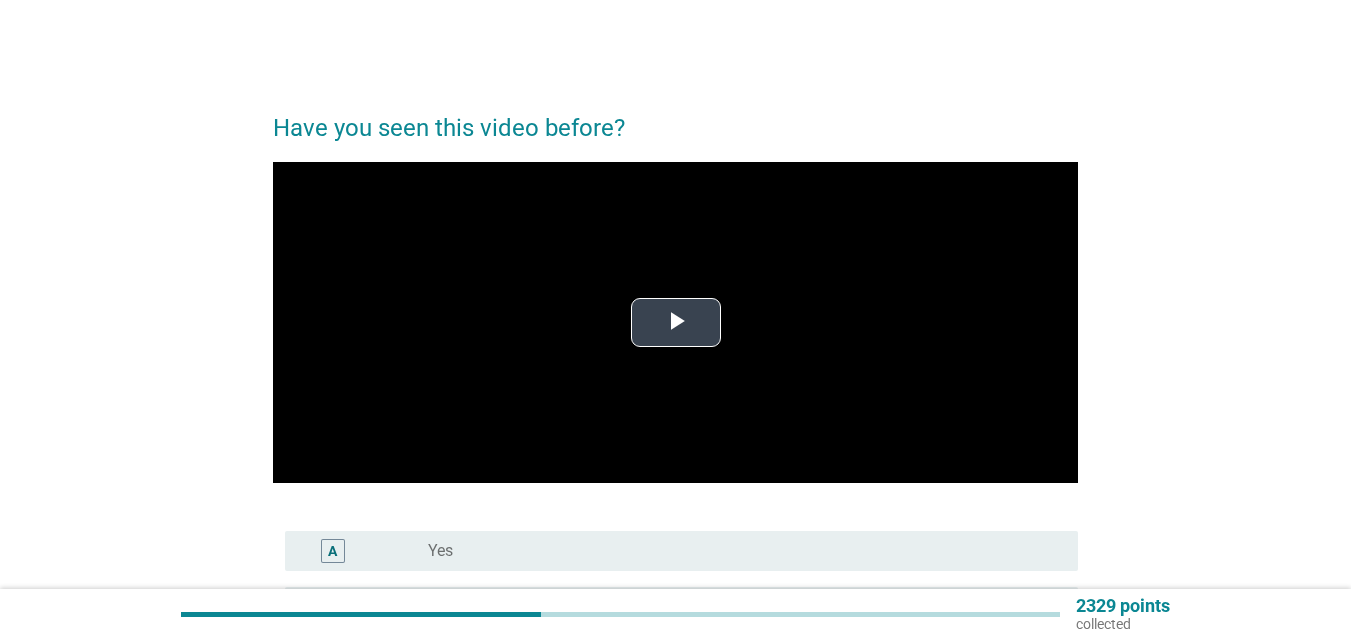 drag, startPoint x: 678, startPoint y: 317, endPoint x: 736, endPoint y: 488, distance: 180.56854 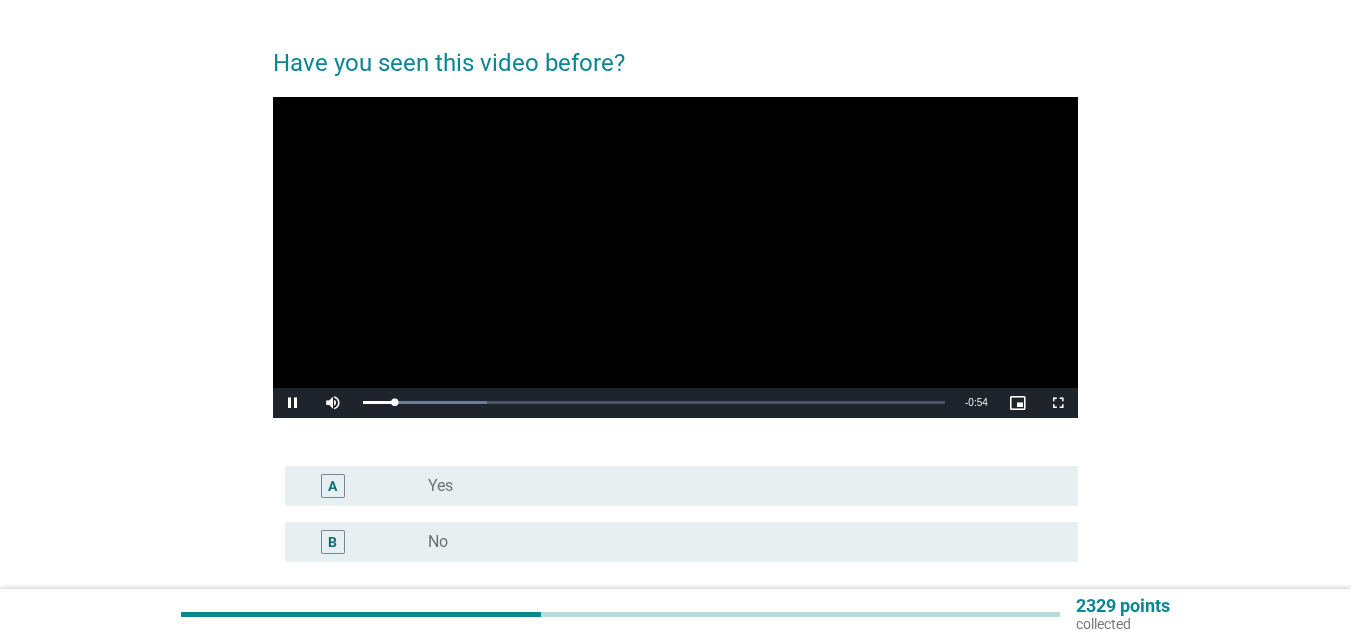 scroll, scrollTop: 100, scrollLeft: 0, axis: vertical 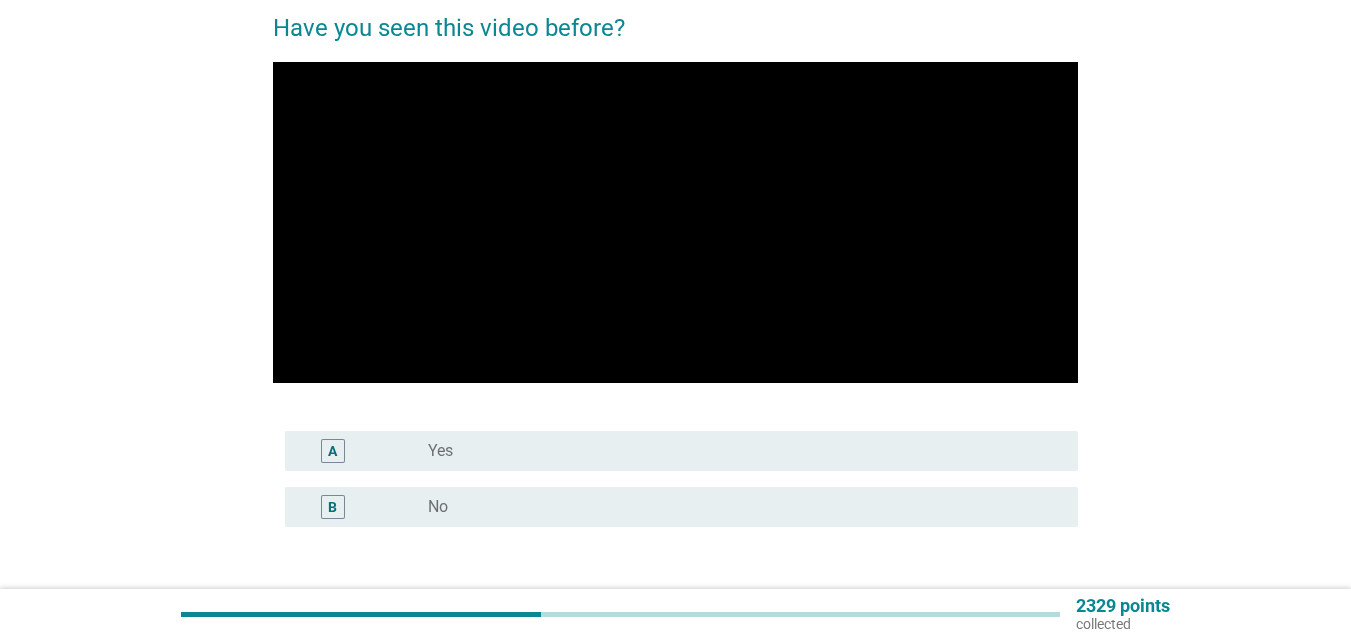 click on "B" at bounding box center [364, 507] 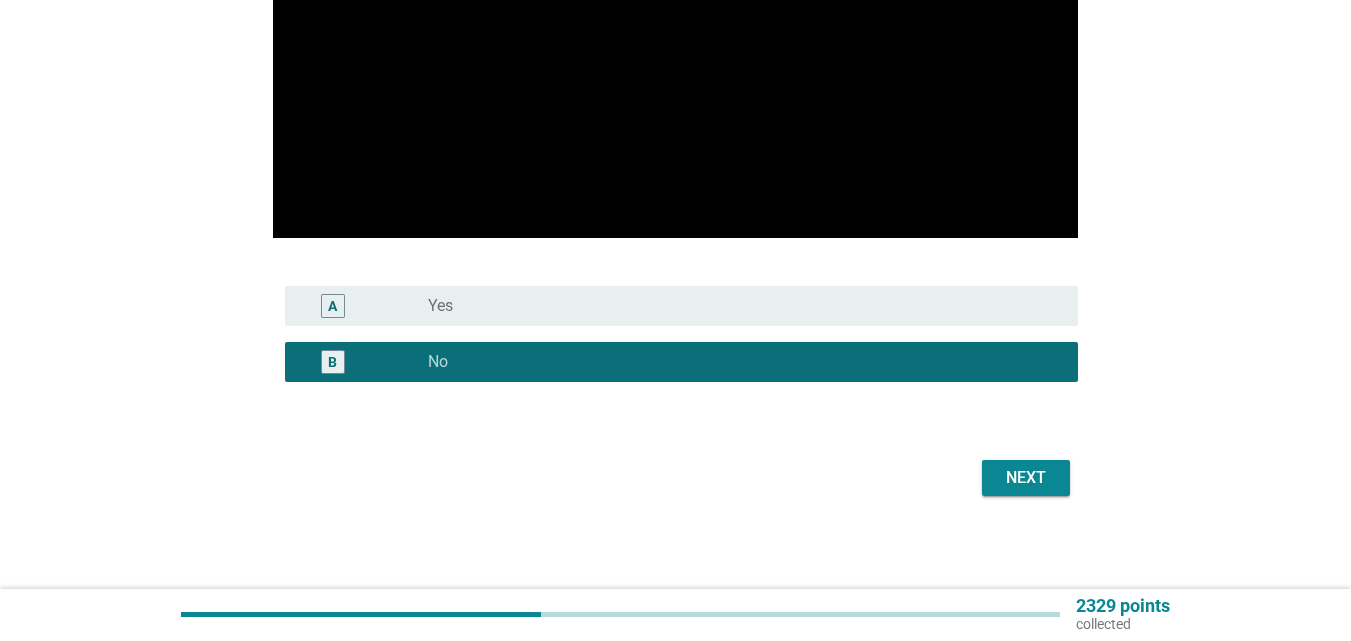 scroll, scrollTop: 248, scrollLeft: 0, axis: vertical 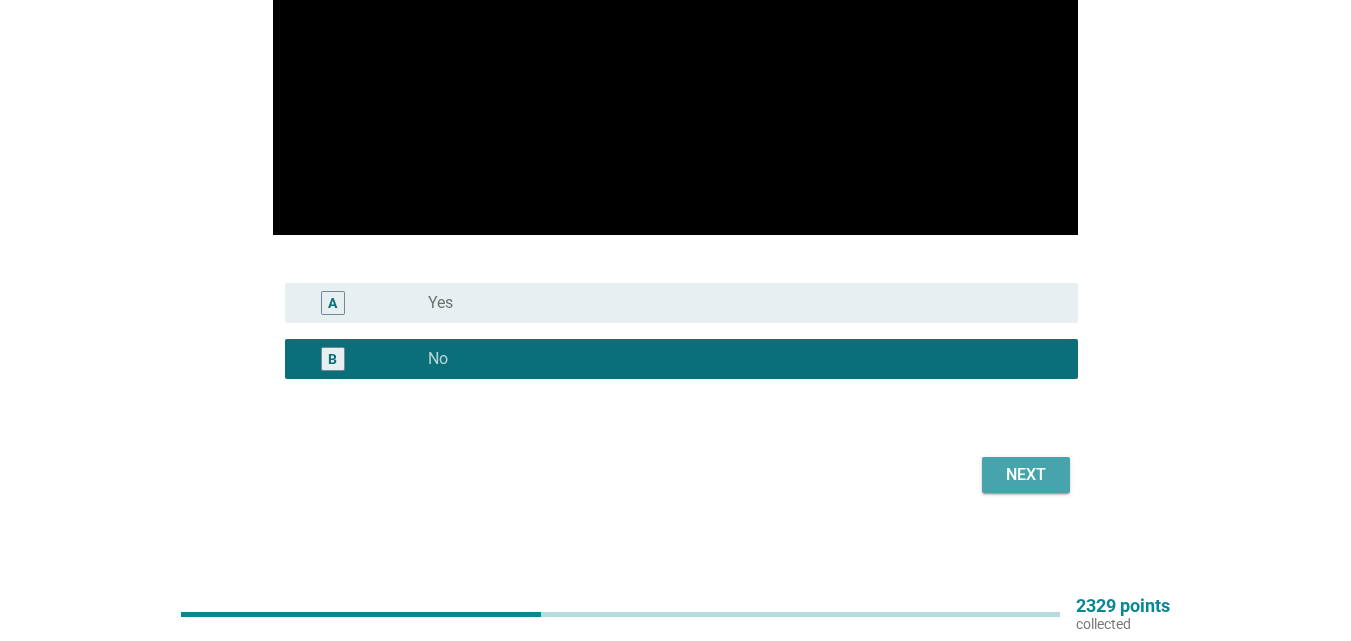click on "Next" at bounding box center [1026, 475] 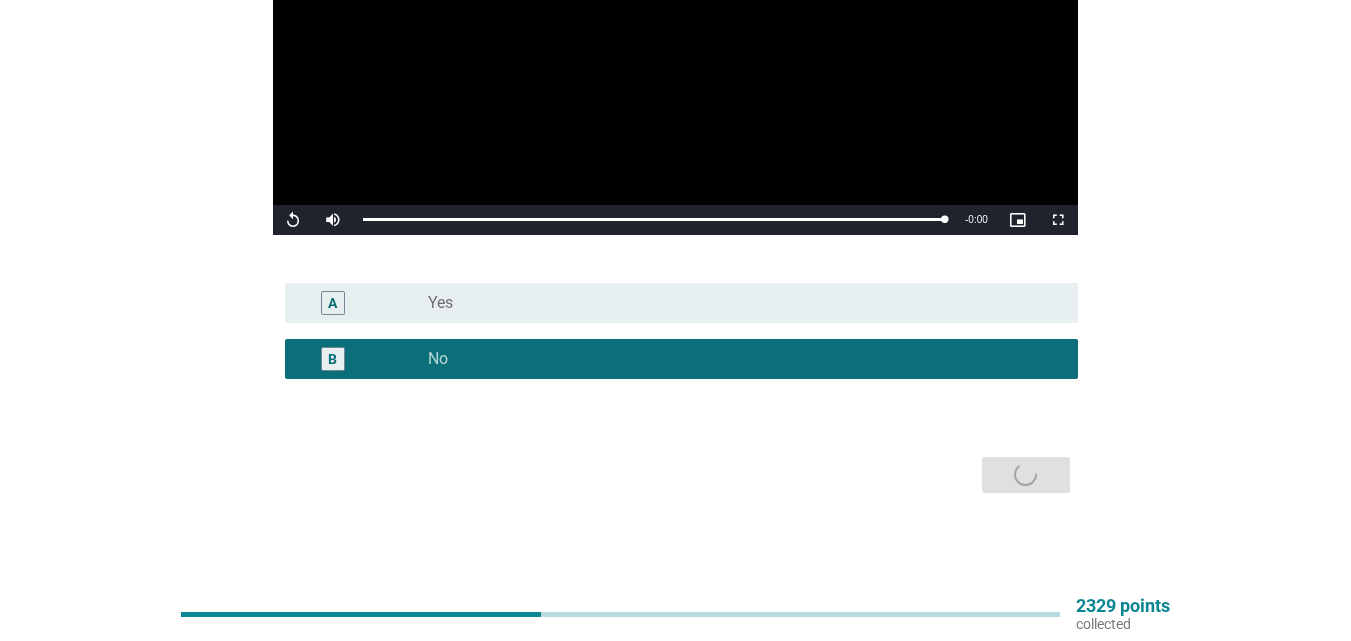 click on "Next" at bounding box center (675, 475) 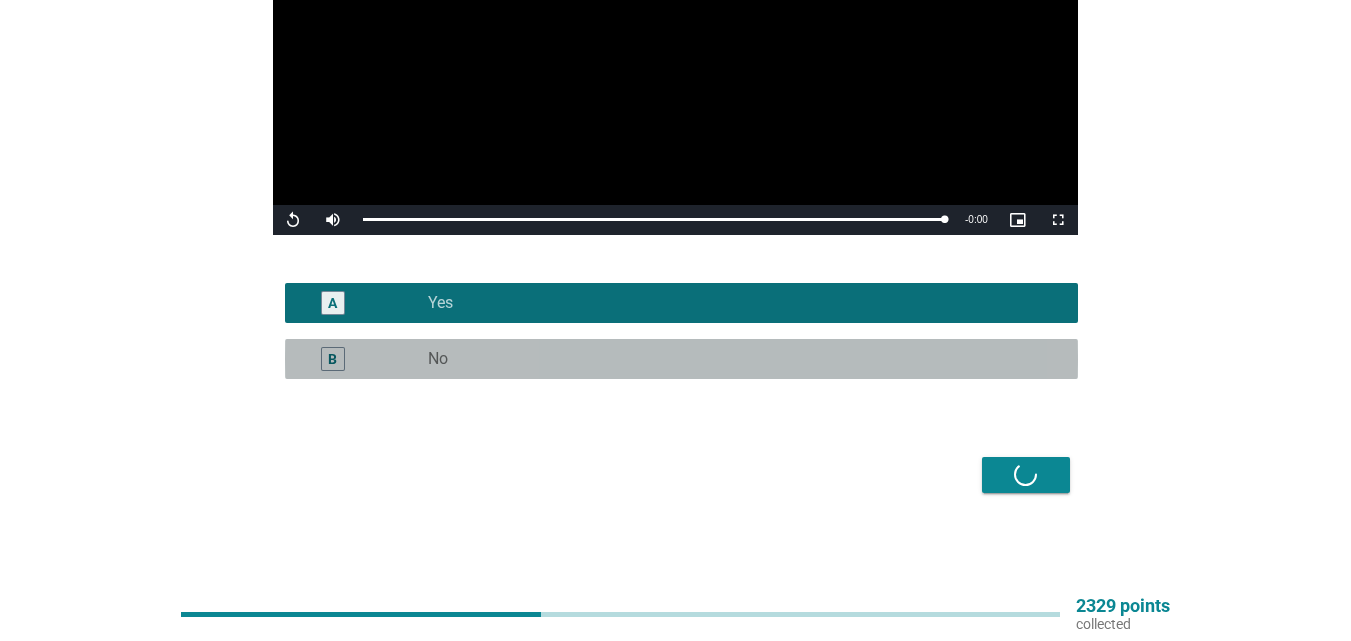 click on "B" at bounding box center [364, 359] 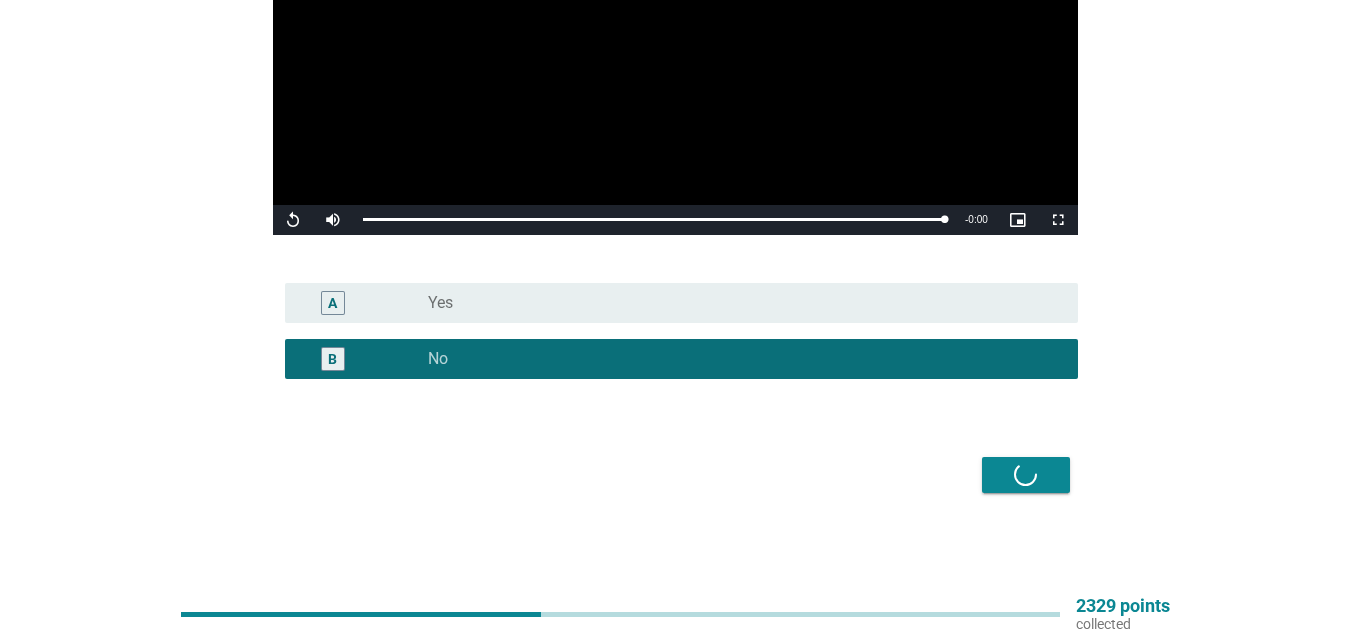 click on "Next" at bounding box center (675, 475) 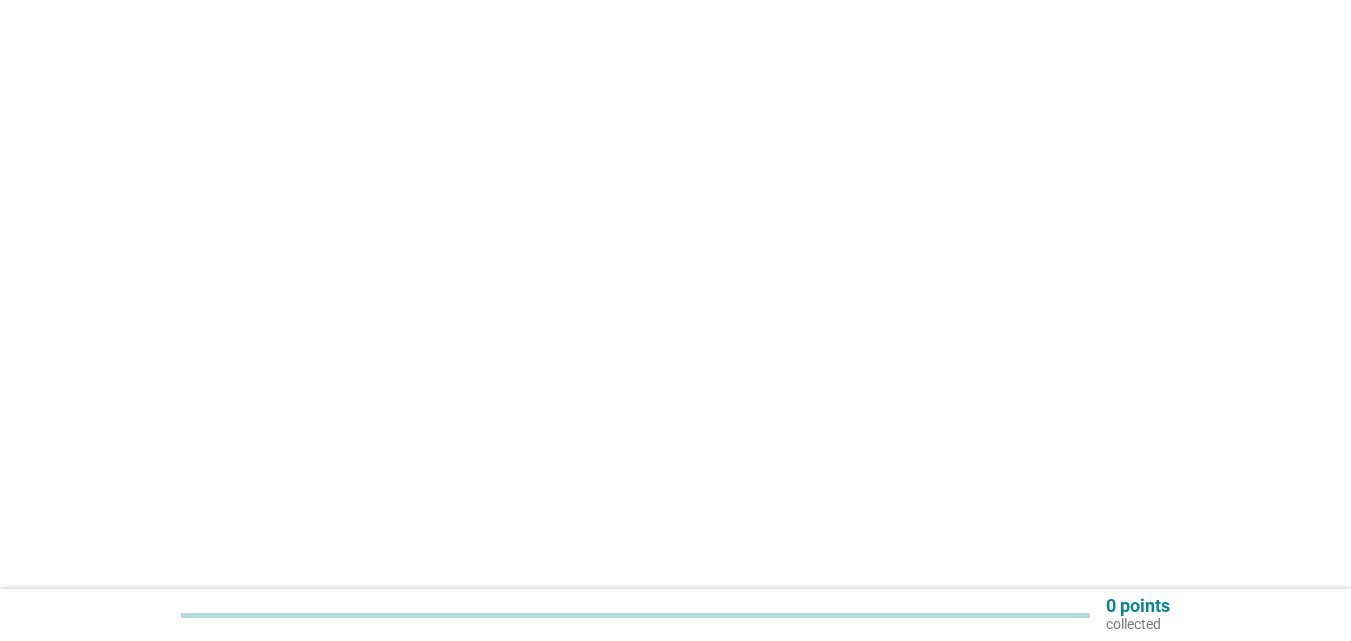 scroll, scrollTop: 0, scrollLeft: 0, axis: both 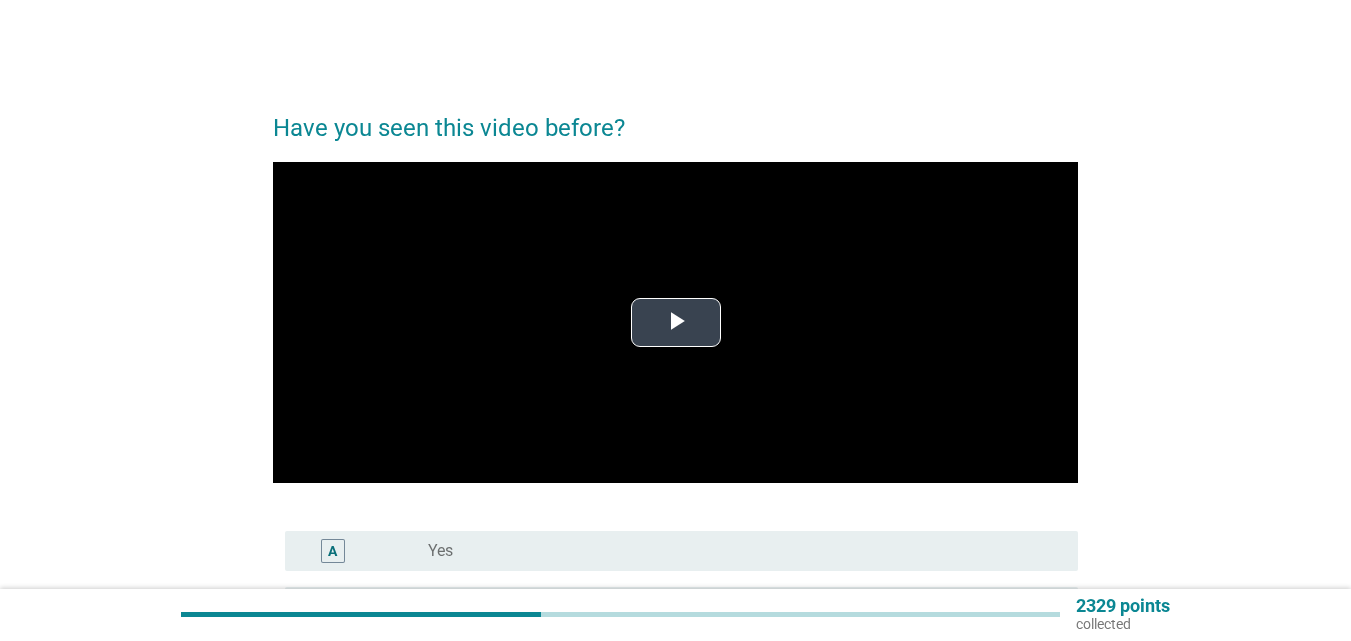 drag, startPoint x: 669, startPoint y: 317, endPoint x: 783, endPoint y: 354, distance: 119.85408 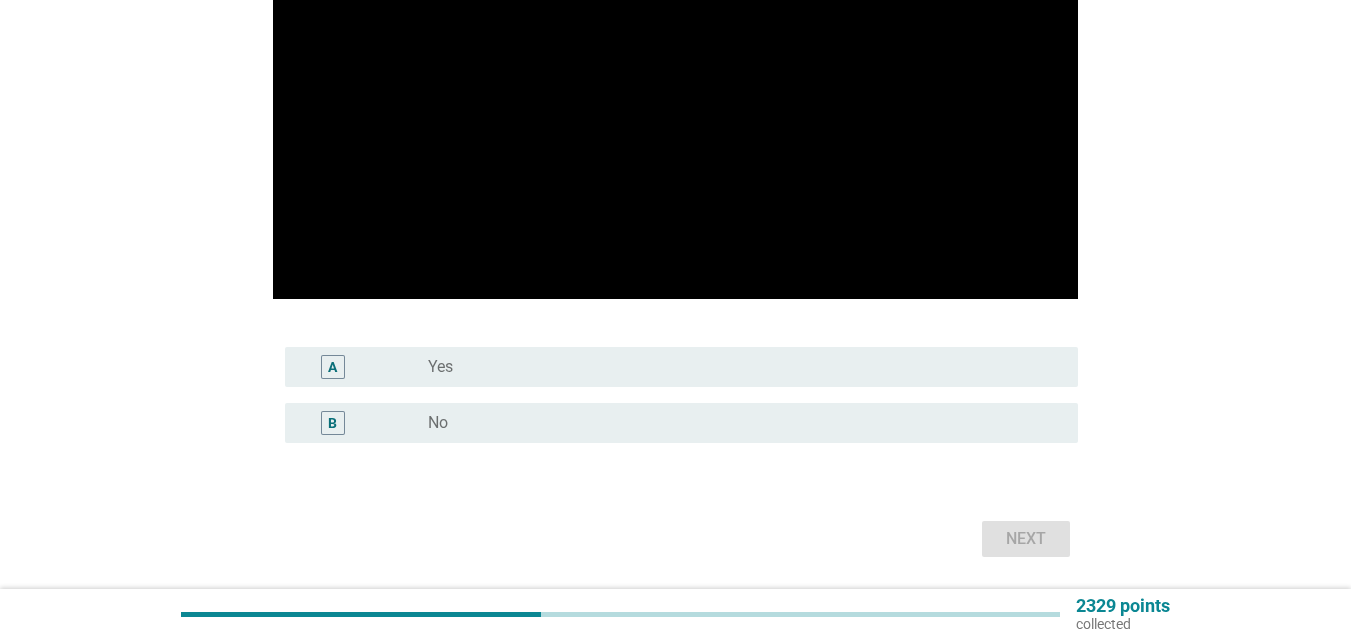 scroll, scrollTop: 200, scrollLeft: 0, axis: vertical 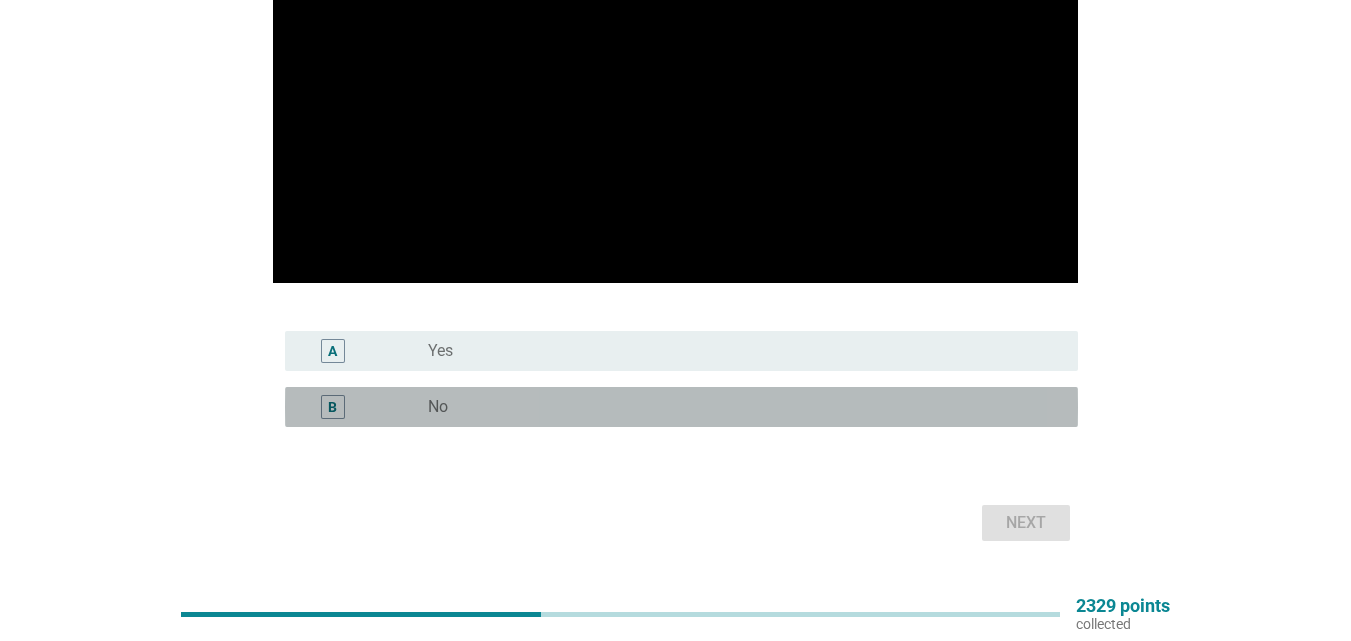 click on "B" at bounding box center [333, 407] 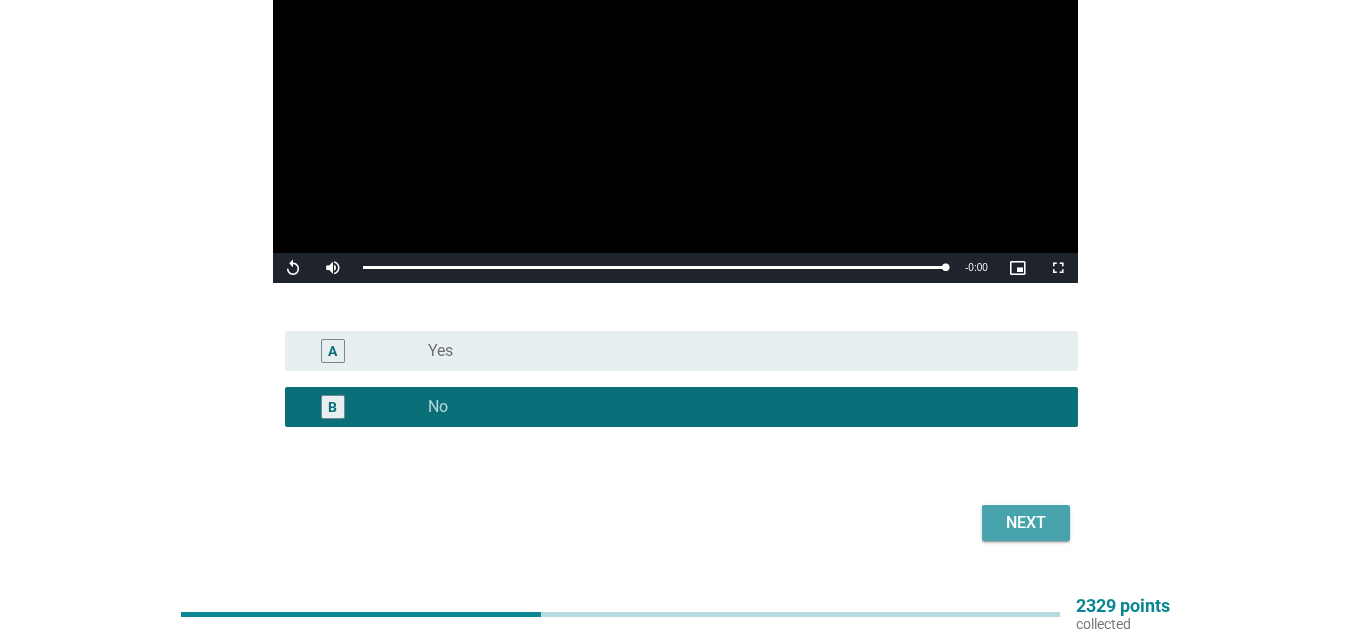 click on "Next" at bounding box center [1026, 523] 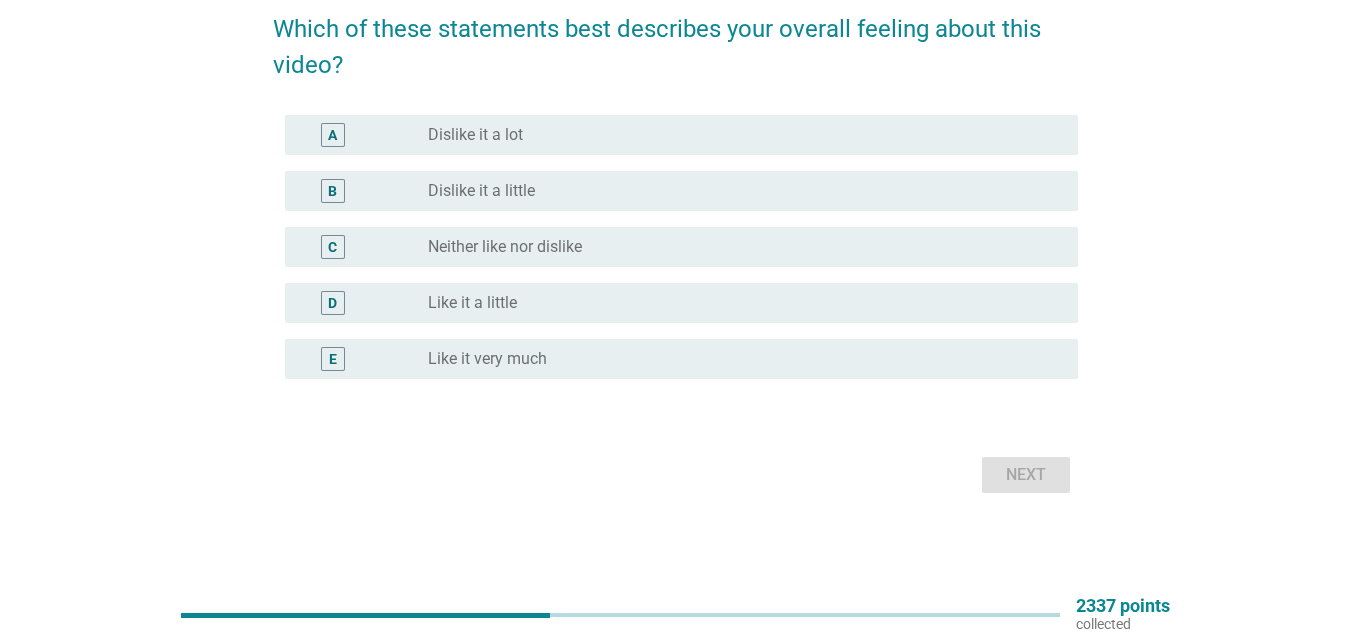 scroll, scrollTop: 0, scrollLeft: 0, axis: both 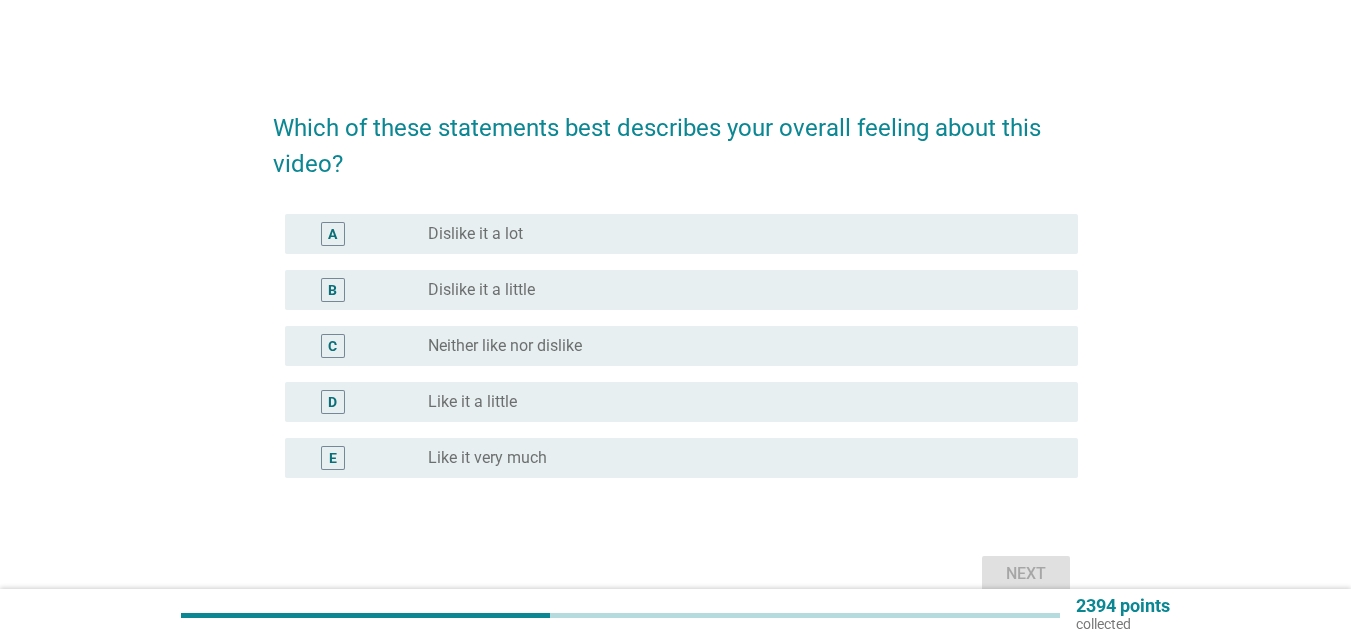 click on "C" at bounding box center (332, 346) 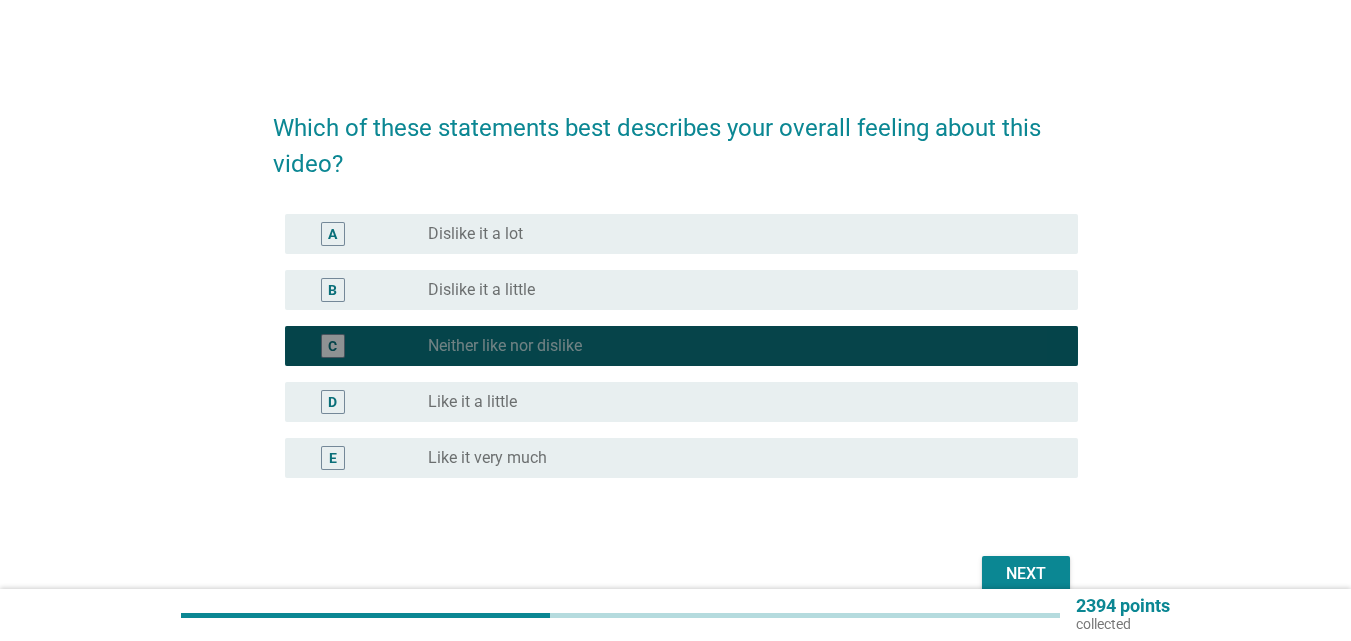 click on "C" at bounding box center [332, 346] 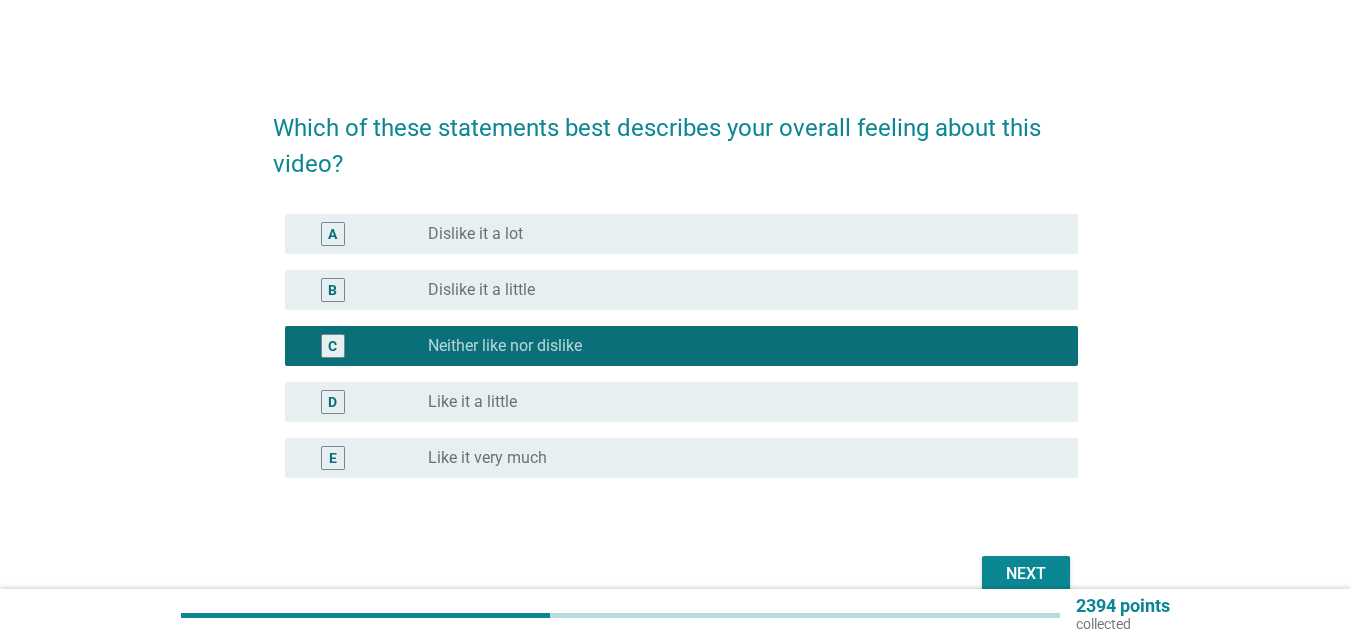 click on "Next" at bounding box center (1026, 574) 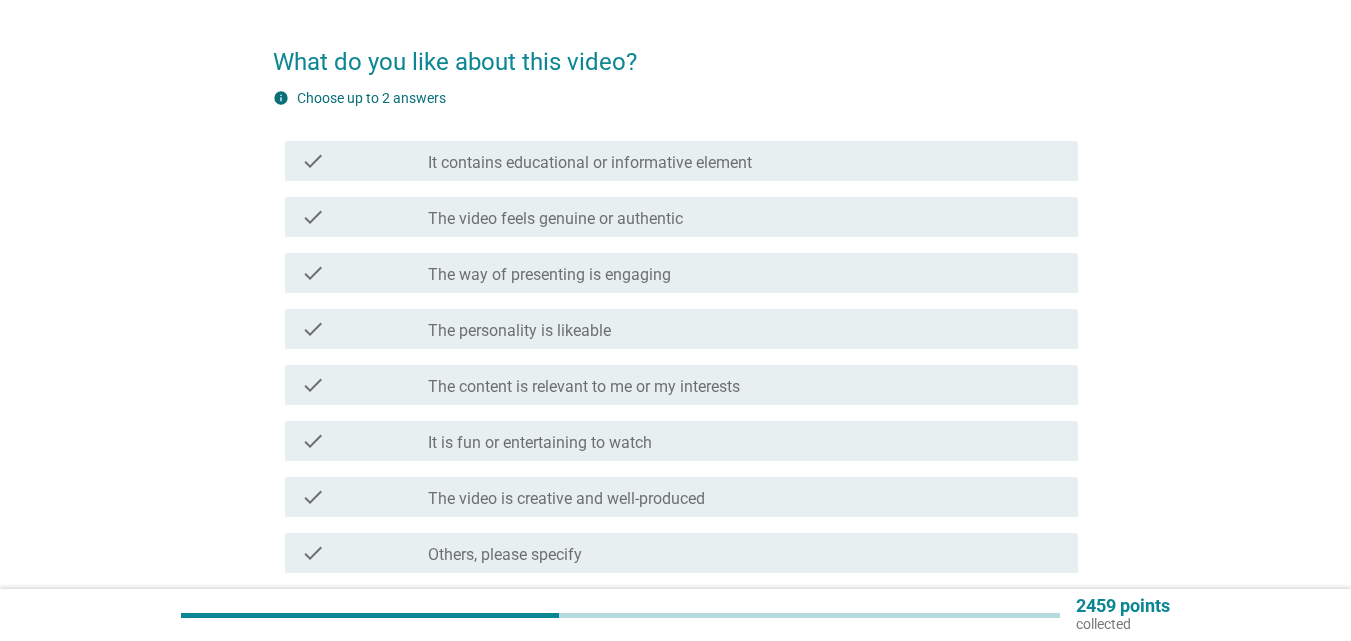 scroll, scrollTop: 100, scrollLeft: 0, axis: vertical 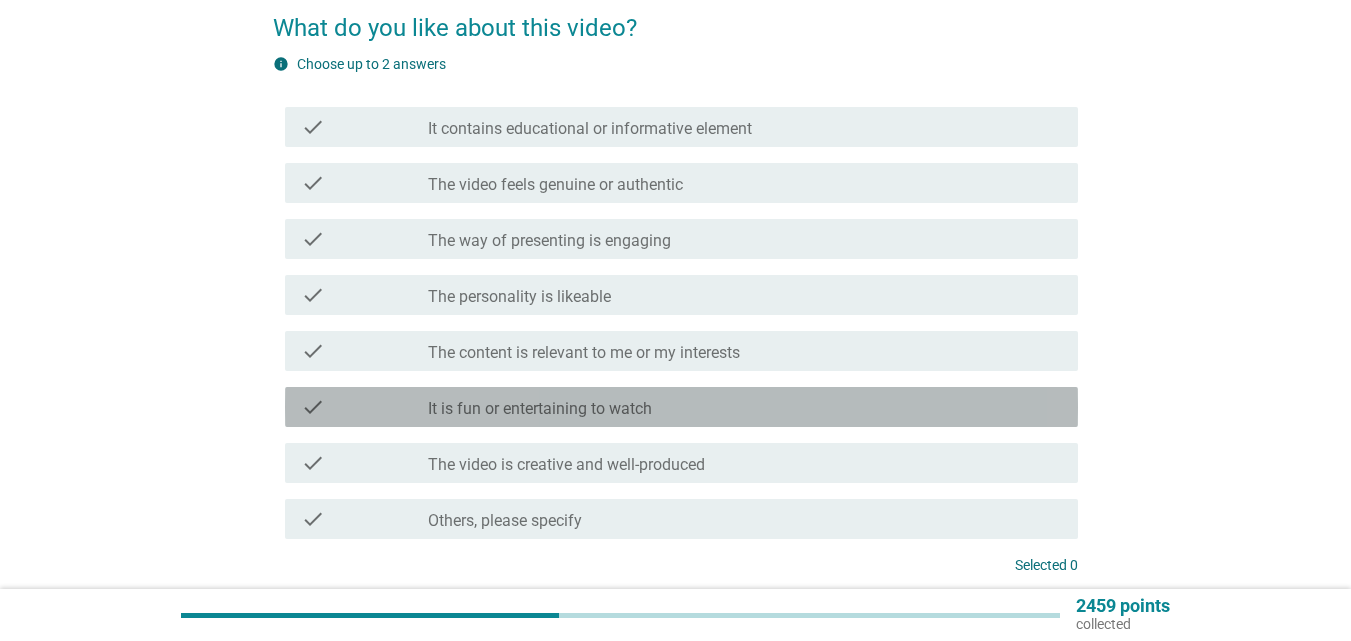 click on "It is fun or entertaining to watch" at bounding box center (540, 409) 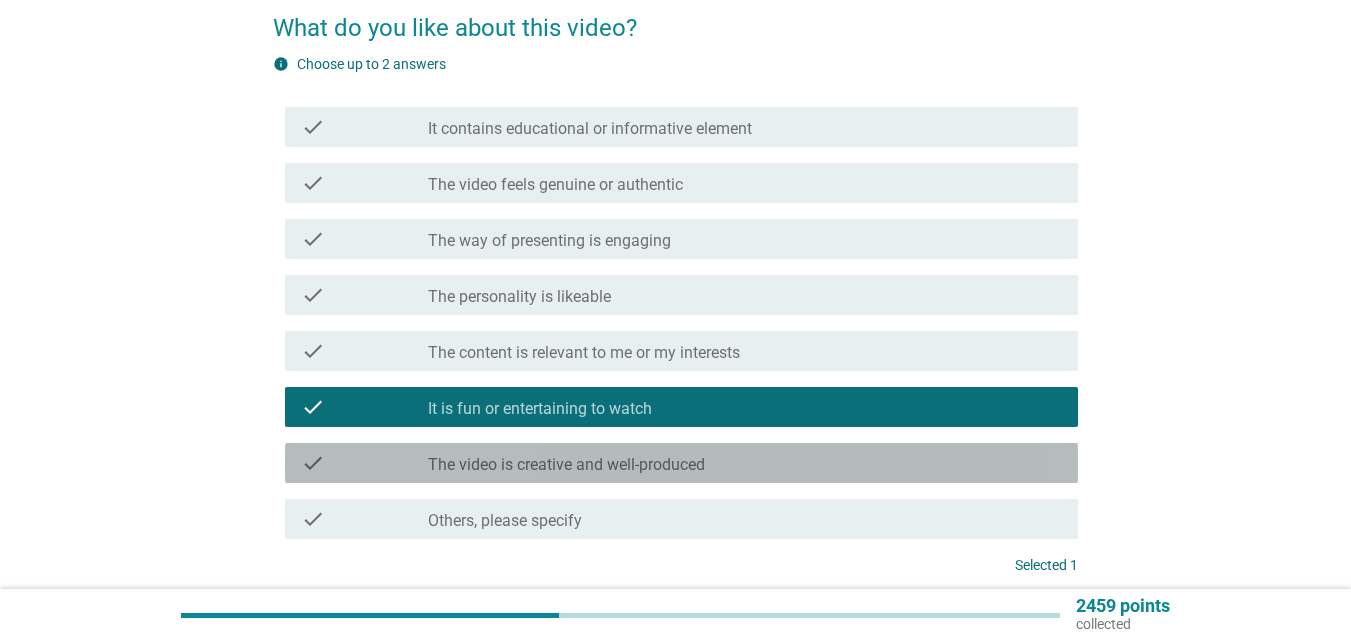 click on "check_box_outline_blank The video is creative and well-produced" at bounding box center (745, 463) 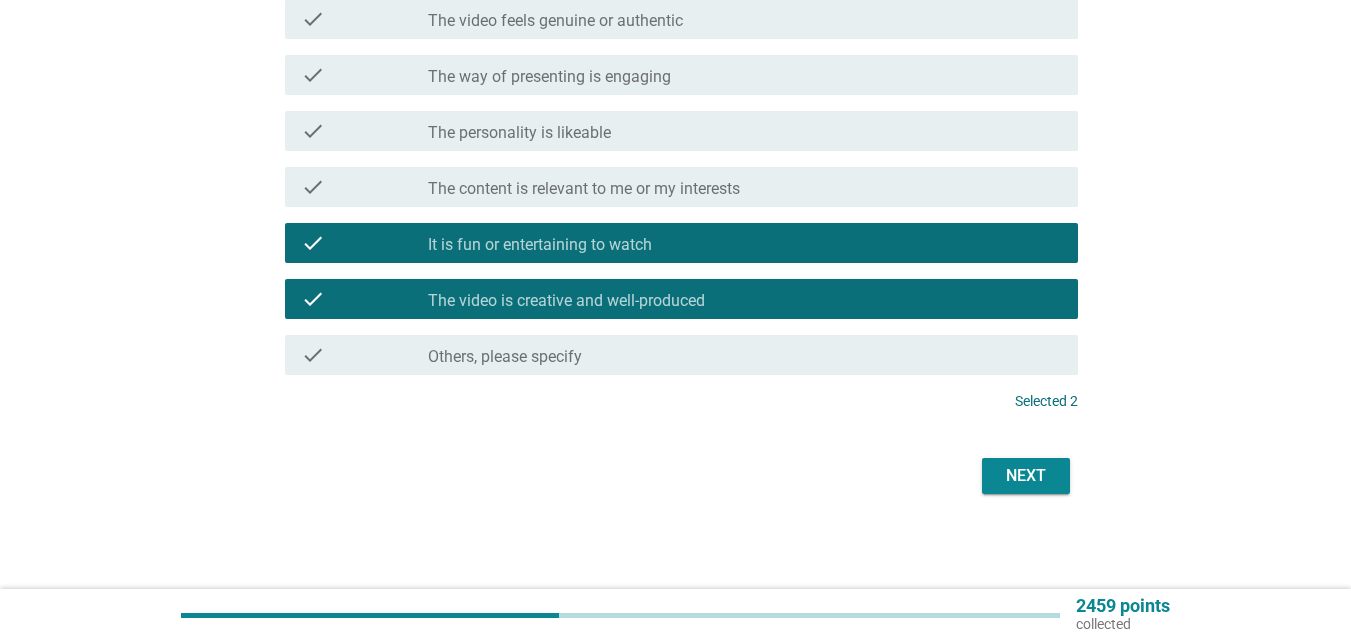 scroll, scrollTop: 265, scrollLeft: 0, axis: vertical 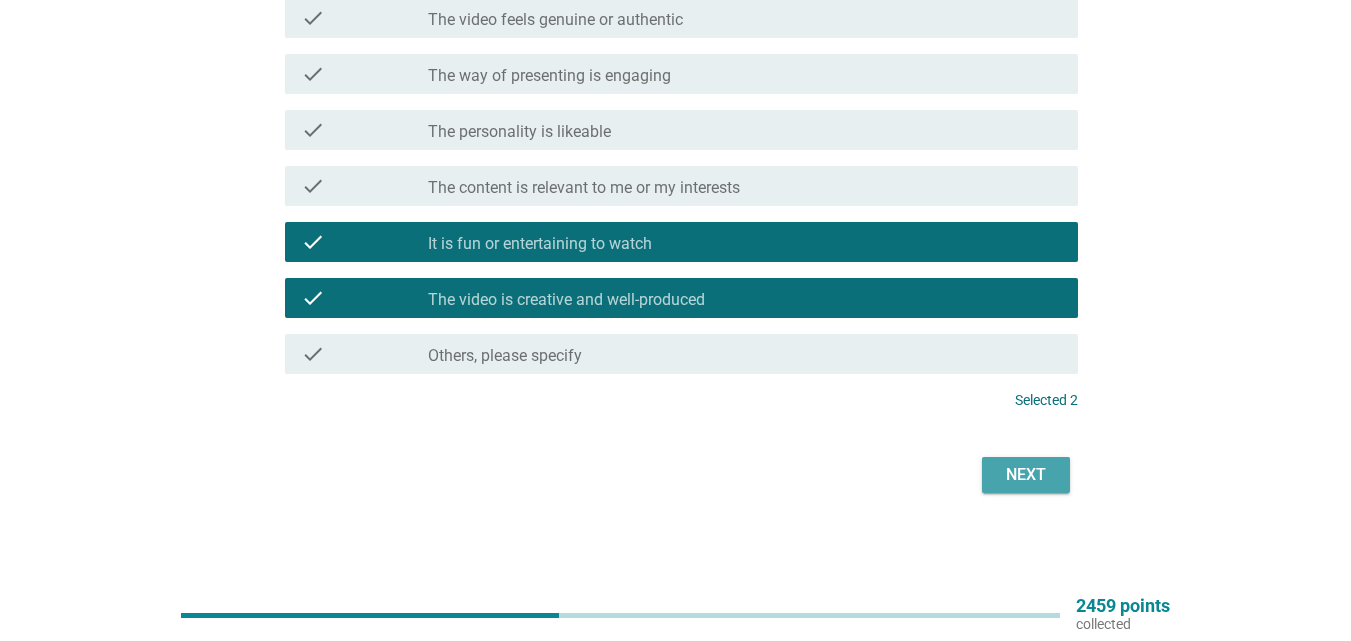 click on "Next" at bounding box center [1026, 475] 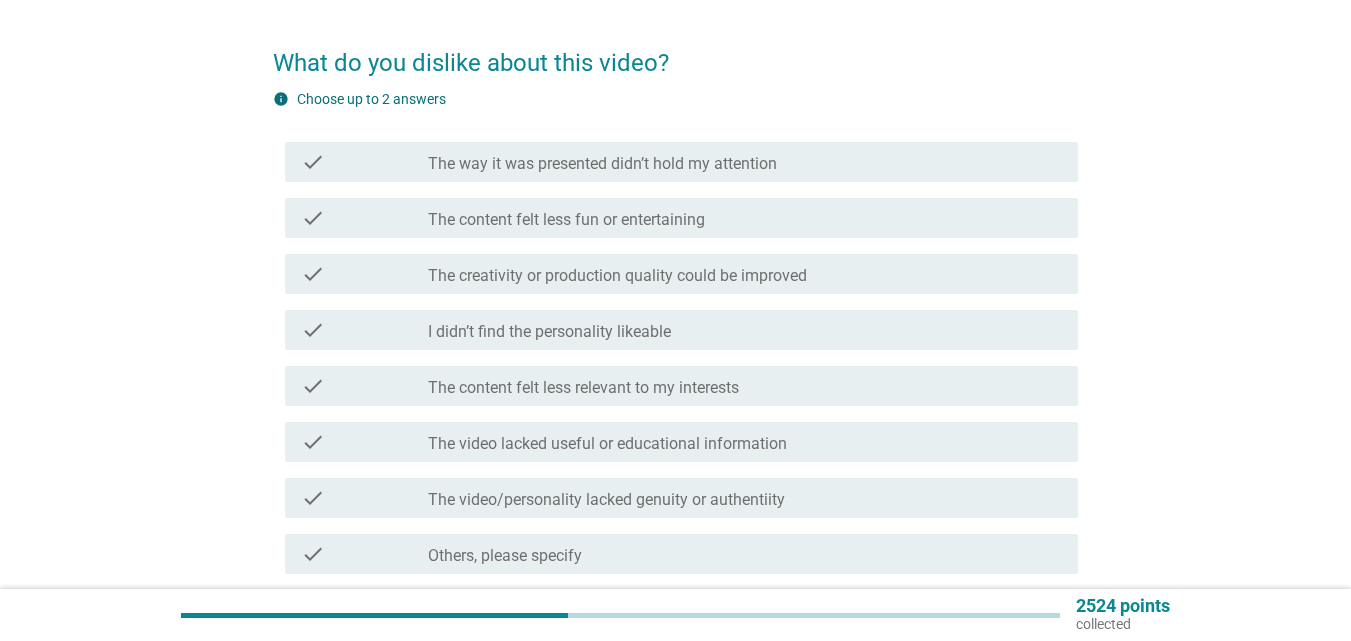 scroll, scrollTop: 100, scrollLeft: 0, axis: vertical 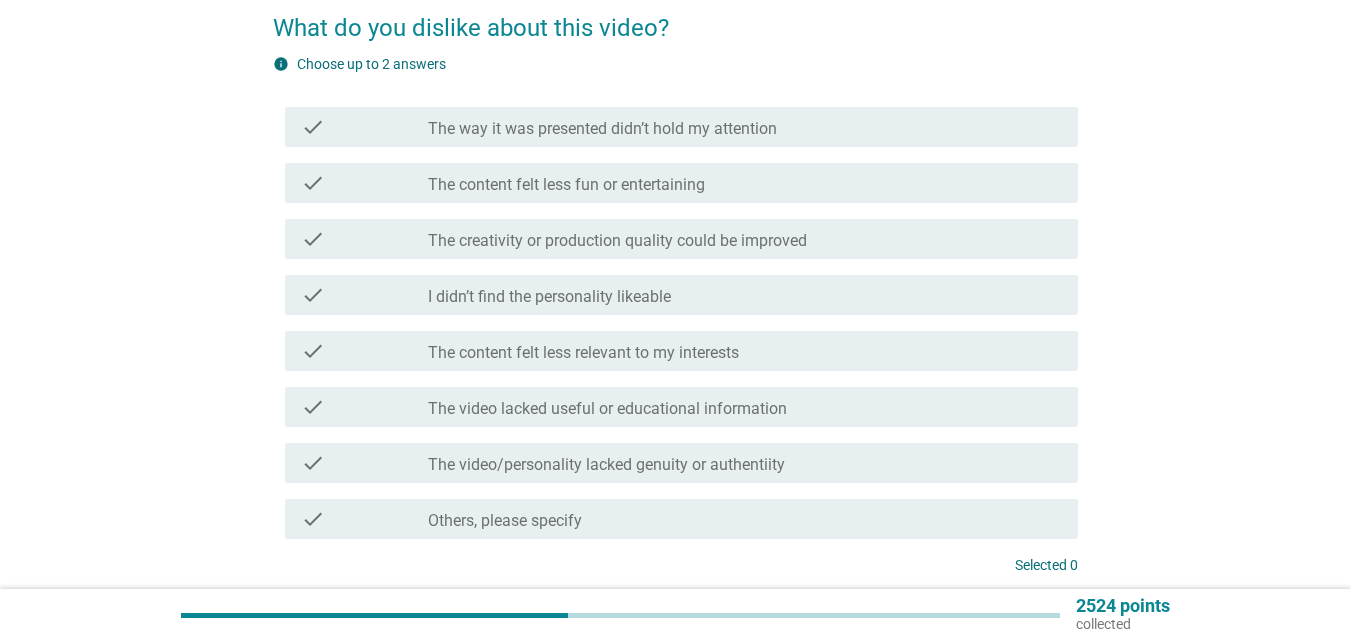 click on "check_box_outline_blank I didn’t find the personality likeable" at bounding box center (745, 295) 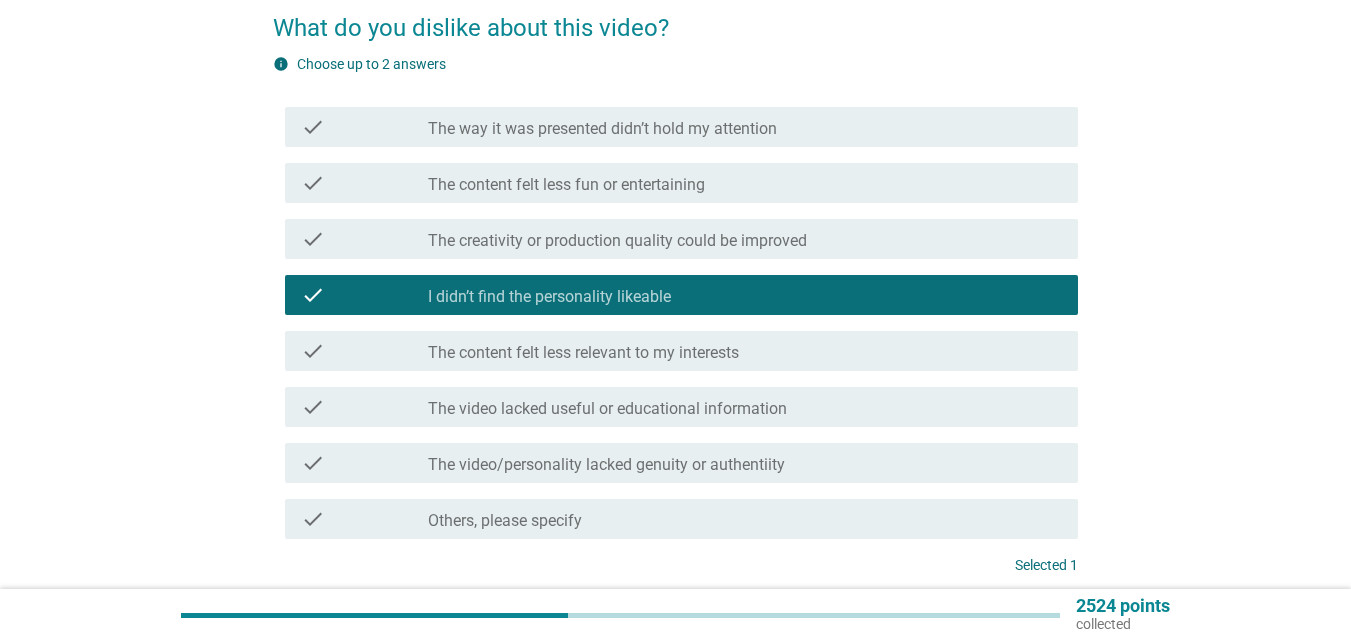 click on "The content felt less relevant to my interests" at bounding box center [583, 353] 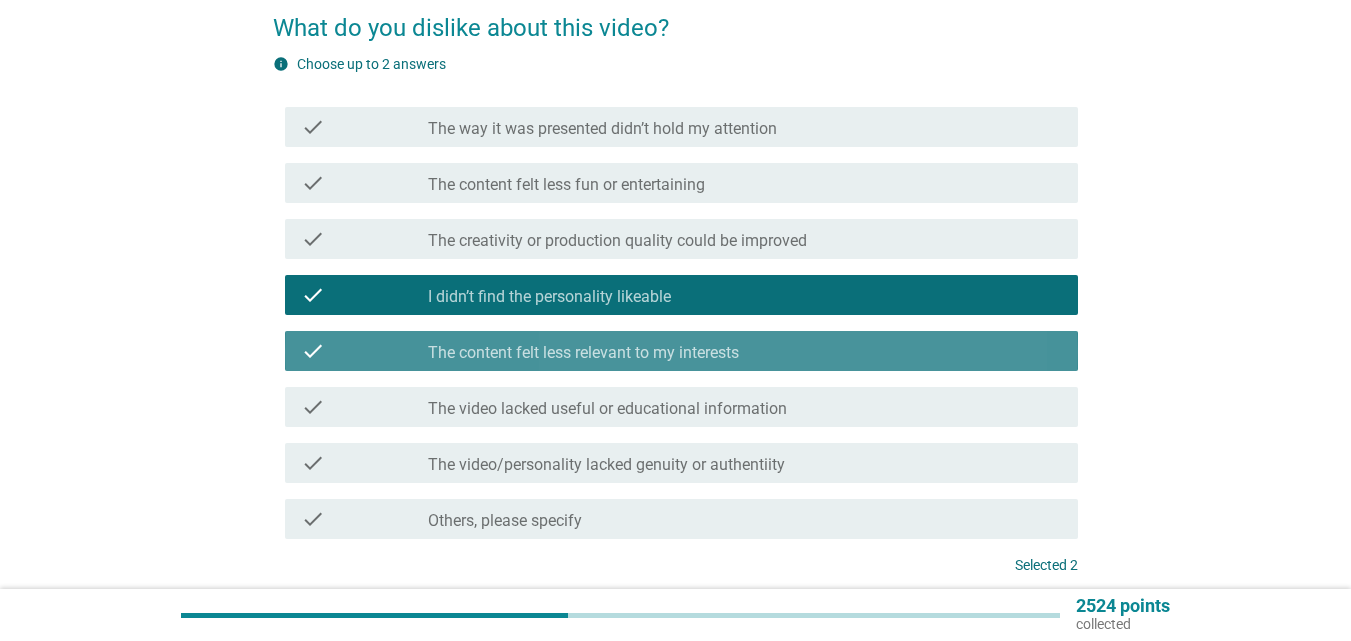click on "The content felt less relevant to my interests" at bounding box center [583, 353] 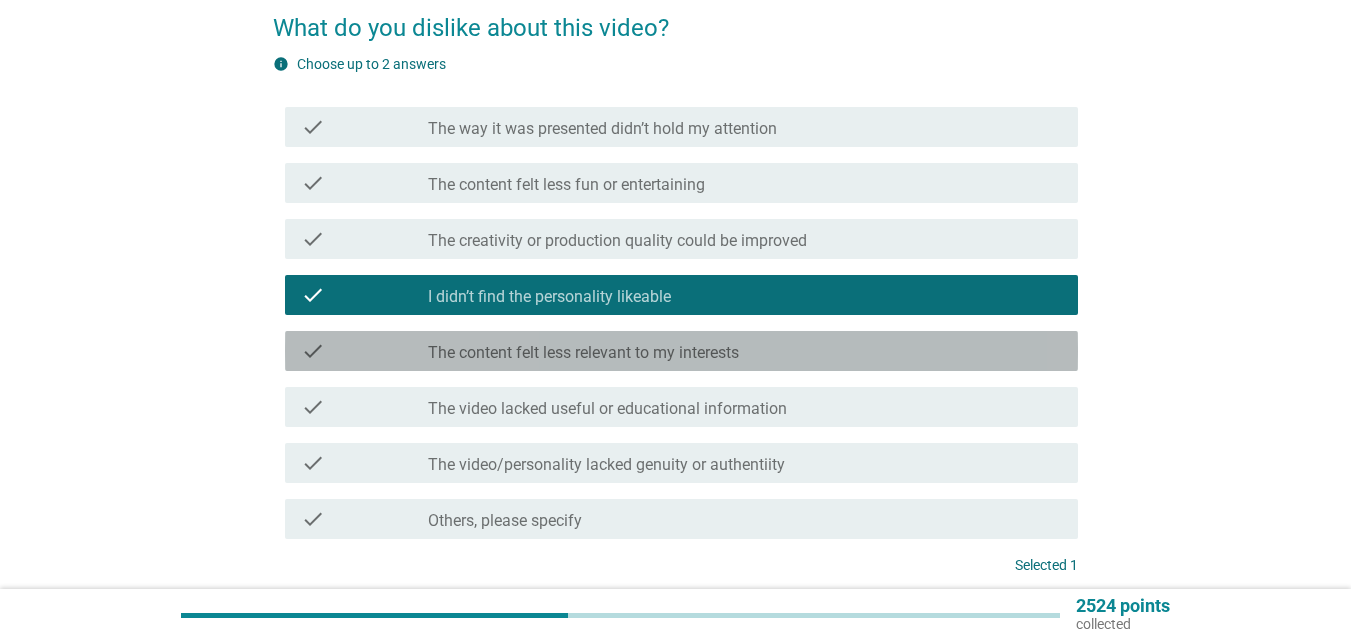 drag, startPoint x: 647, startPoint y: 347, endPoint x: 718, endPoint y: 379, distance: 77.87811 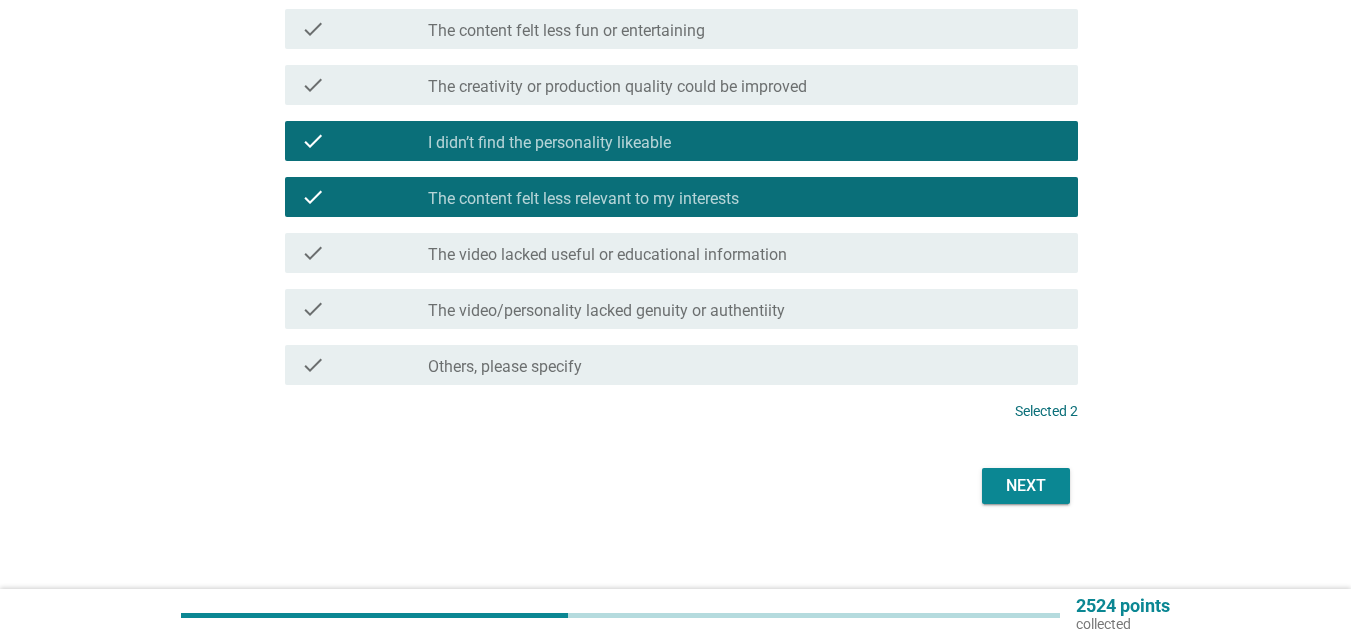 scroll, scrollTop: 265, scrollLeft: 0, axis: vertical 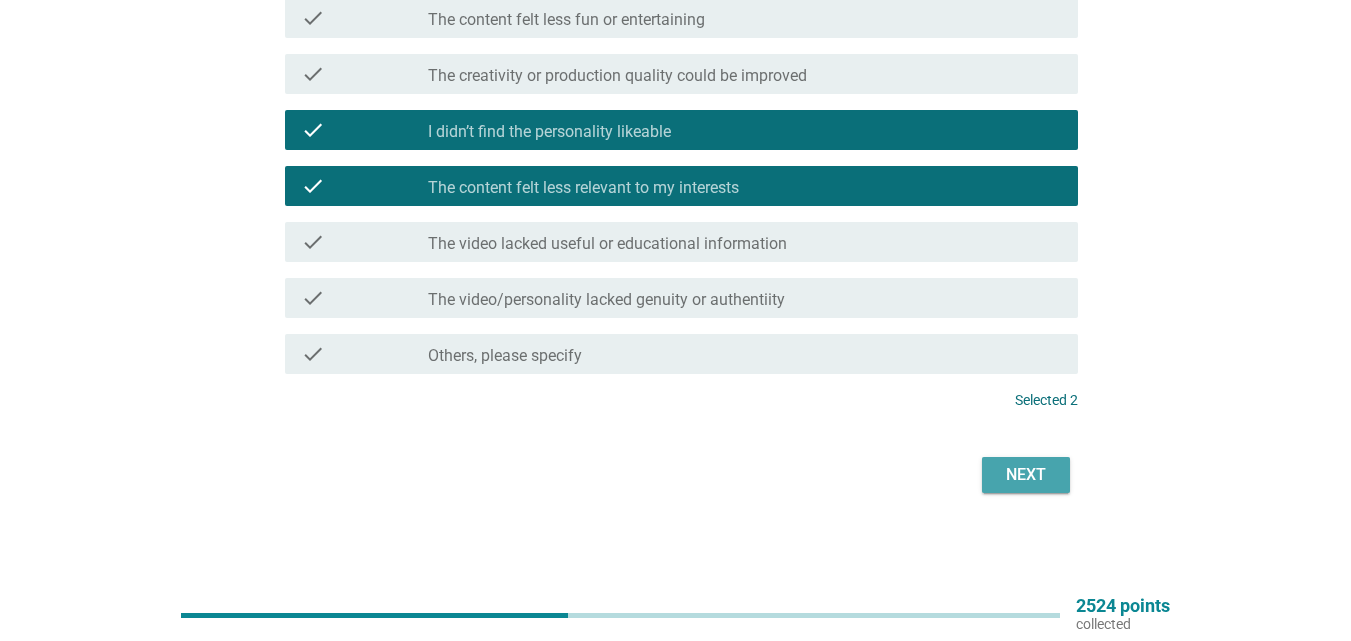 click on "Next" at bounding box center (1026, 475) 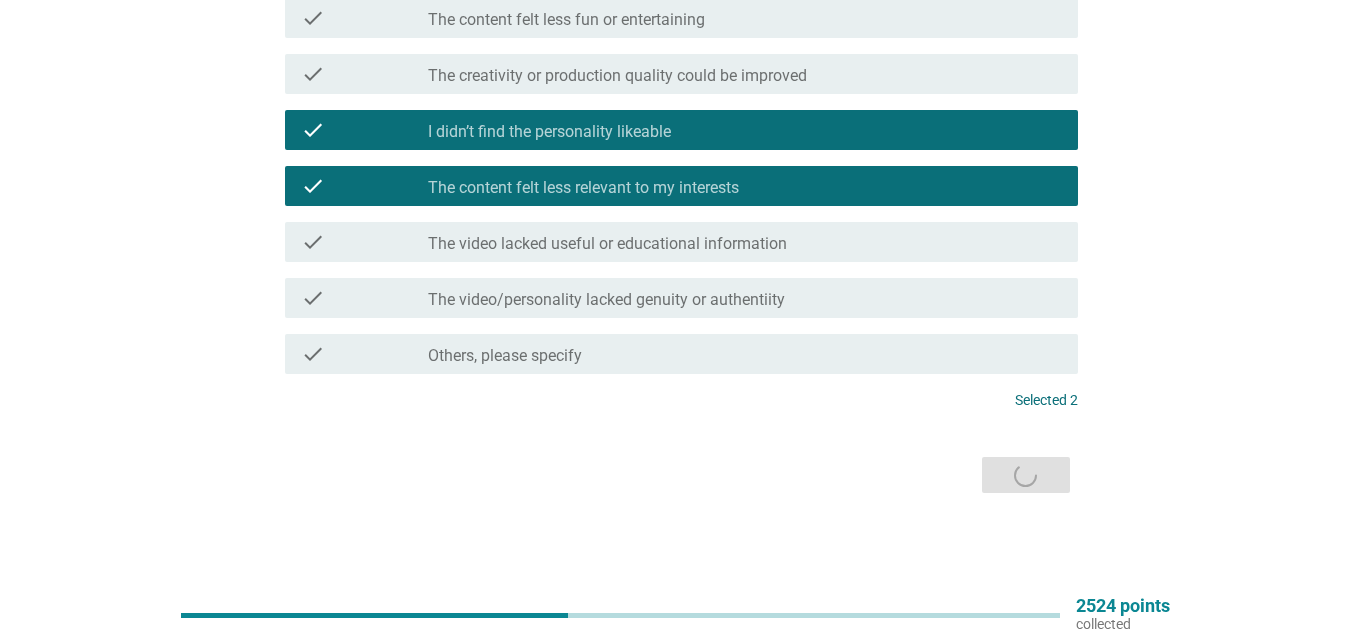 scroll, scrollTop: 0, scrollLeft: 0, axis: both 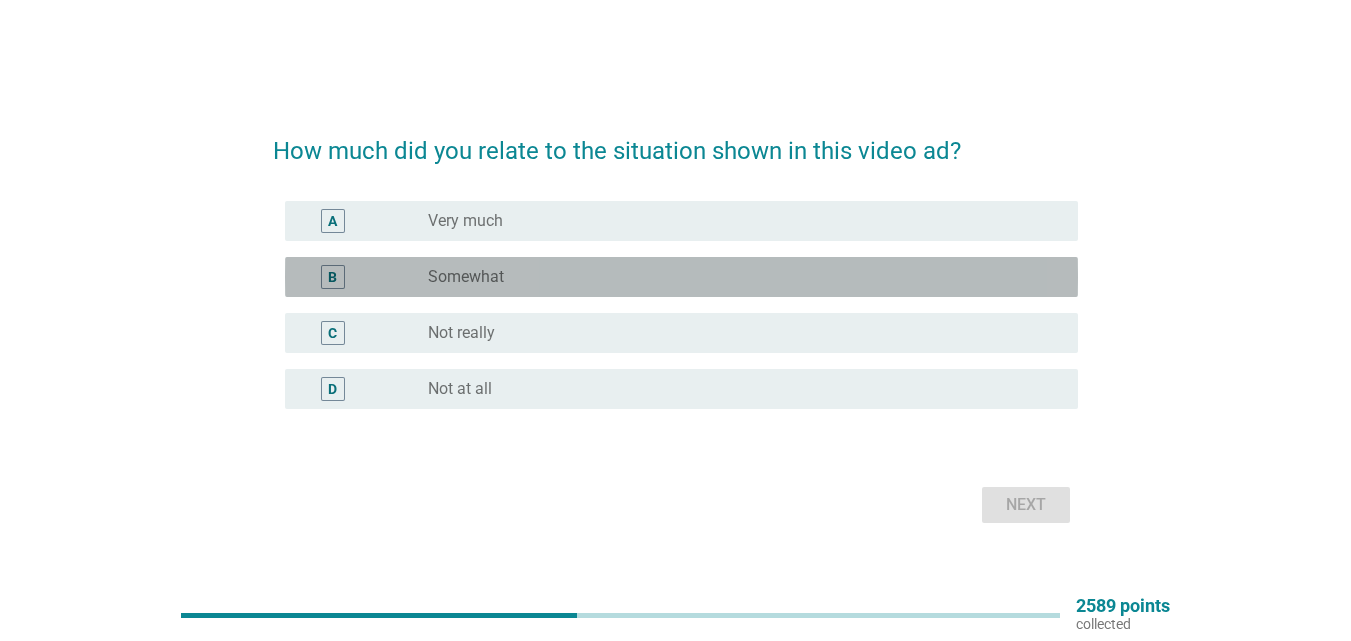 click on "radio_button_unchecked Somewhat" at bounding box center (737, 277) 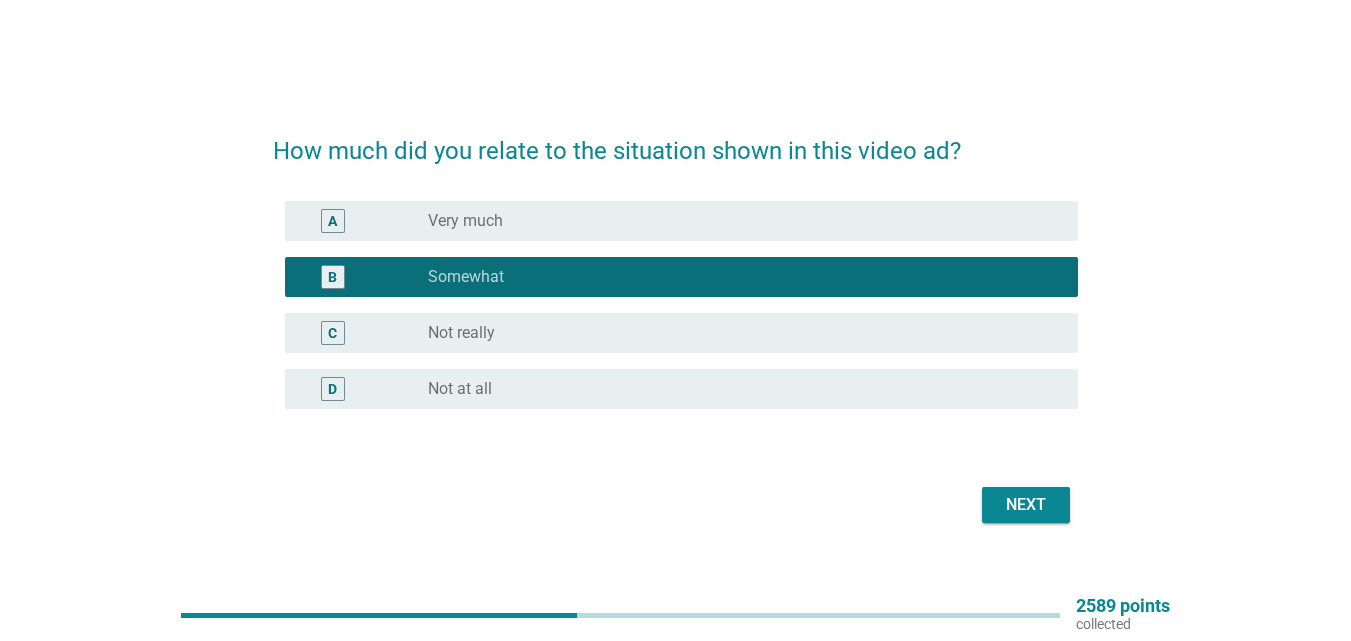 click on "Next" at bounding box center (1026, 505) 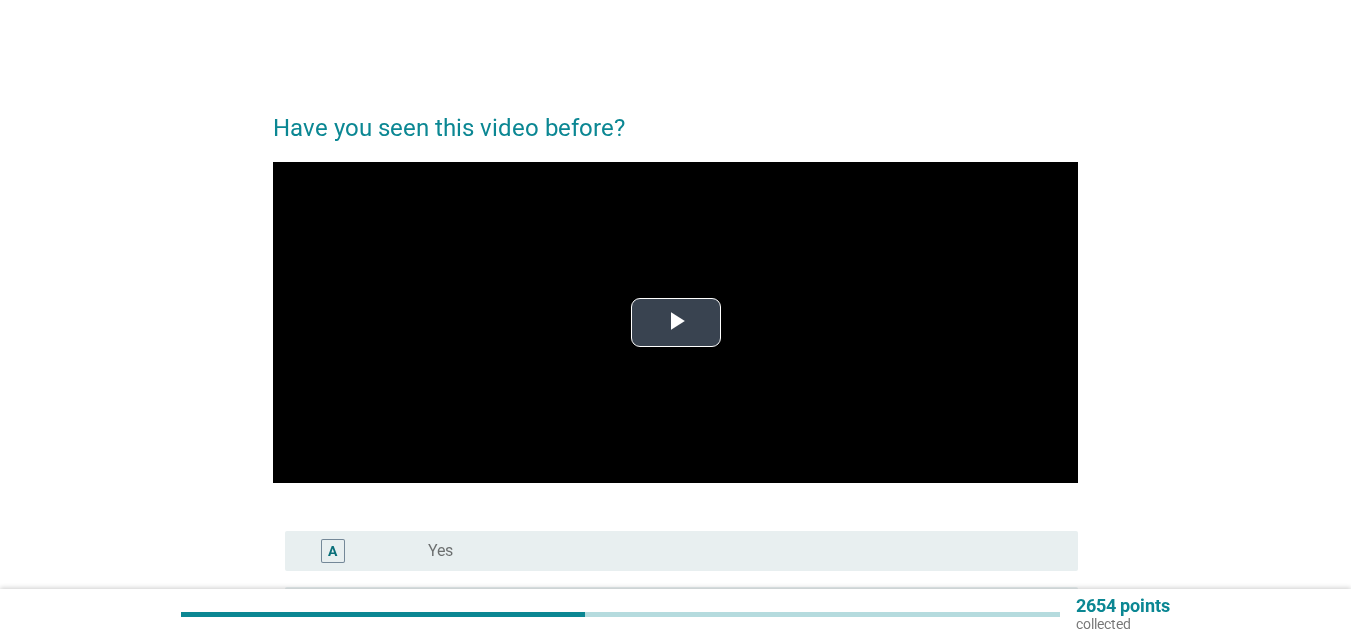 click at bounding box center (676, 322) 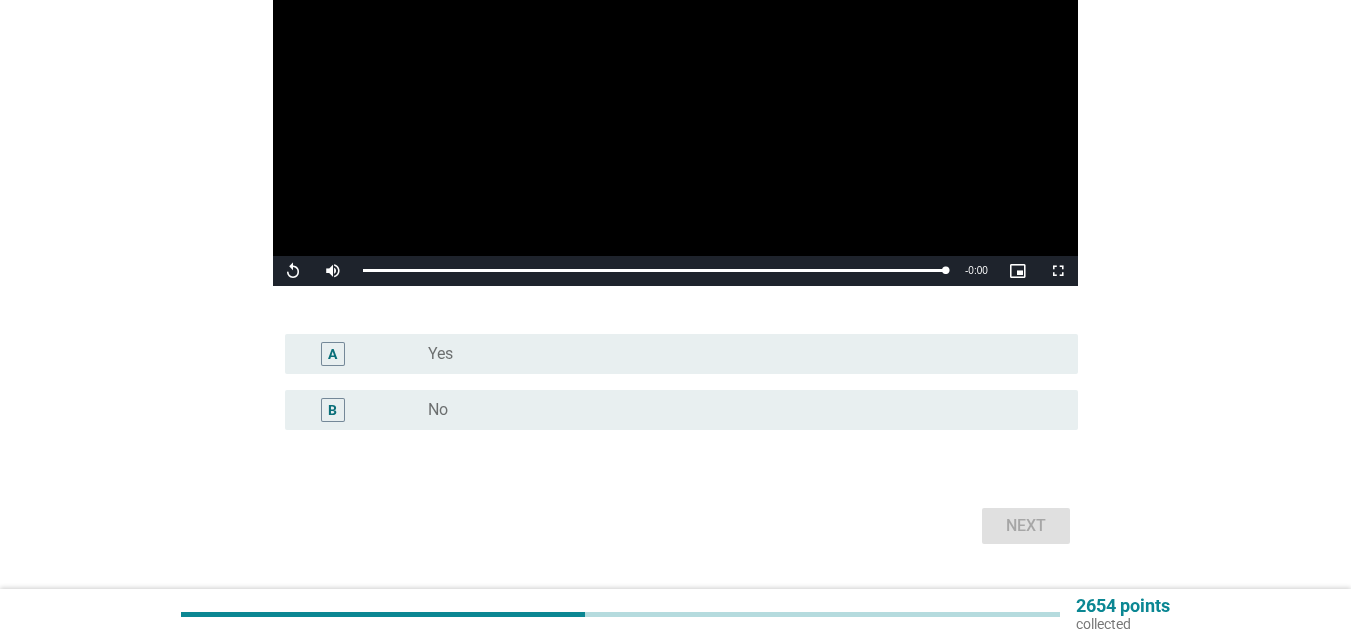 scroll, scrollTop: 248, scrollLeft: 0, axis: vertical 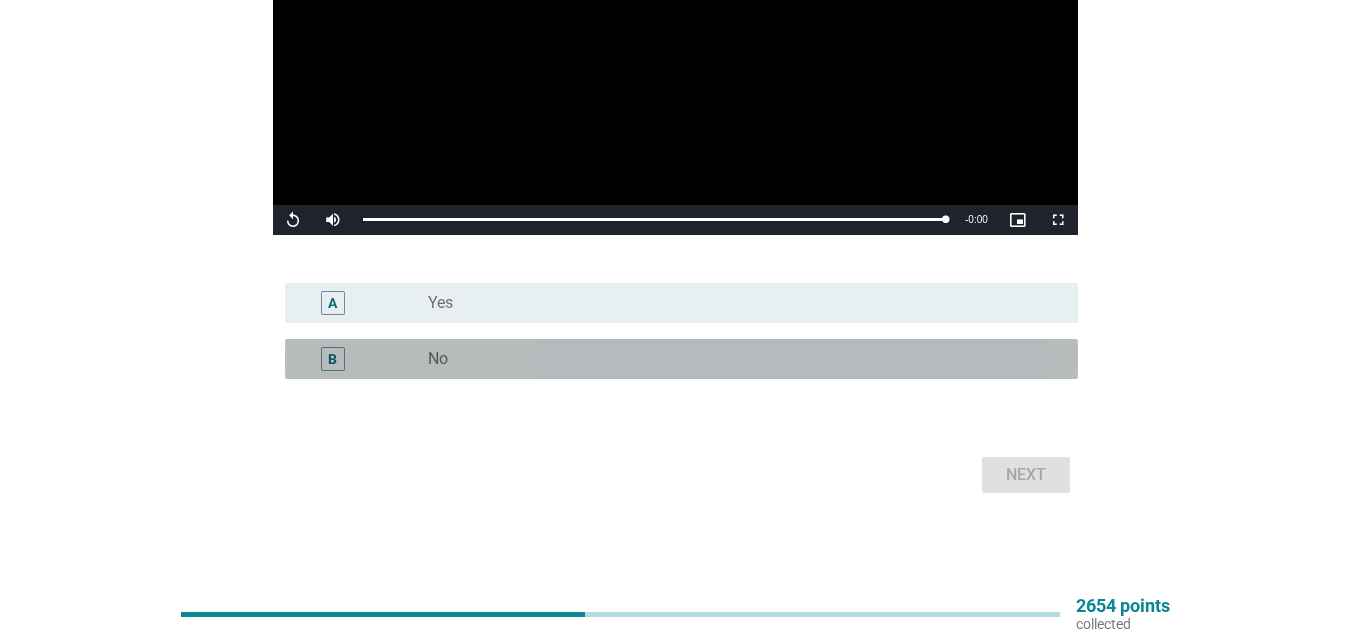 click on "B     radio_button_unchecked No" at bounding box center [681, 359] 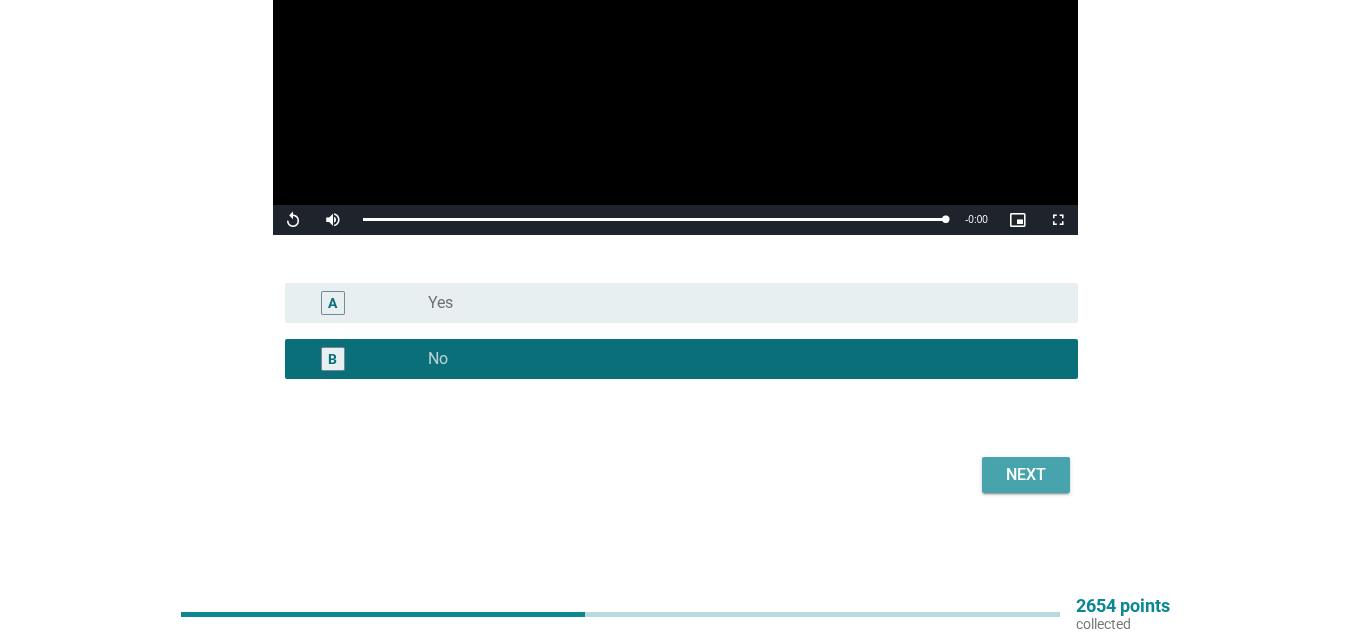 click on "Next" at bounding box center [1026, 475] 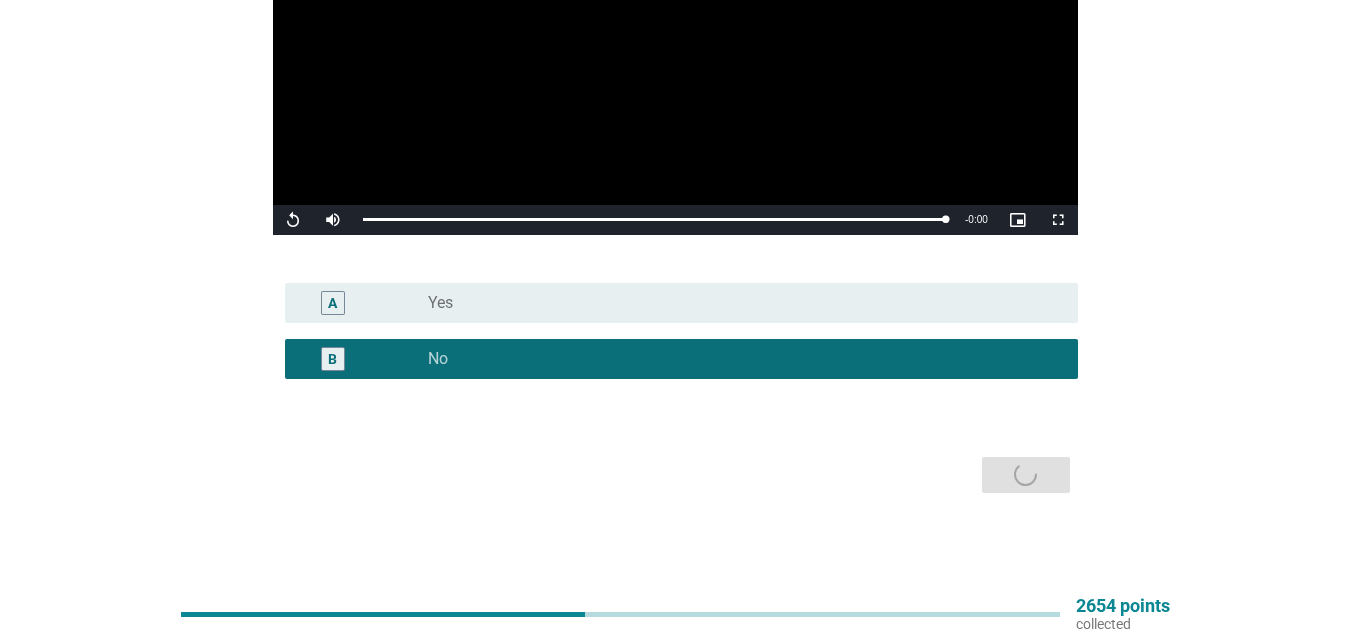 click on "Next" at bounding box center [675, 475] 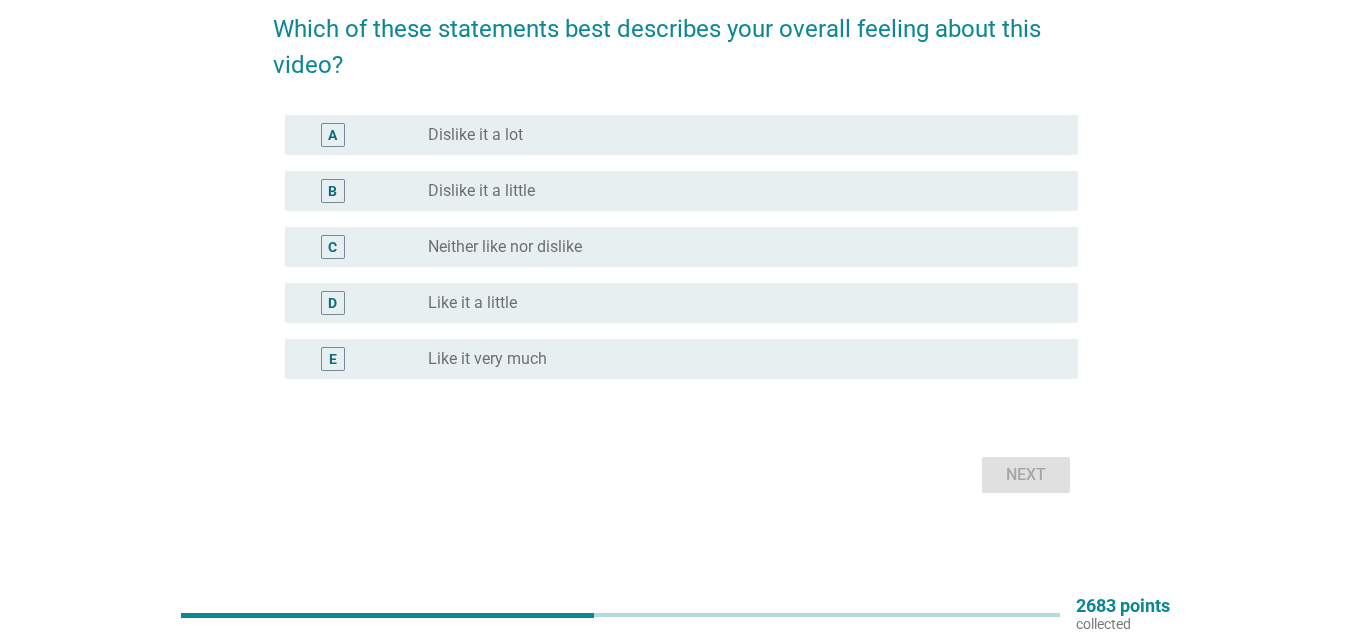 scroll, scrollTop: 0, scrollLeft: 0, axis: both 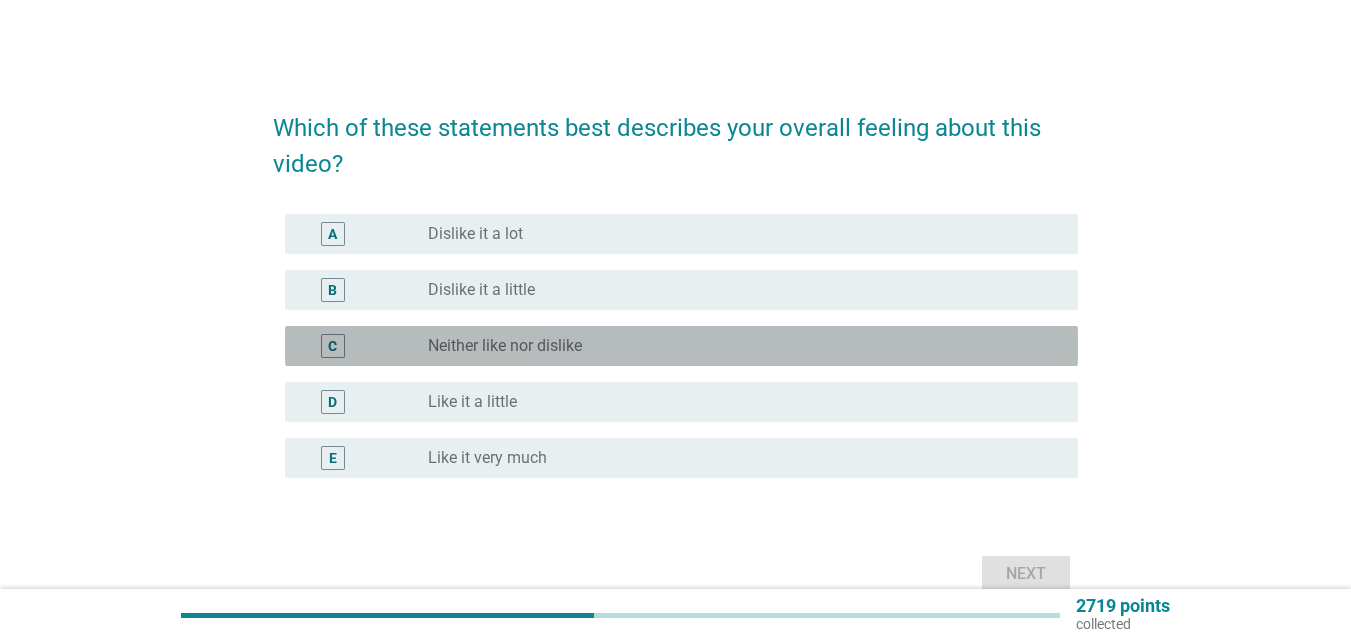 drag, startPoint x: 501, startPoint y: 336, endPoint x: 702, endPoint y: 402, distance: 211.5585 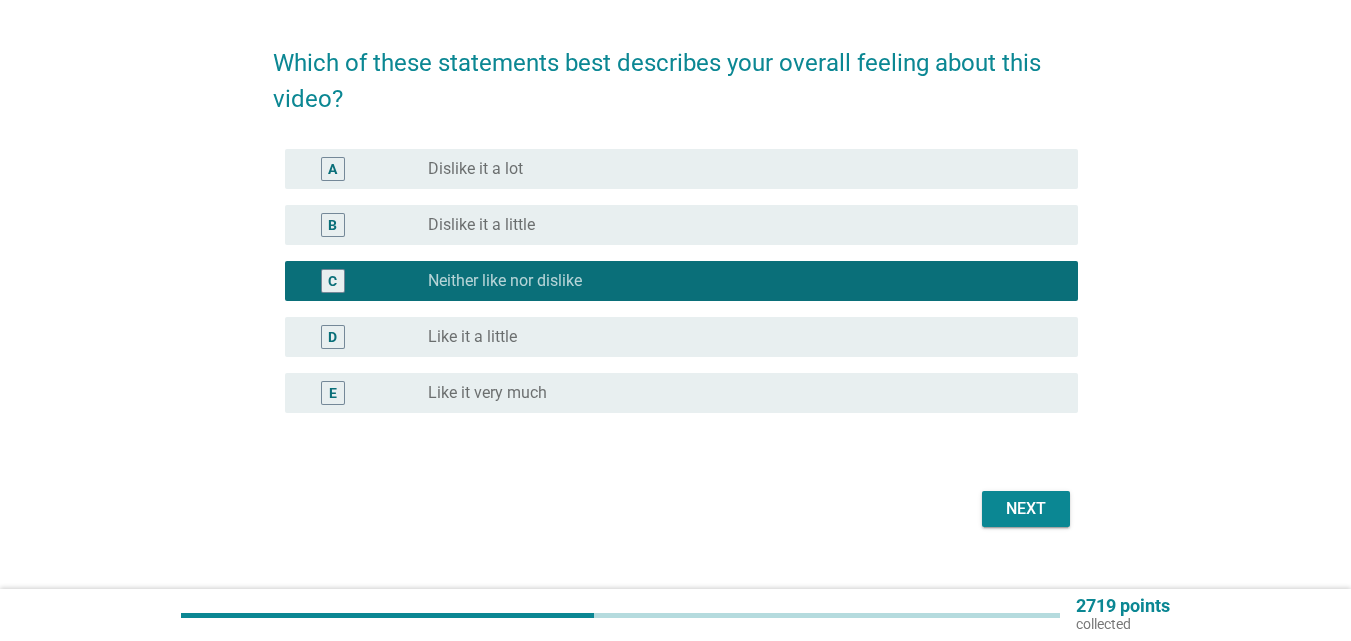 scroll, scrollTop: 99, scrollLeft: 0, axis: vertical 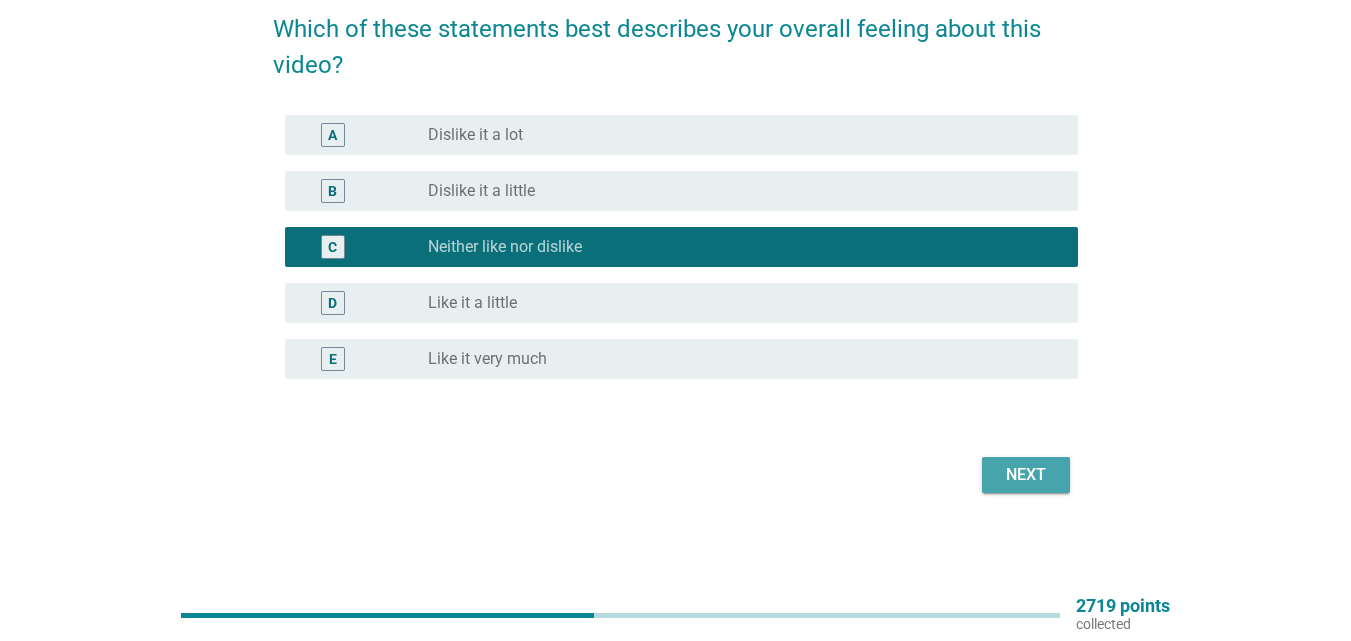 click on "Next" at bounding box center [1026, 475] 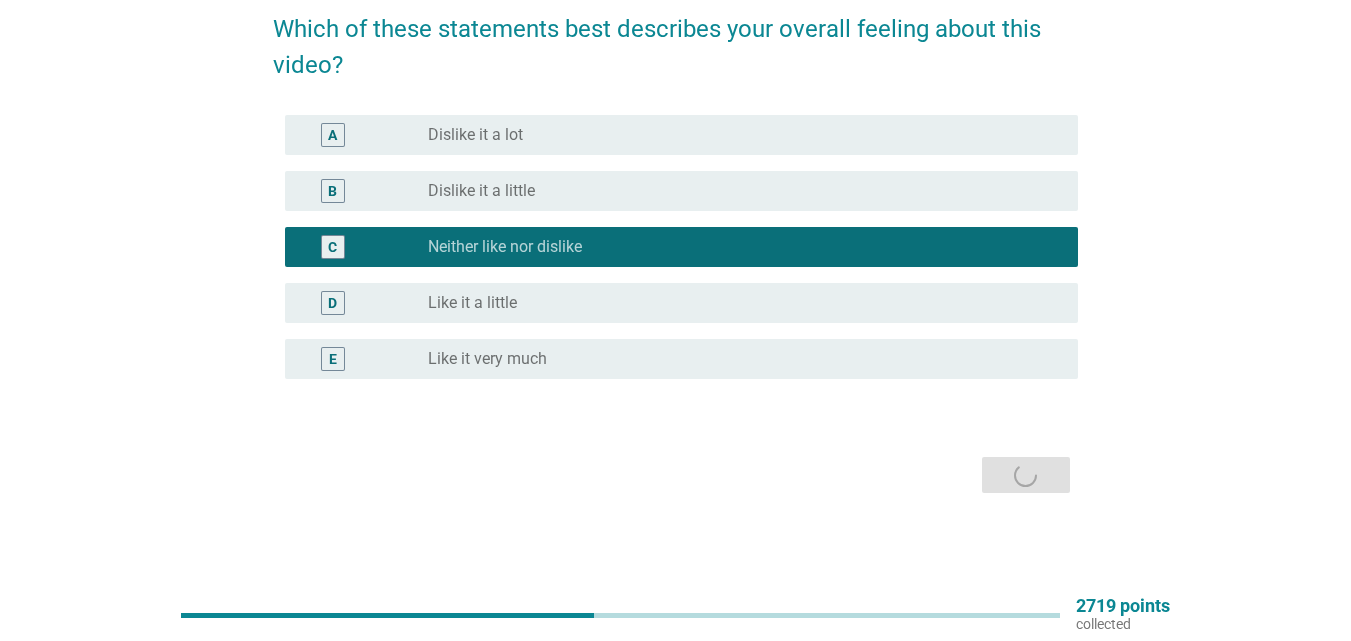 scroll, scrollTop: 0, scrollLeft: 0, axis: both 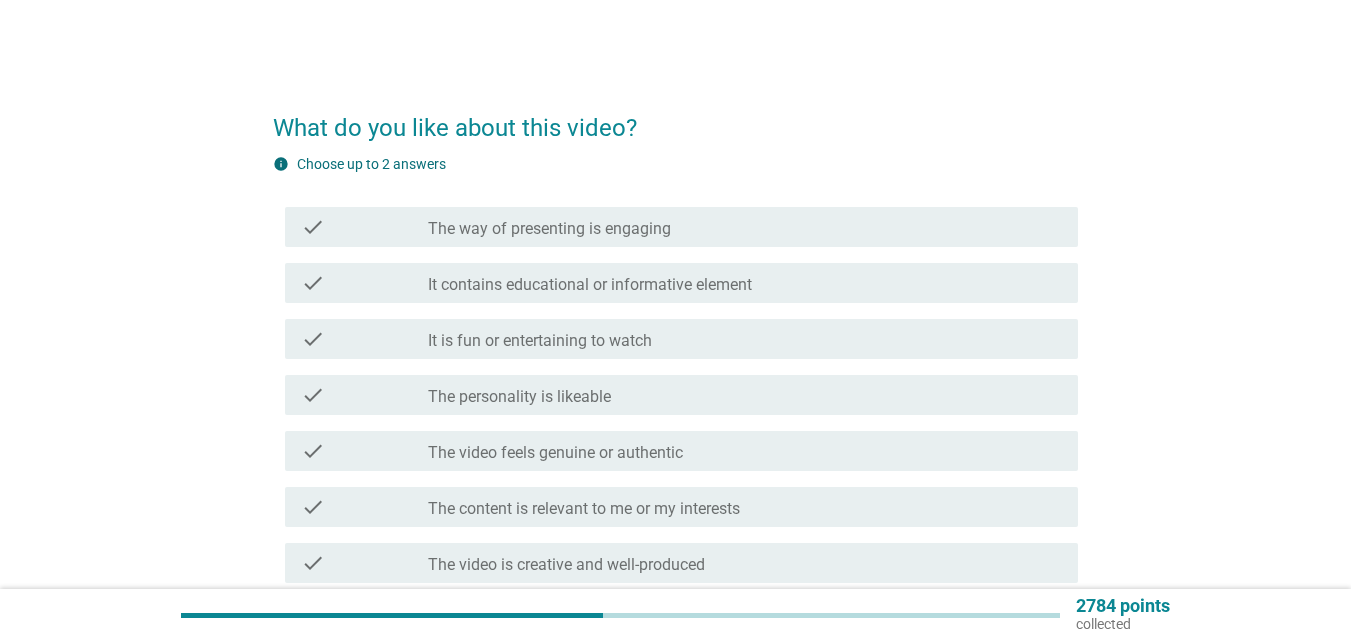click on "check_box_outline_blank It is fun or entertaining to watch" at bounding box center (745, 339) 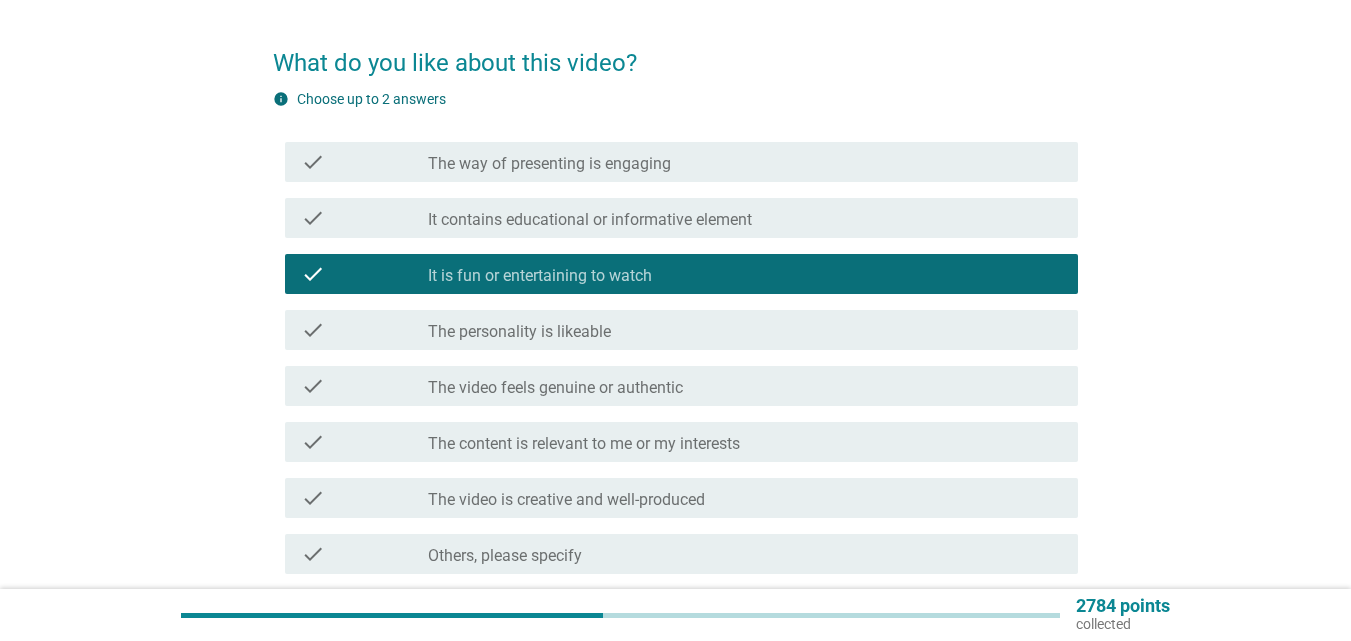 scroll, scrollTop: 200, scrollLeft: 0, axis: vertical 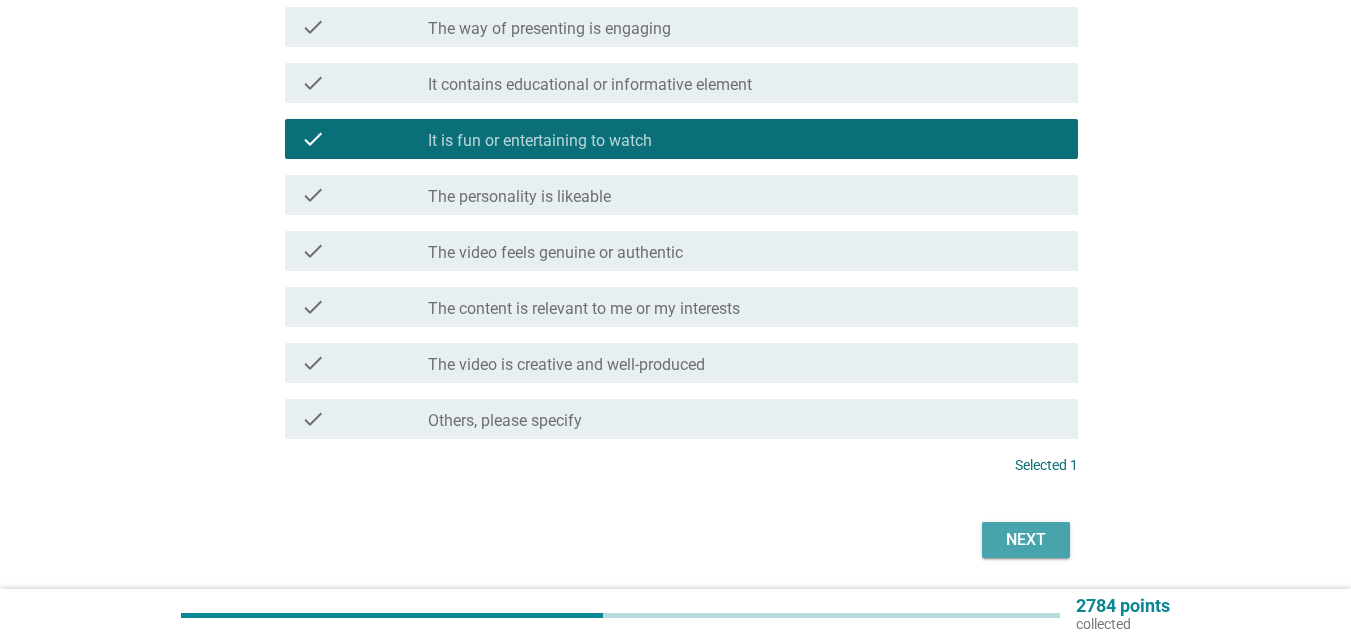 click on "Next" at bounding box center [1026, 540] 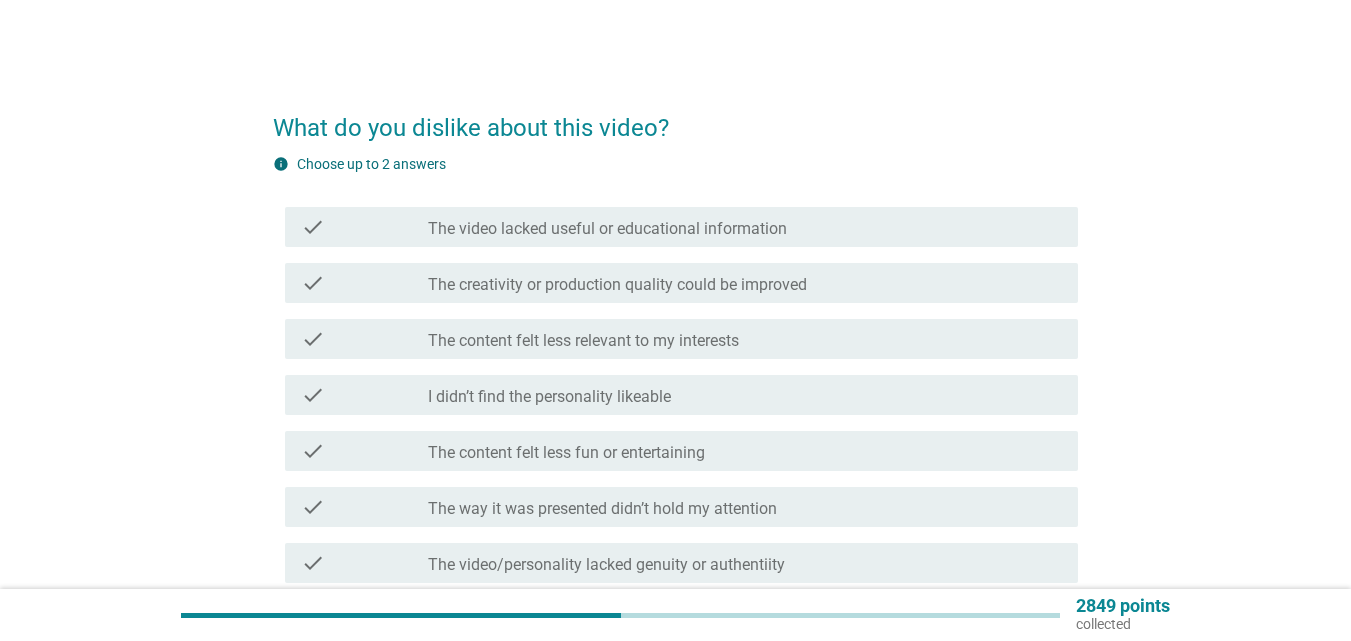 scroll, scrollTop: 100, scrollLeft: 0, axis: vertical 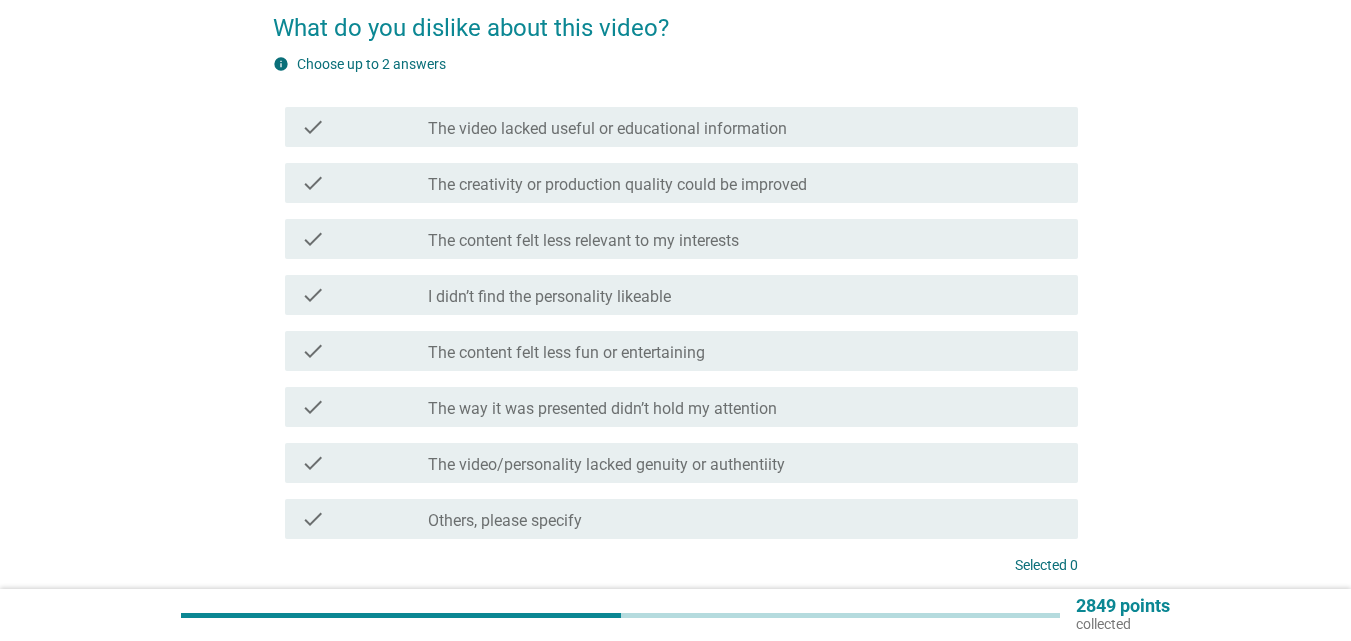 click on "check_box_outline_blank The content felt less relevant to my interests" at bounding box center [745, 239] 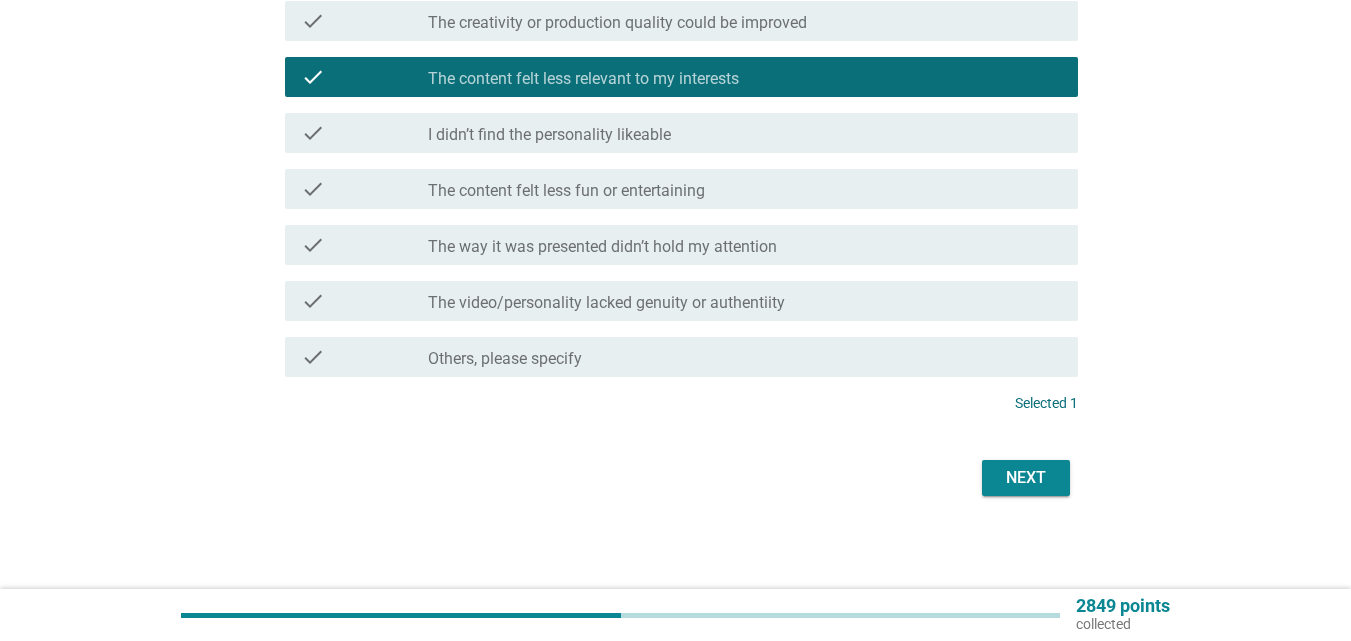 scroll, scrollTop: 265, scrollLeft: 0, axis: vertical 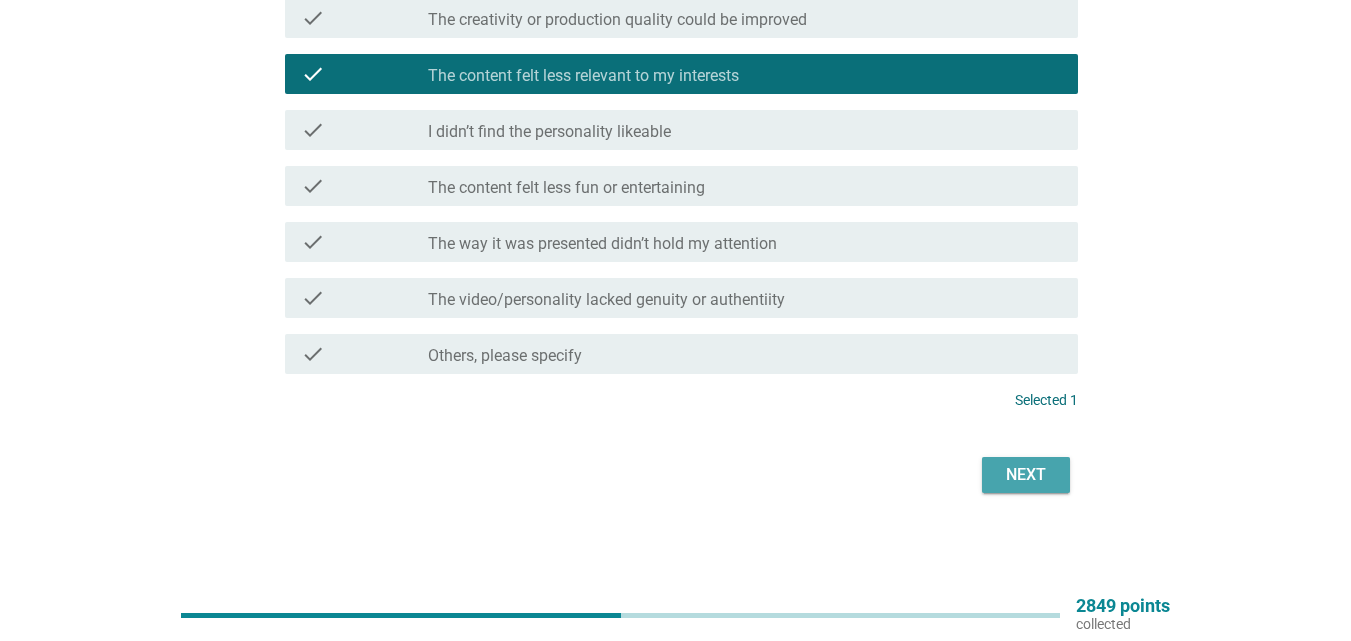 click on "Next" at bounding box center (1026, 475) 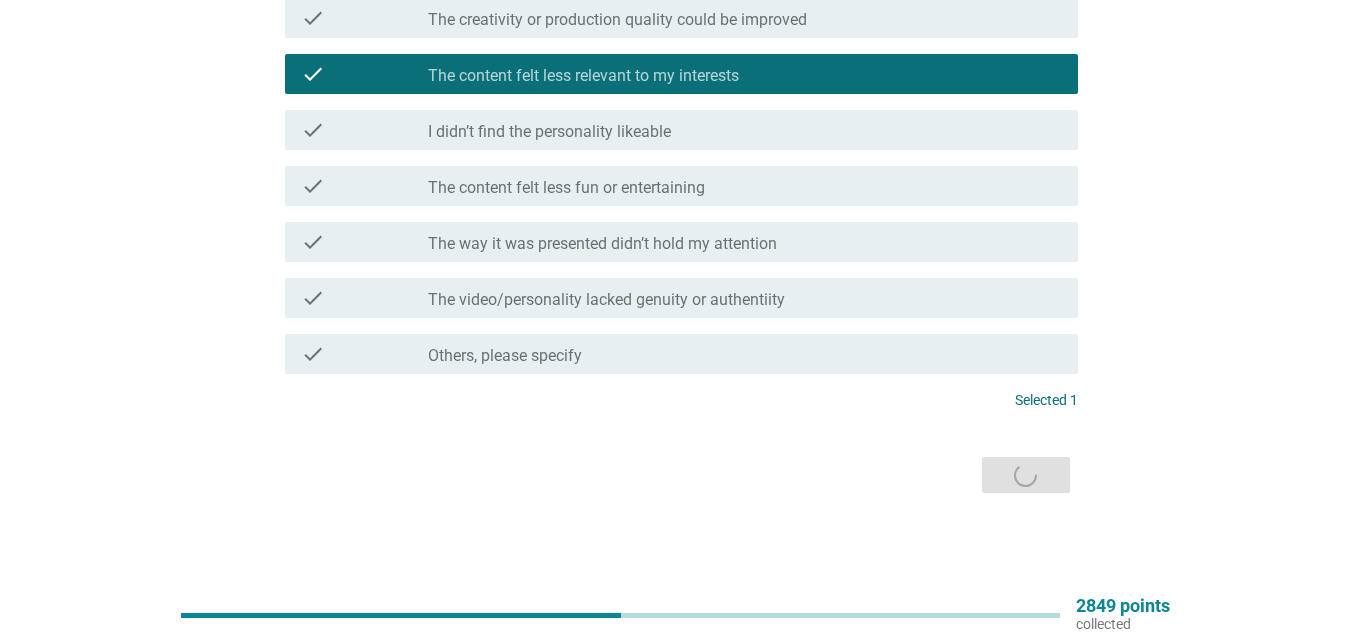 scroll, scrollTop: 0, scrollLeft: 0, axis: both 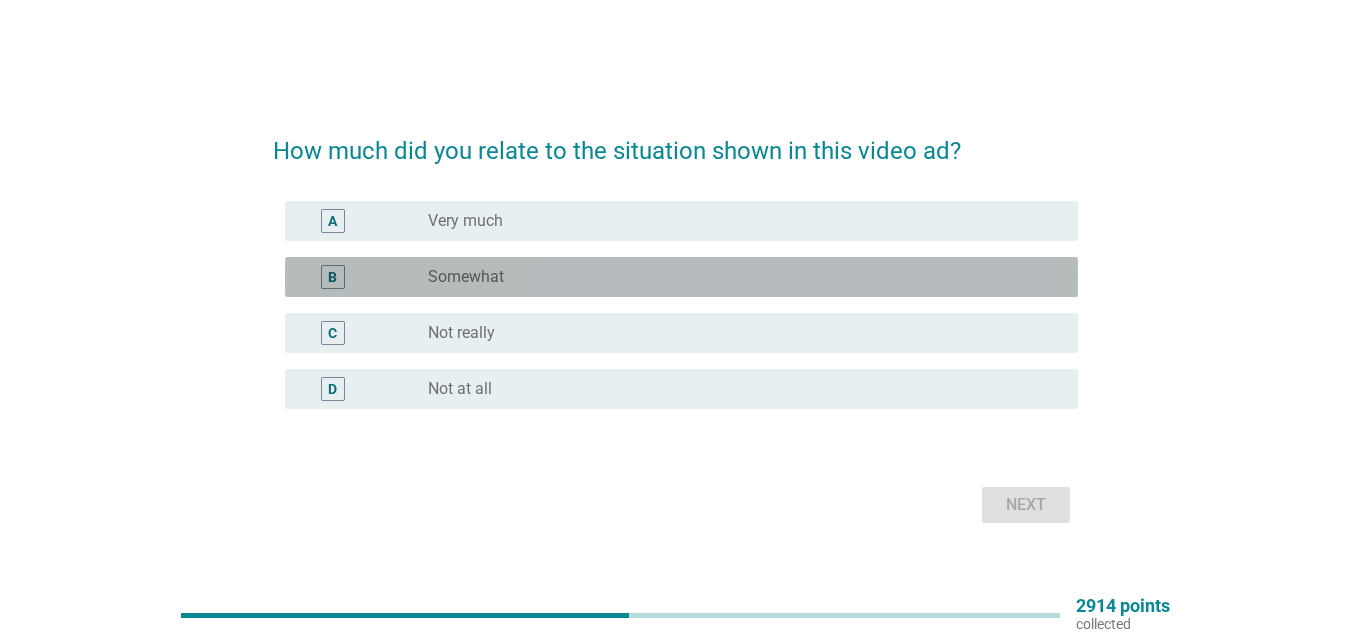 click on "radio_button_unchecked Somewhat" at bounding box center (737, 277) 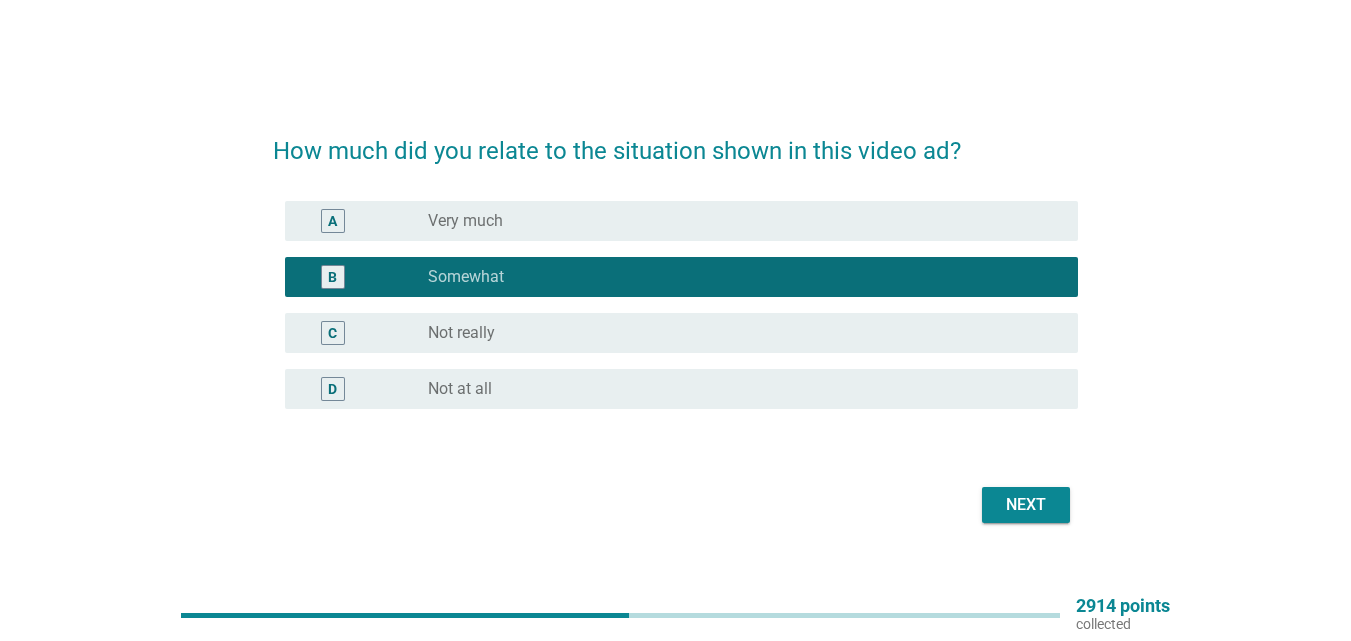 click on "Next" at bounding box center [1026, 505] 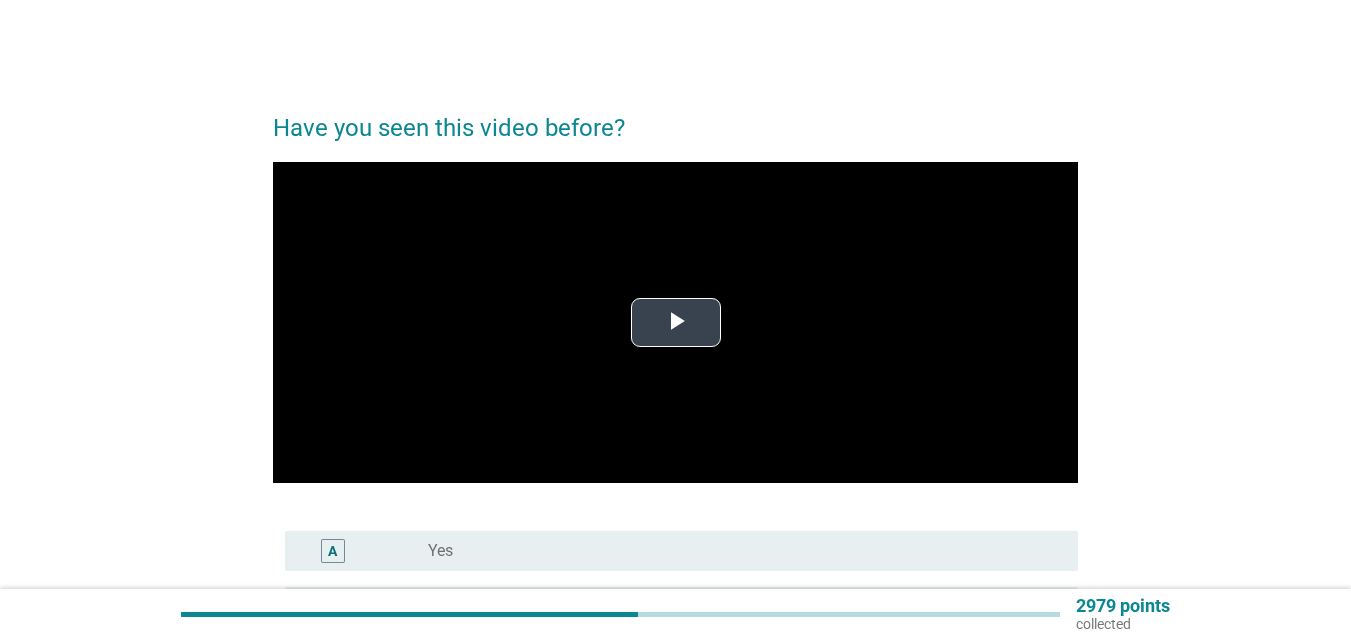 drag, startPoint x: 702, startPoint y: 319, endPoint x: 697, endPoint y: 310, distance: 10.29563 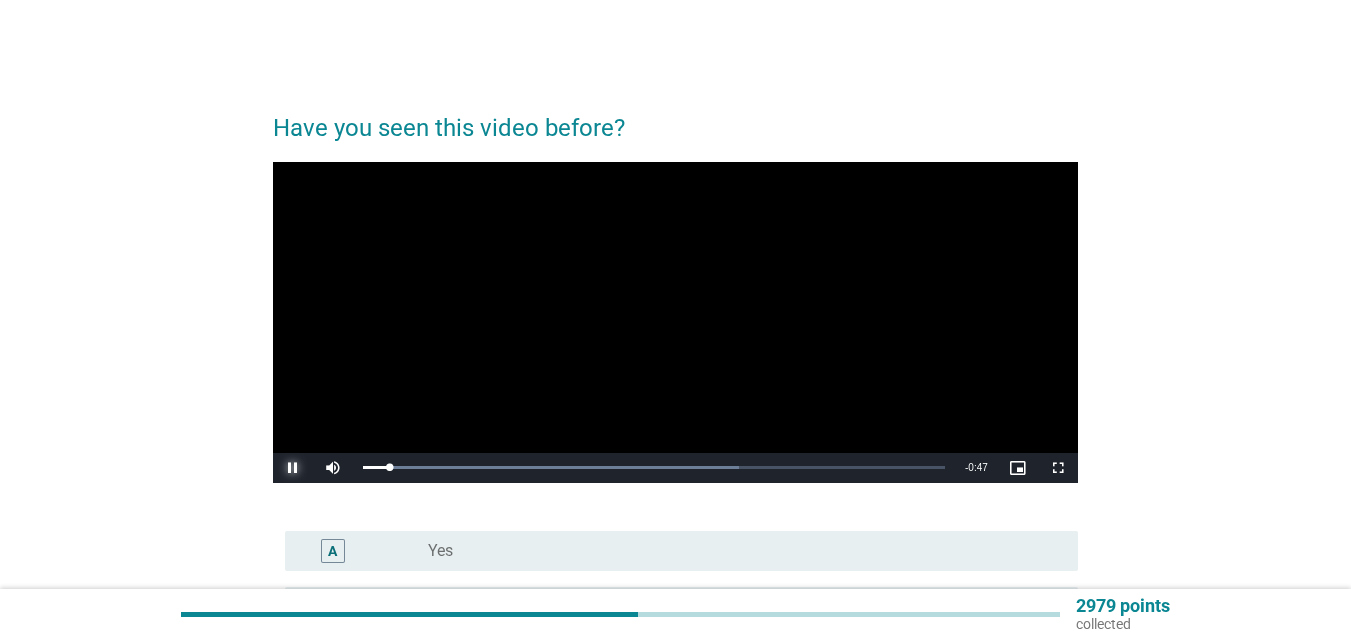 click at bounding box center [293, 468] 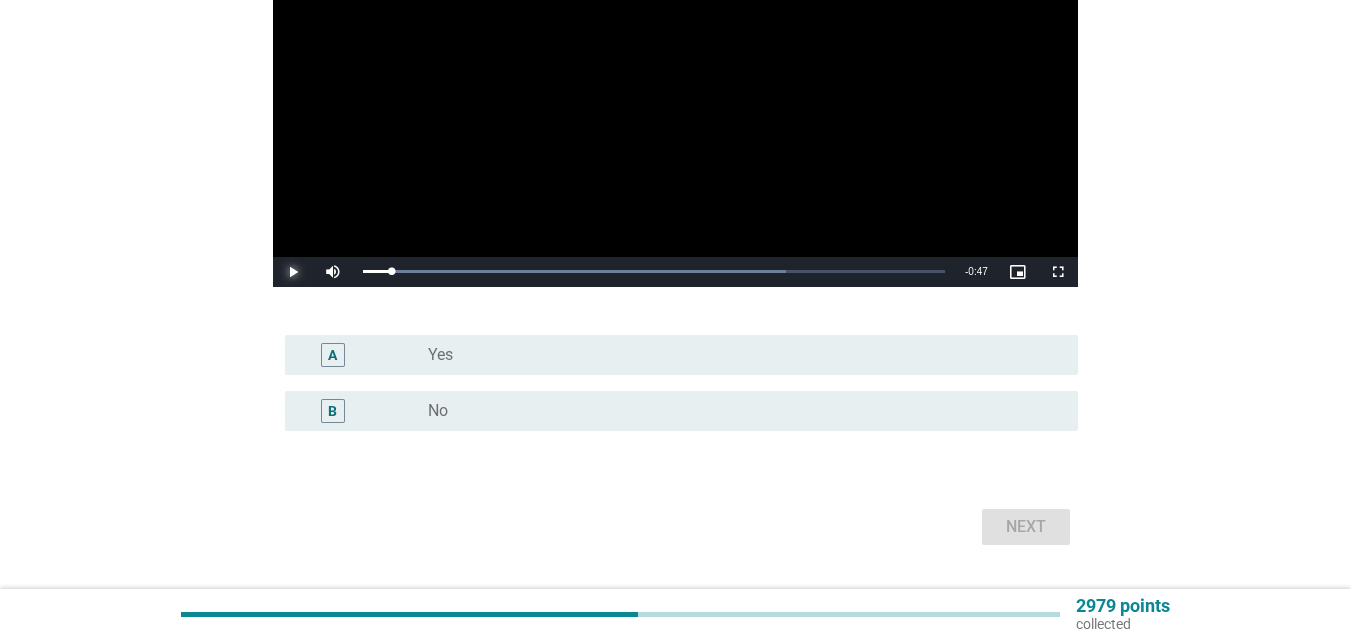 scroll, scrollTop: 200, scrollLeft: 0, axis: vertical 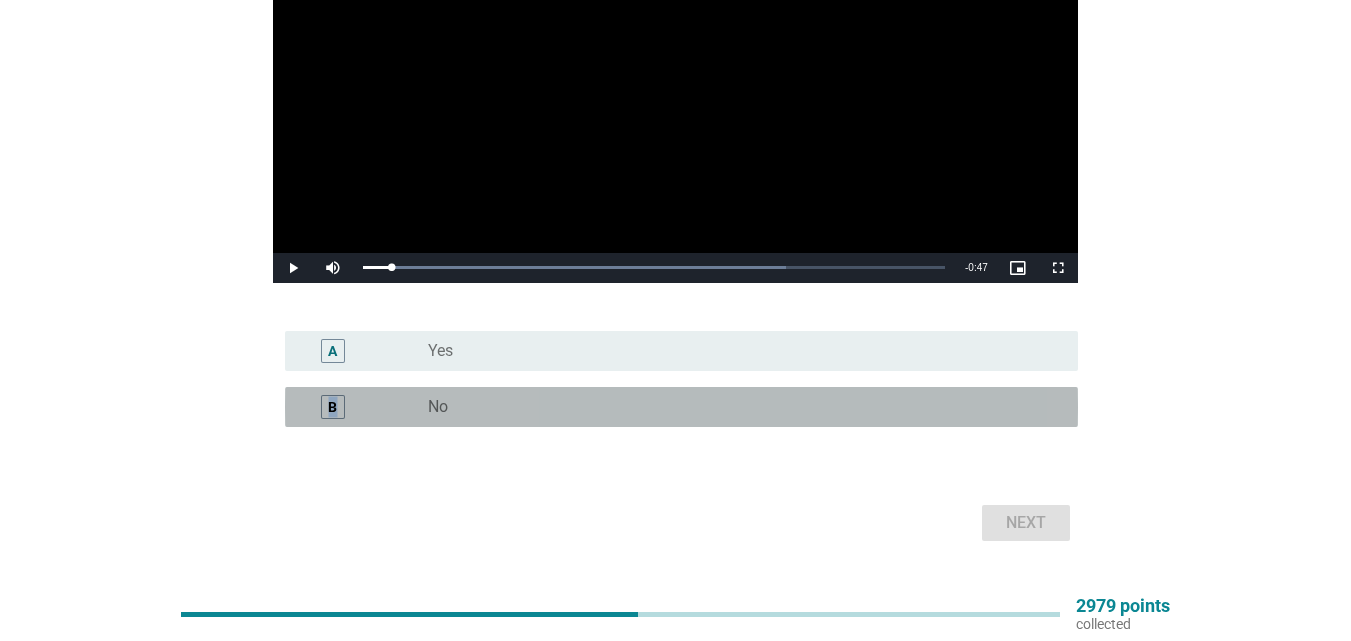 click on "B" at bounding box center (332, 406) 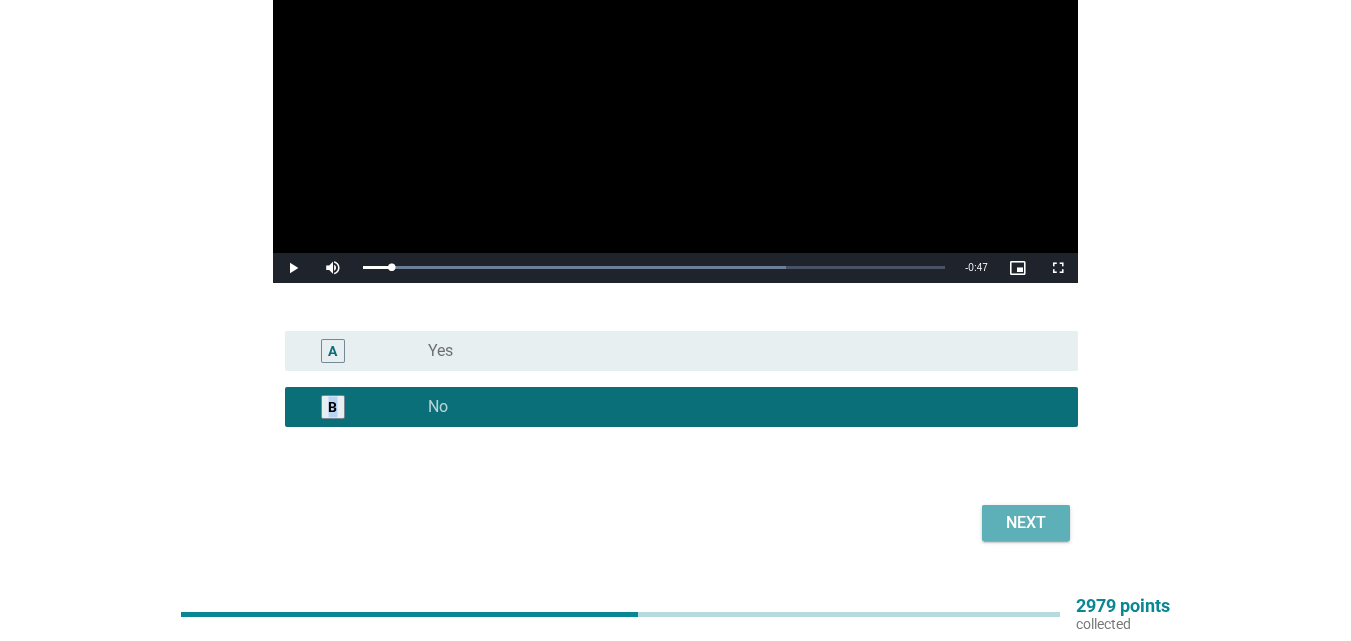 drag, startPoint x: 1067, startPoint y: 530, endPoint x: 1053, endPoint y: 527, distance: 14.3178215 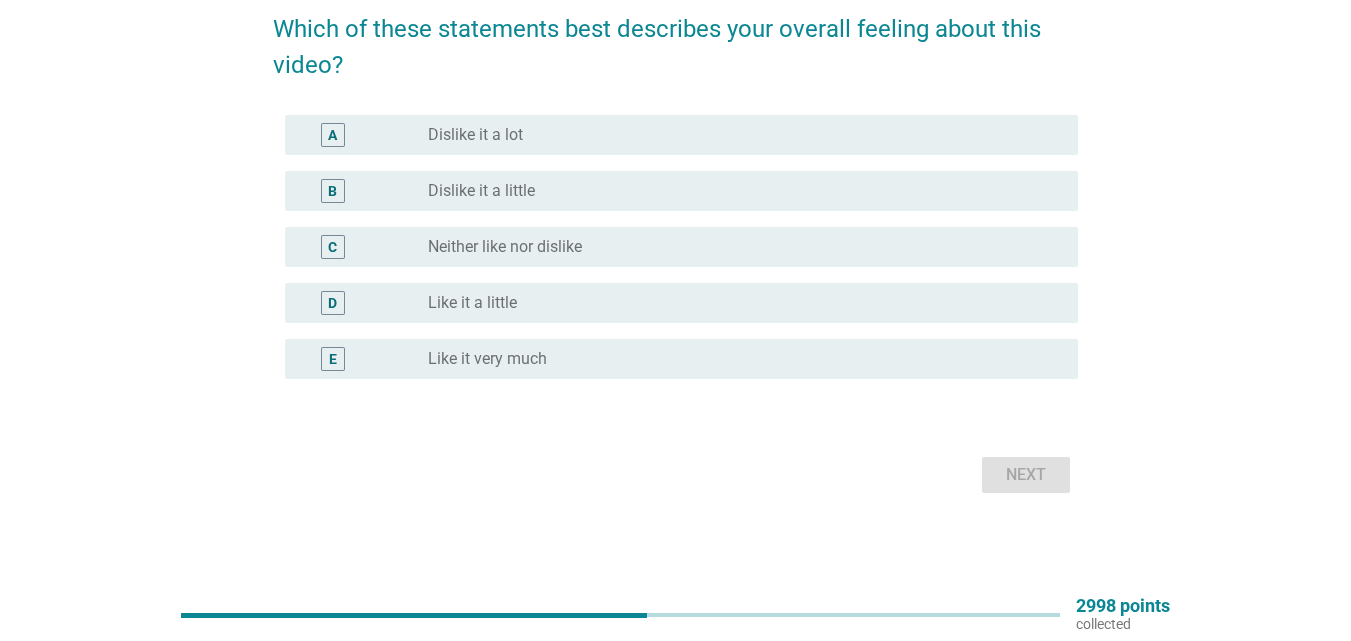 scroll, scrollTop: 0, scrollLeft: 0, axis: both 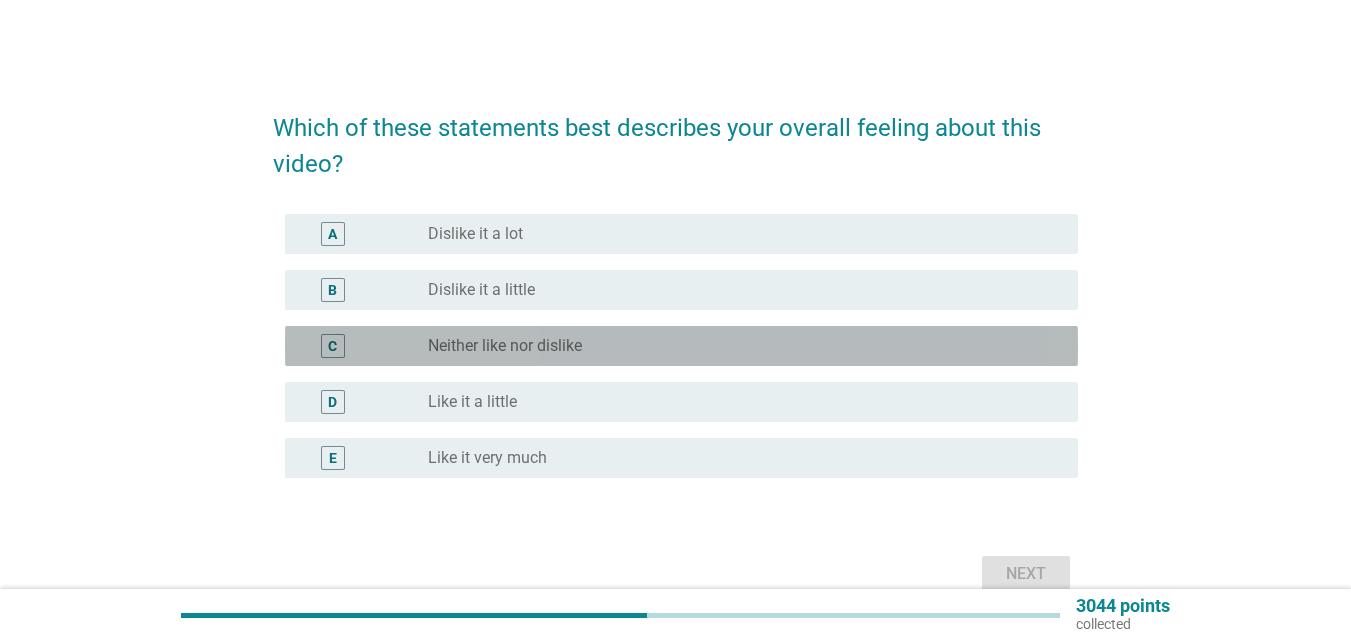 click on "radio_button_unchecked Neither like nor dislike" at bounding box center (737, 346) 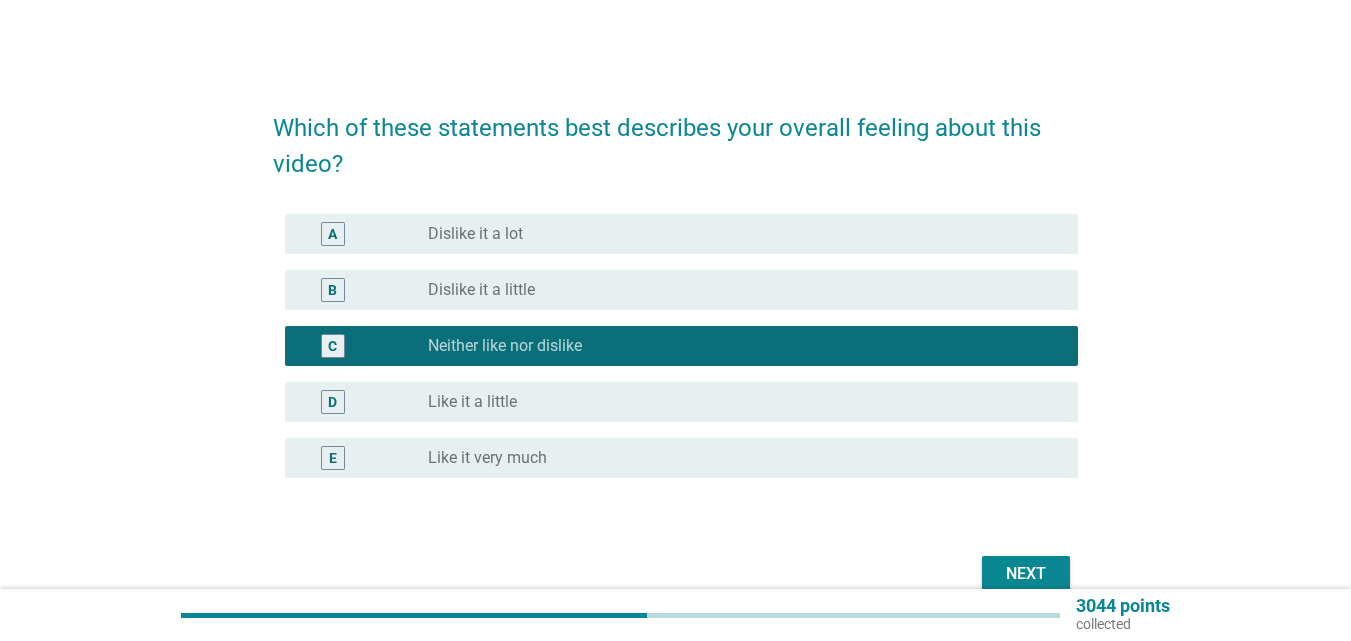 click on "Next" at bounding box center (1026, 574) 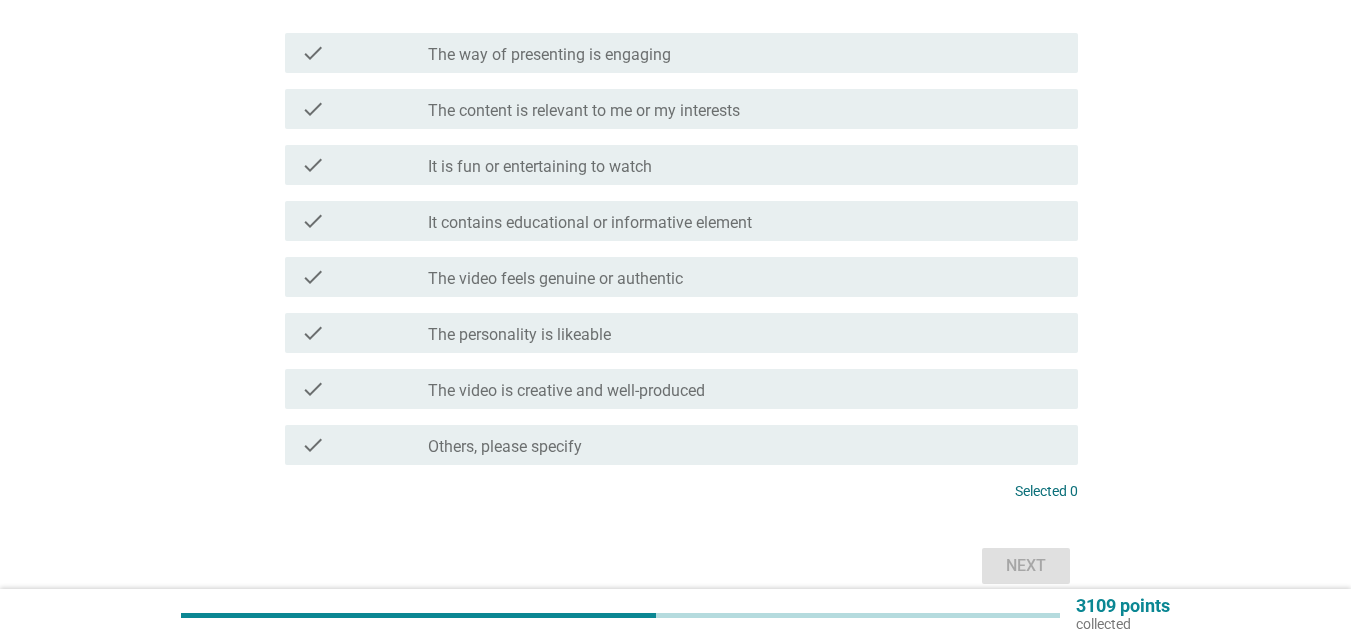 scroll, scrollTop: 200, scrollLeft: 0, axis: vertical 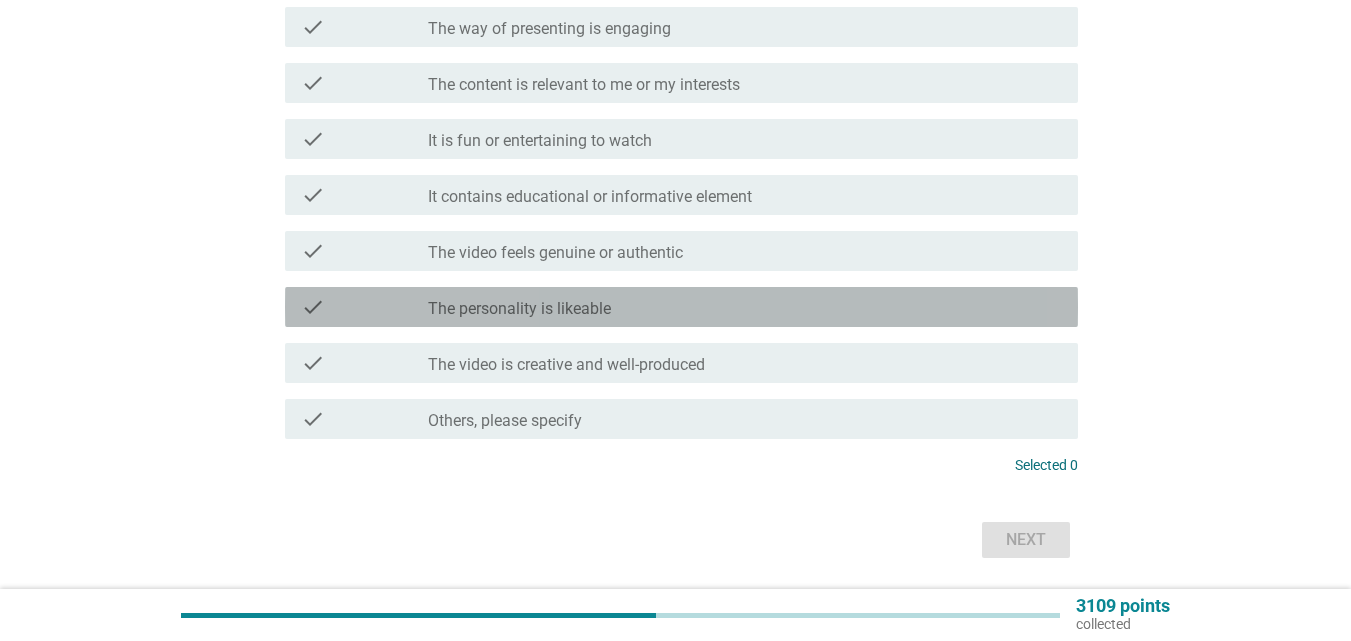 click on "check_box_outline_blank The personality is likeable" at bounding box center (745, 307) 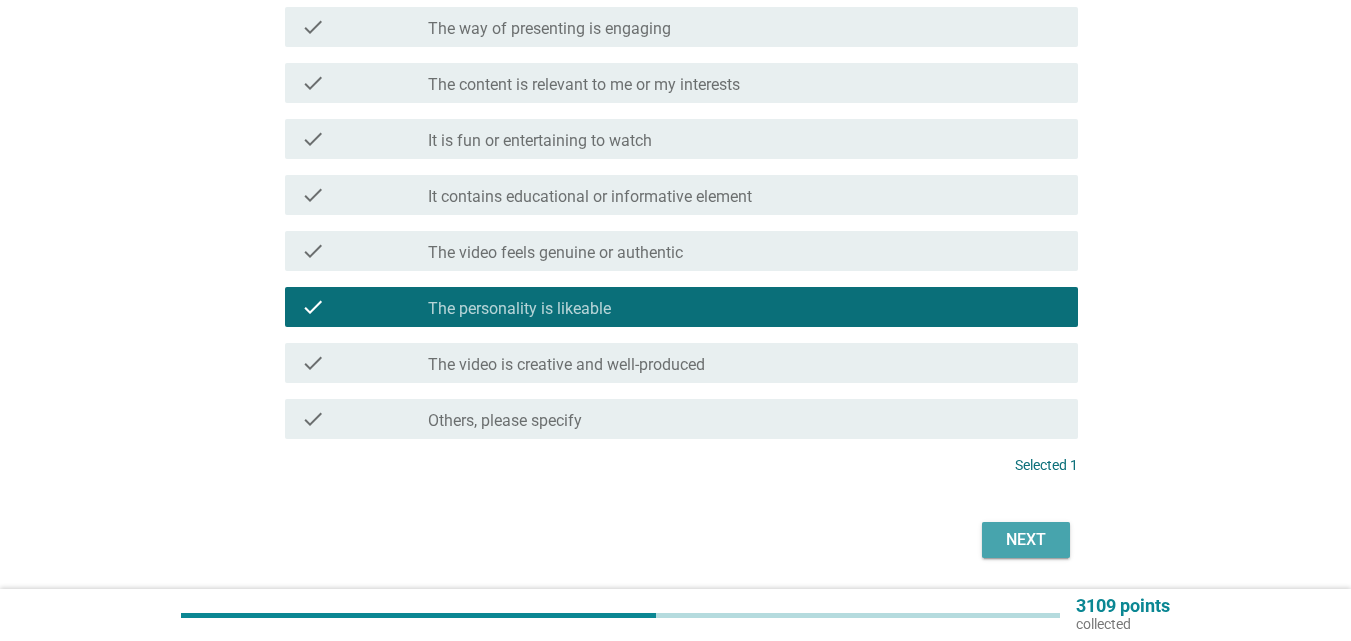 click on "Next" at bounding box center [1026, 540] 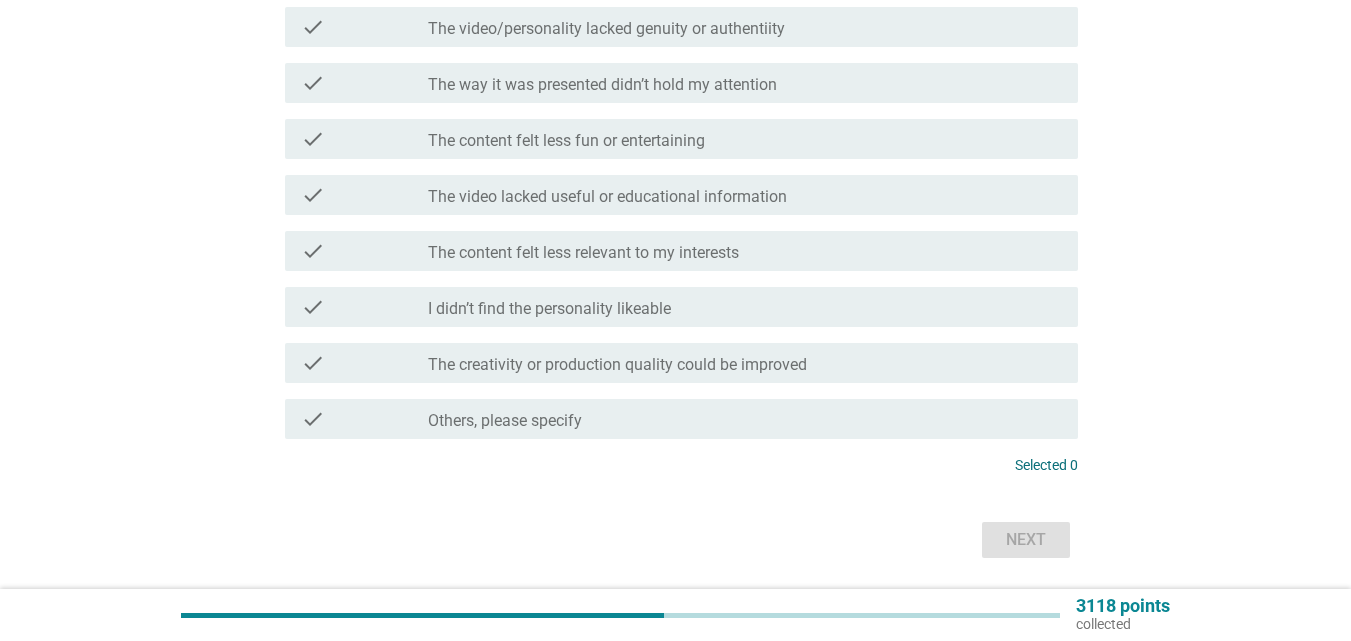 scroll, scrollTop: 0, scrollLeft: 0, axis: both 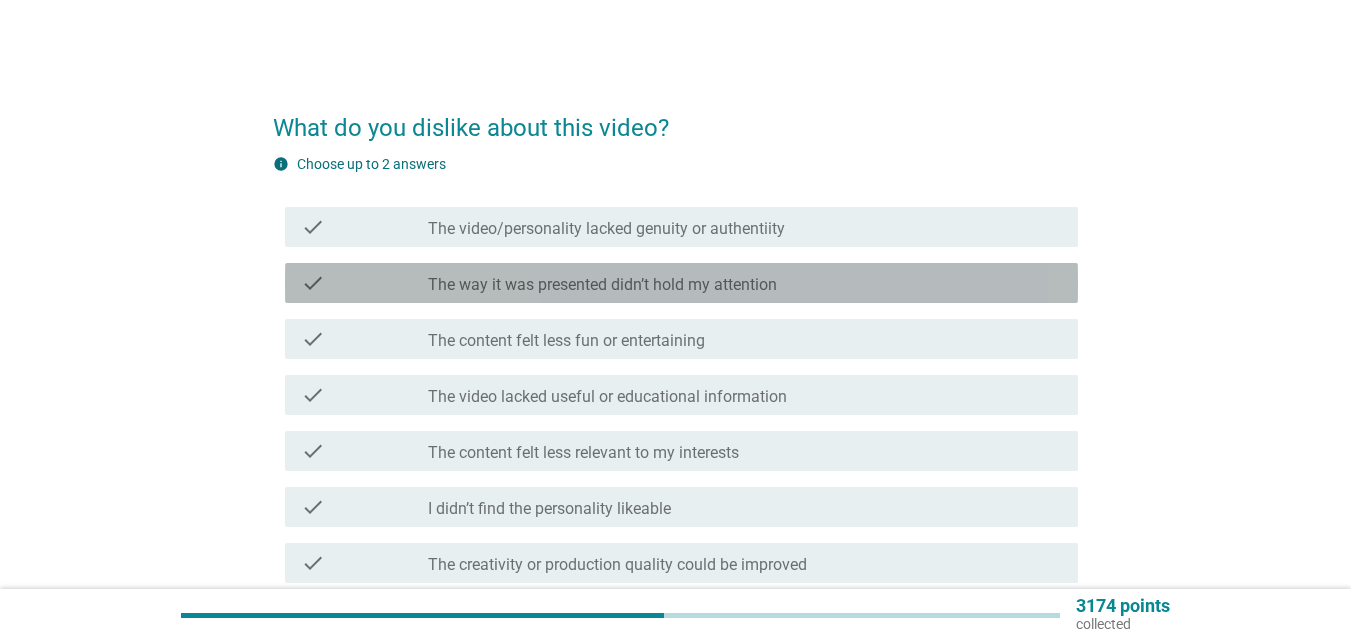 click on "check_box_outline_blank The way it was presented didn’t hold my attention" at bounding box center (745, 283) 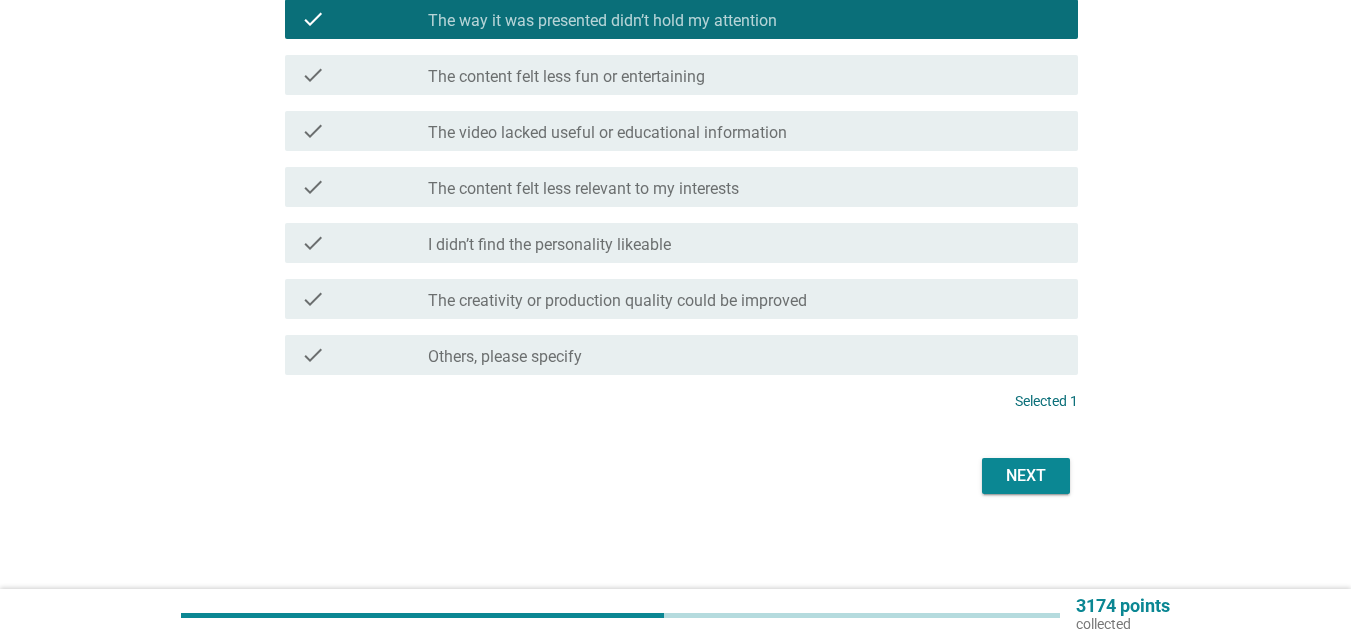 scroll, scrollTop: 265, scrollLeft: 0, axis: vertical 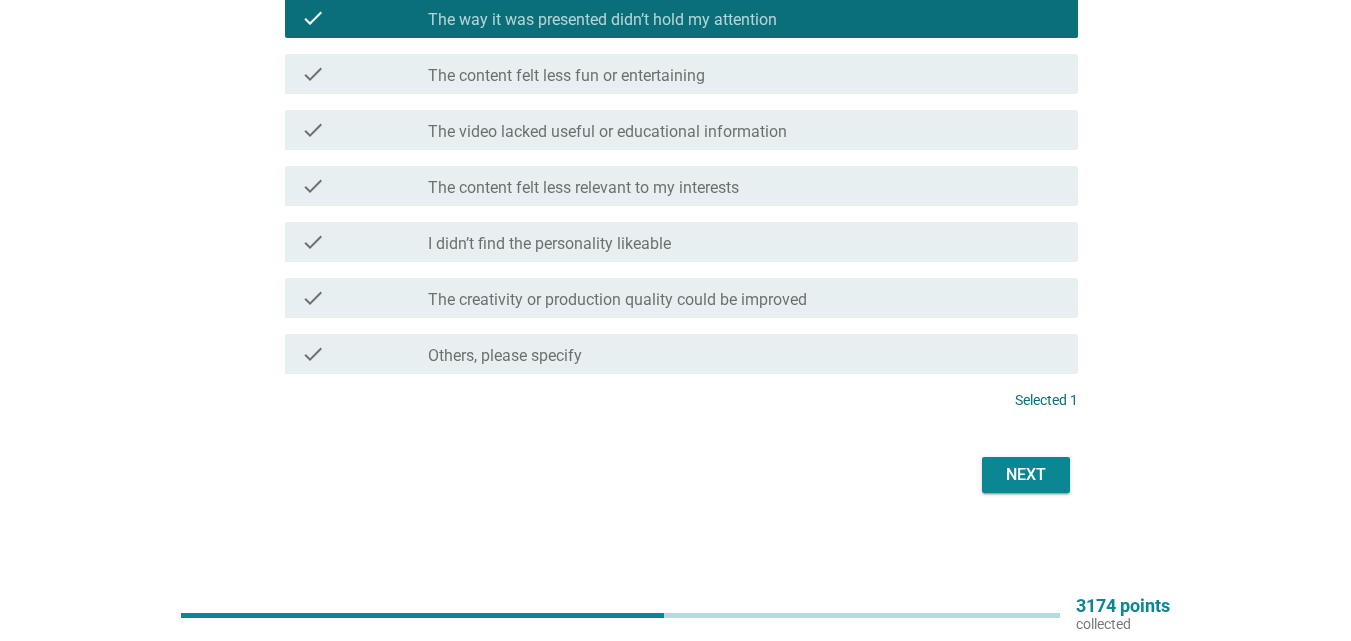 click on "Next" at bounding box center (1026, 475) 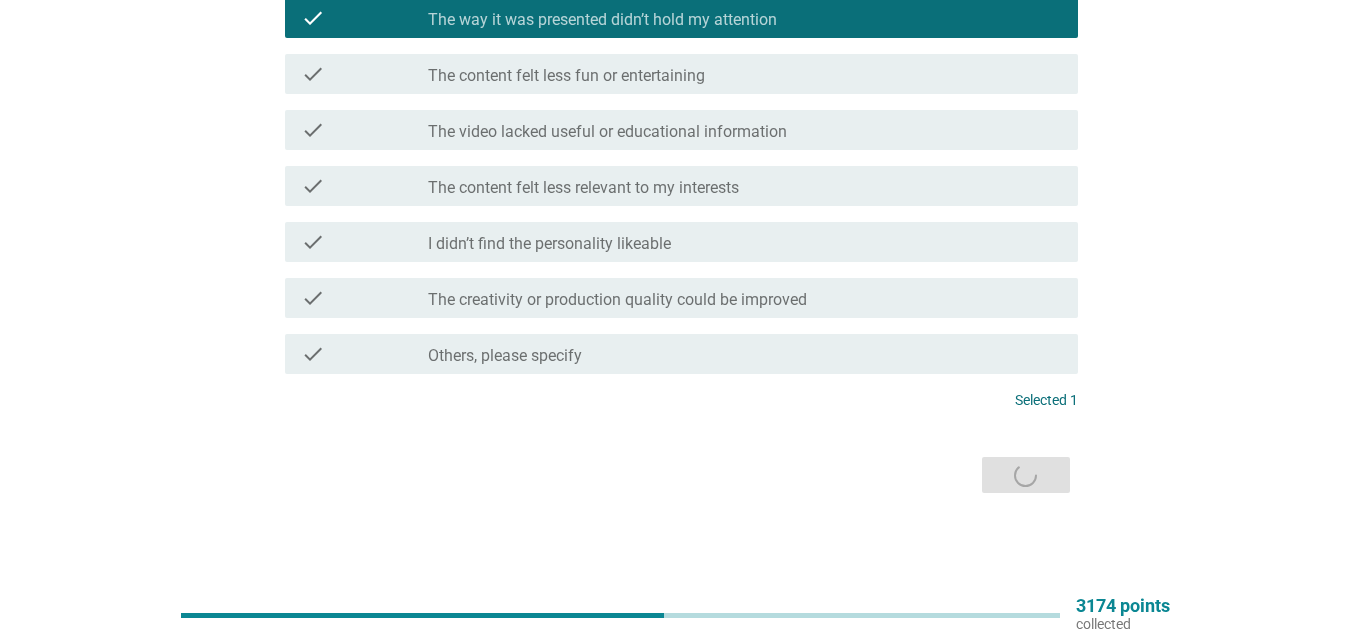 scroll, scrollTop: 0, scrollLeft: 0, axis: both 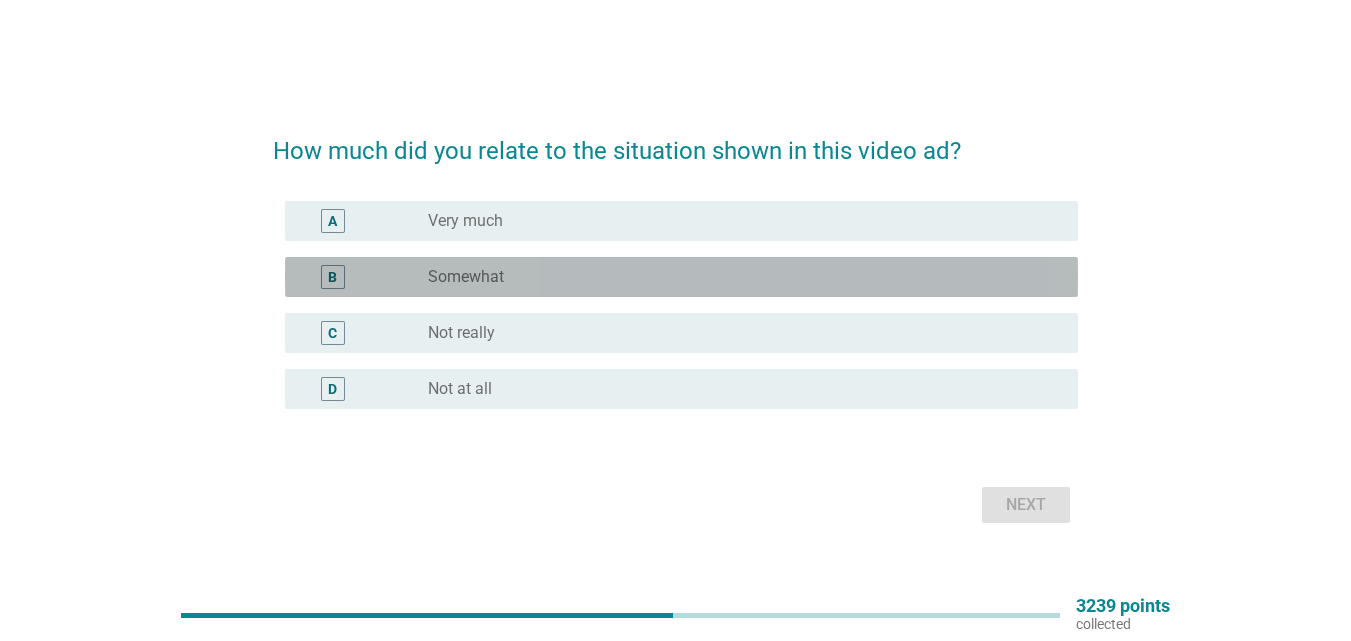 click on "radio_button_unchecked Somewhat" at bounding box center (737, 277) 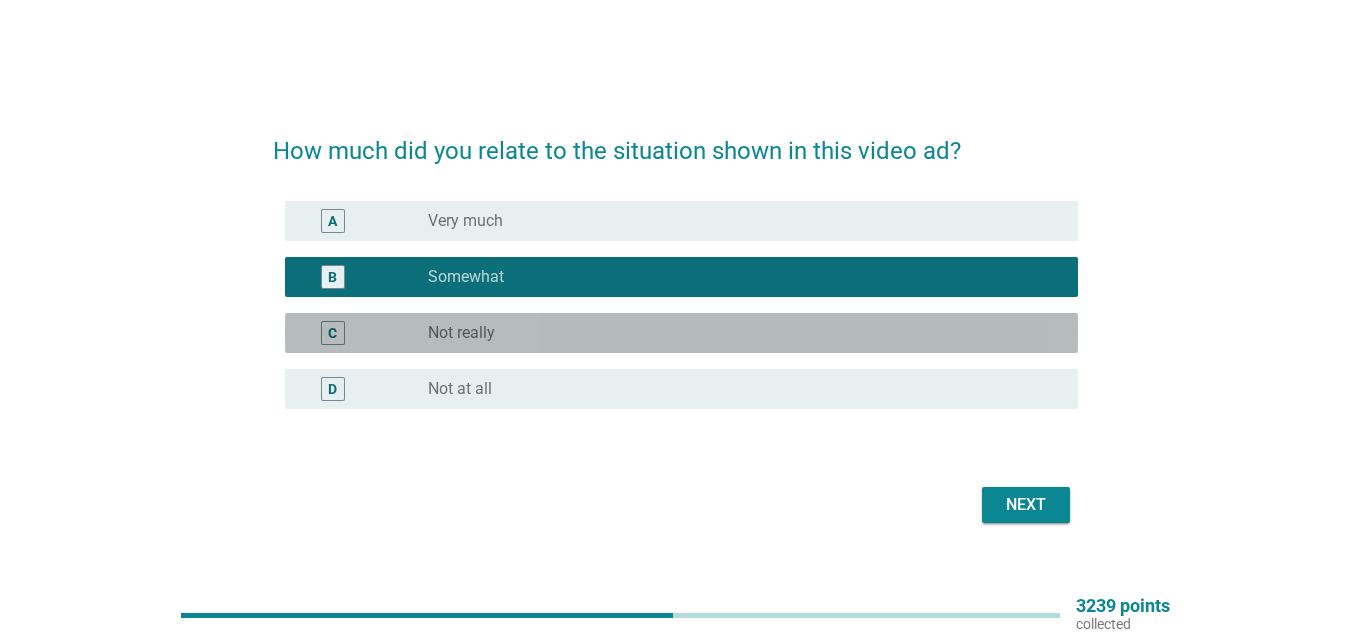 click on "radio_button_unchecked Not really" at bounding box center (737, 333) 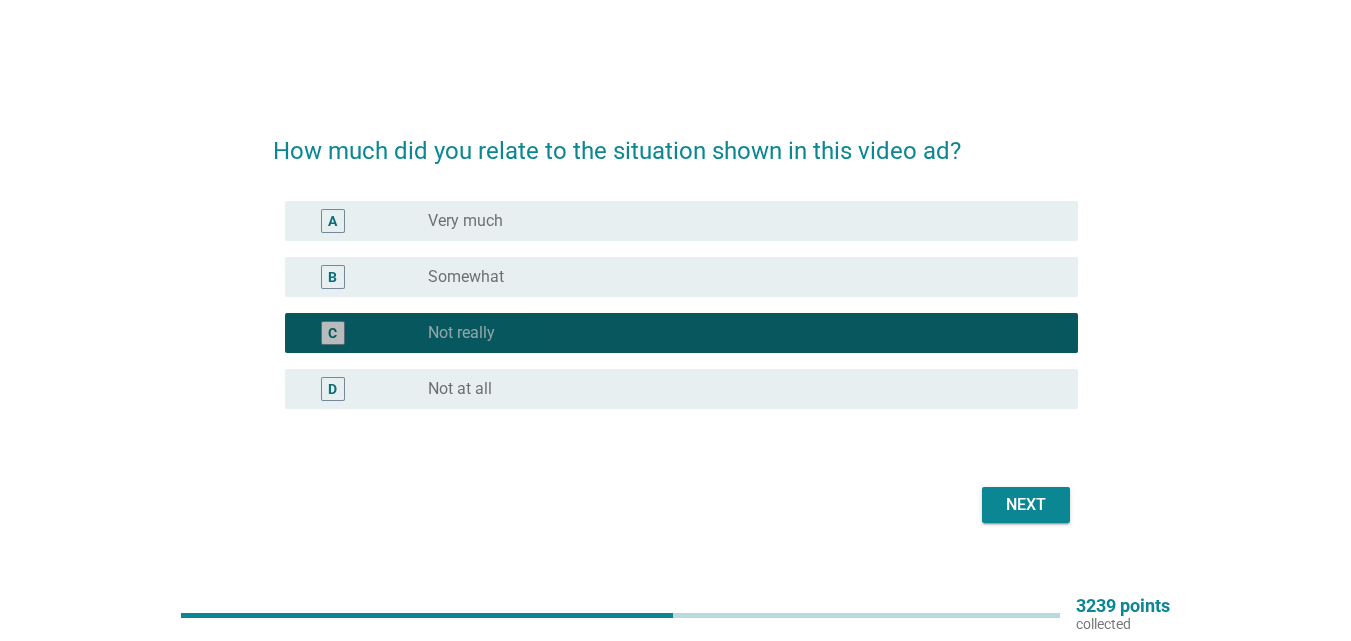 click on "radio_button_checked Not really" at bounding box center [737, 333] 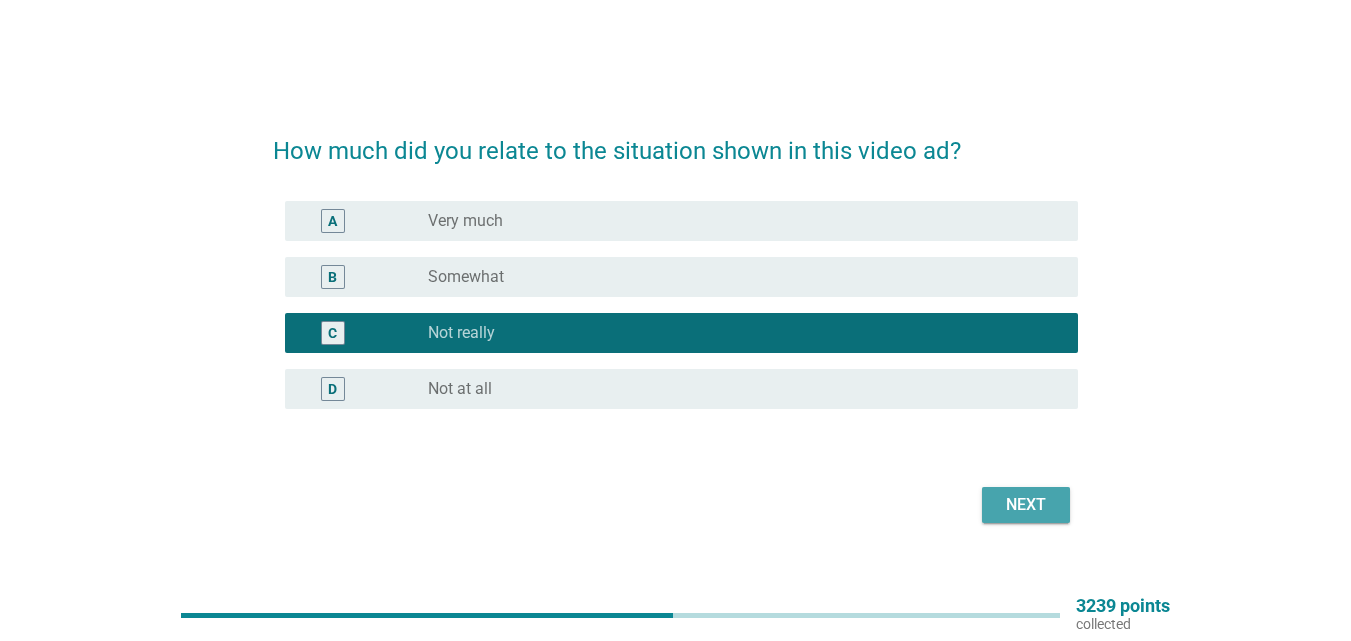 click on "Next" at bounding box center [1026, 505] 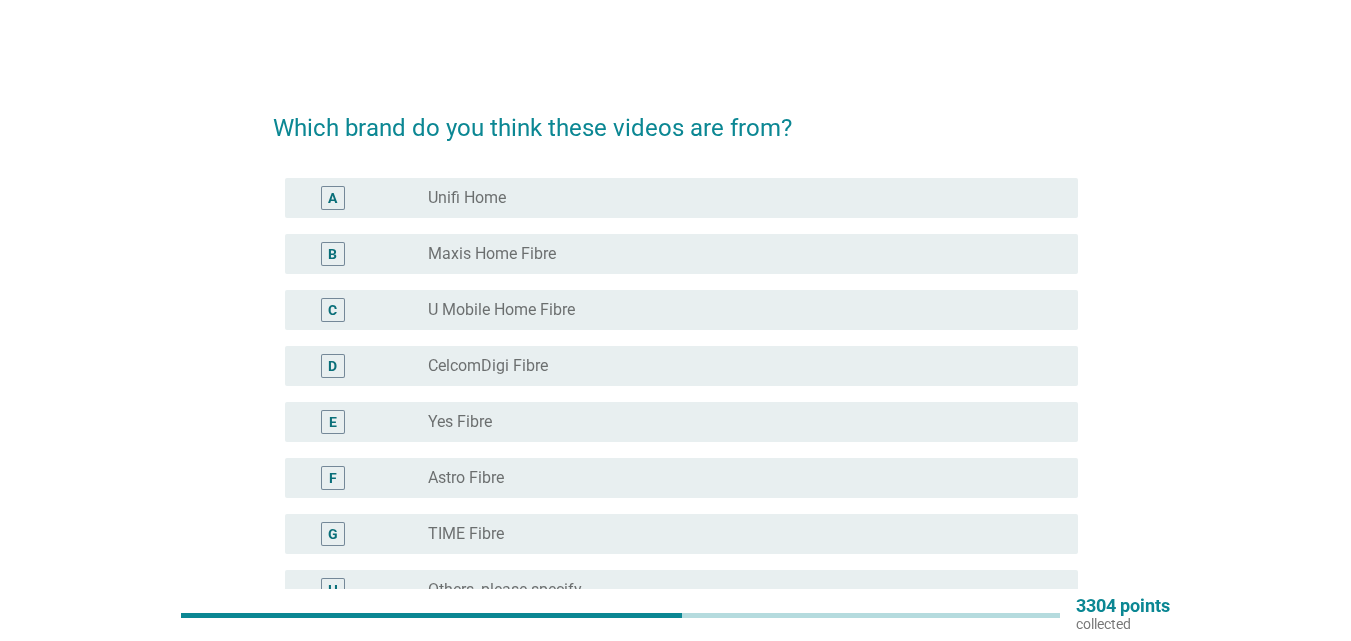 click on "radio_button_unchecked Maxis Home Fibre" at bounding box center [737, 254] 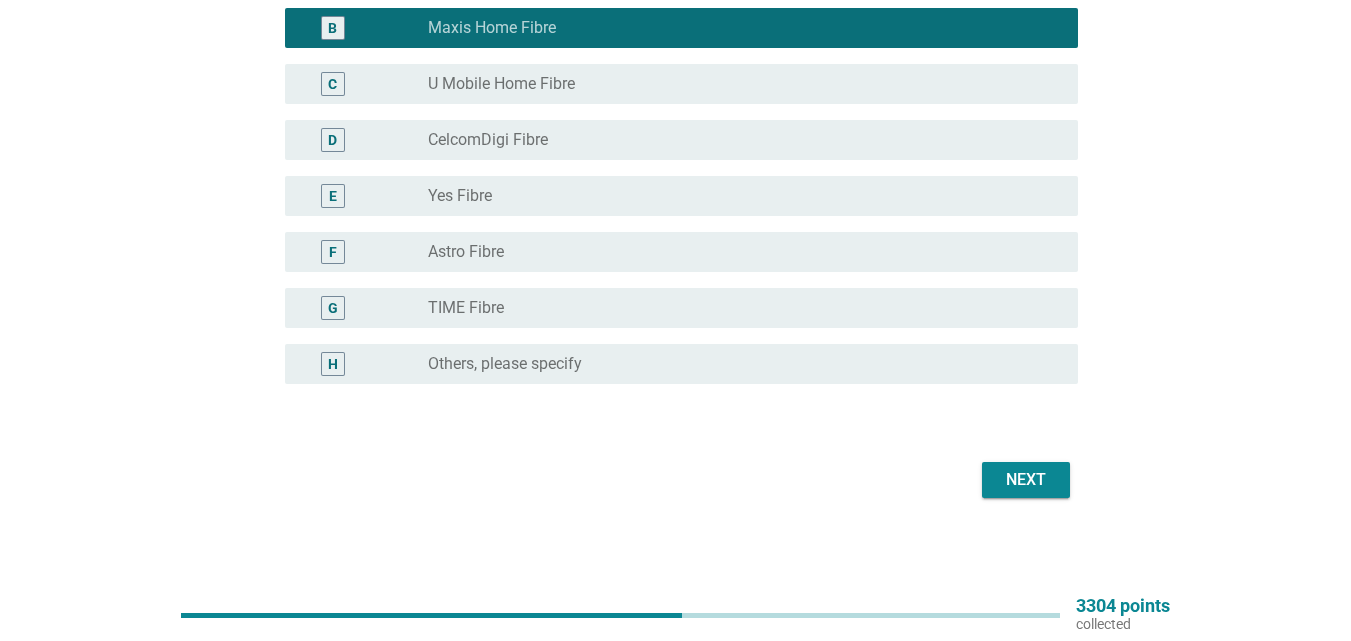 scroll, scrollTop: 231, scrollLeft: 0, axis: vertical 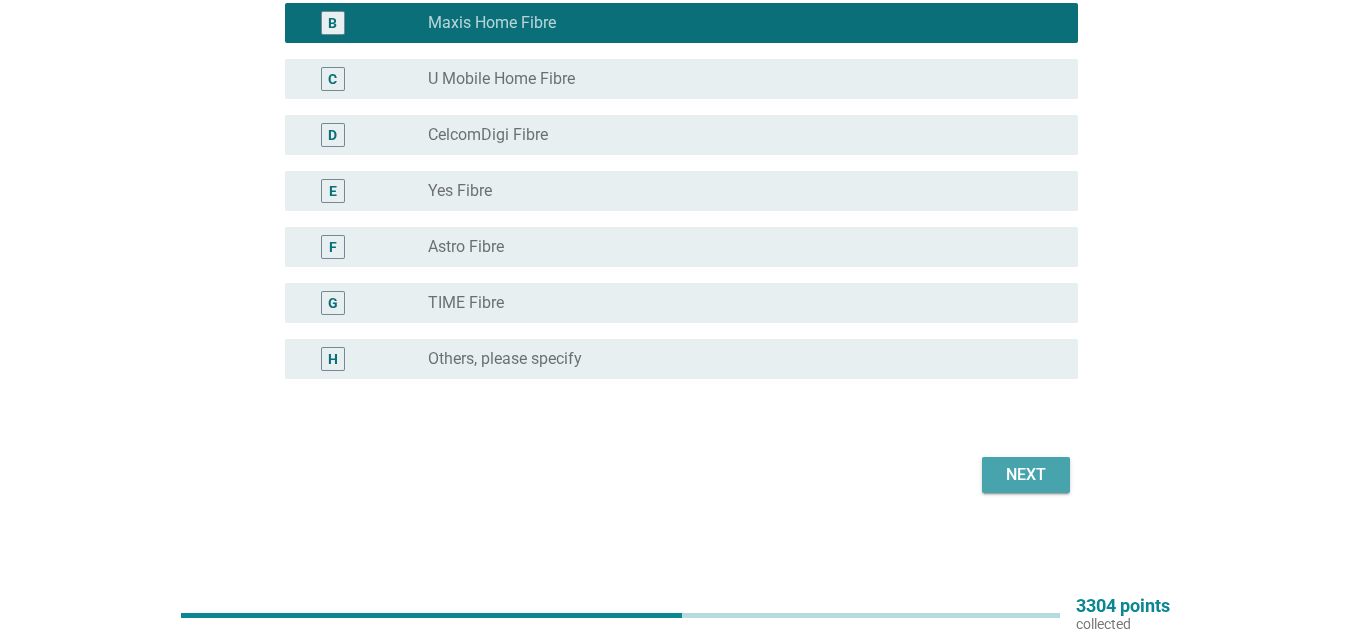 click on "Next" at bounding box center [1026, 475] 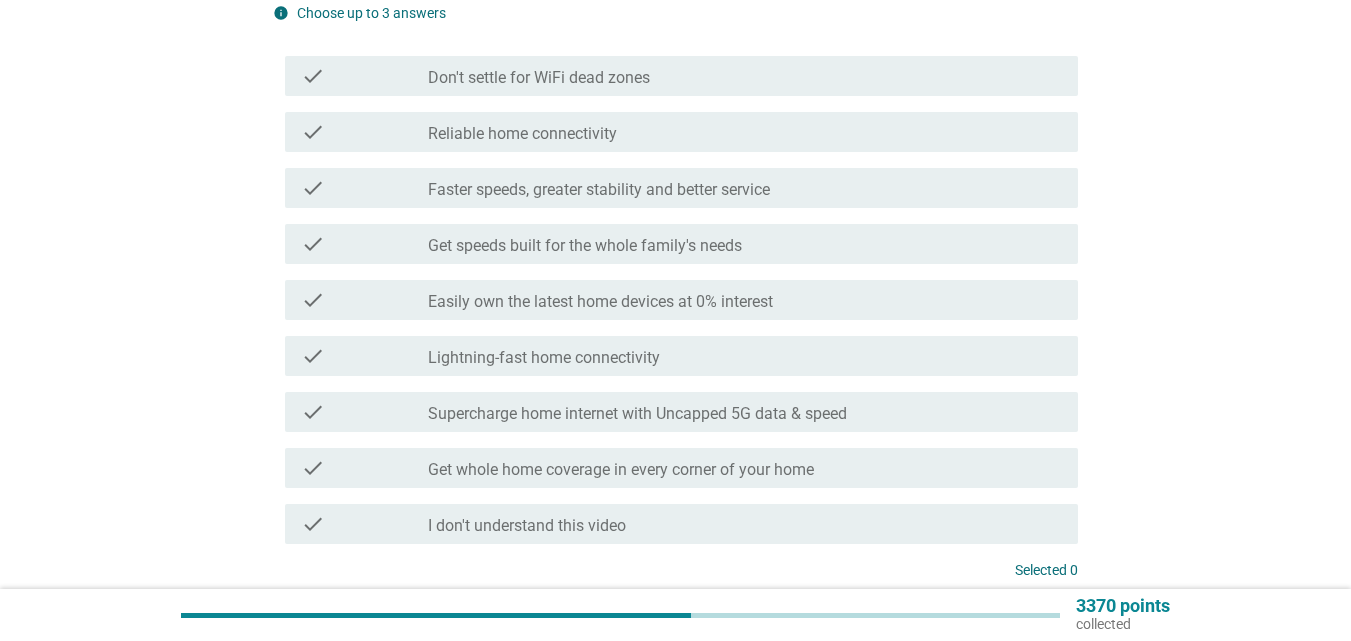 scroll, scrollTop: 200, scrollLeft: 0, axis: vertical 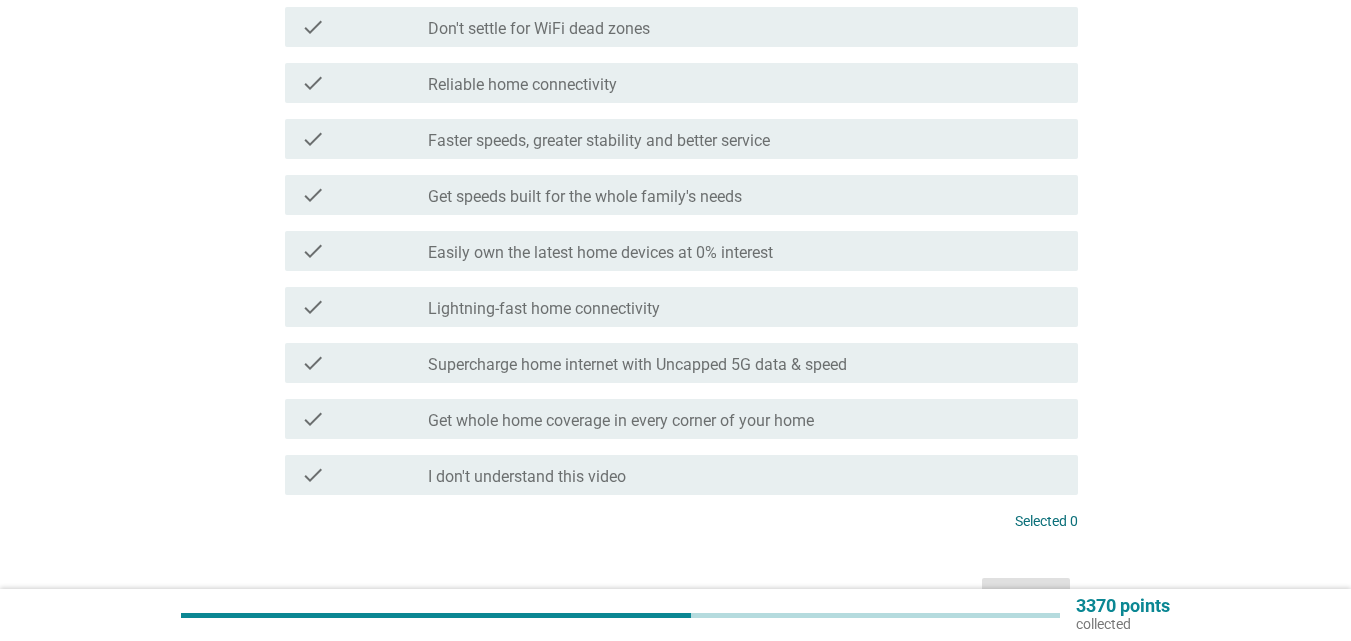 click on "check_box_outline_blank Supercharge home internet with Uncapped 5G data & speed" at bounding box center (745, 363) 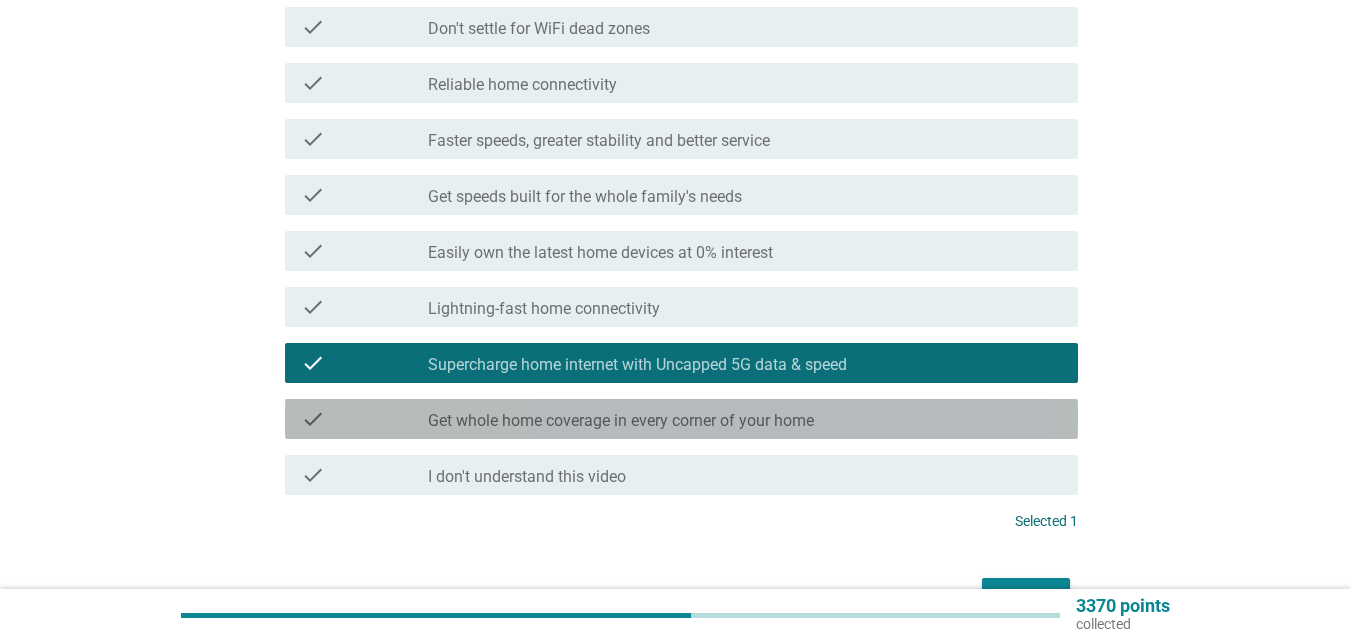 drag, startPoint x: 932, startPoint y: 417, endPoint x: 945, endPoint y: 417, distance: 13 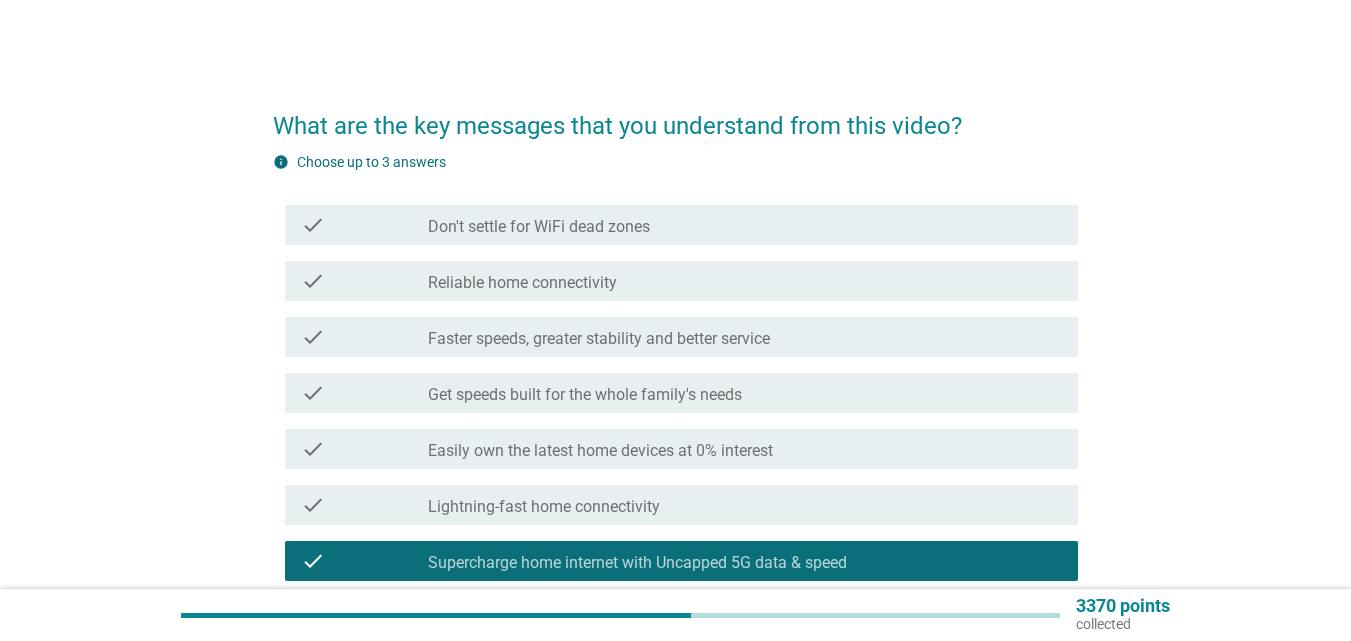 scroll, scrollTop: 0, scrollLeft: 0, axis: both 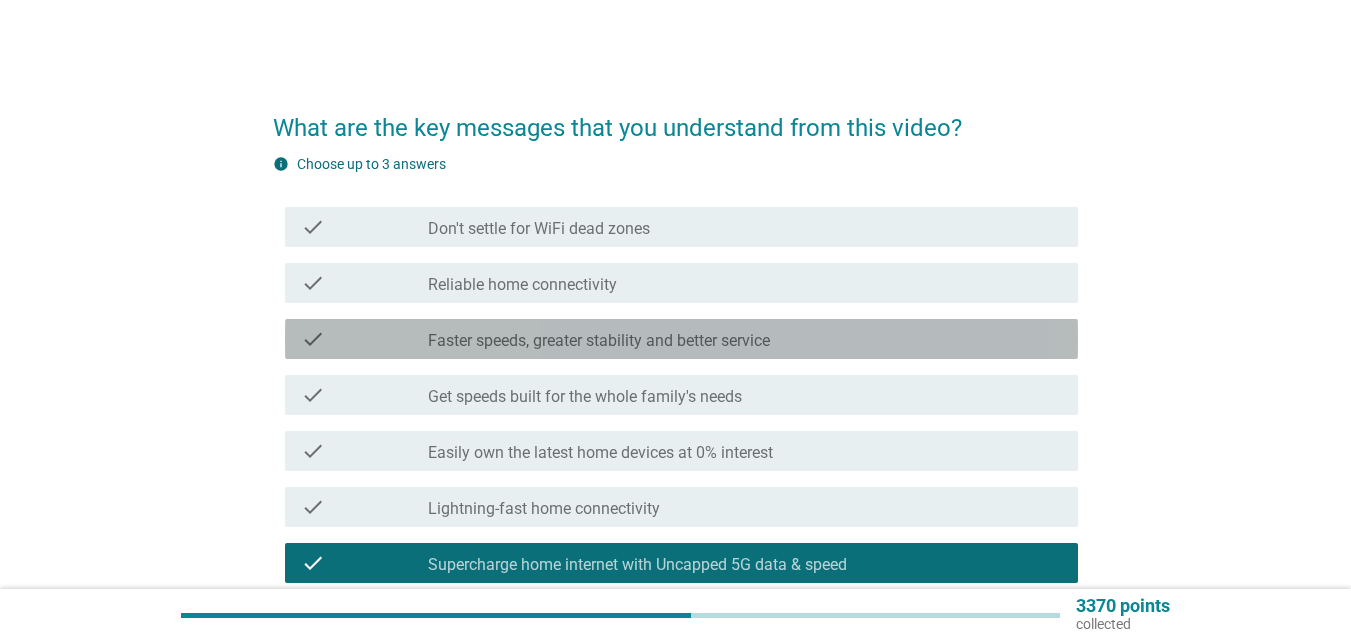 click on "check_box_outline_blank Faster speeds, greater stability and better service" at bounding box center [745, 339] 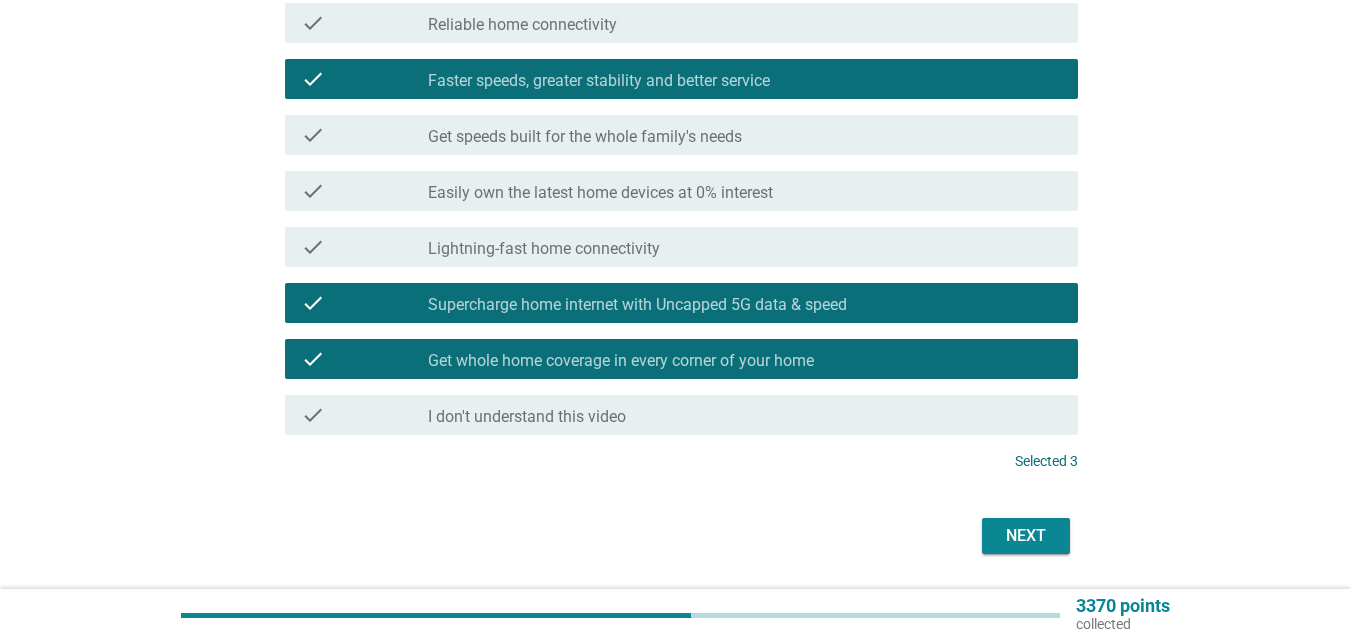 scroll, scrollTop: 321, scrollLeft: 0, axis: vertical 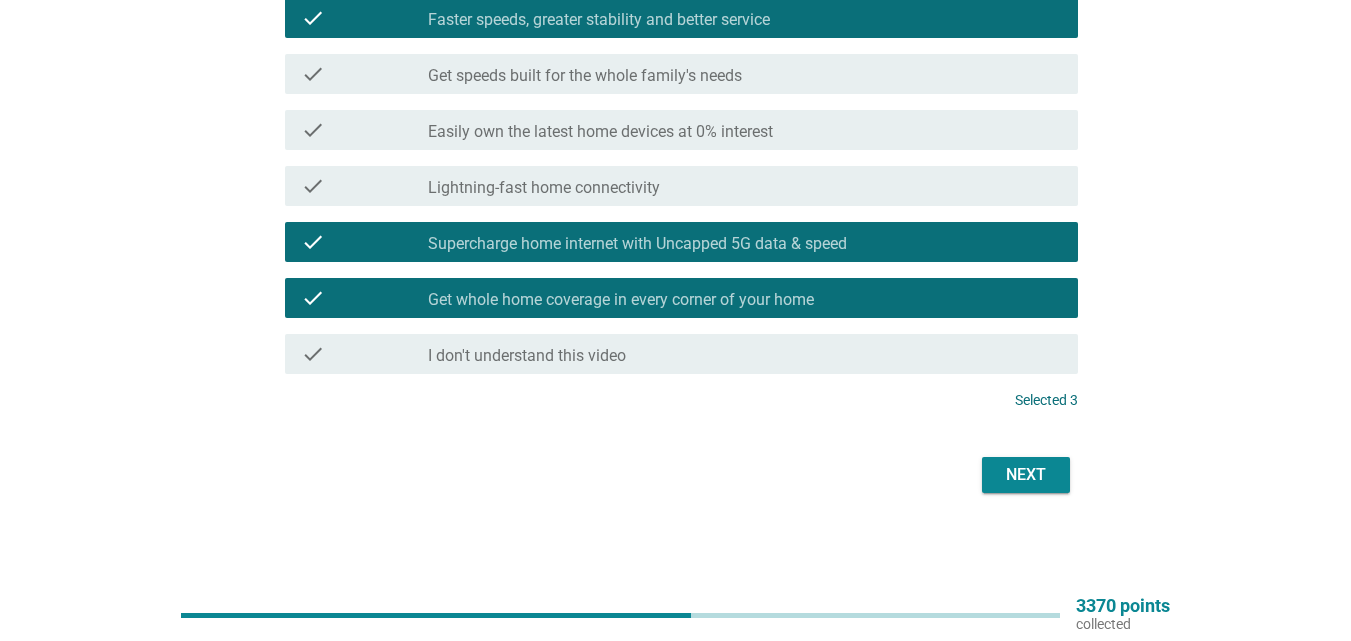 click on "Next" at bounding box center [1026, 475] 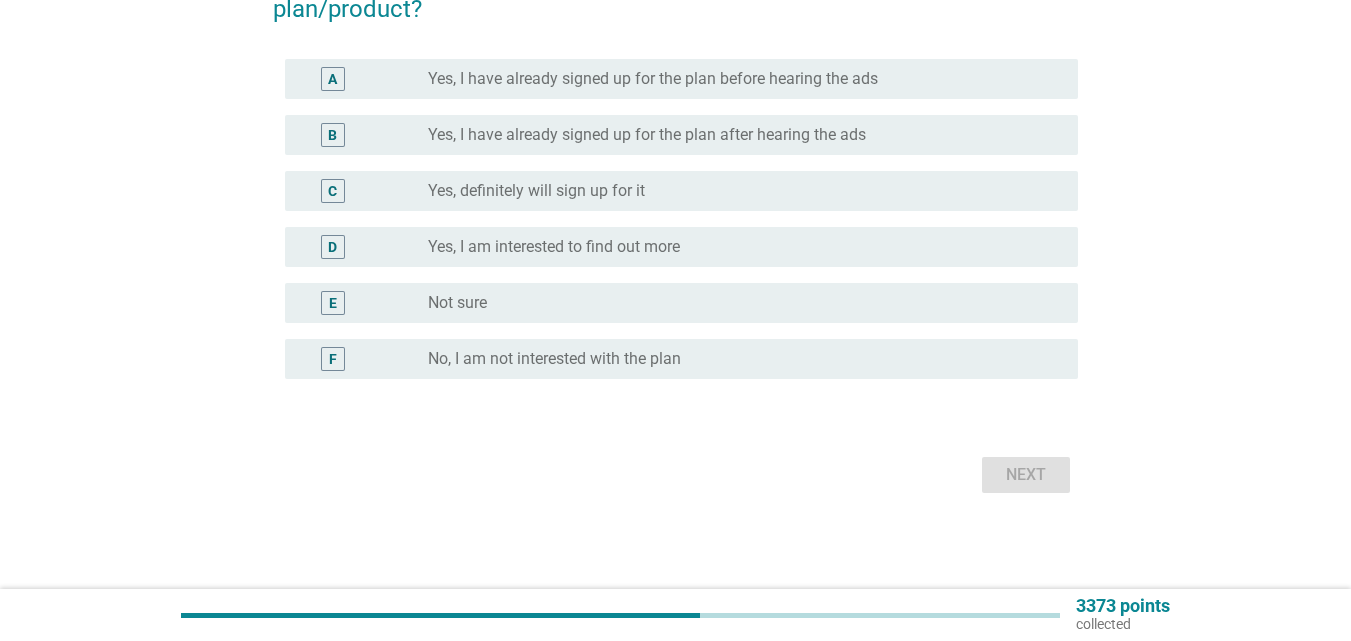 scroll, scrollTop: 0, scrollLeft: 0, axis: both 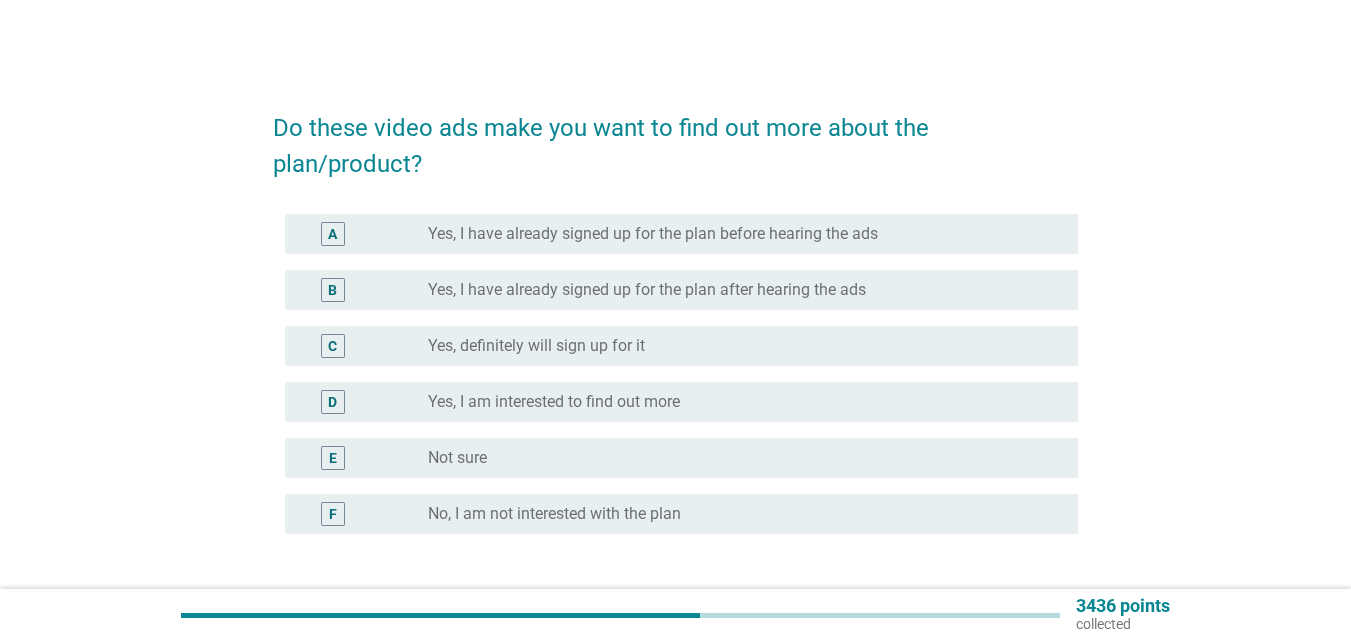 drag, startPoint x: 1031, startPoint y: 470, endPoint x: 1046, endPoint y: 484, distance: 20.518284 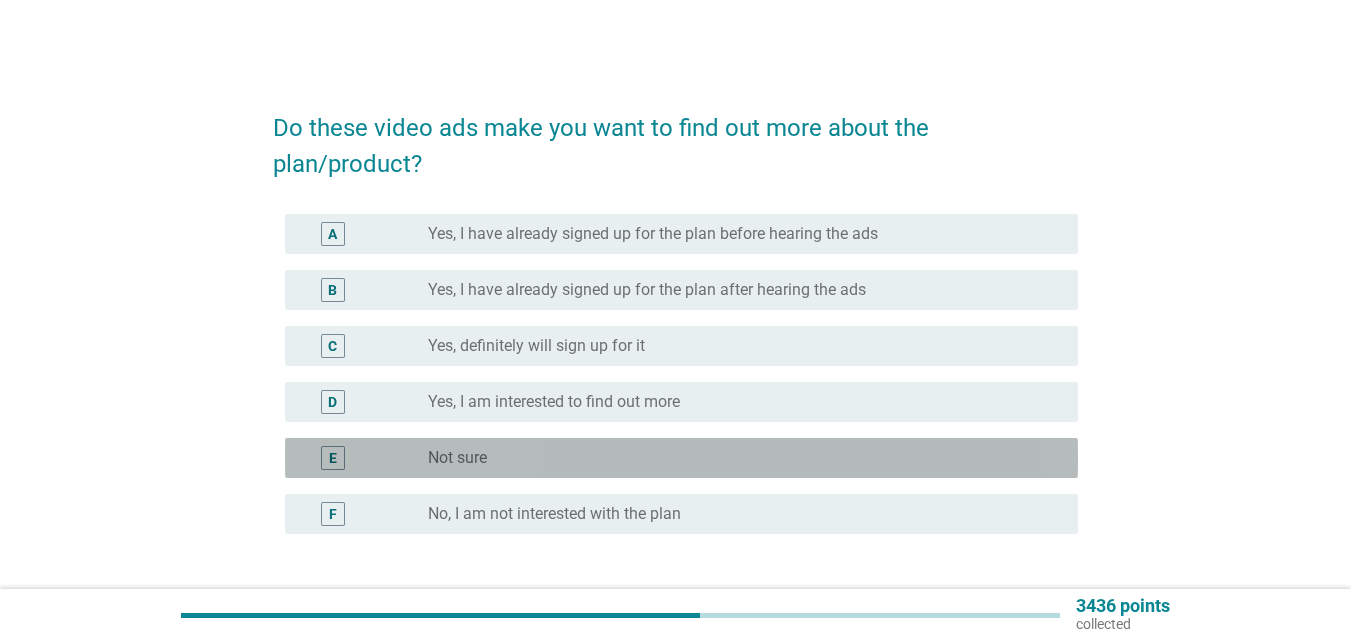 click on "radio_button_unchecked Not sure" at bounding box center [737, 458] 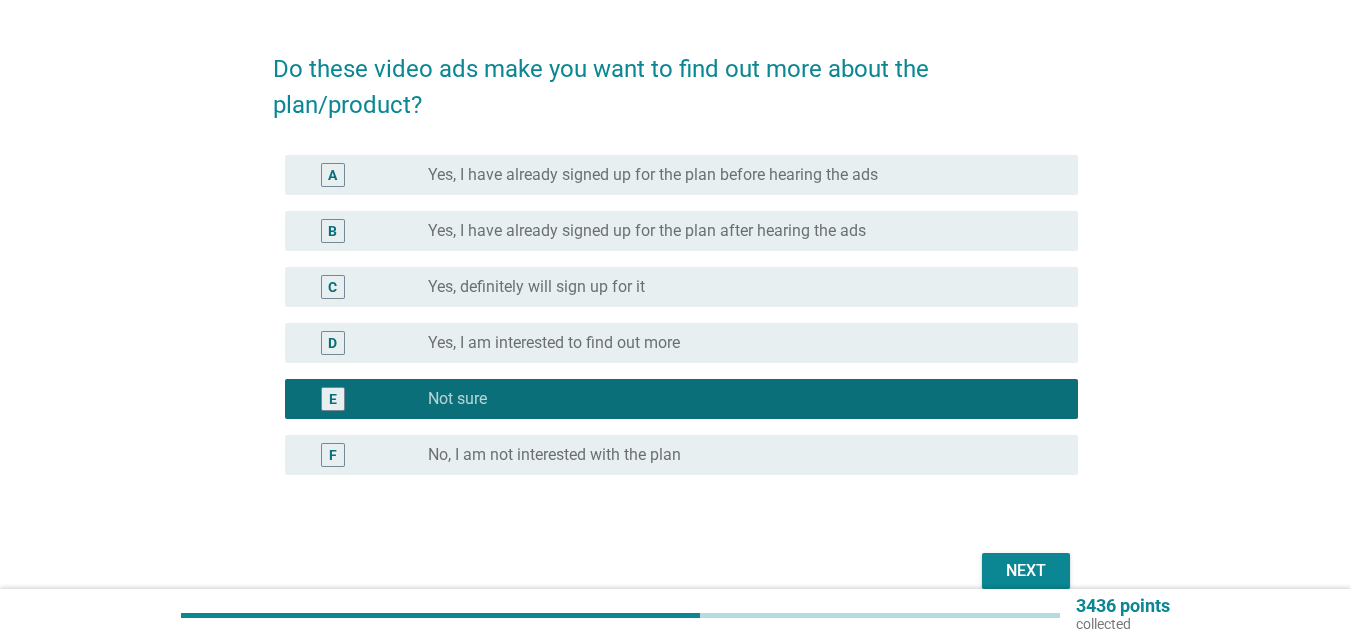 scroll, scrollTop: 155, scrollLeft: 0, axis: vertical 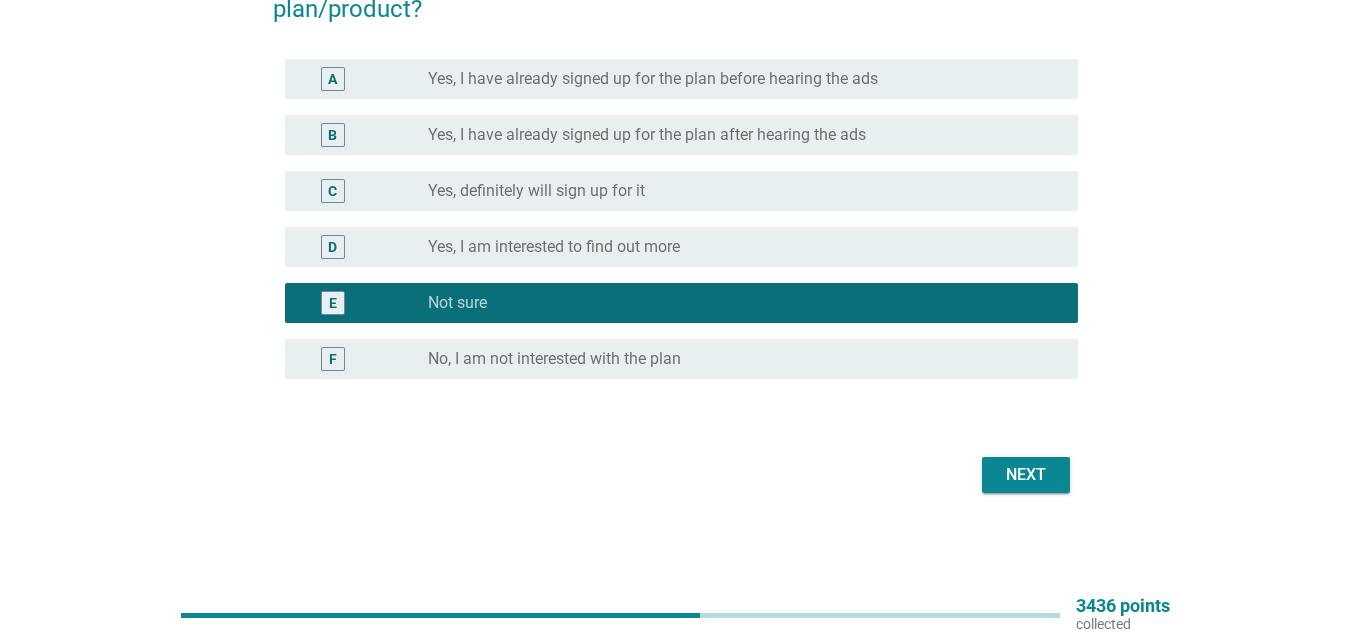 click on "Next" at bounding box center (1026, 475) 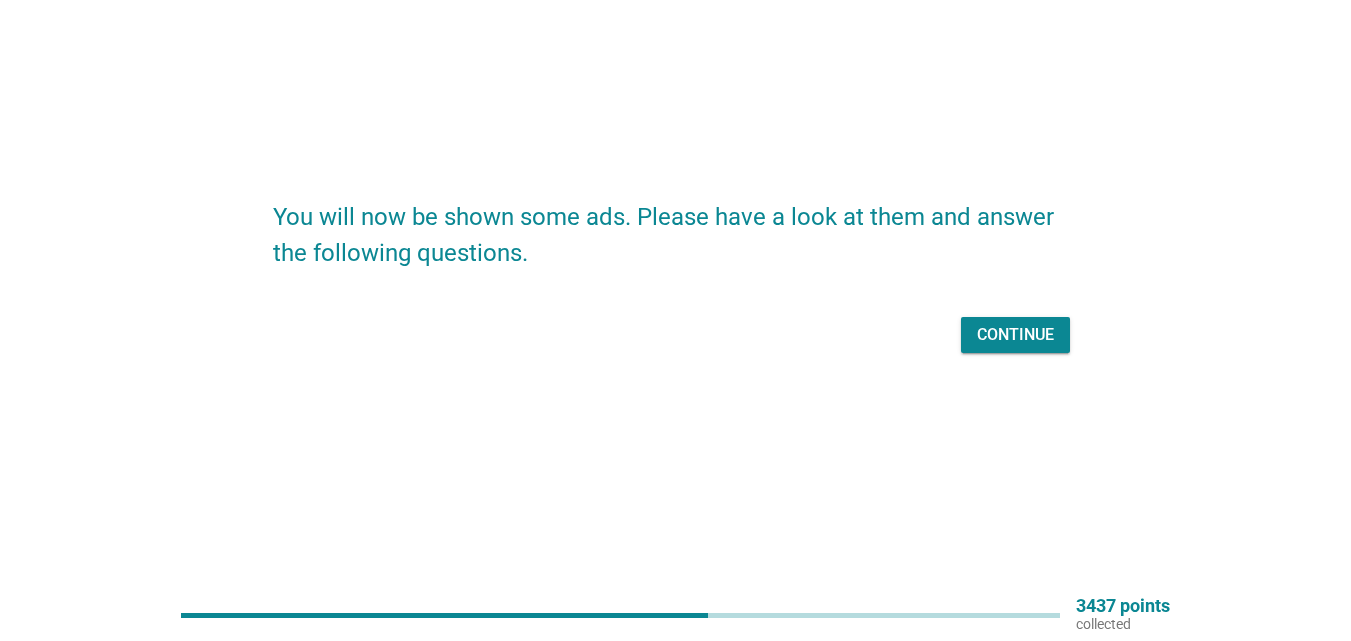 scroll, scrollTop: 0, scrollLeft: 0, axis: both 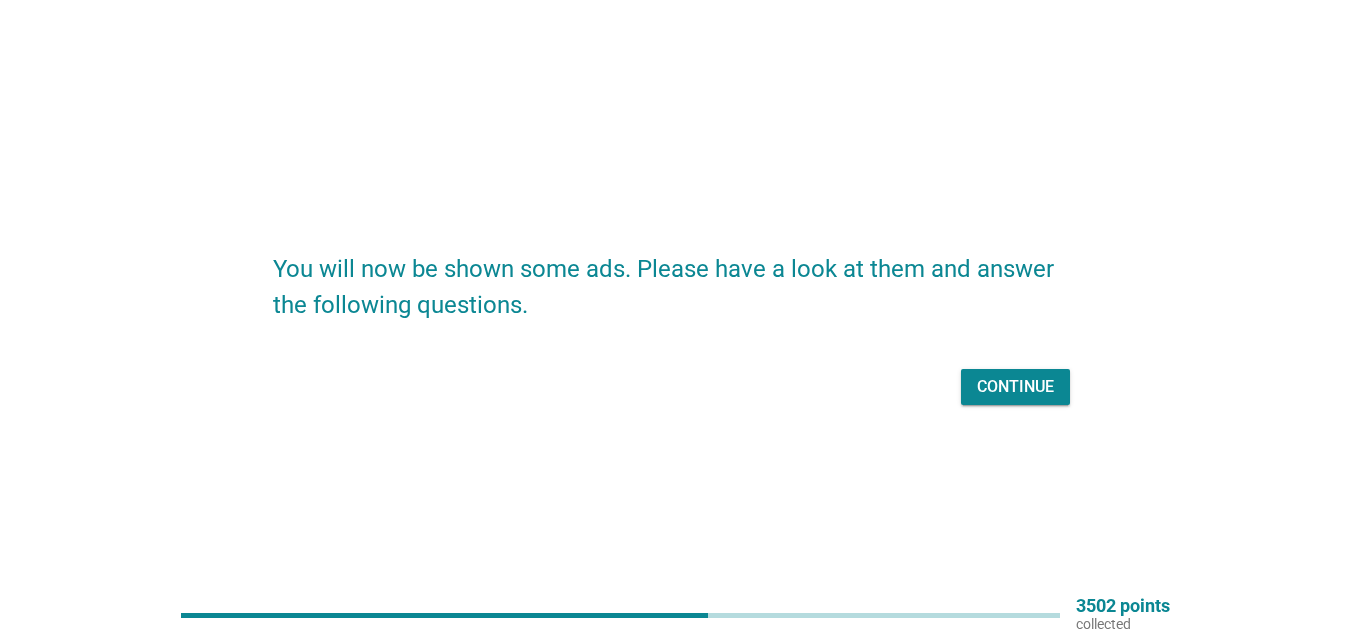 click on "Continue" at bounding box center [1015, 387] 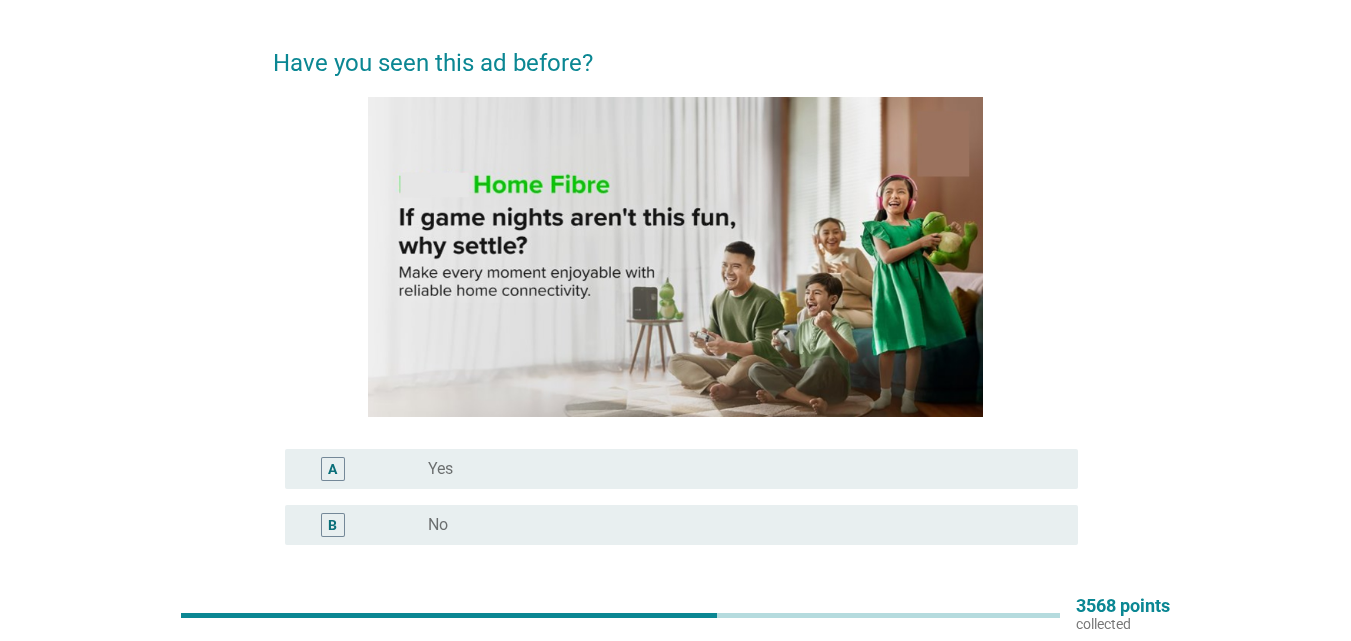 scroll, scrollTop: 100, scrollLeft: 0, axis: vertical 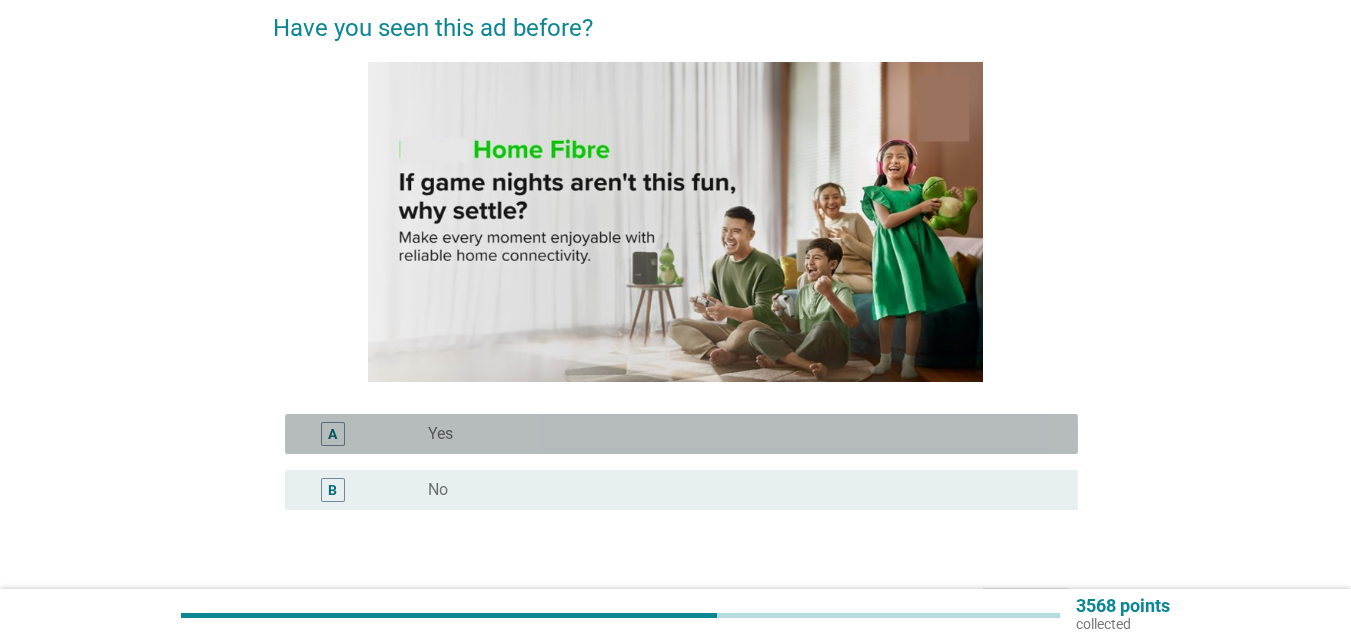 click on "A" at bounding box center (332, 434) 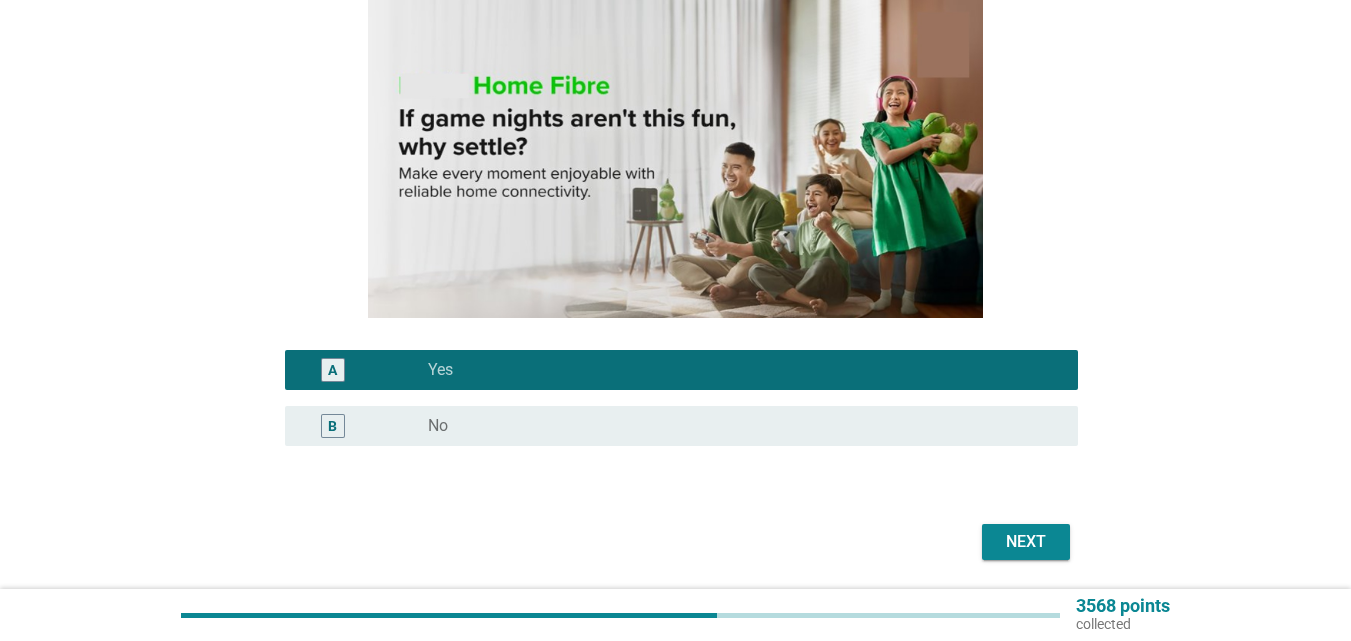scroll, scrollTop: 231, scrollLeft: 0, axis: vertical 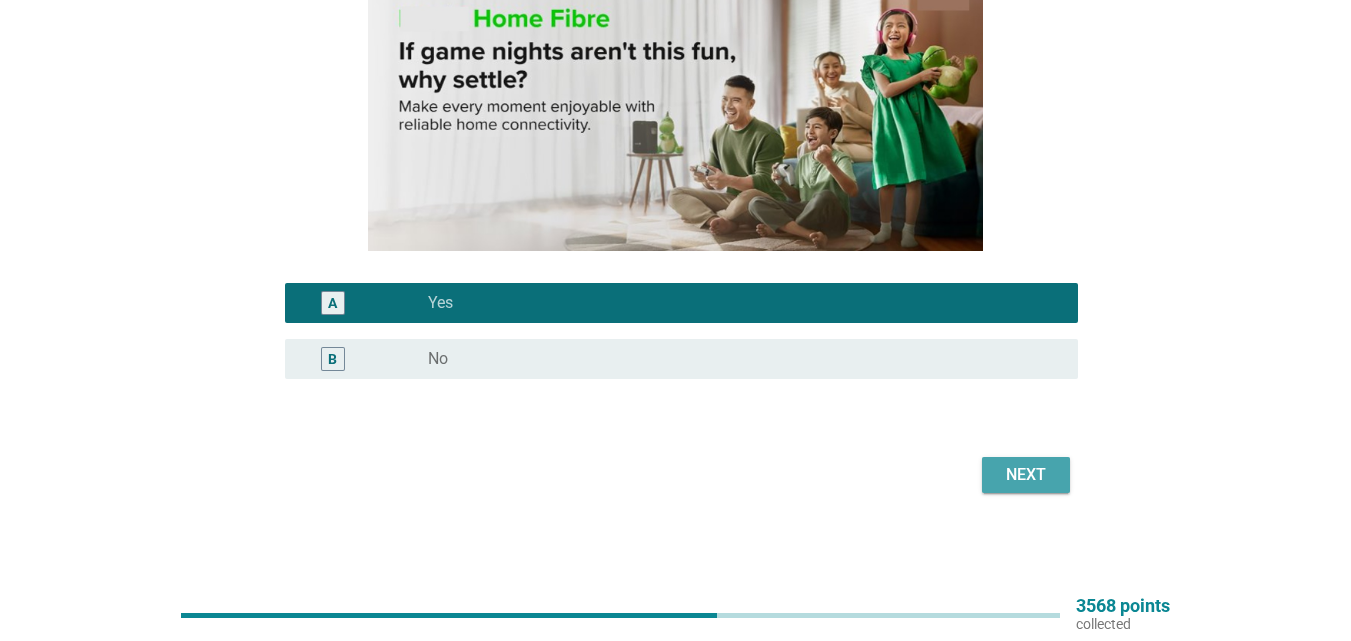 click on "Next" at bounding box center [1026, 475] 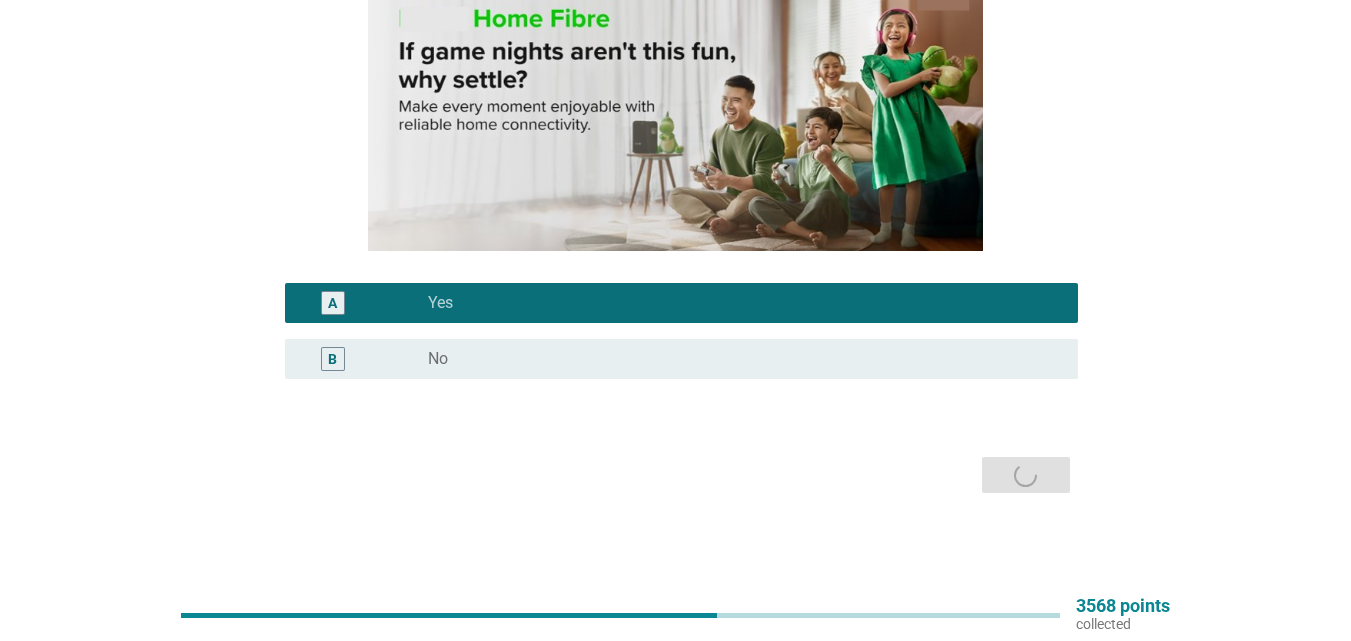 scroll, scrollTop: 0, scrollLeft: 0, axis: both 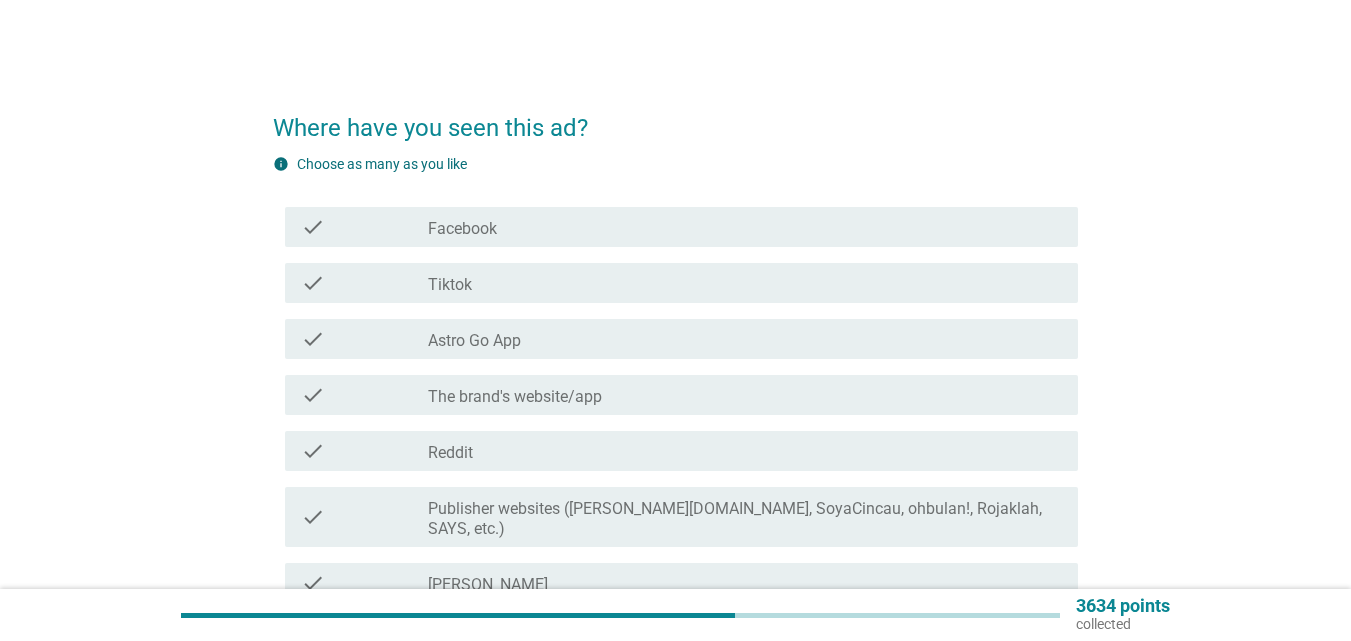 click on "check_box_outline_blank Facebook" at bounding box center [745, 227] 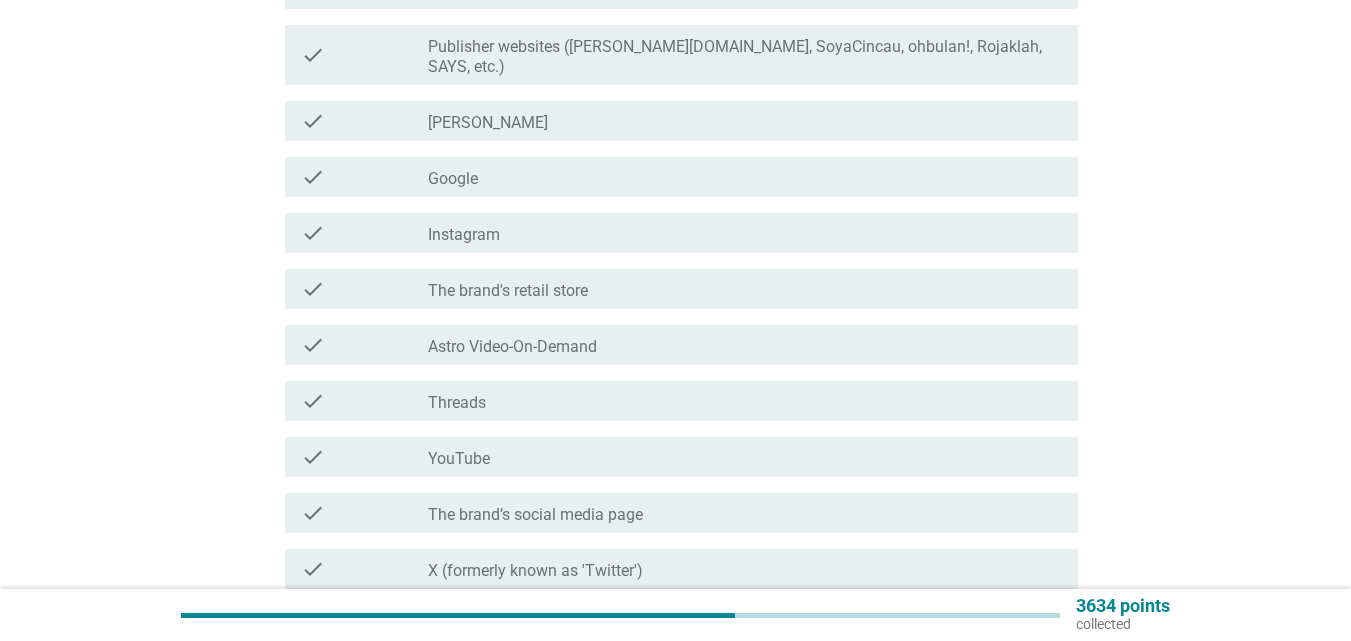 scroll, scrollTop: 500, scrollLeft: 0, axis: vertical 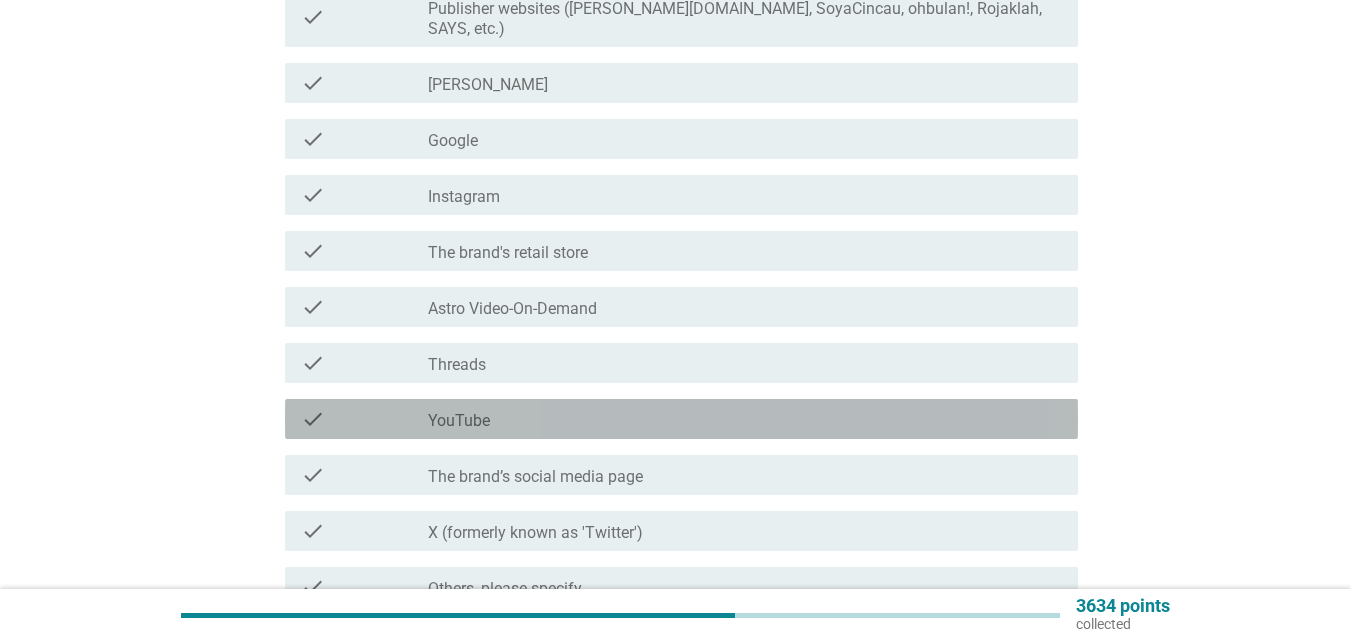 click on "check_box_outline_blank YouTube" at bounding box center [745, 419] 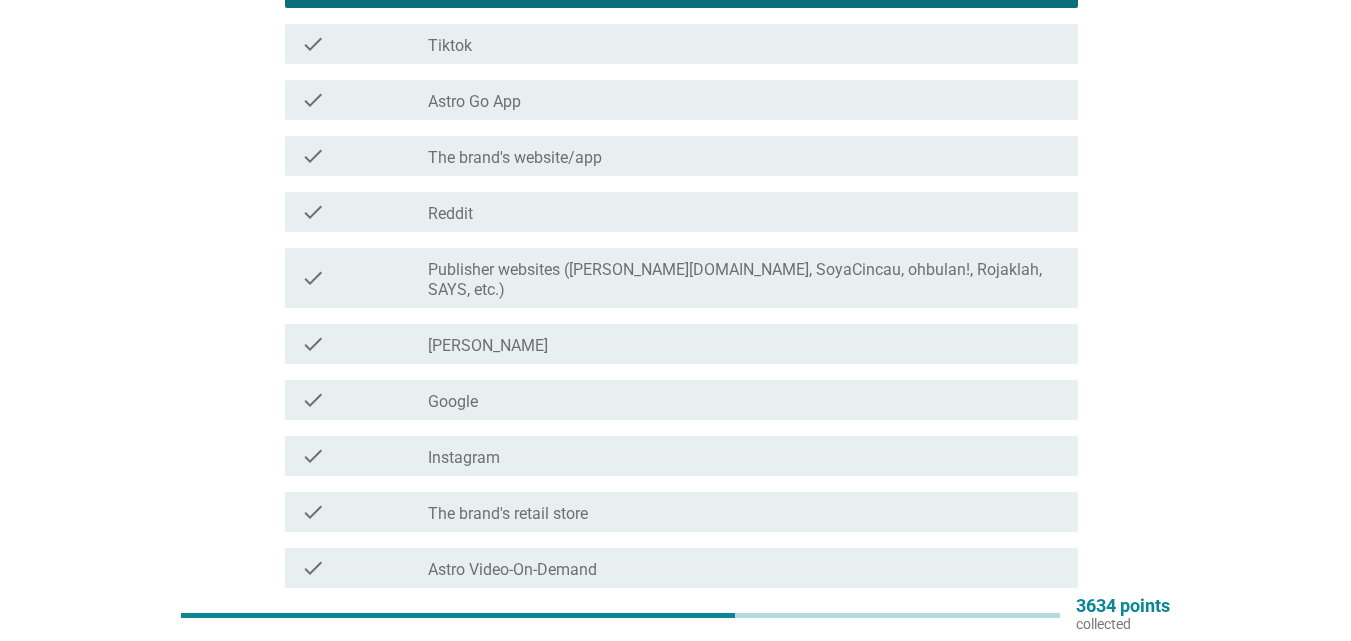 scroll, scrollTop: 184, scrollLeft: 0, axis: vertical 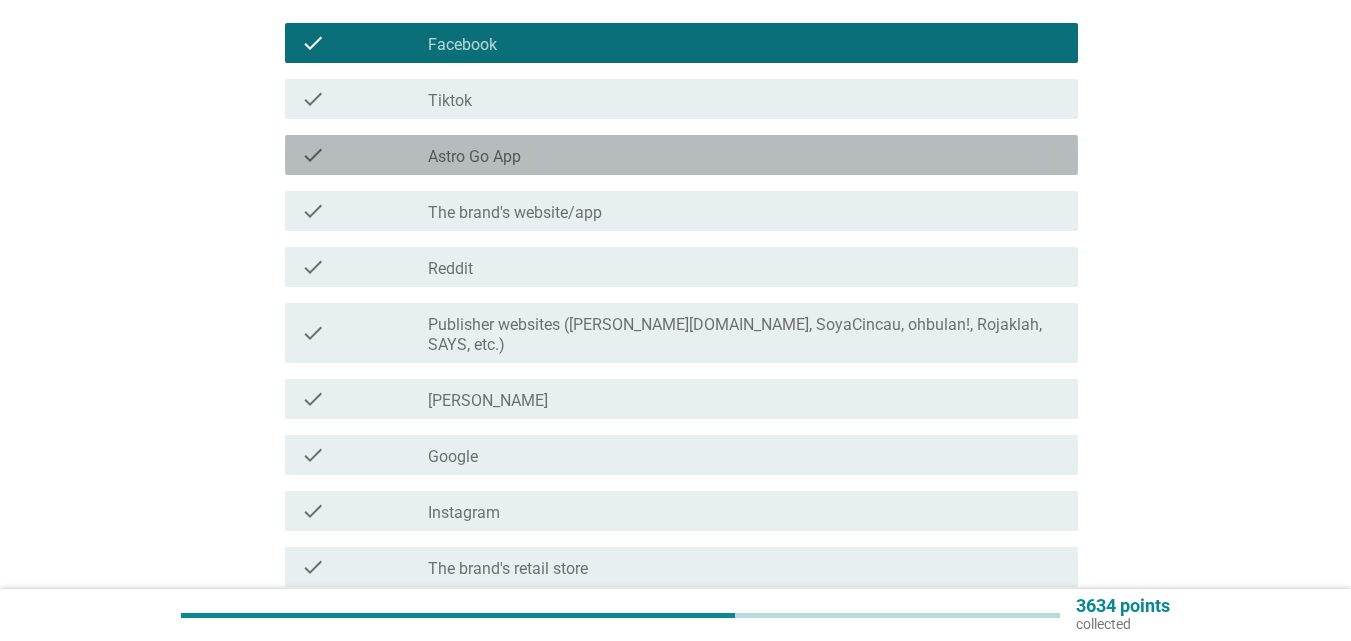 drag, startPoint x: 646, startPoint y: 156, endPoint x: 668, endPoint y: 161, distance: 22.561028 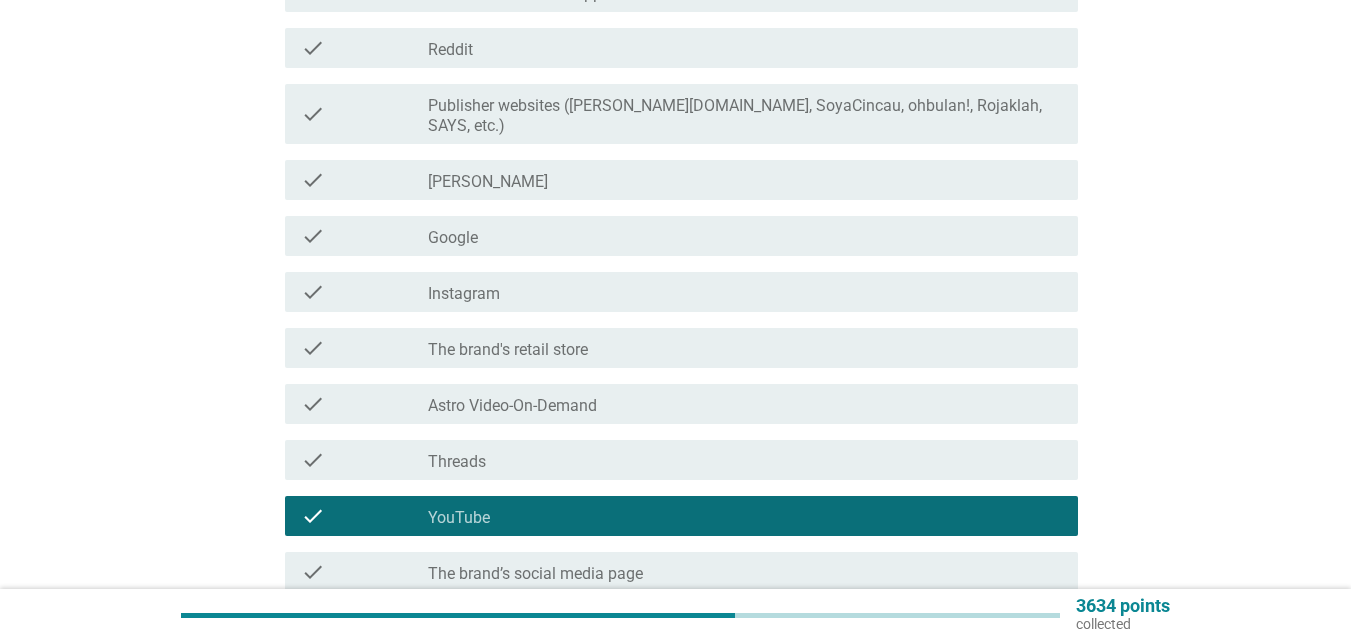 scroll, scrollTop: 584, scrollLeft: 0, axis: vertical 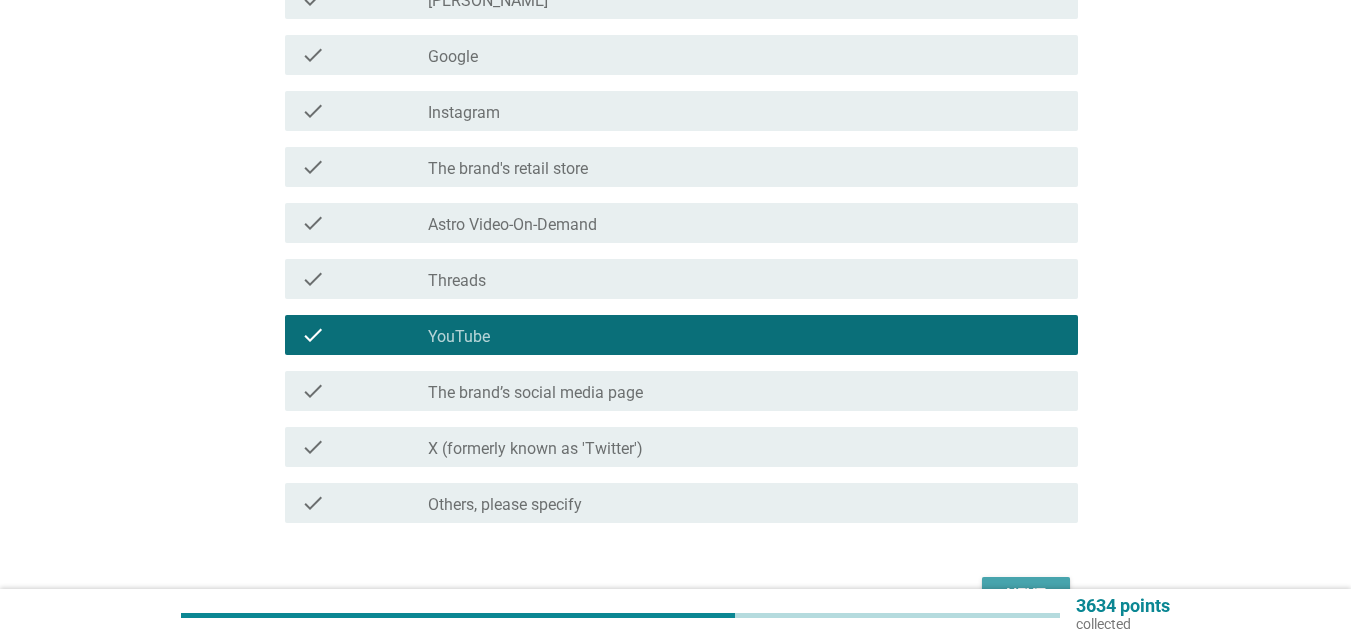 click on "Next" at bounding box center (1026, 595) 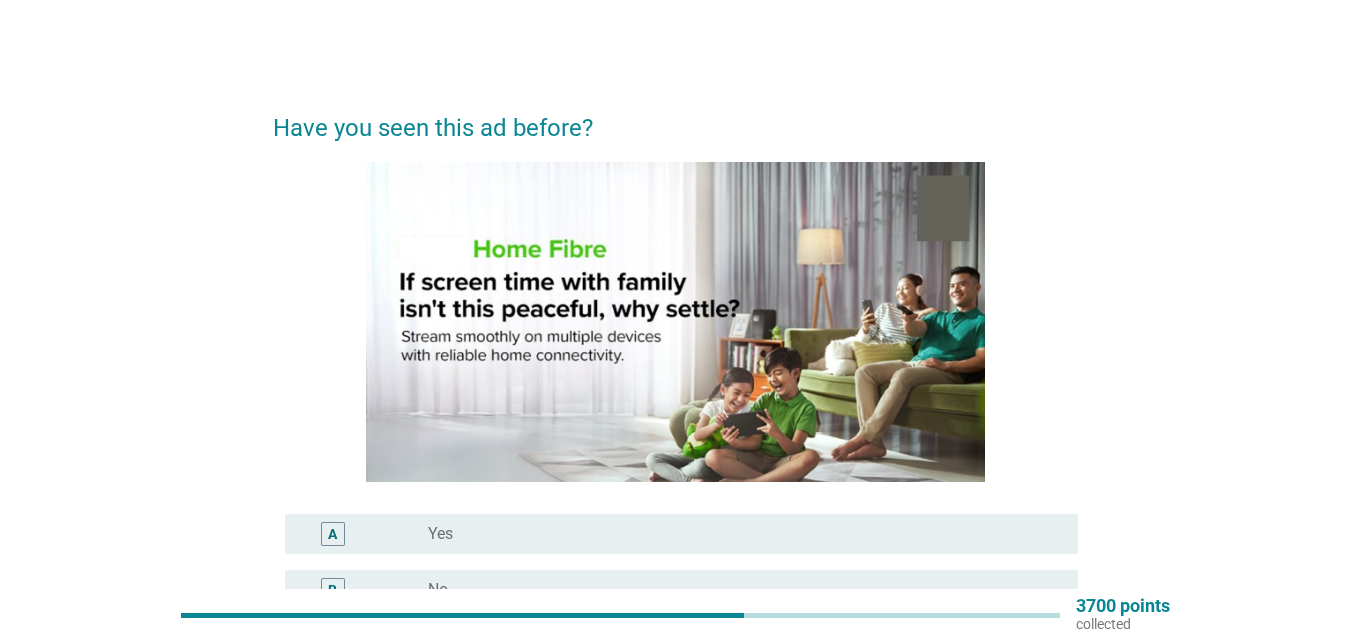 scroll, scrollTop: 100, scrollLeft: 0, axis: vertical 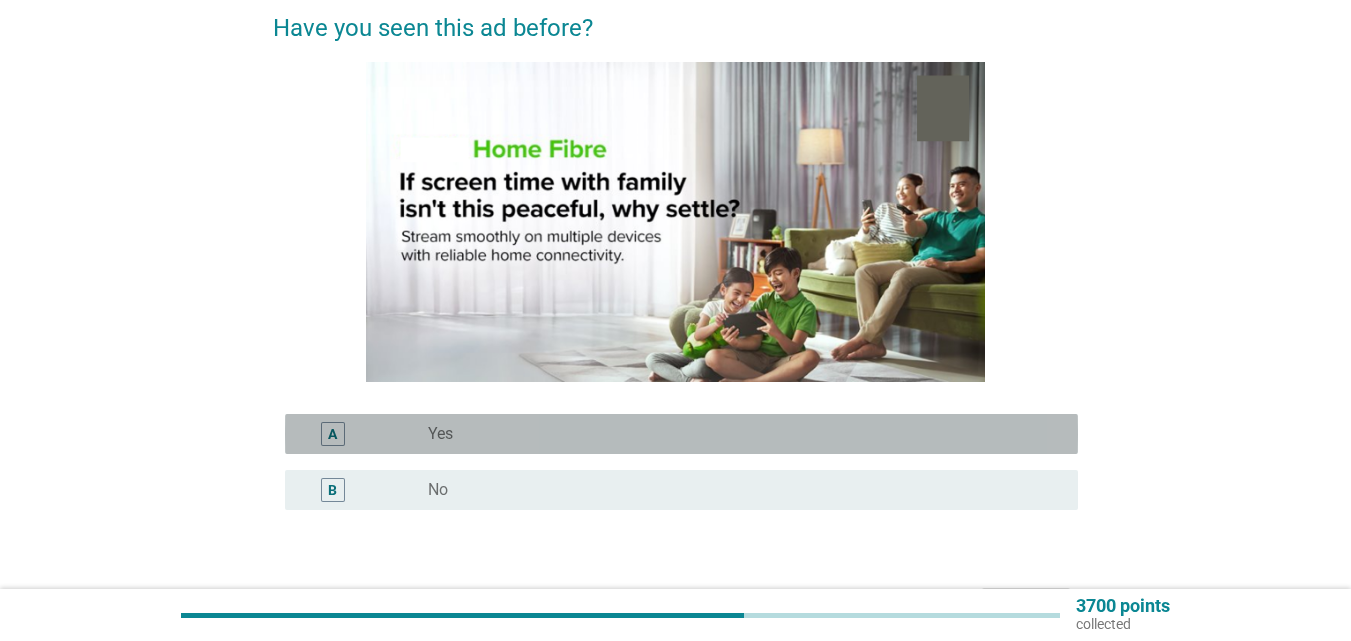 drag, startPoint x: 400, startPoint y: 426, endPoint x: 585, endPoint y: 438, distance: 185.38878 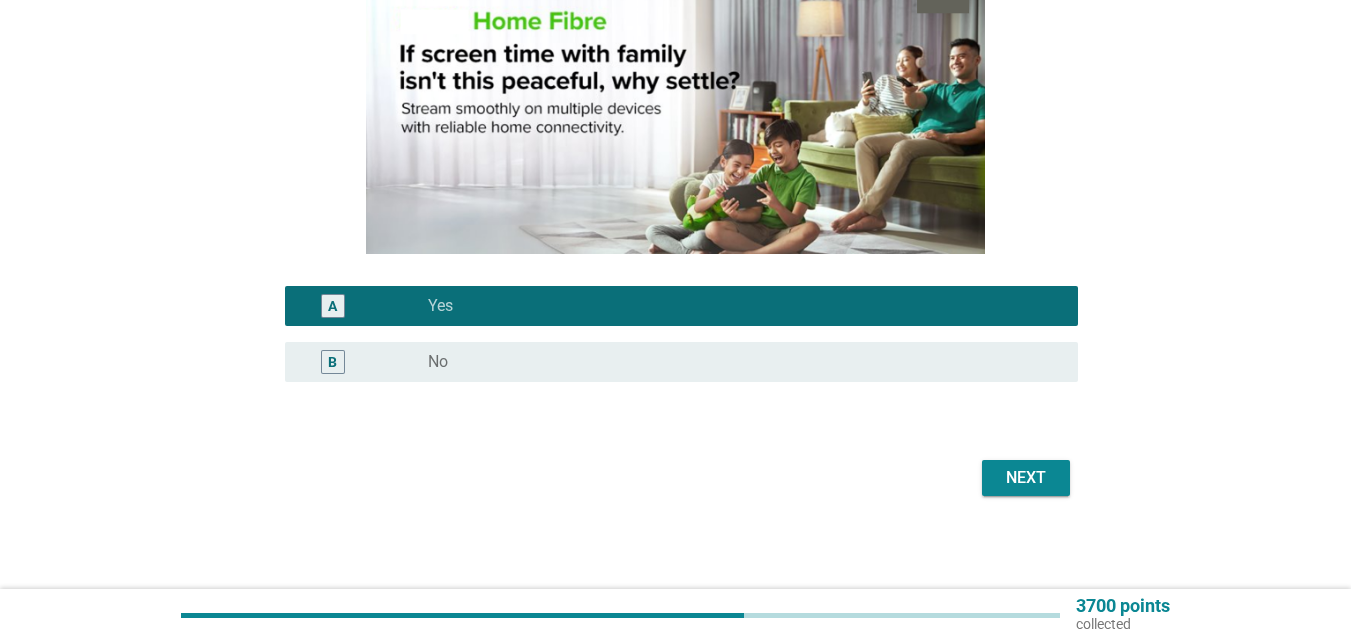 scroll, scrollTop: 231, scrollLeft: 0, axis: vertical 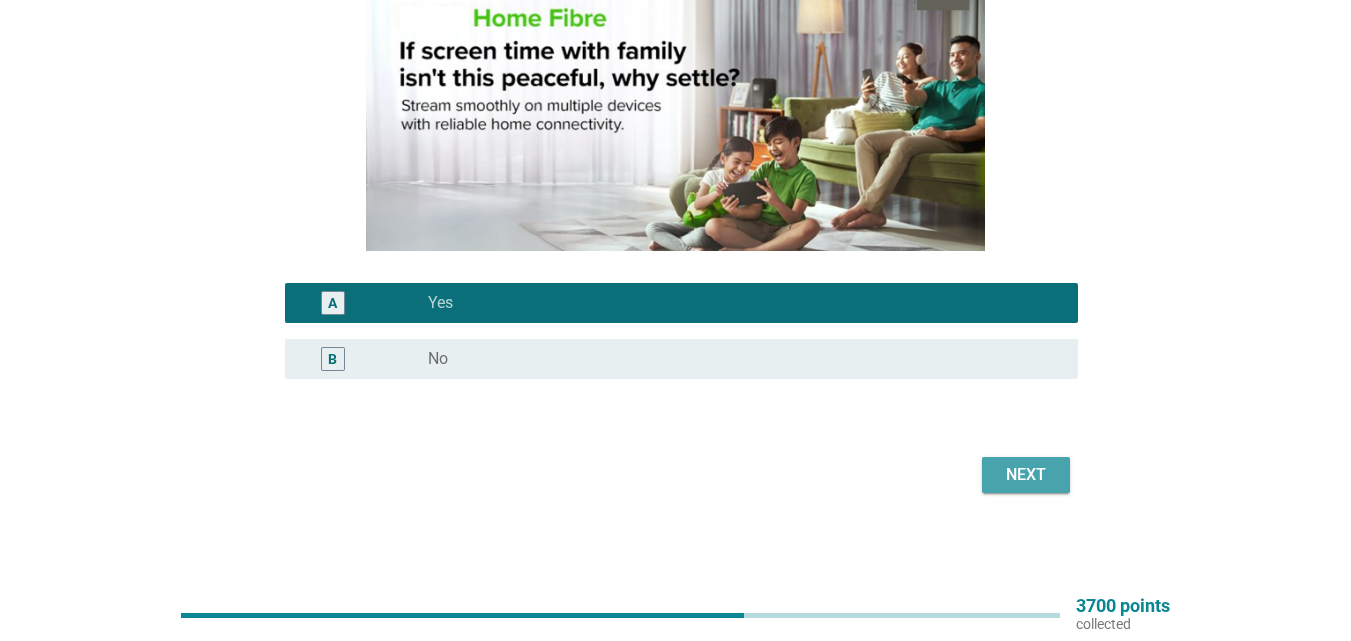 click on "Next" at bounding box center (1026, 475) 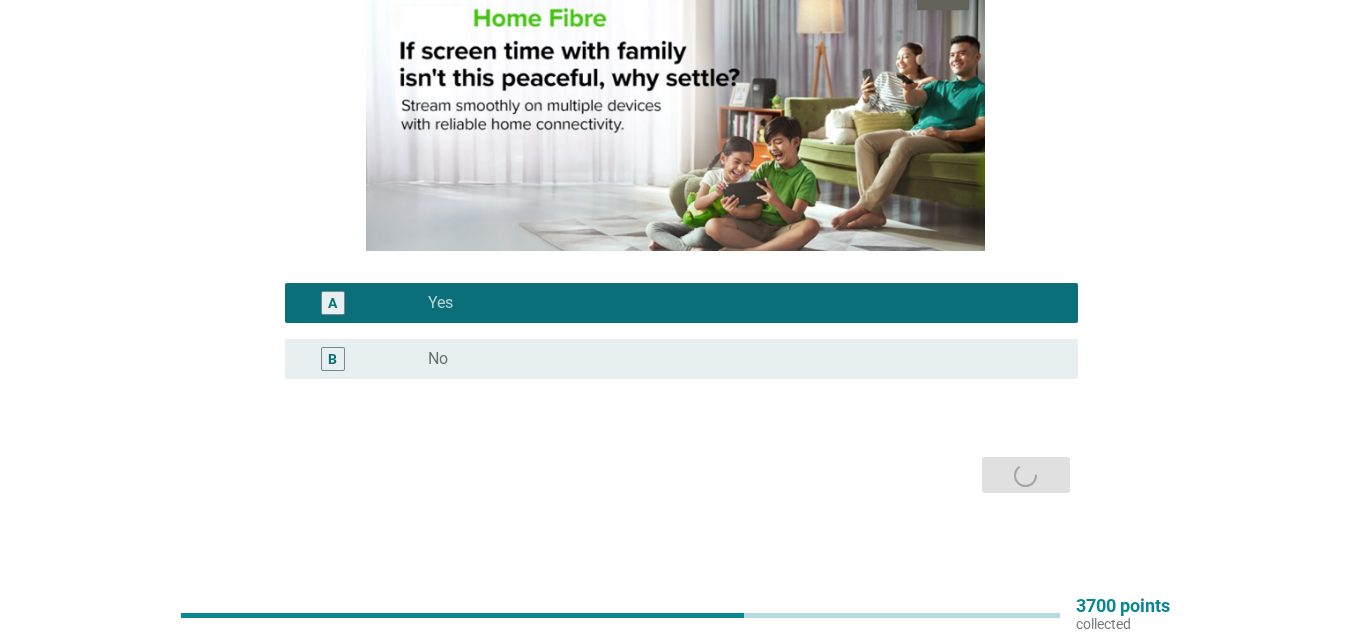 scroll, scrollTop: 0, scrollLeft: 0, axis: both 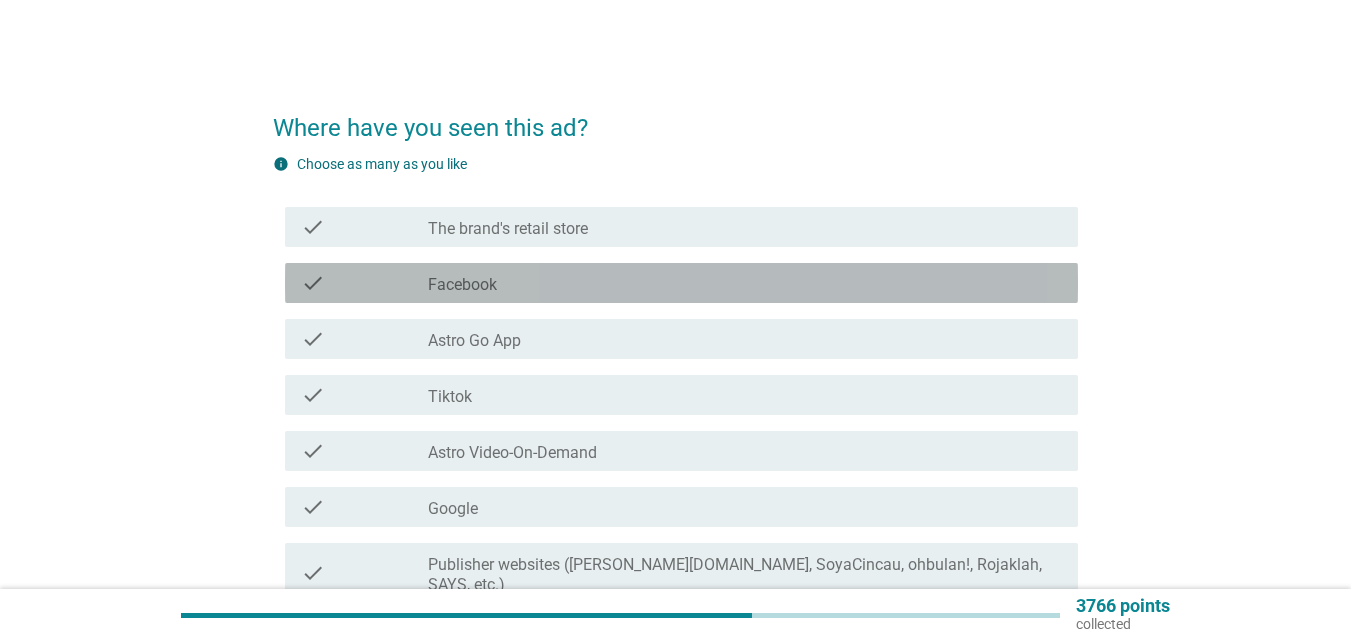 click on "check_box_outline_blank Facebook" at bounding box center (745, 283) 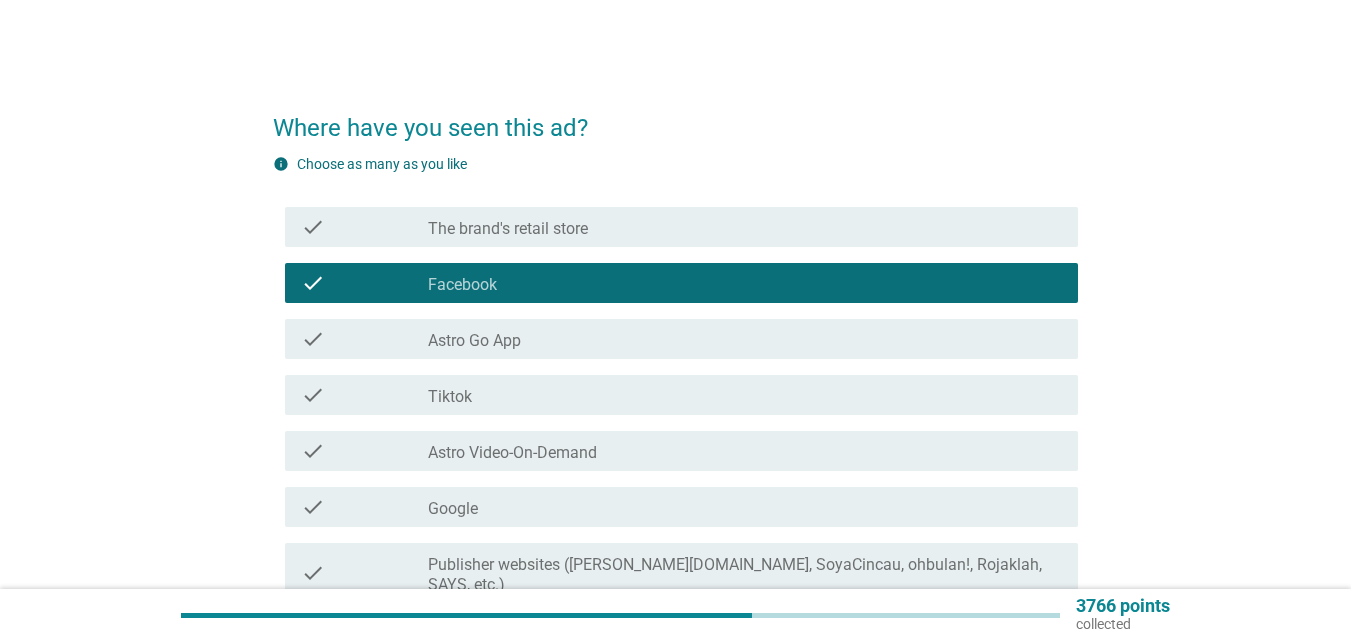 click on "check     check_box_outline_blank Astro Go App" at bounding box center [675, 339] 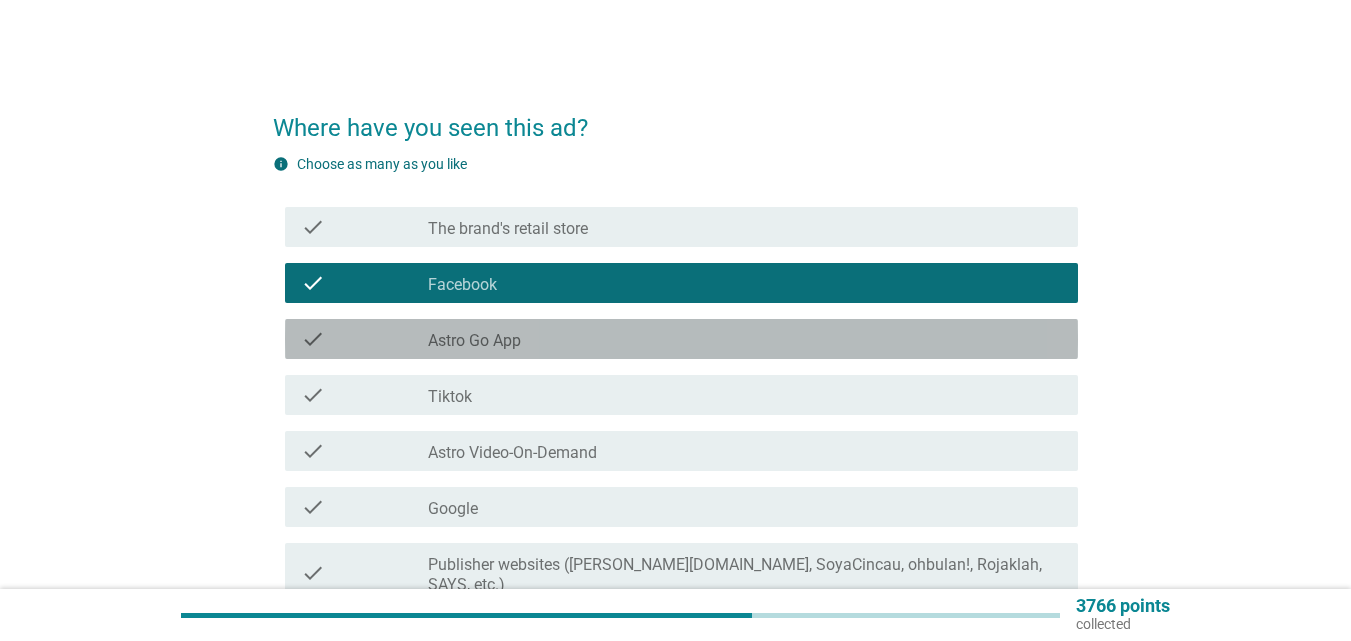 click on "check_box_outline_blank Astro Go App" at bounding box center (745, 339) 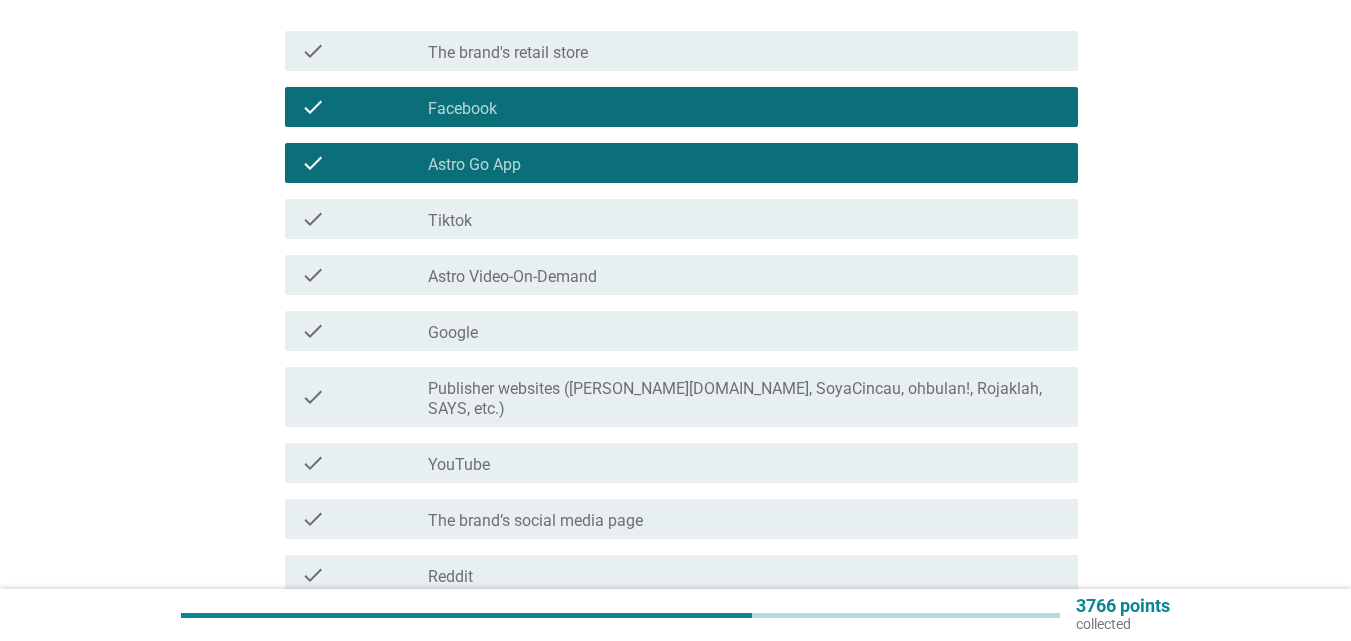 scroll, scrollTop: 200, scrollLeft: 0, axis: vertical 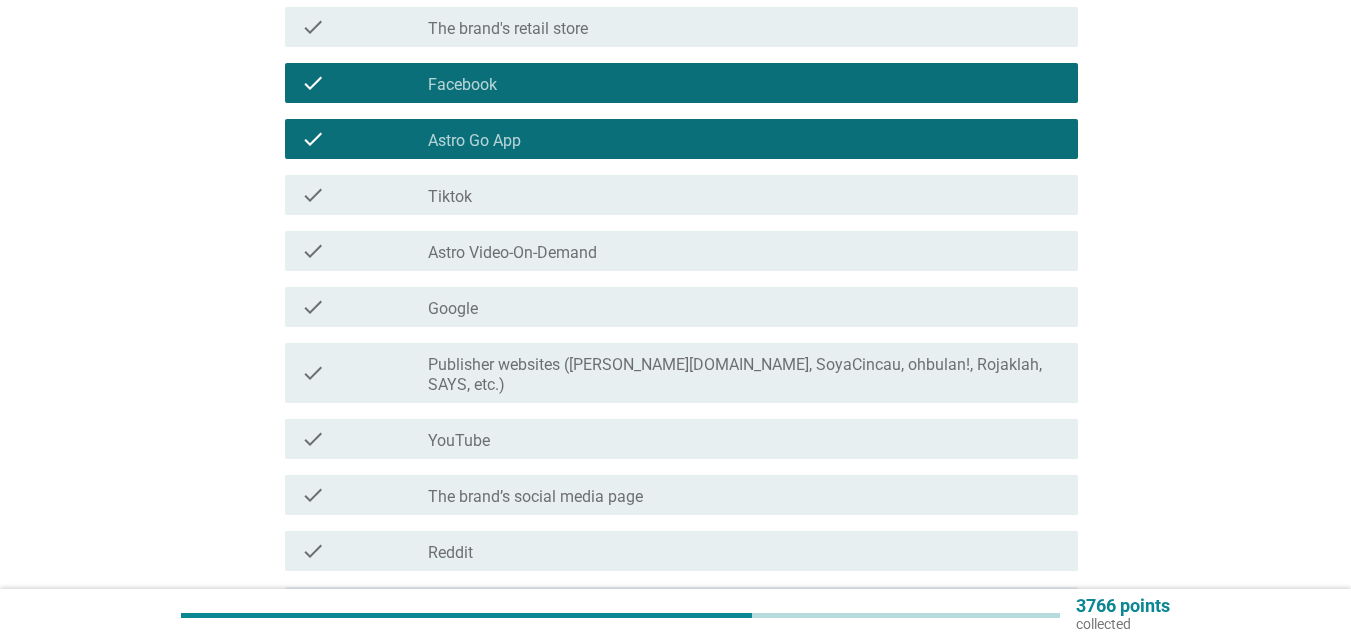 click on "check_box_outline_blank YouTube" at bounding box center [745, 439] 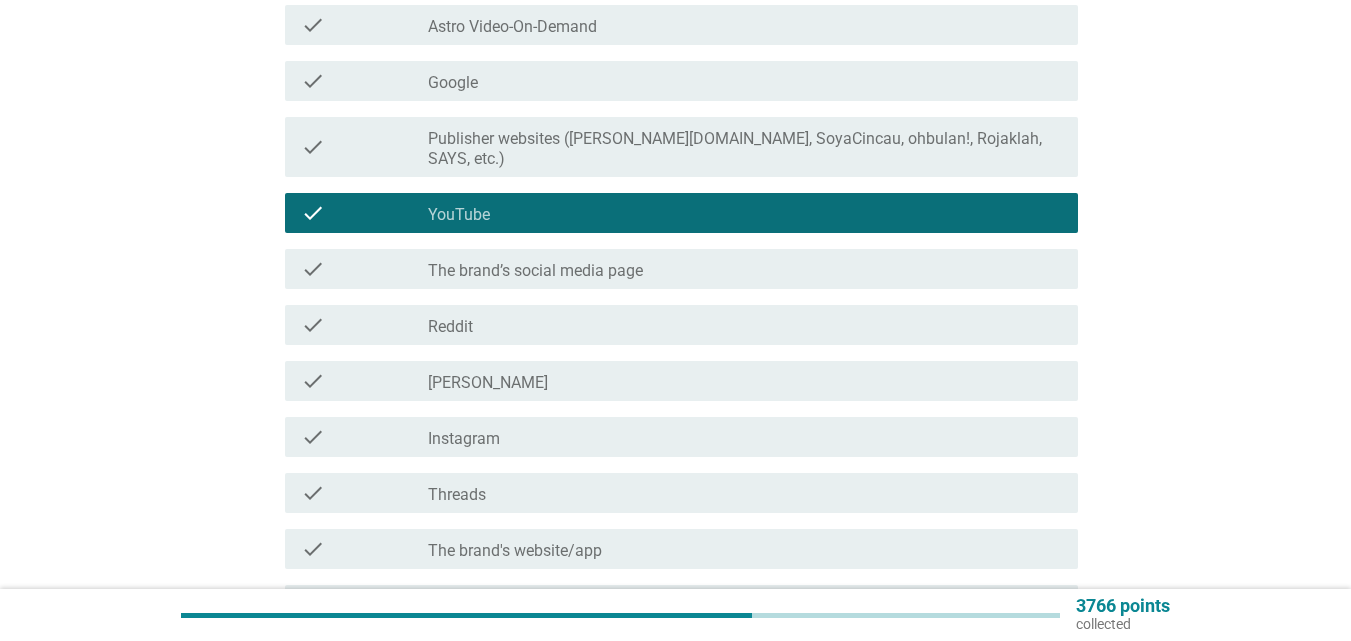 scroll, scrollTop: 684, scrollLeft: 0, axis: vertical 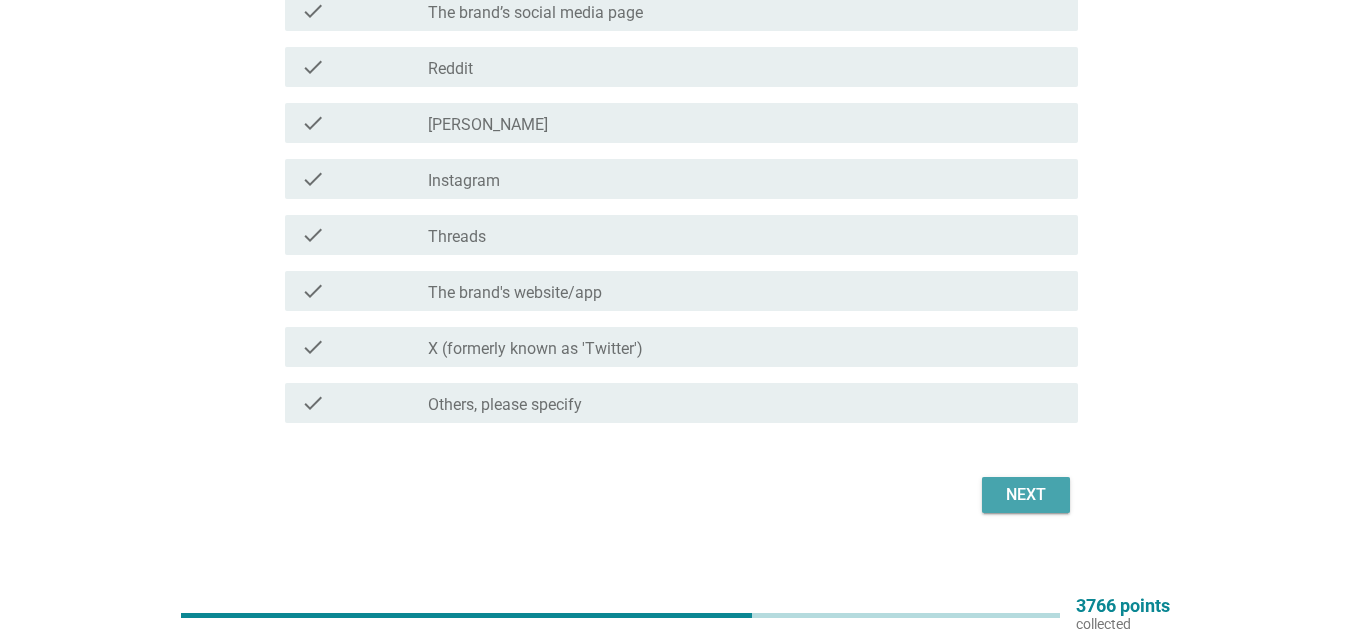 click on "Next" at bounding box center (1026, 495) 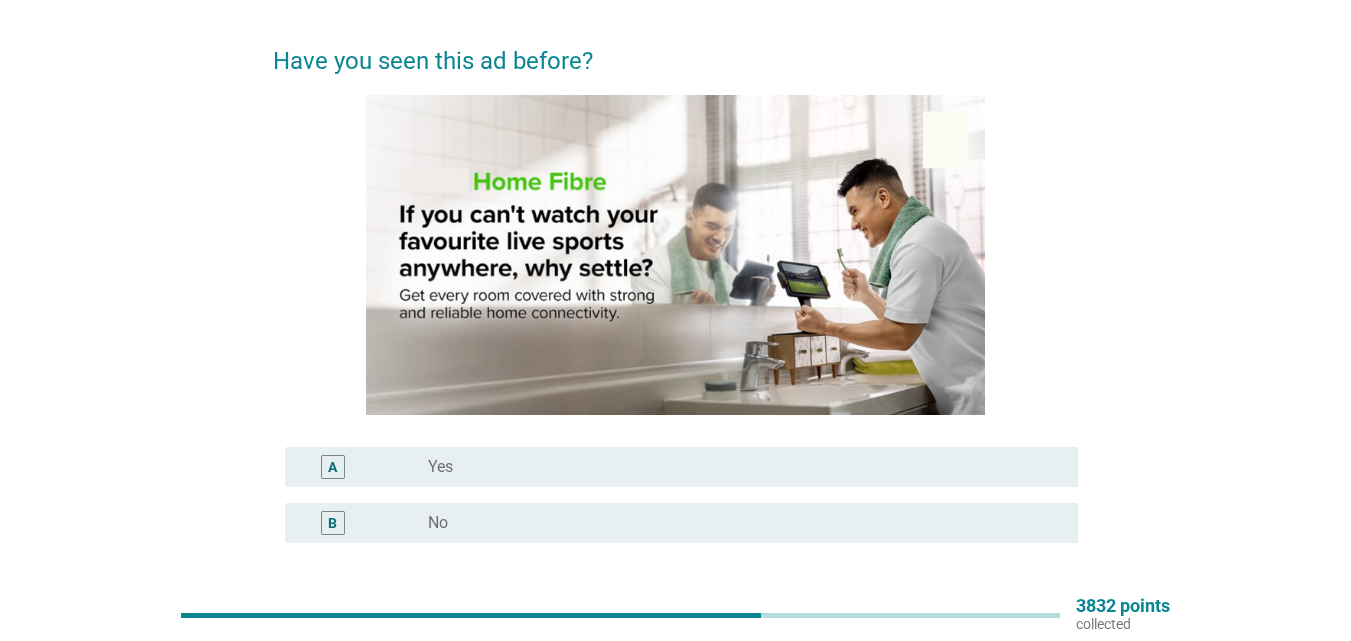 scroll, scrollTop: 100, scrollLeft: 0, axis: vertical 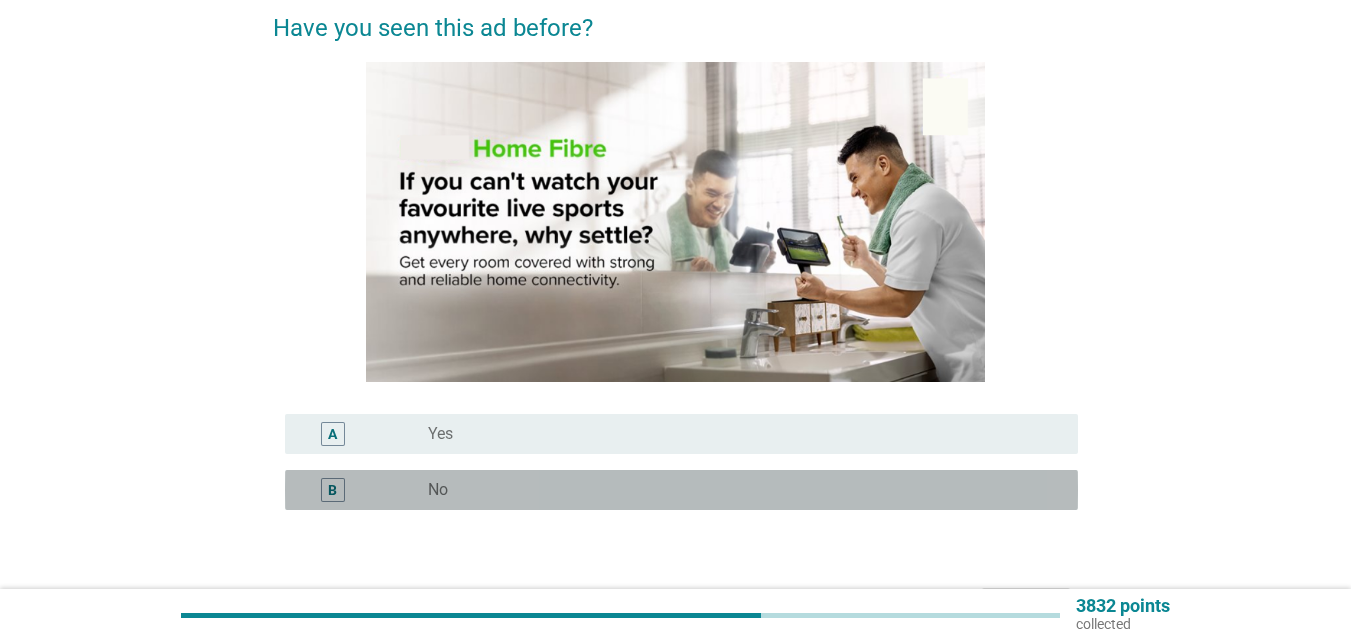click on "B" at bounding box center [333, 490] 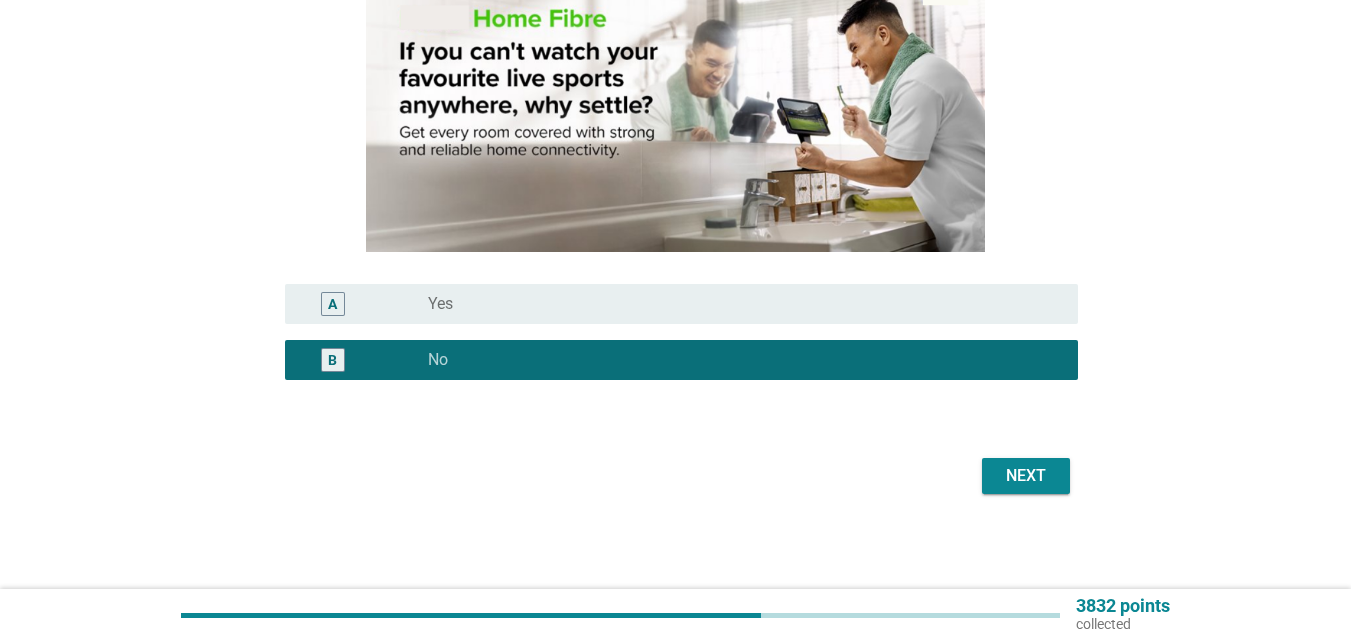 scroll, scrollTop: 231, scrollLeft: 0, axis: vertical 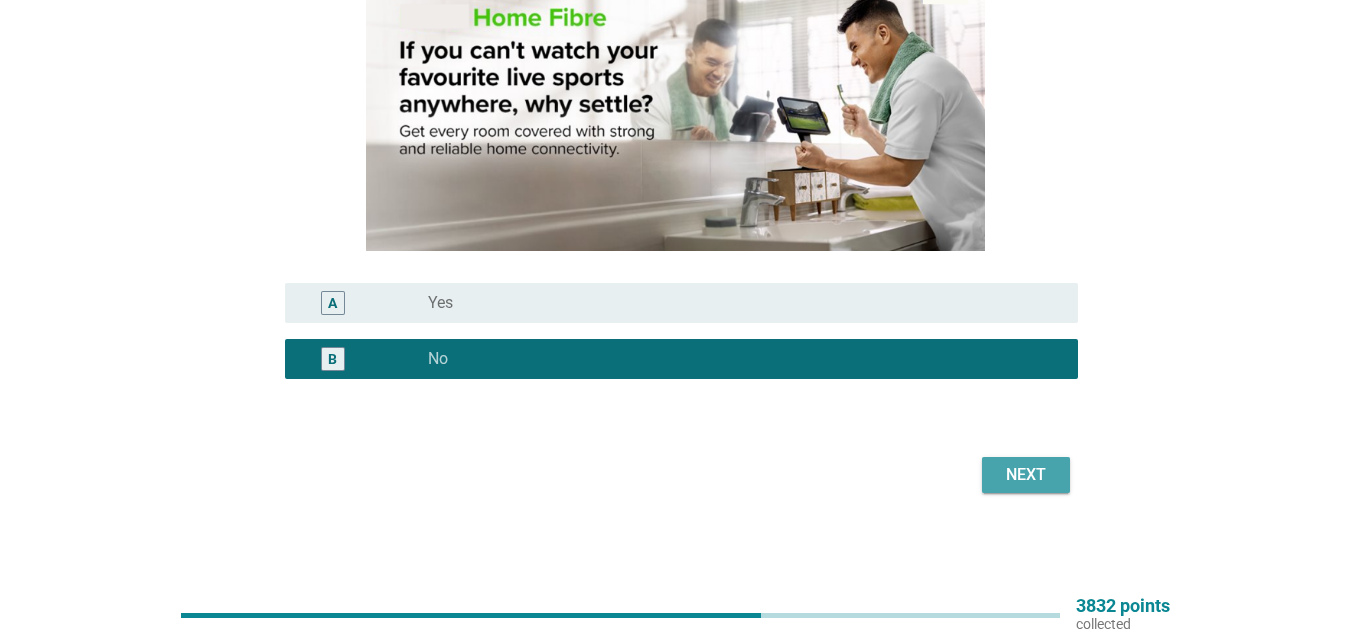 click on "Next" at bounding box center [1026, 475] 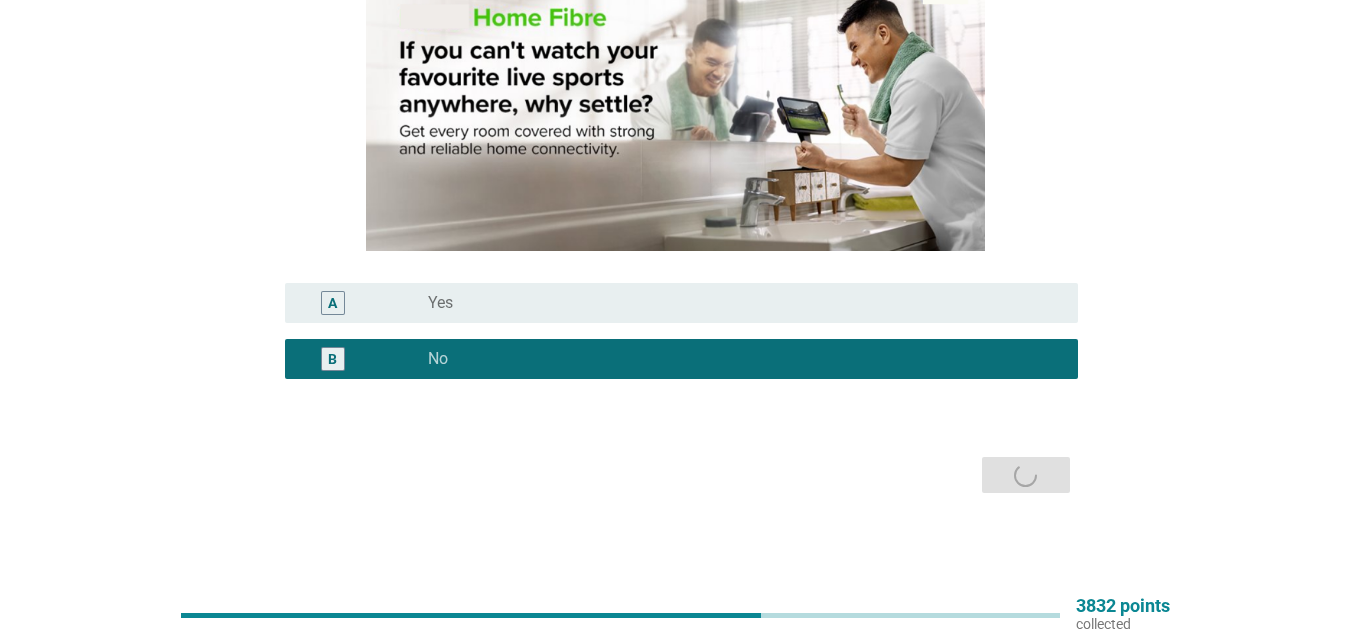 scroll, scrollTop: 0, scrollLeft: 0, axis: both 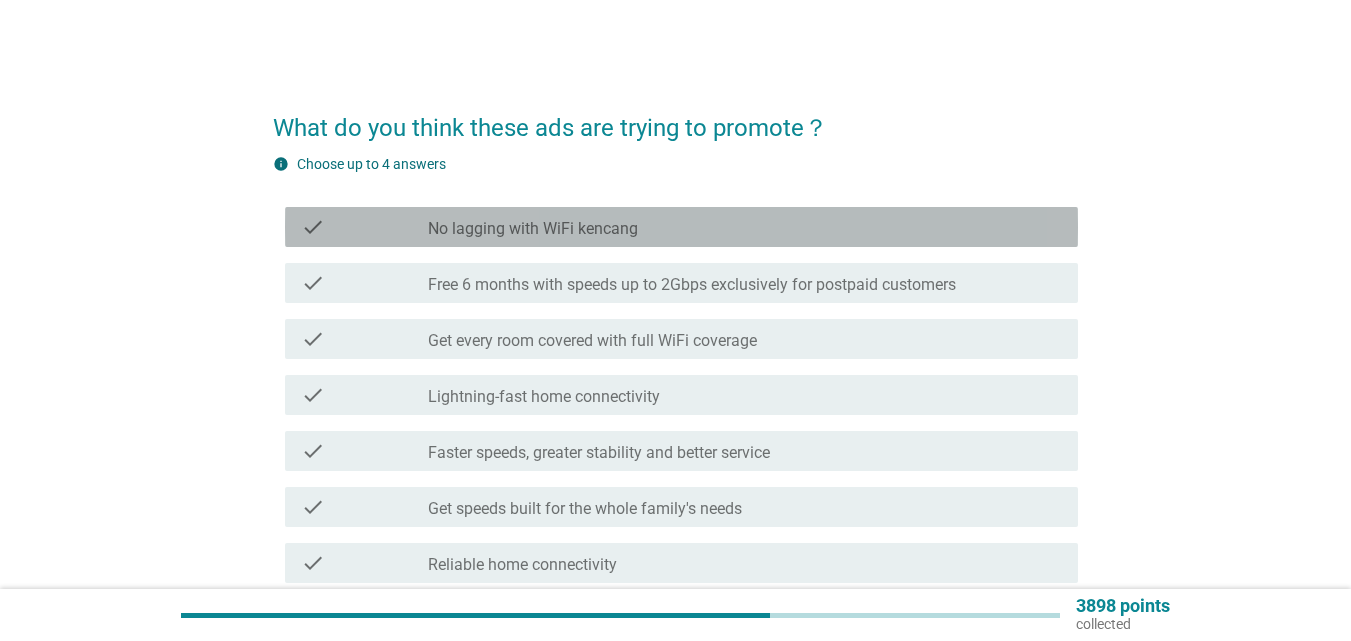 click on "check_box_outline_blank No lagging with WiFi kencang" at bounding box center (745, 227) 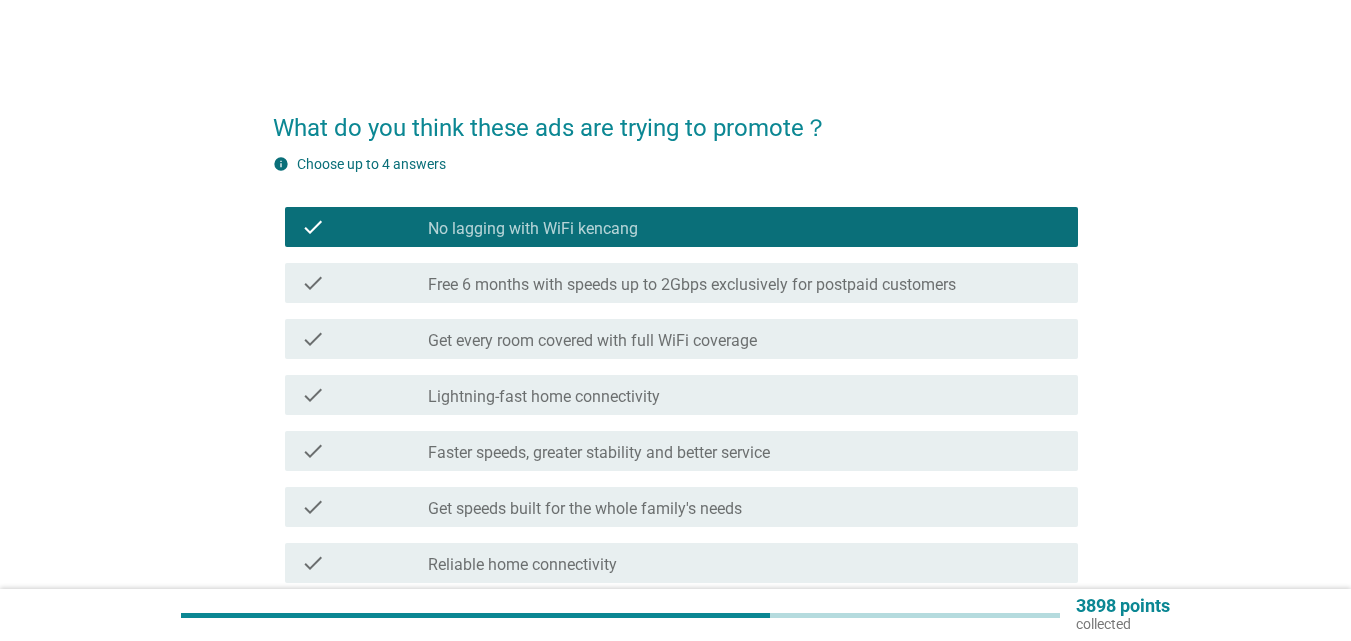 click on "check_box_outline_blank Get every room covered with full WiFi coverage" at bounding box center (745, 339) 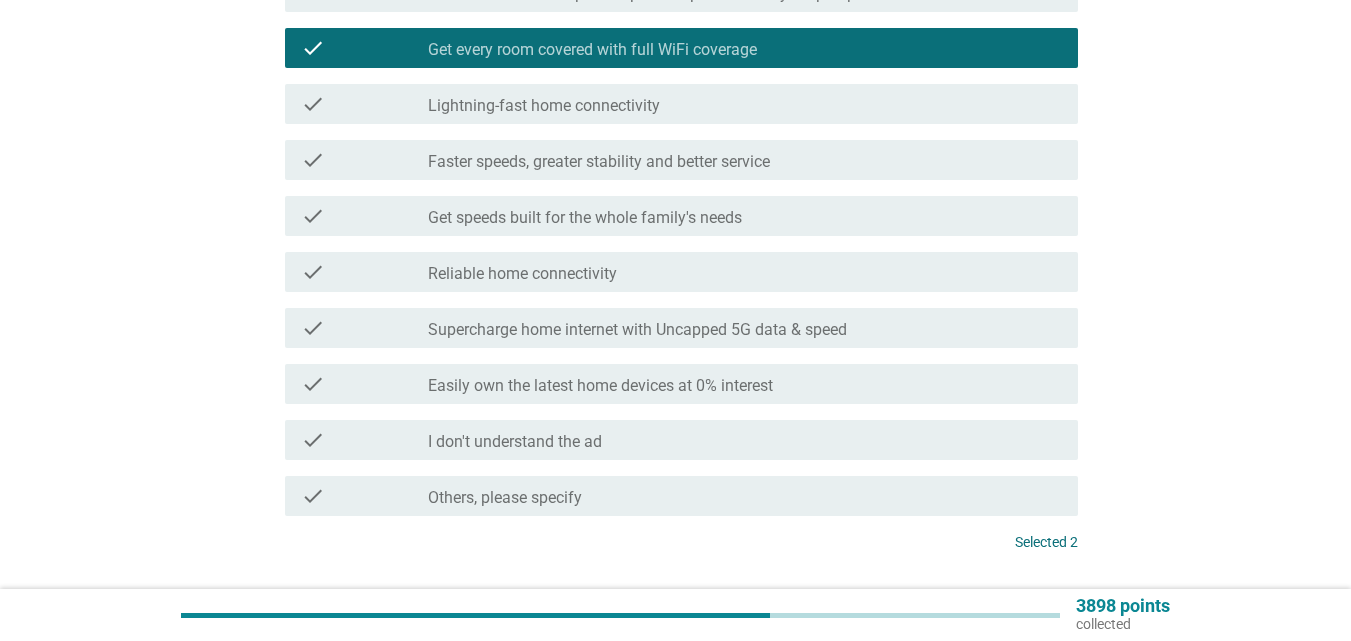 scroll, scrollTop: 300, scrollLeft: 0, axis: vertical 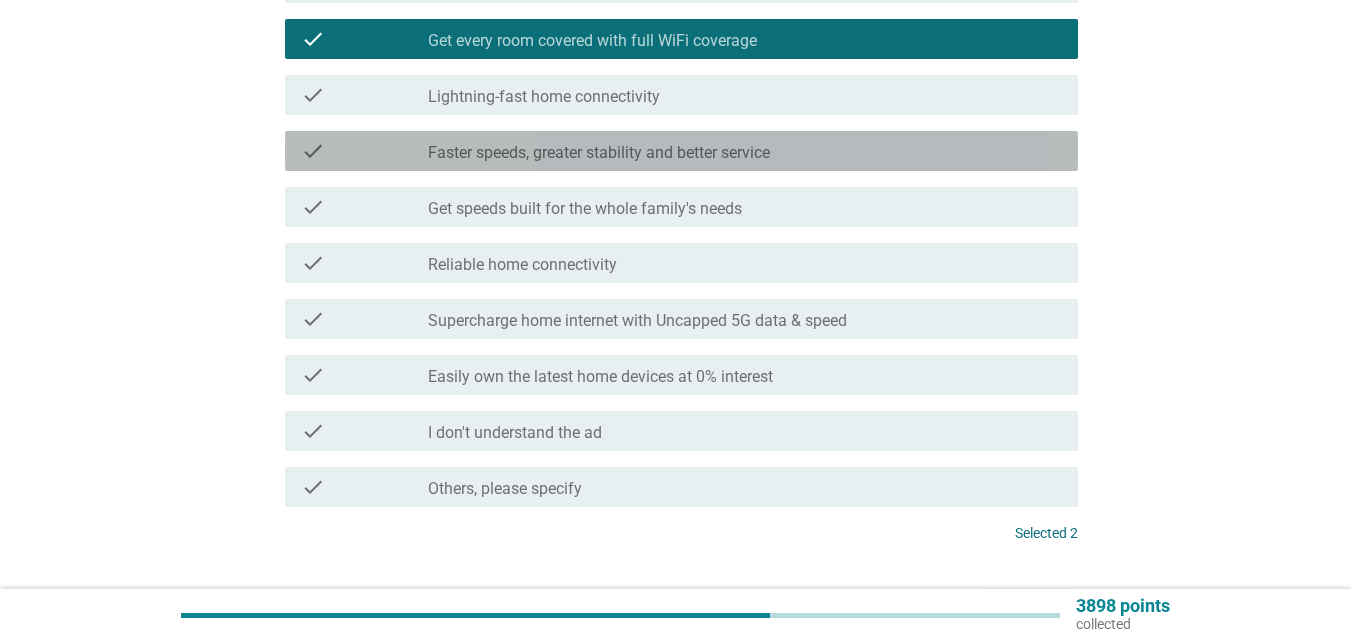 drag, startPoint x: 818, startPoint y: 152, endPoint x: 874, endPoint y: 187, distance: 66.037865 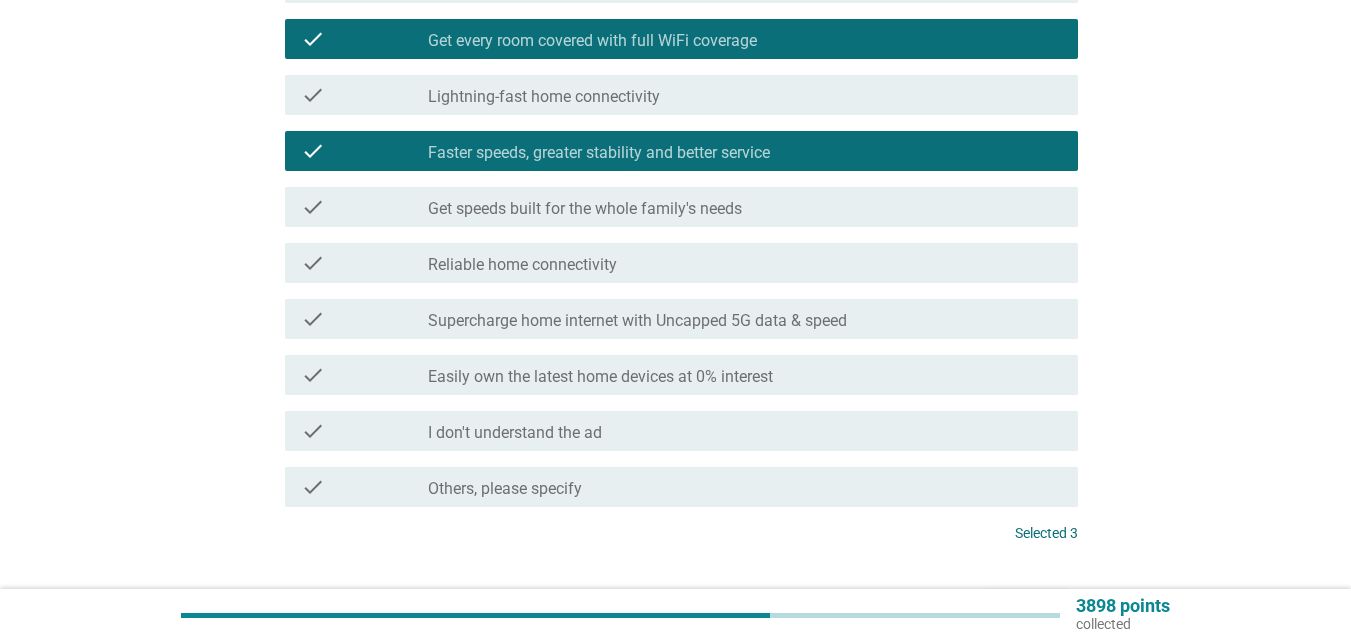 click on "check_box_outline_blank Get speeds built for the whole family's needs" at bounding box center [745, 207] 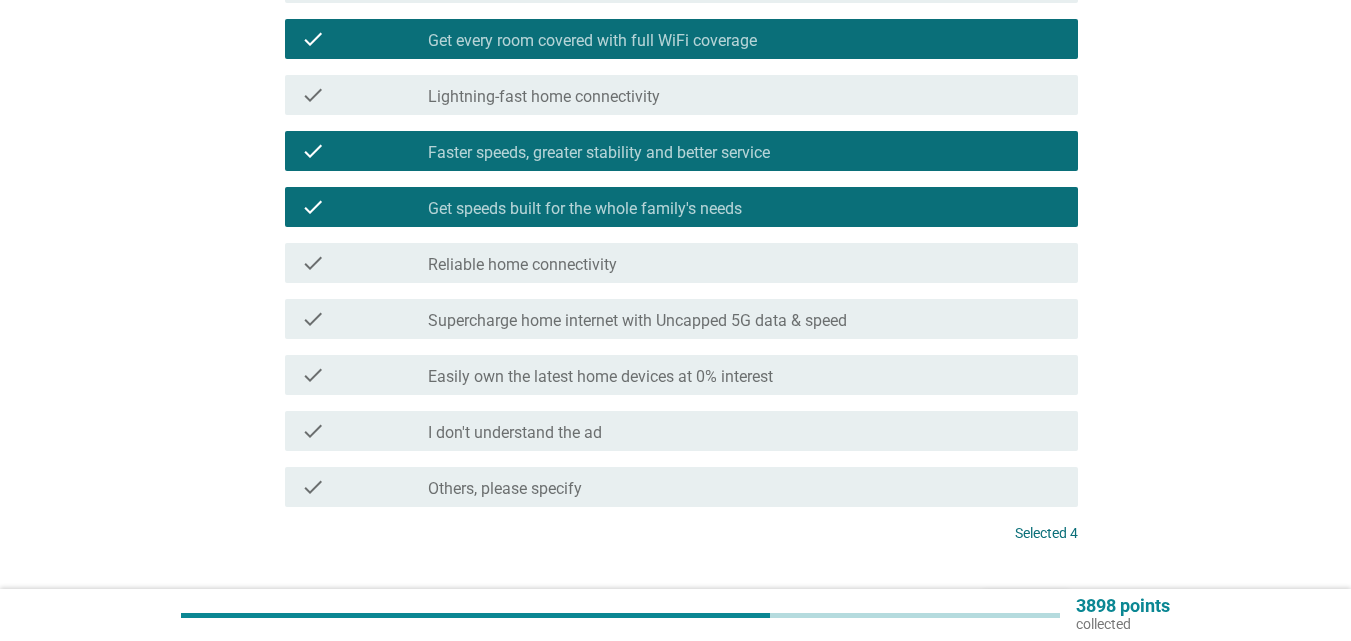 click on "check_box_outline_blank Reliable home connectivity" at bounding box center (745, 263) 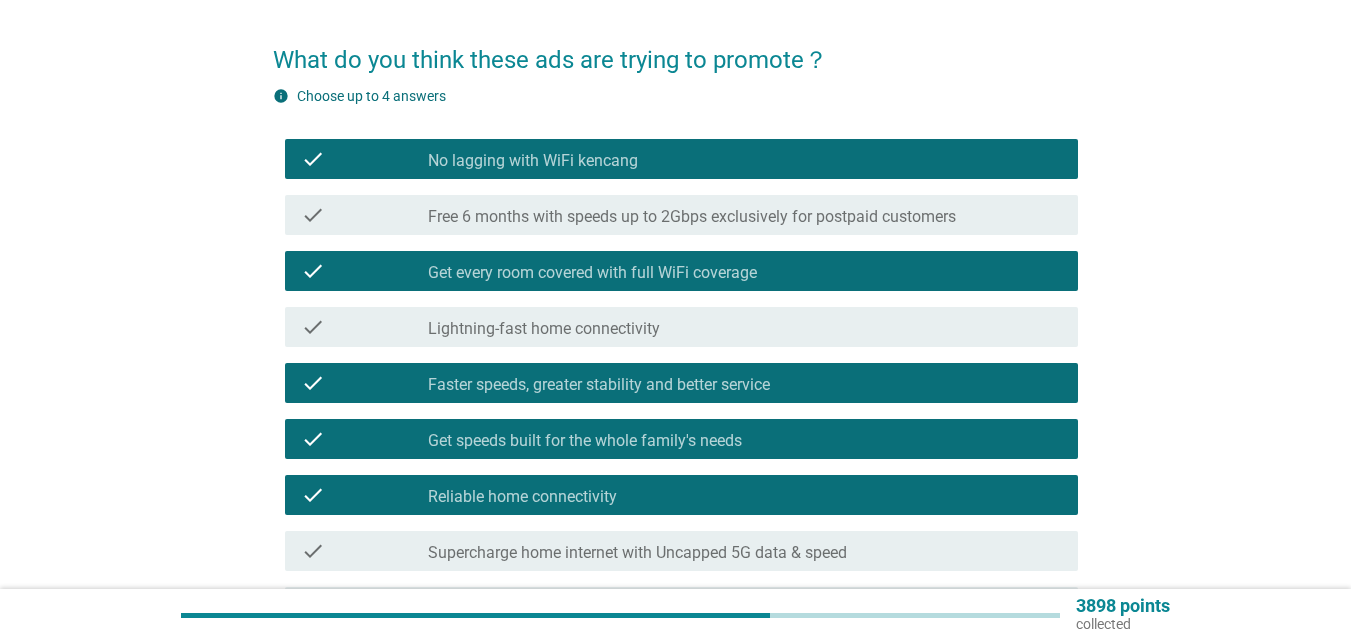 scroll, scrollTop: 300, scrollLeft: 0, axis: vertical 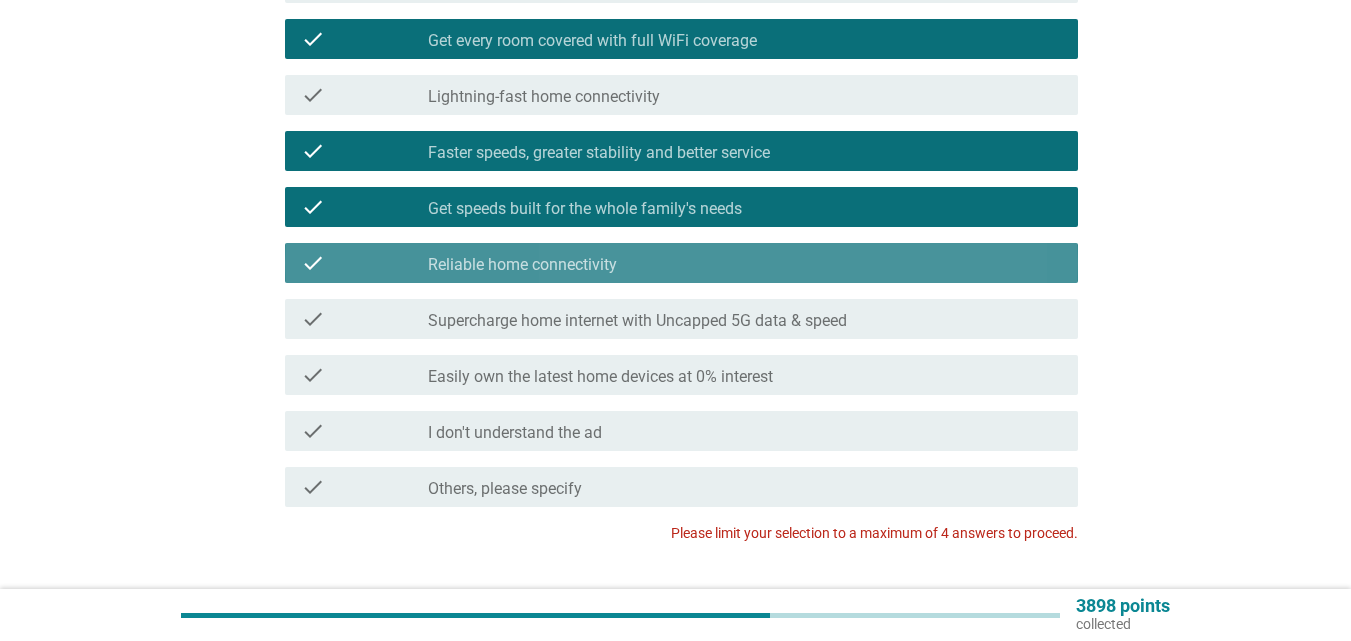 click on "check_box_outline_blank Reliable home connectivity" at bounding box center [745, 263] 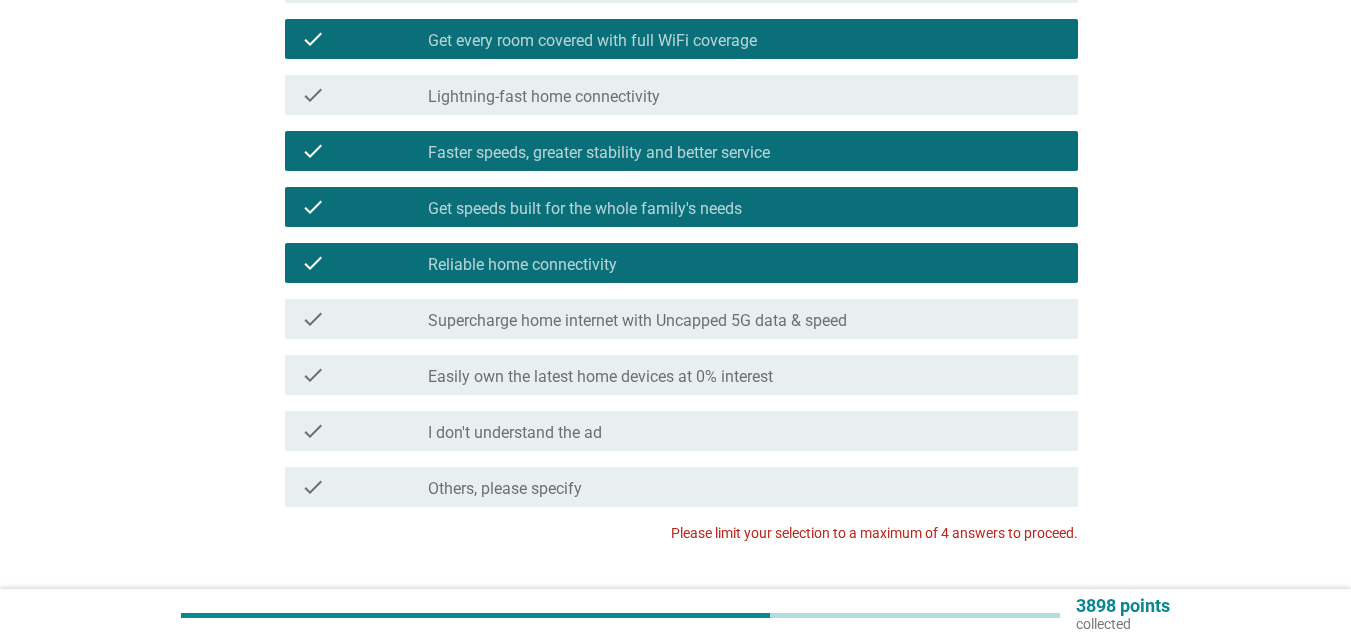 click on "check_box_outline_blank Reliable home connectivity" at bounding box center [745, 263] 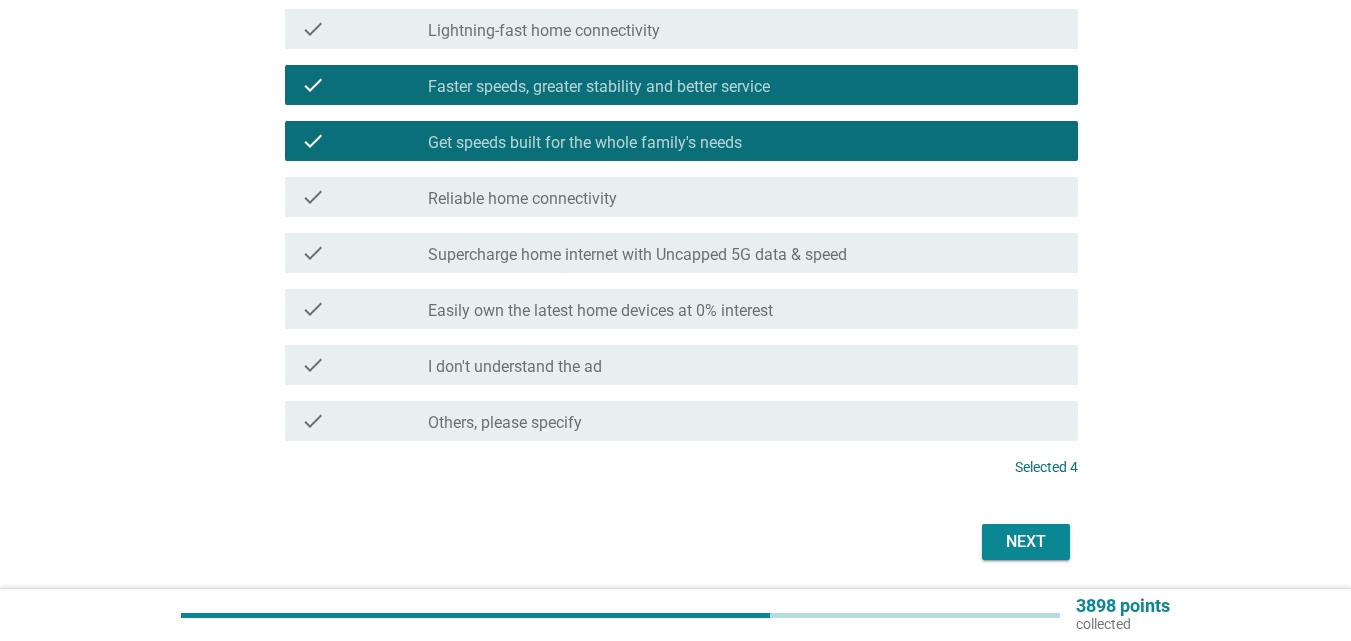 scroll, scrollTop: 433, scrollLeft: 0, axis: vertical 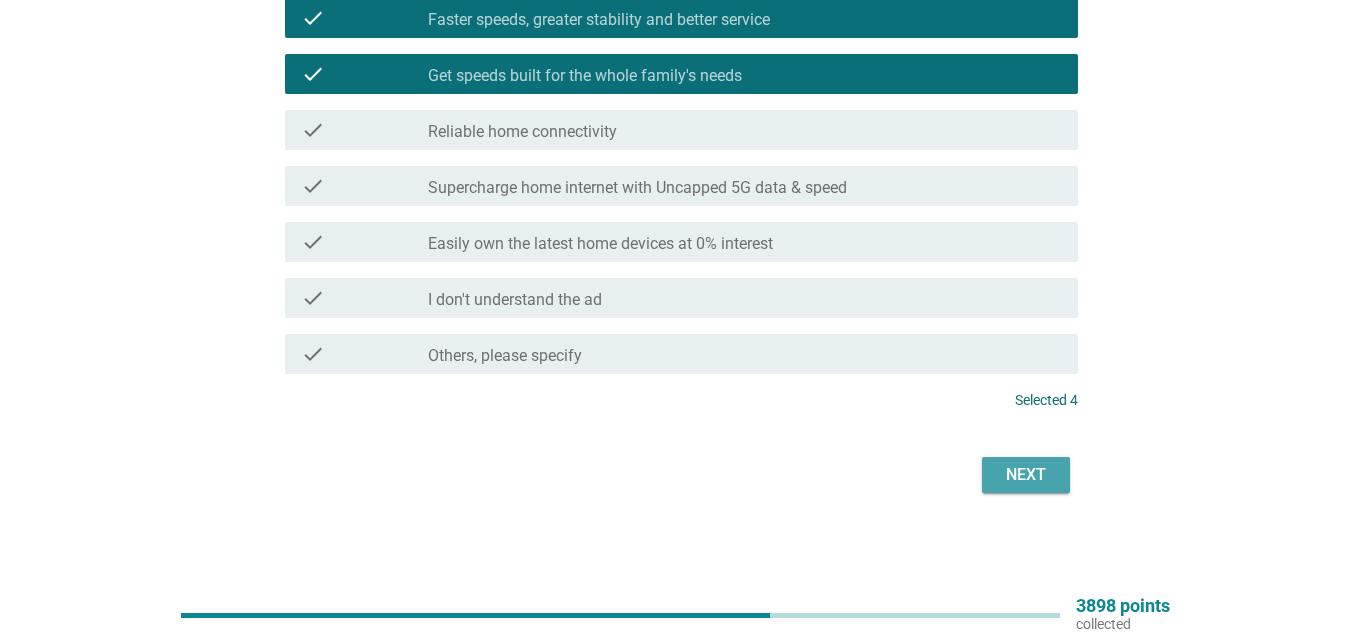 click on "Next" at bounding box center [1026, 475] 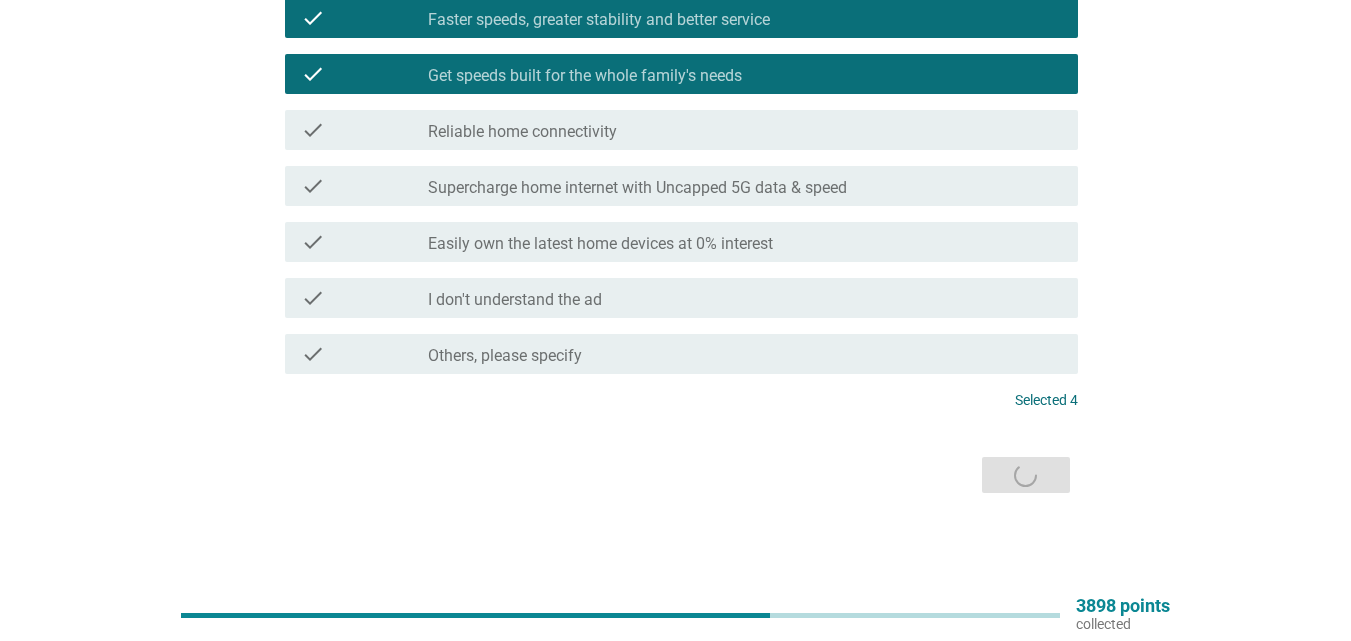 scroll, scrollTop: 0, scrollLeft: 0, axis: both 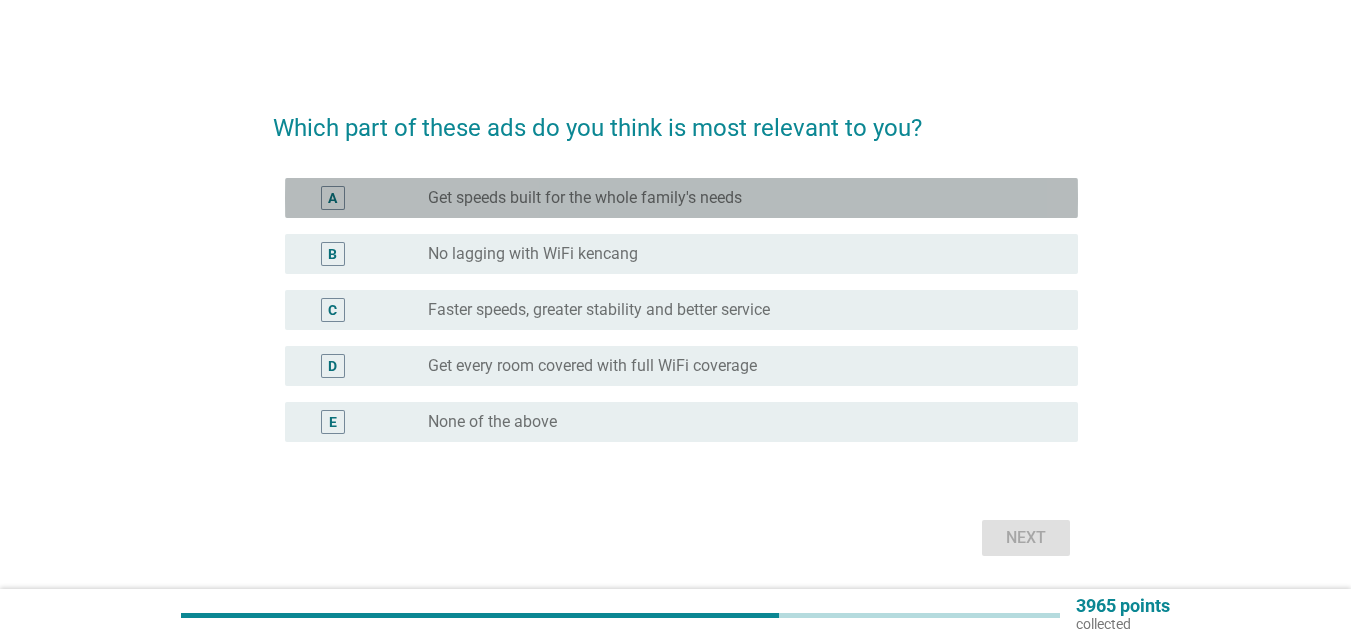 drag, startPoint x: 815, startPoint y: 189, endPoint x: 886, endPoint y: 273, distance: 109.98637 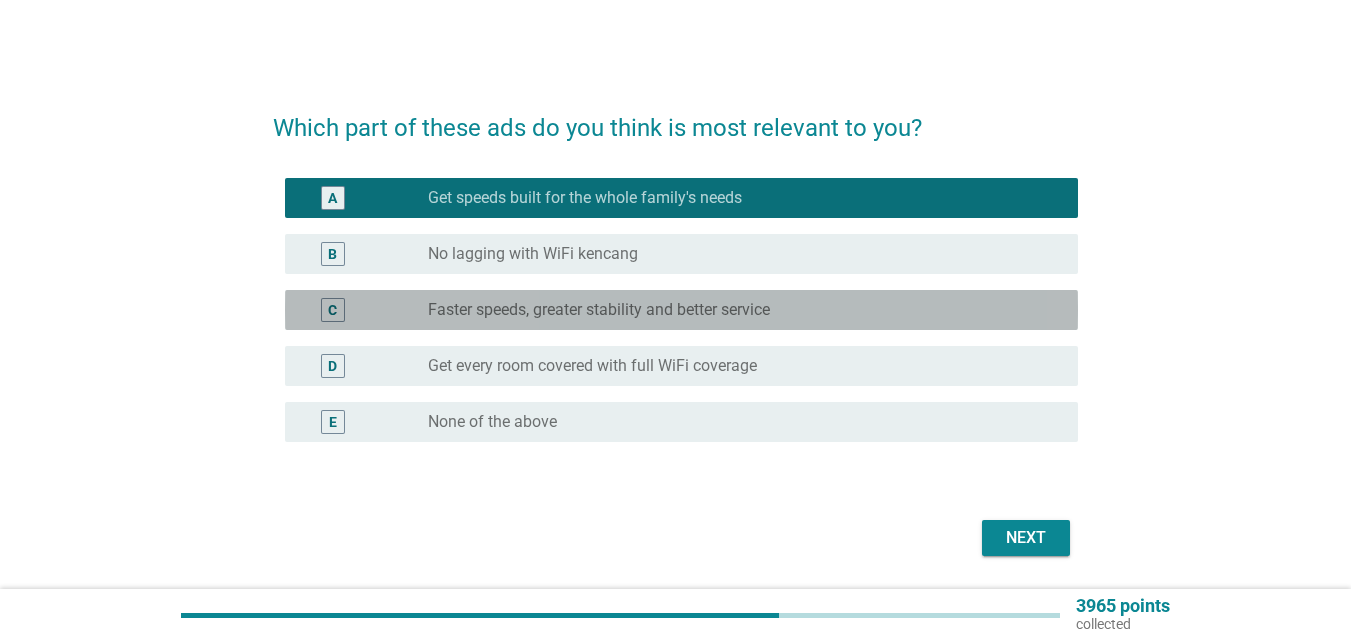 click on "Faster speeds, greater stability and better service" at bounding box center (599, 310) 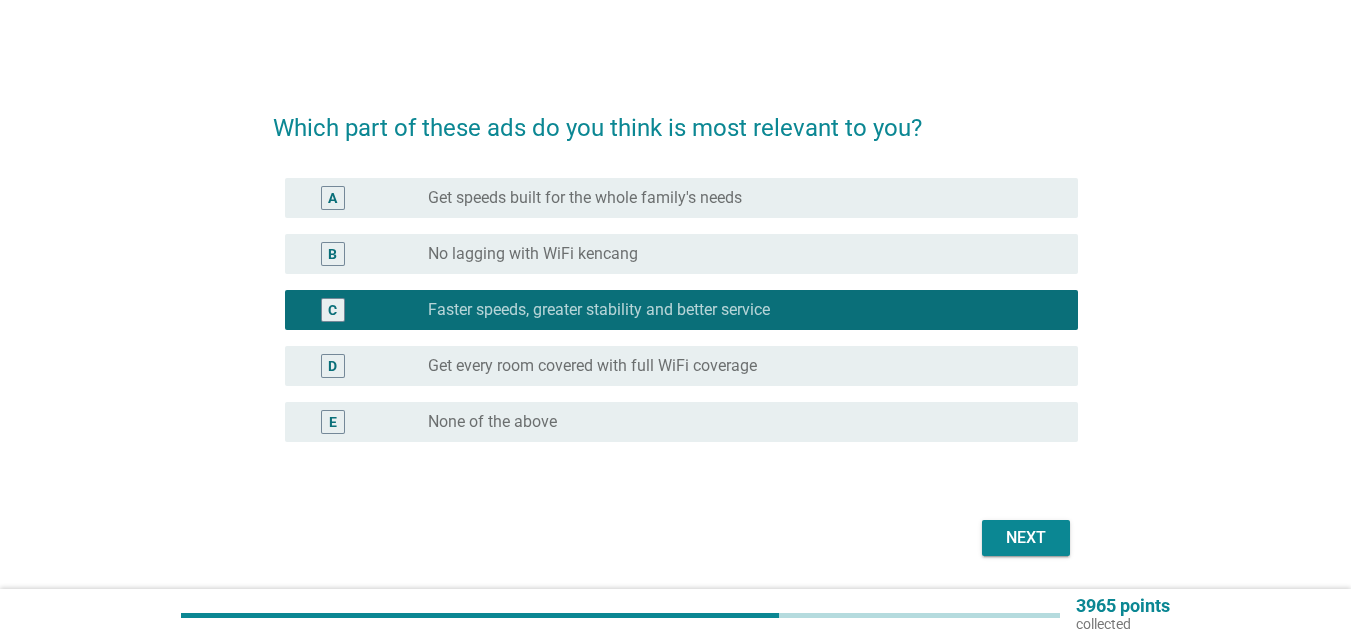 click on "Which part of these ads do you think is most relevant to you?     A     radio_button_unchecked Get speeds built for the whole family's needs   B     radio_button_unchecked No lagging with WiFi kencang   C     radio_button_checked Faster speeds, greater stability and better service   D     radio_button_unchecked Get every room covered with full WiFi coverage   E     radio_button_unchecked None of the above     Next" at bounding box center [675, 326] 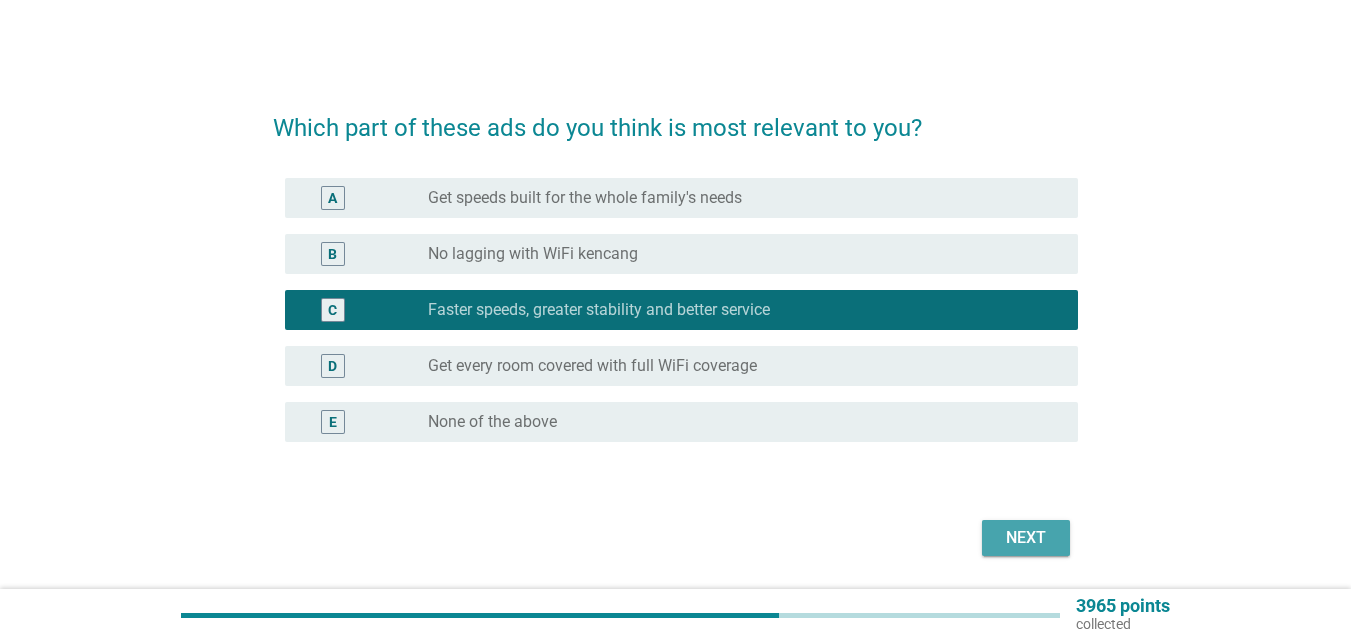 click on "Next" at bounding box center (1026, 538) 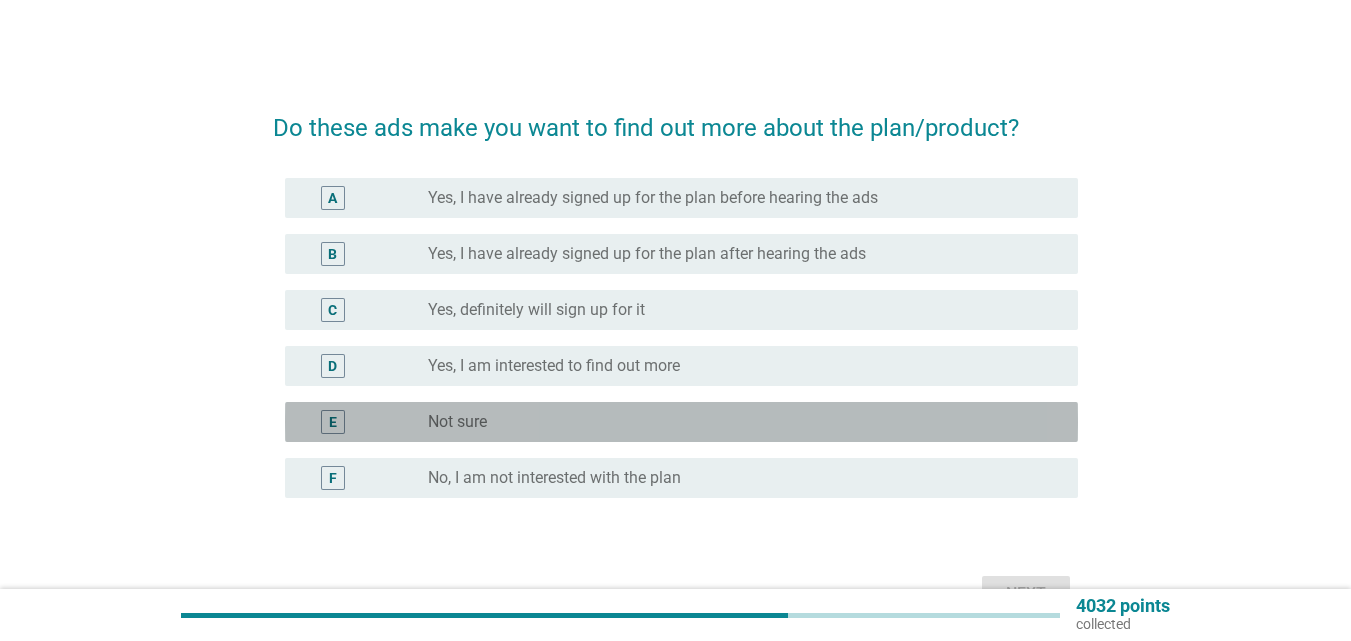 click on "radio_button_unchecked Not sure" at bounding box center (737, 422) 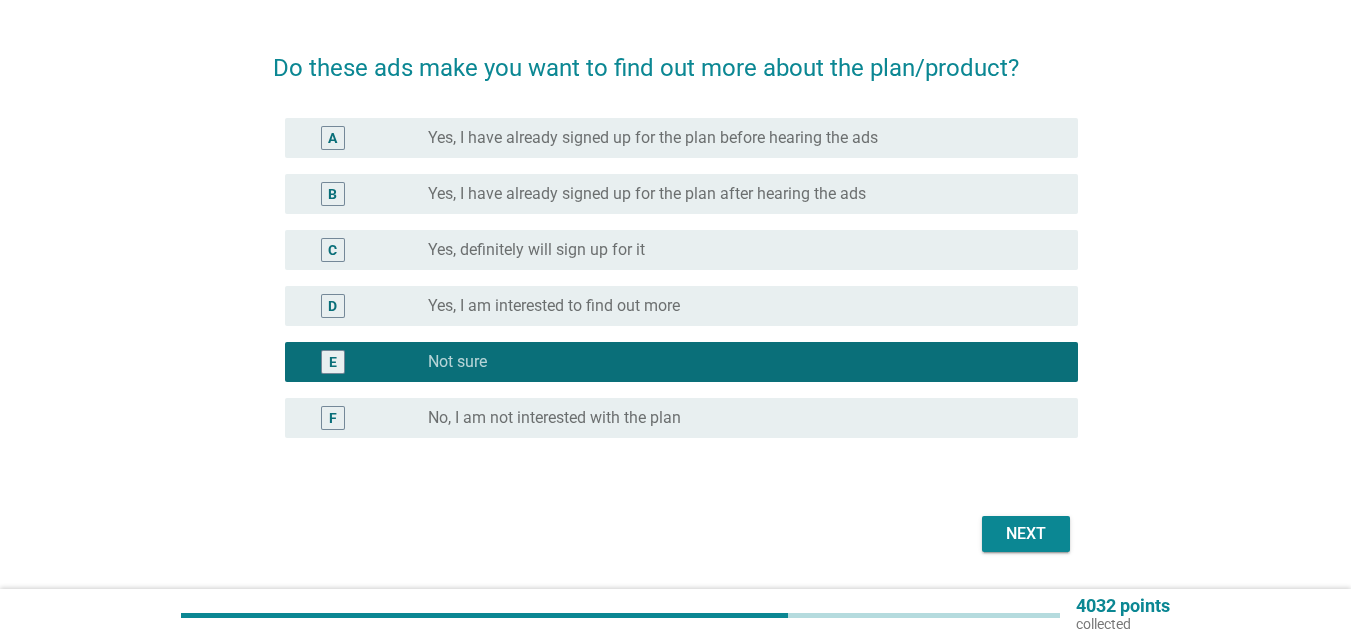 scroll, scrollTop: 119, scrollLeft: 0, axis: vertical 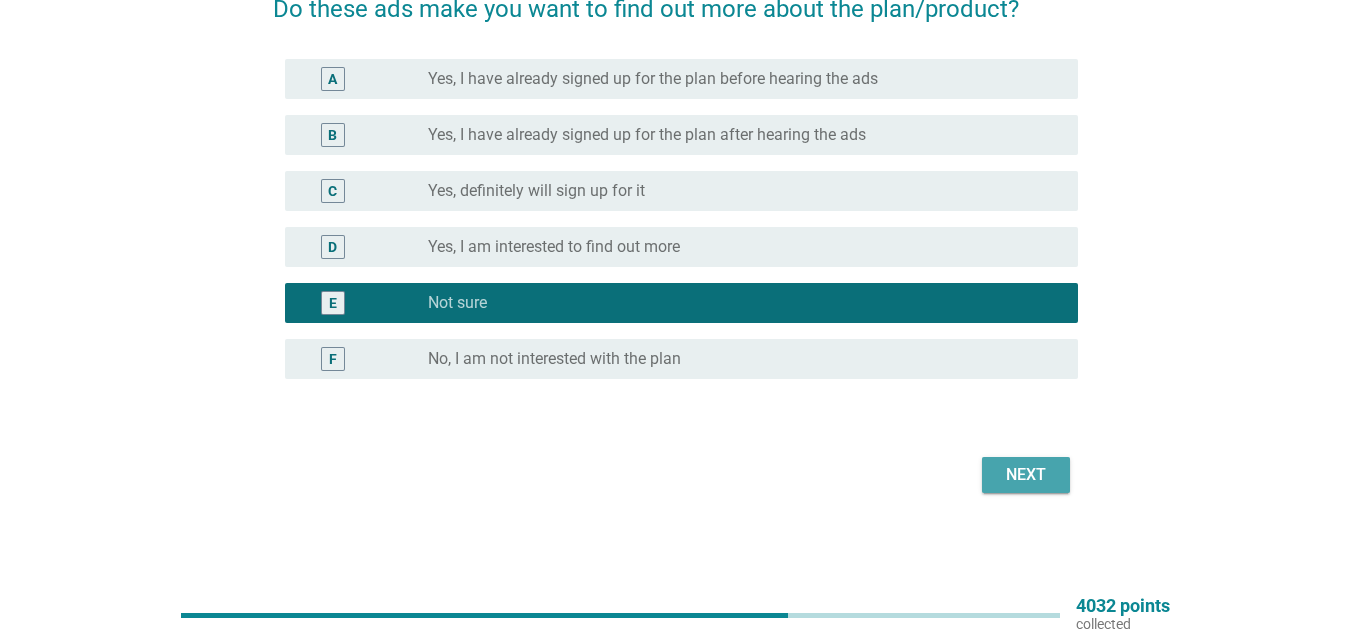 click on "Next" at bounding box center (1026, 475) 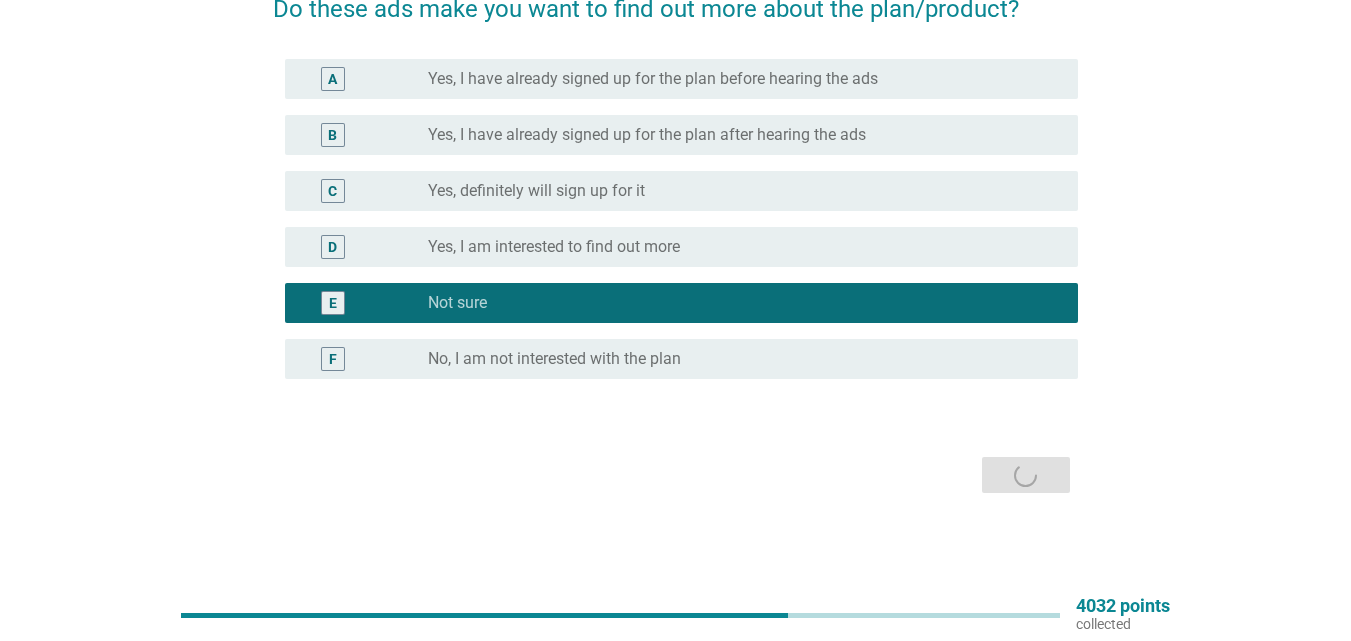 scroll, scrollTop: 0, scrollLeft: 0, axis: both 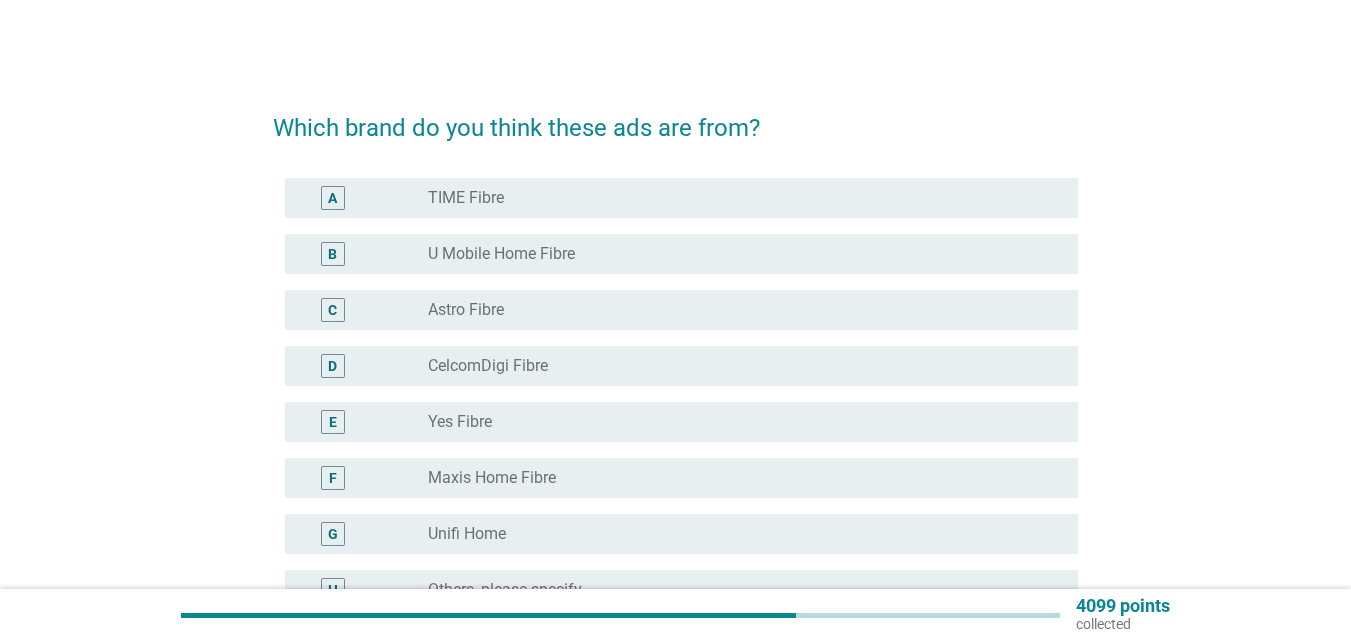 click on "radio_button_unchecked Maxis Home Fibre" at bounding box center [737, 478] 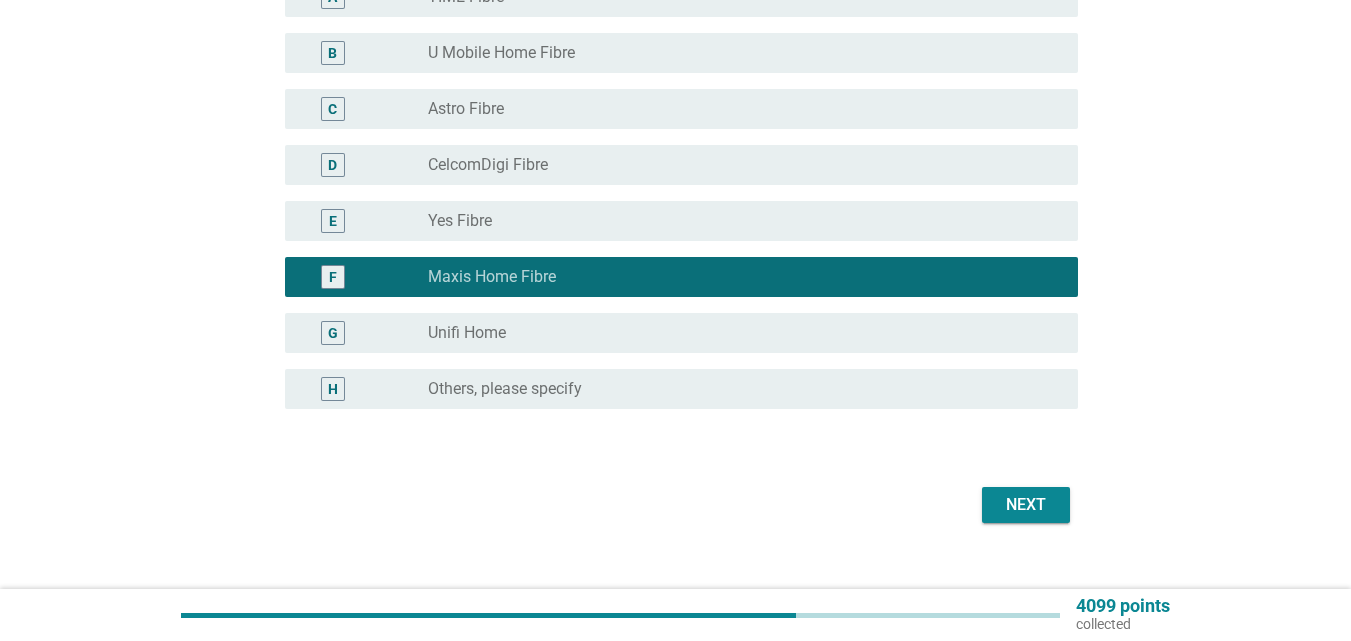 scroll, scrollTop: 231, scrollLeft: 0, axis: vertical 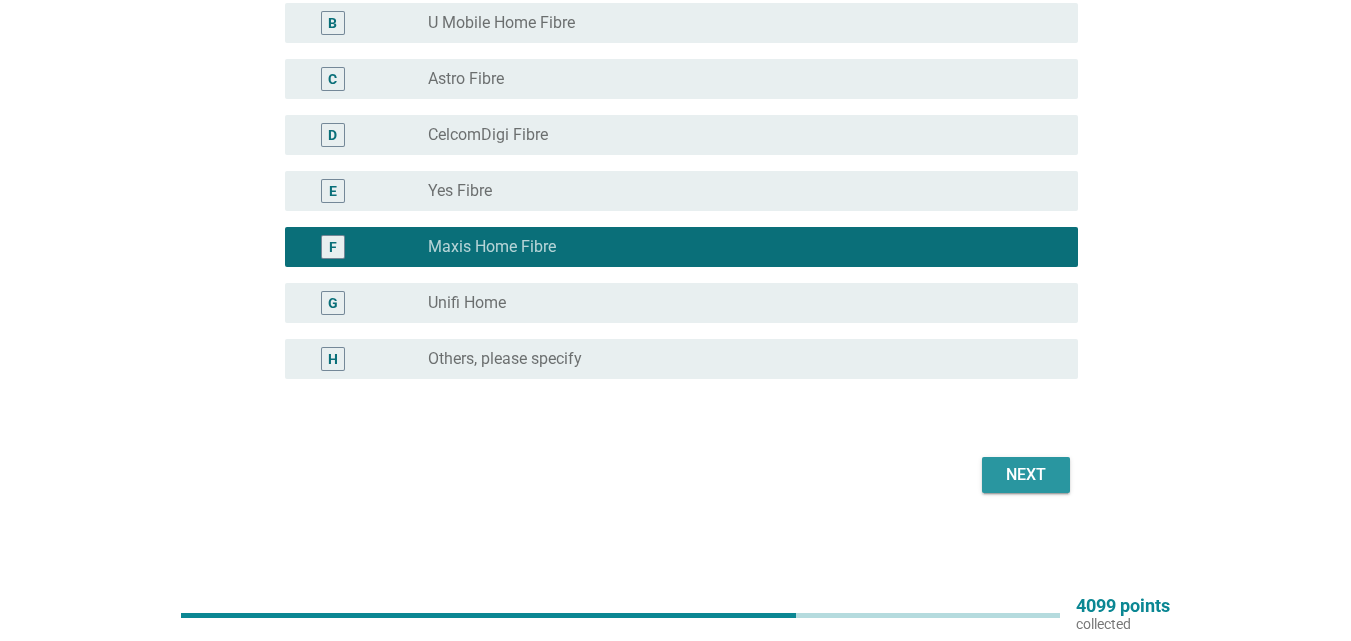 drag, startPoint x: 999, startPoint y: 486, endPoint x: 1009, endPoint y: 485, distance: 10.049875 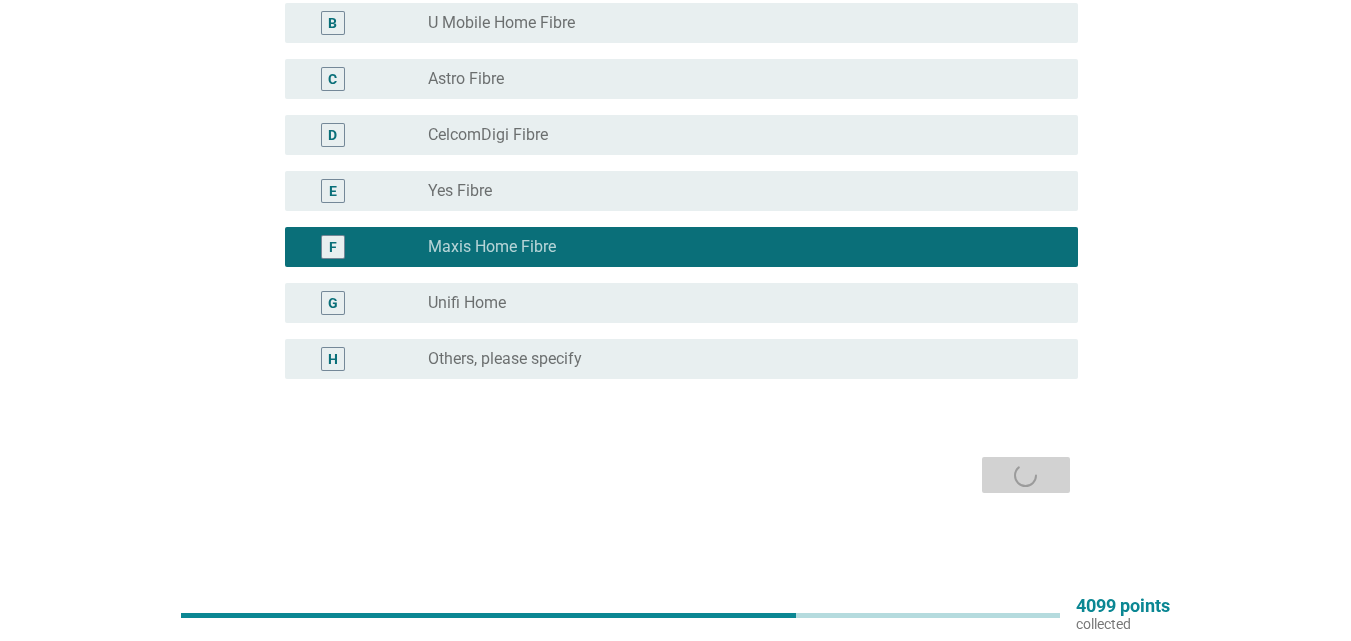 click on "Next" at bounding box center (675, 475) 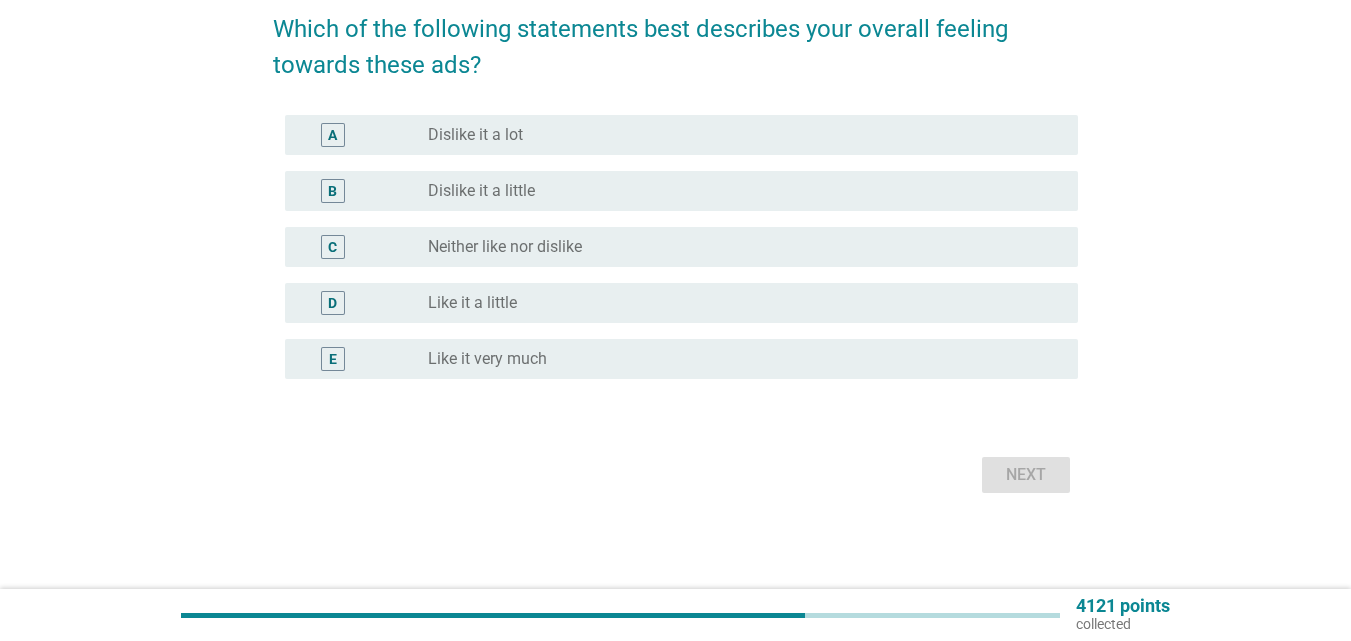 scroll, scrollTop: 0, scrollLeft: 0, axis: both 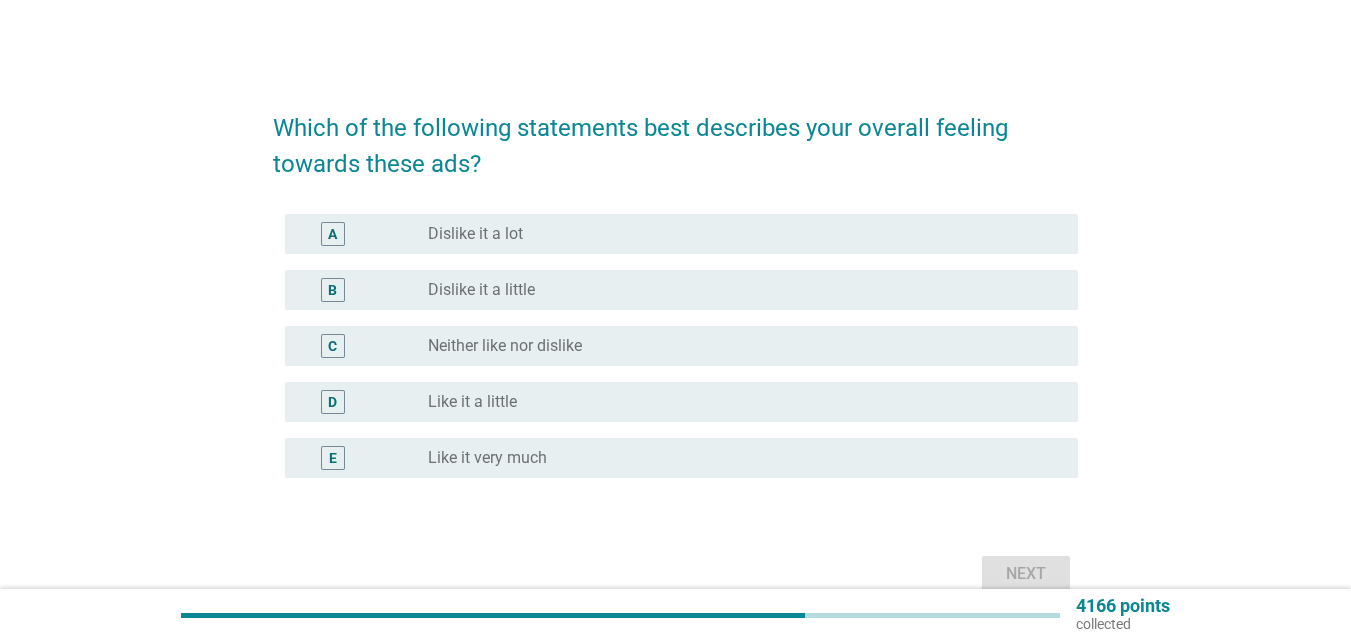 click on "C     radio_button_unchecked Neither like nor dislike" at bounding box center (681, 346) 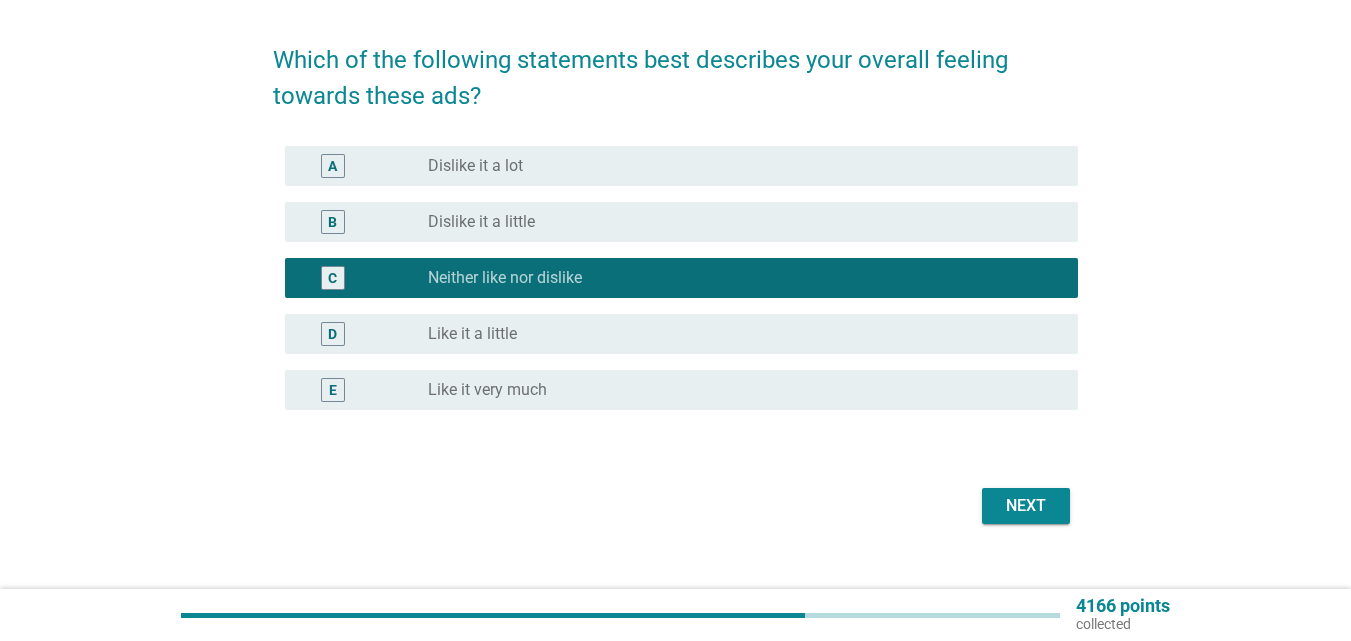 scroll, scrollTop: 99, scrollLeft: 0, axis: vertical 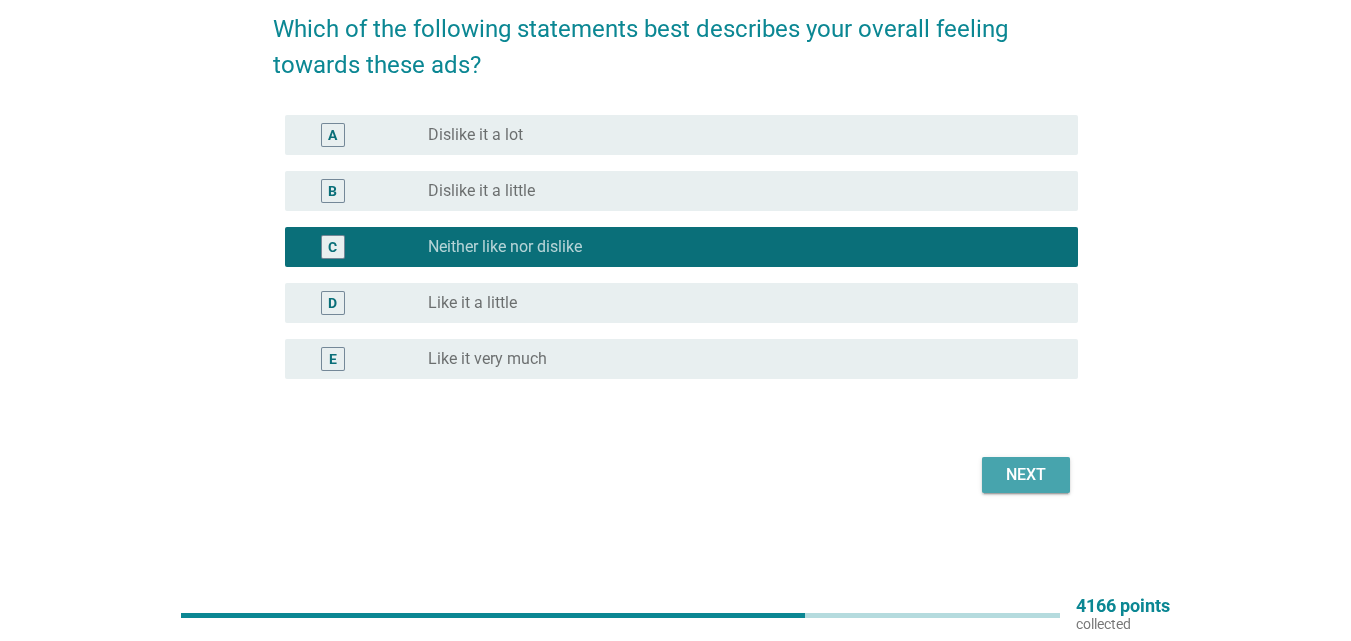 click on "Next" at bounding box center (1026, 475) 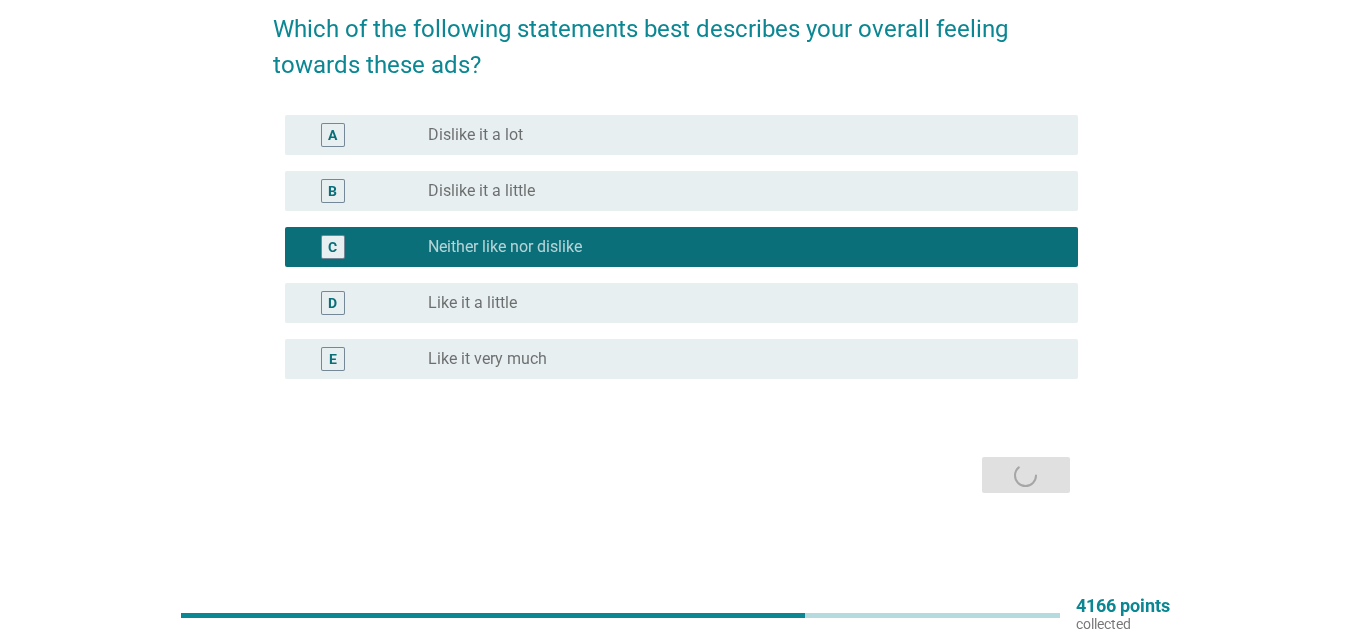 scroll, scrollTop: 0, scrollLeft: 0, axis: both 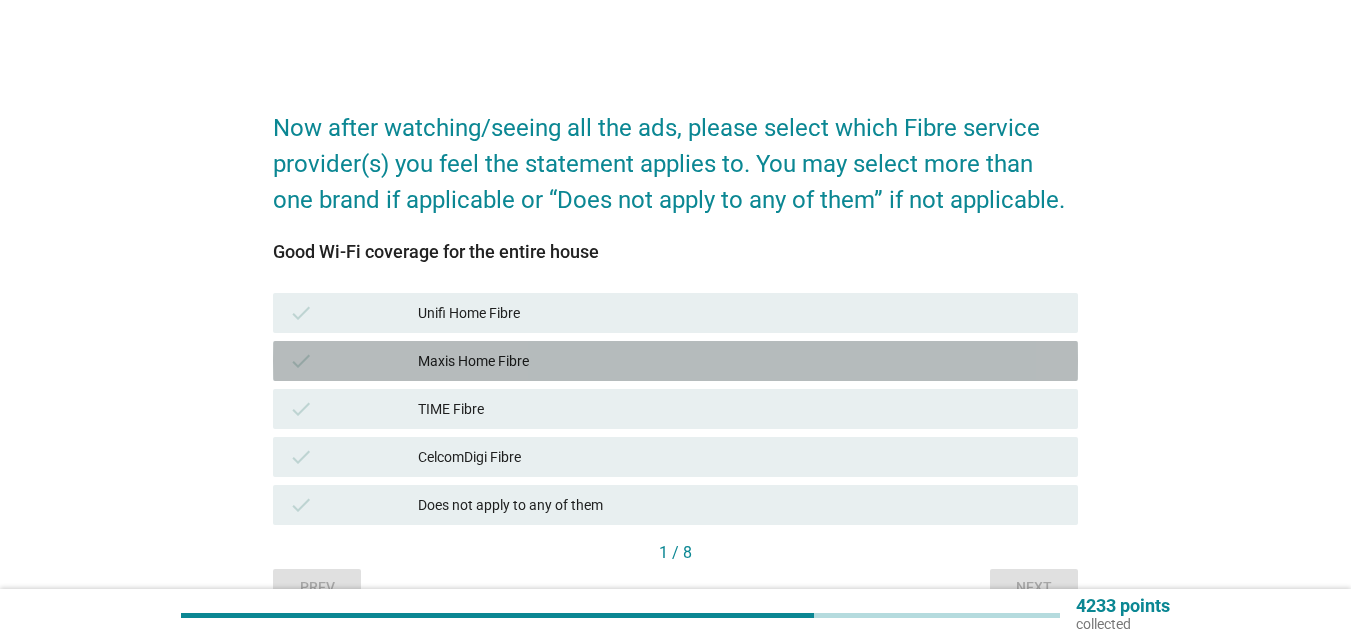 click on "Maxis Home Fibre" at bounding box center (740, 361) 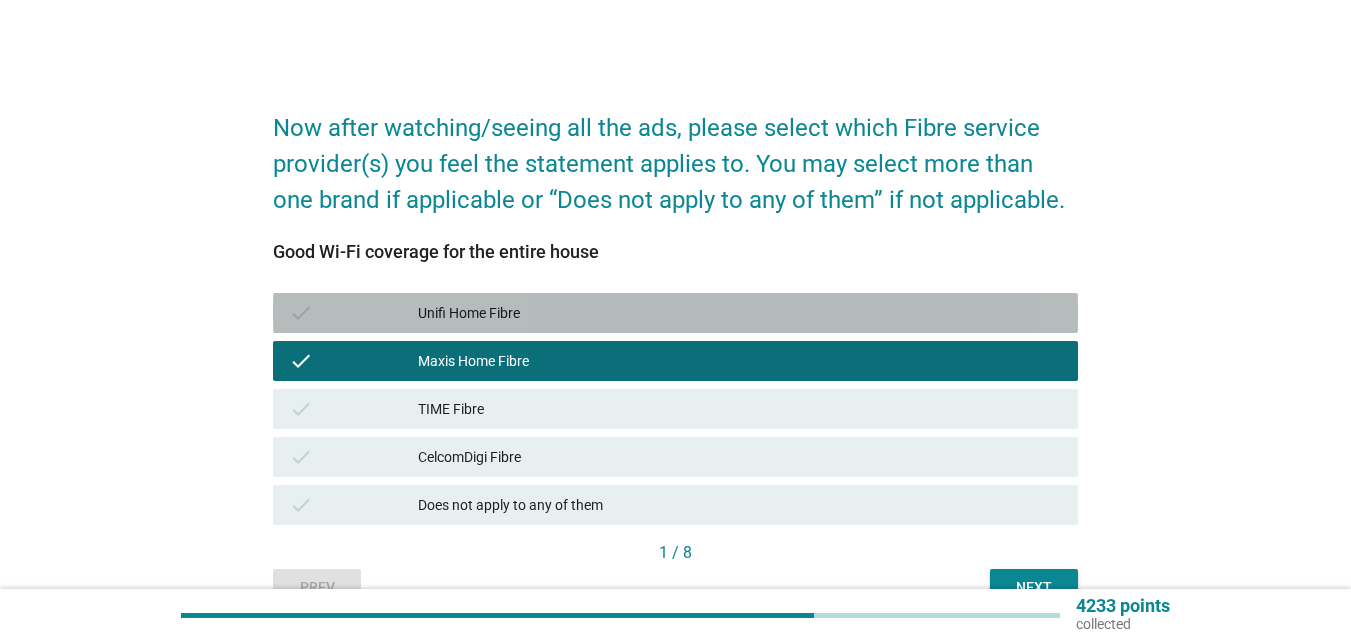 click on "Unifi Home Fibre" at bounding box center (740, 313) 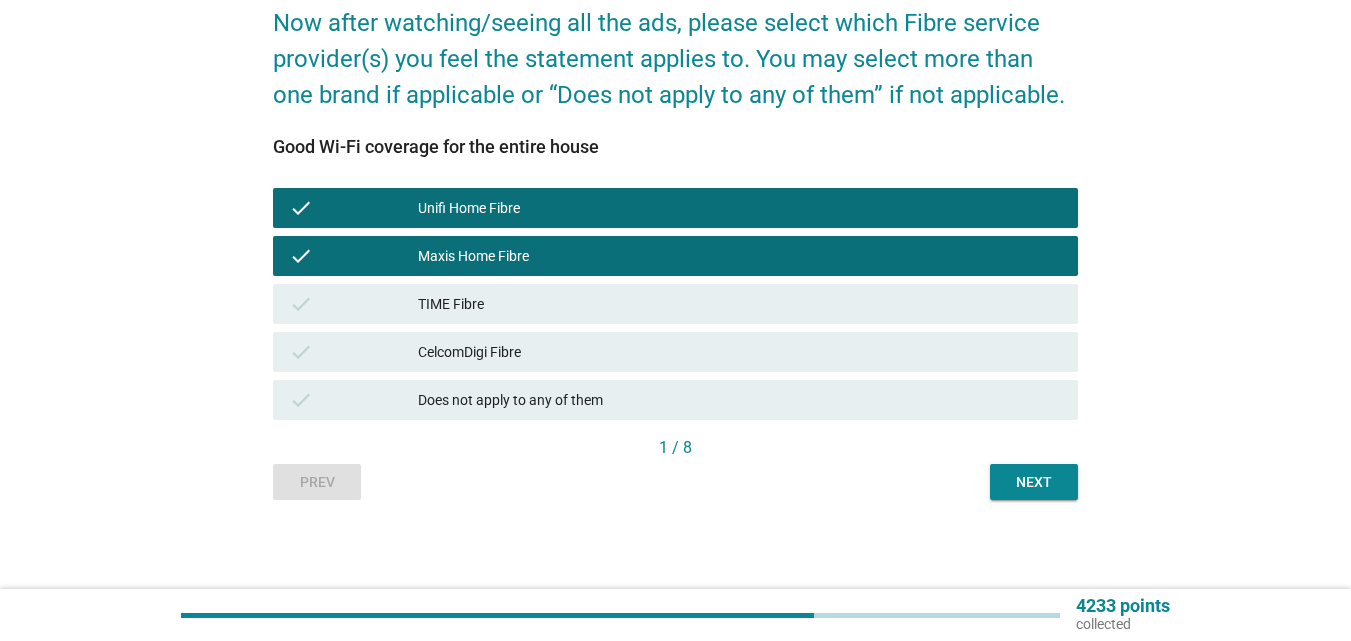 scroll, scrollTop: 106, scrollLeft: 0, axis: vertical 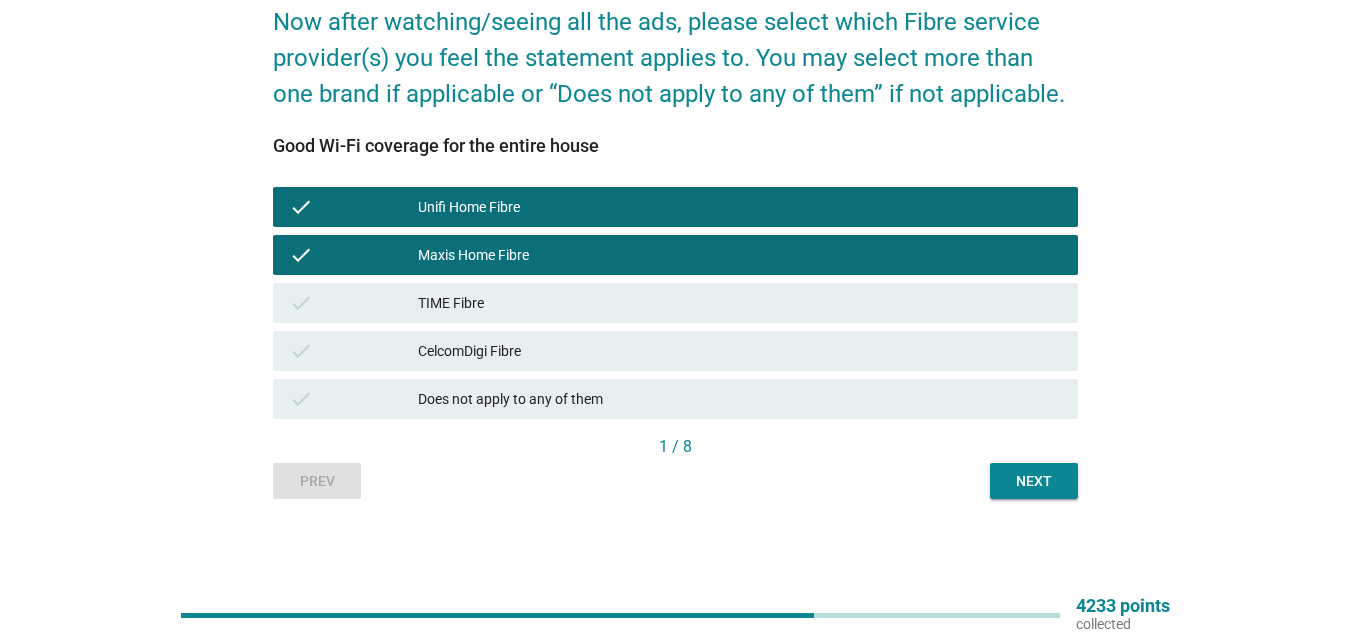 click on "Next" at bounding box center [1034, 481] 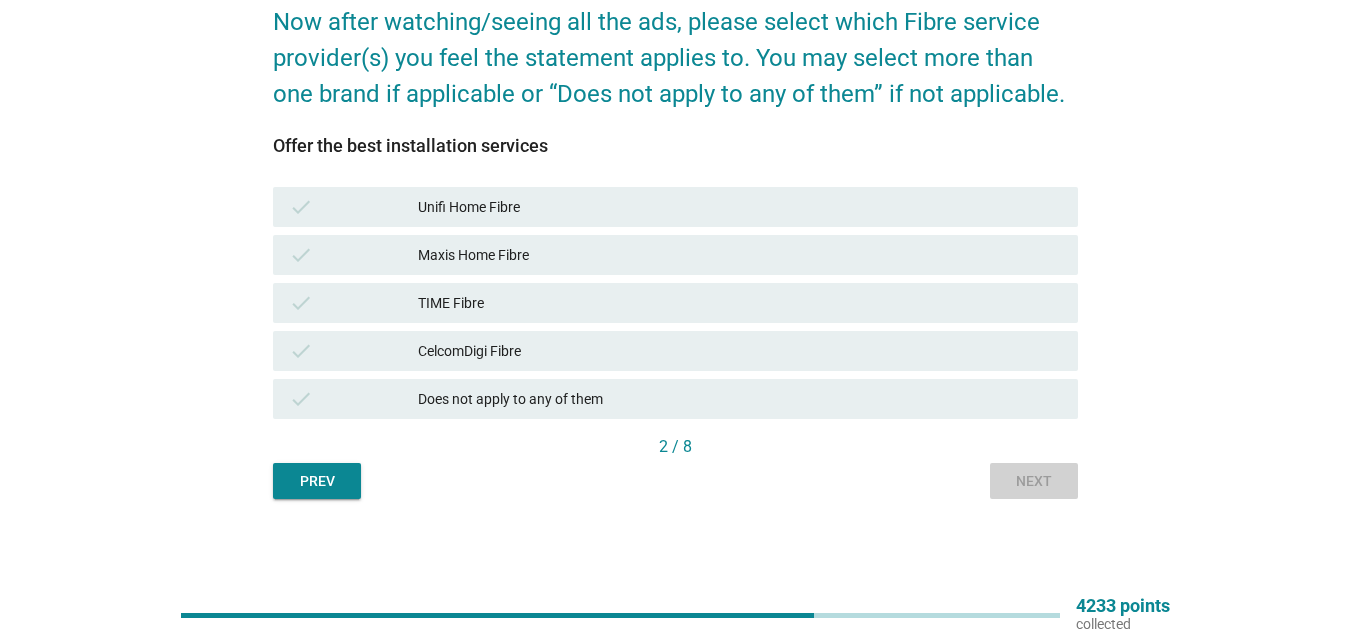 scroll, scrollTop: 0, scrollLeft: 0, axis: both 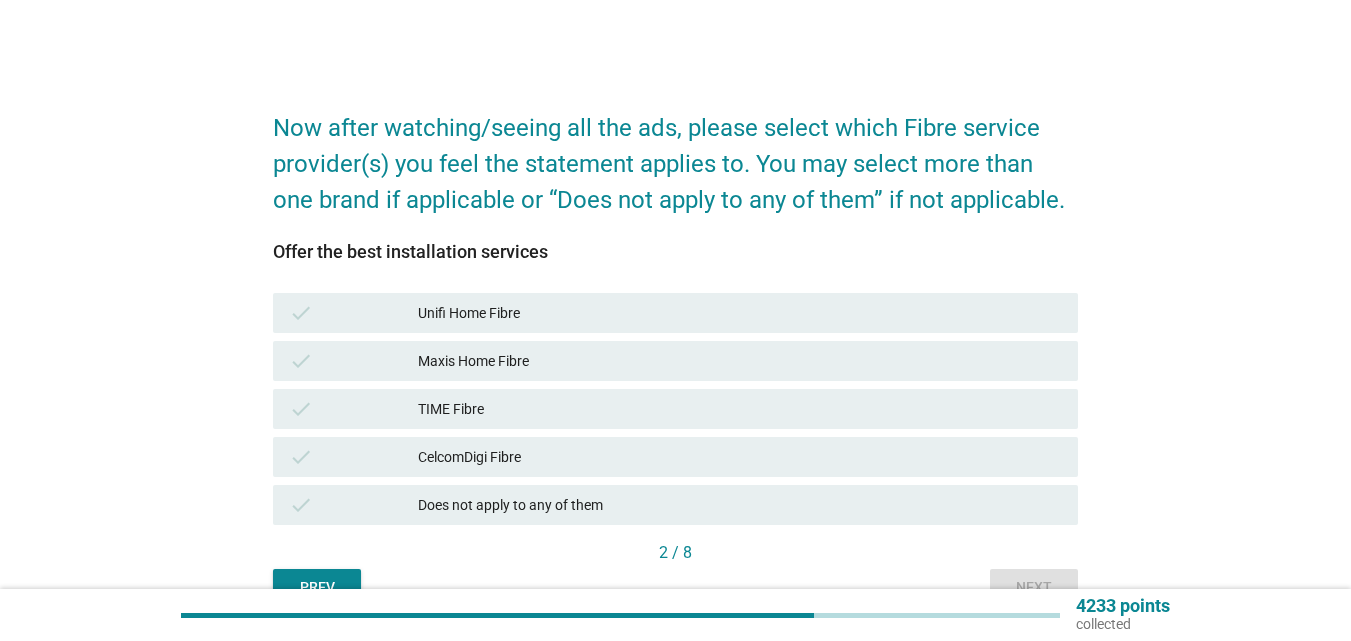 click on "Unifi Home Fibre" at bounding box center (740, 313) 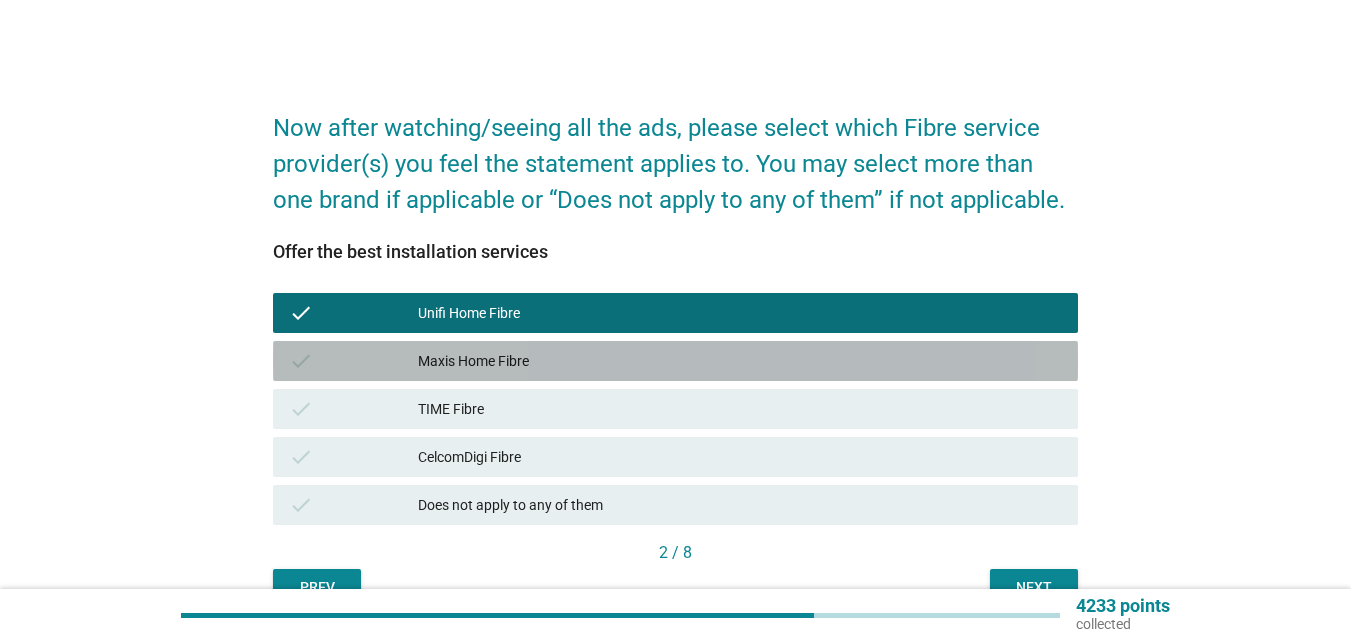 drag, startPoint x: 587, startPoint y: 355, endPoint x: 729, endPoint y: 409, distance: 151.92104 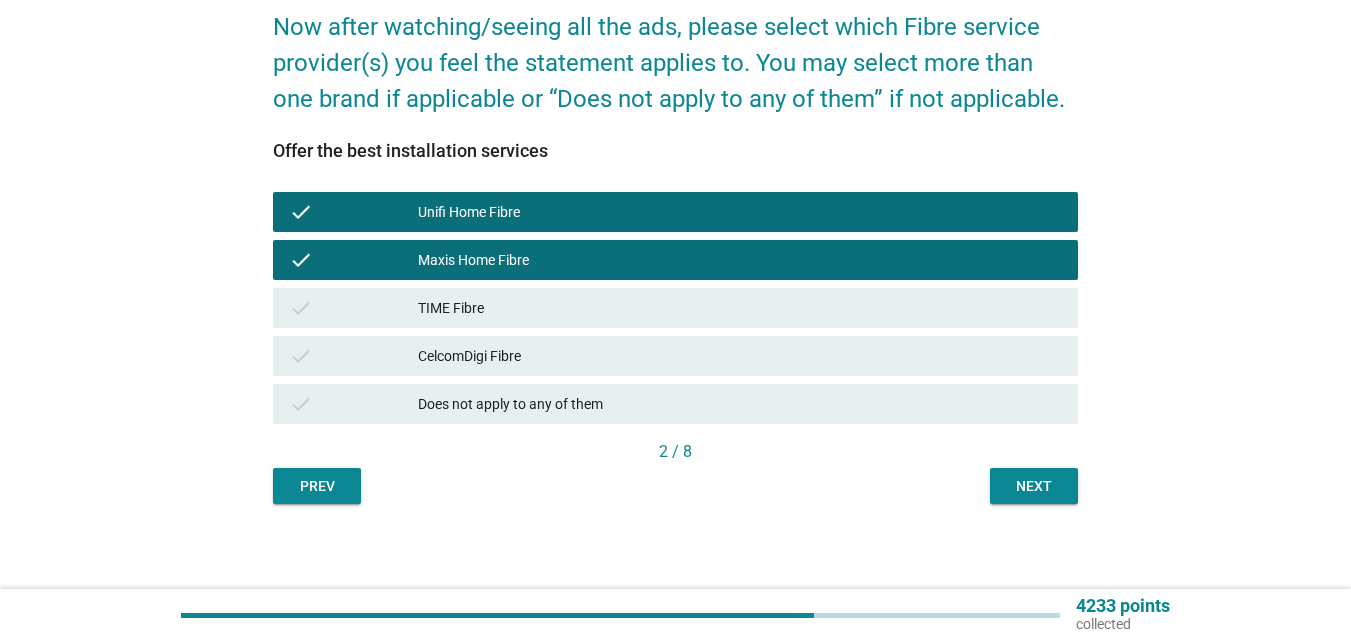 scroll, scrollTop: 106, scrollLeft: 0, axis: vertical 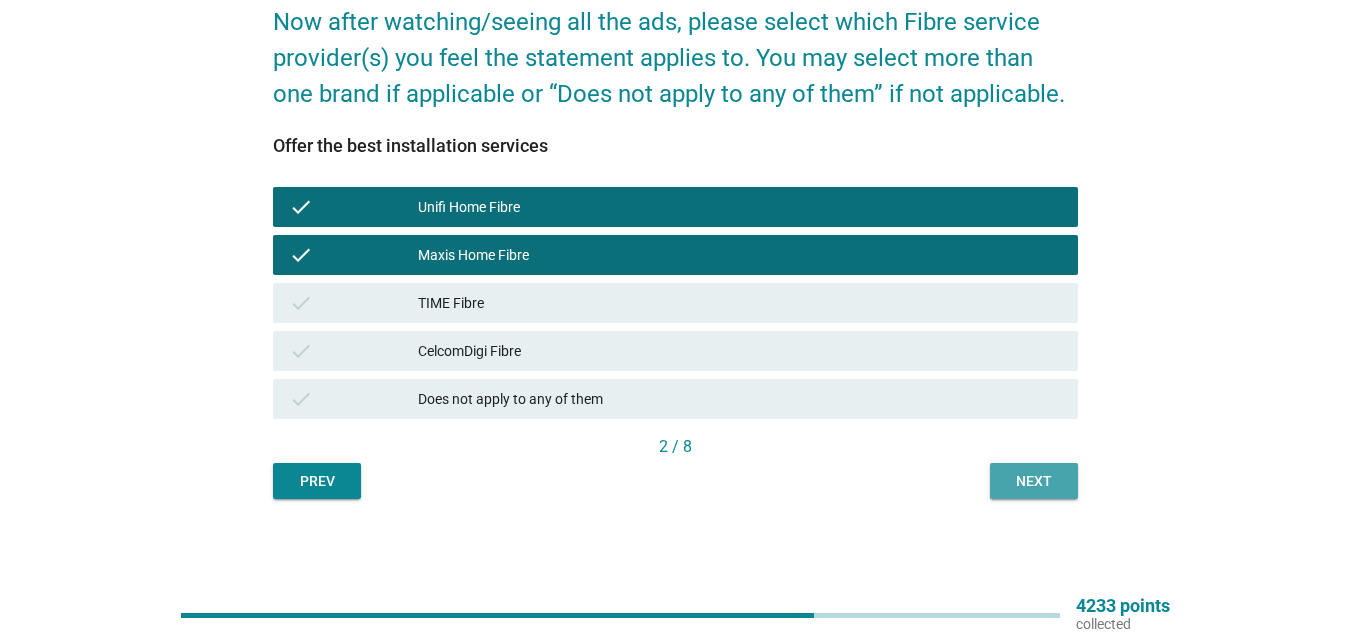 click on "Next" at bounding box center [1034, 481] 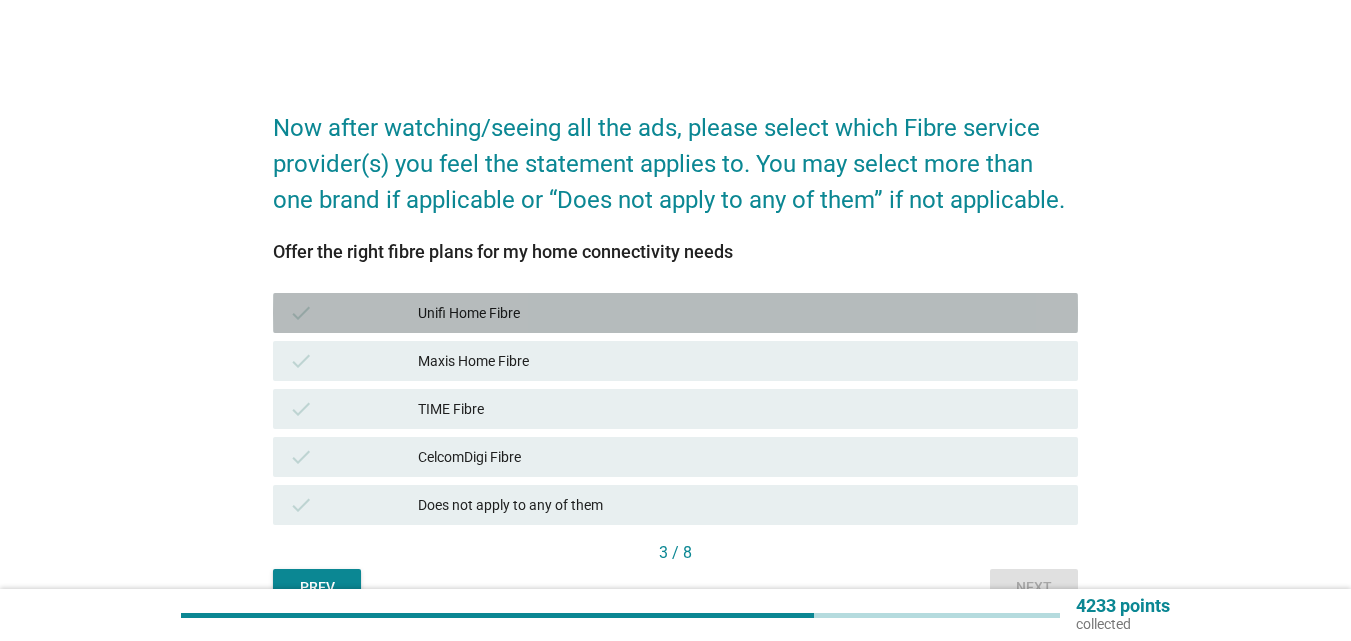 click on "Unifi Home Fibre" at bounding box center (740, 313) 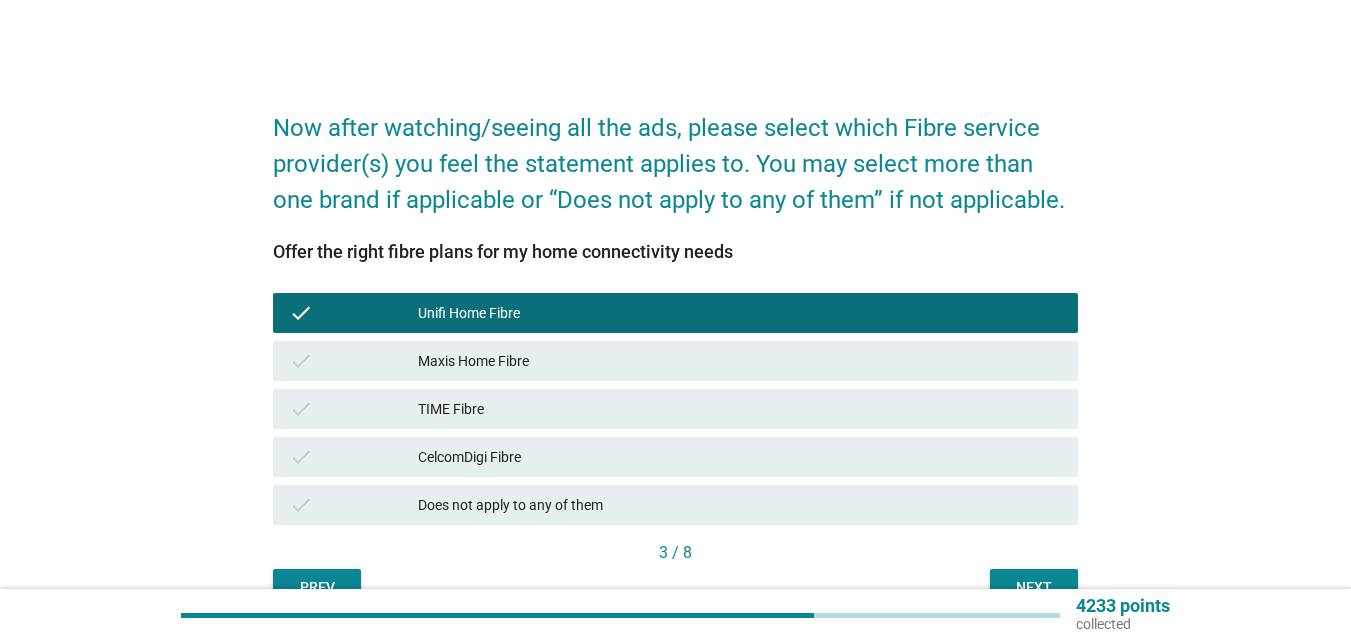 click on "Maxis Home Fibre" at bounding box center [740, 361] 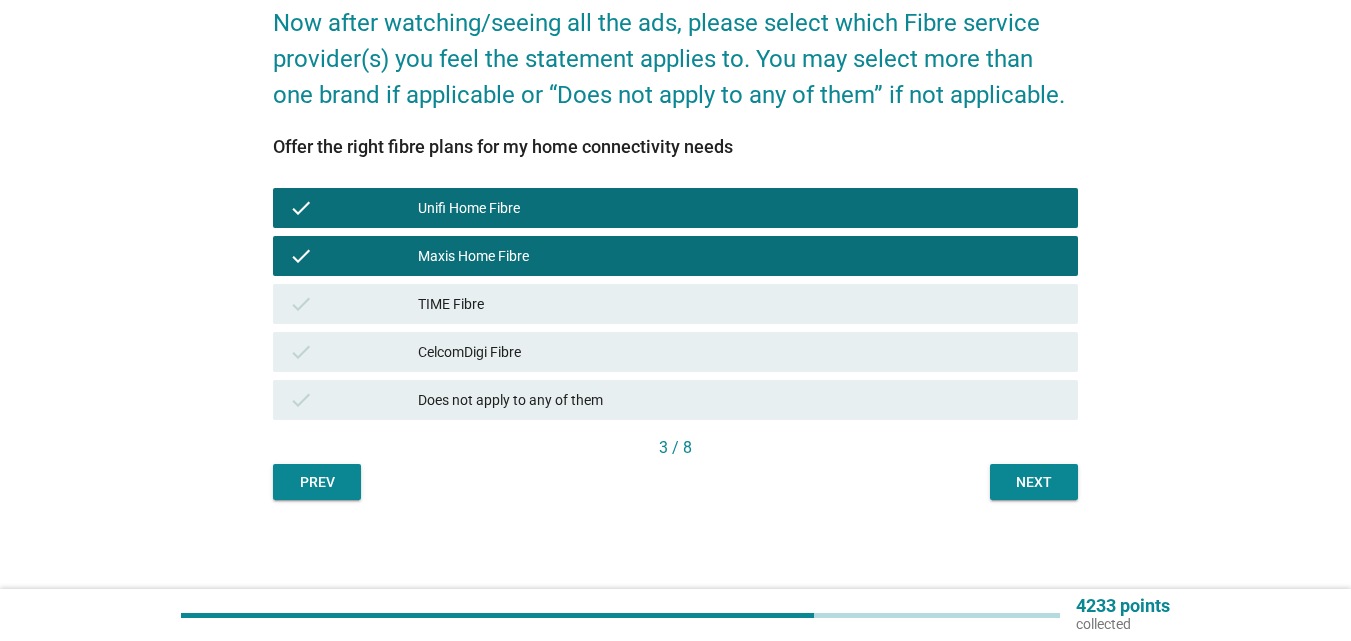 scroll, scrollTop: 106, scrollLeft: 0, axis: vertical 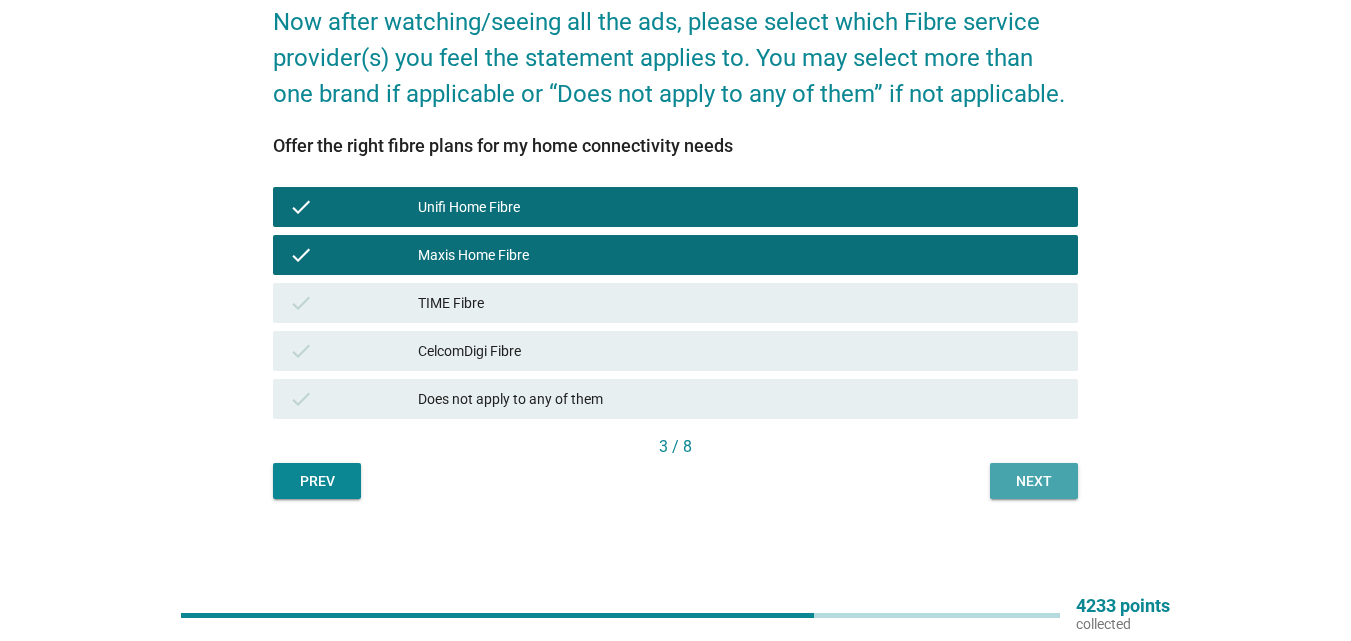click on "Next" at bounding box center (1034, 481) 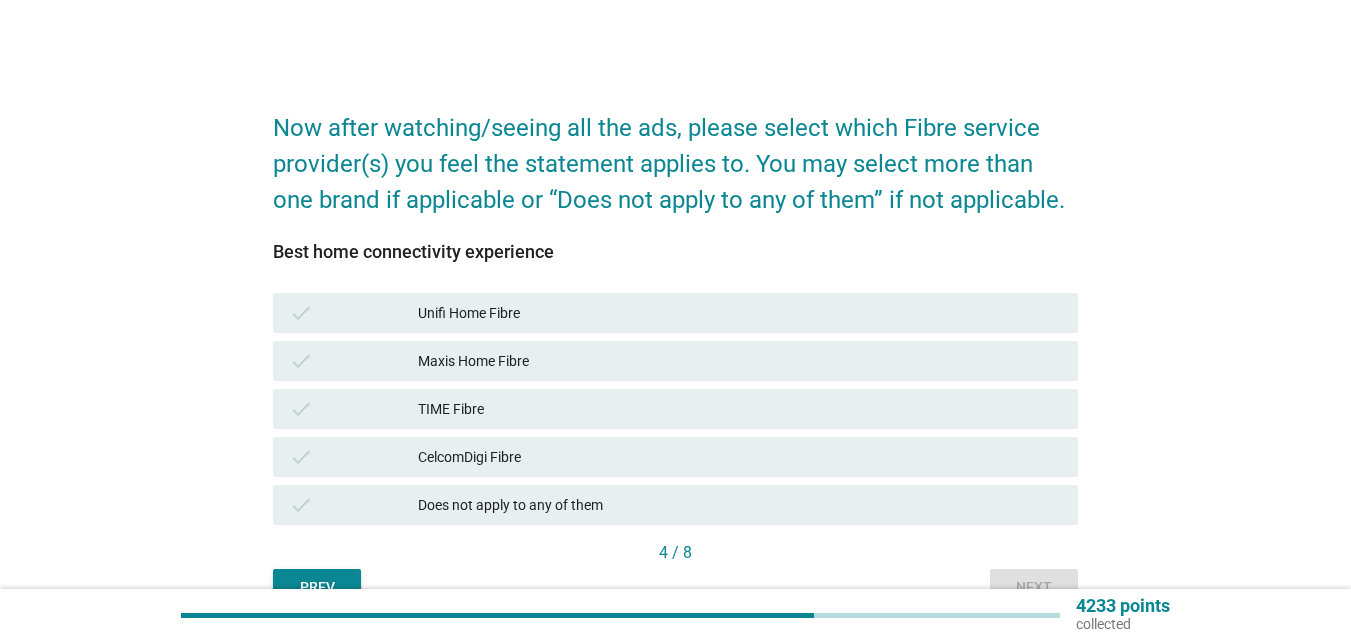 click on "check   CelcomDigi Fibre" at bounding box center (675, 457) 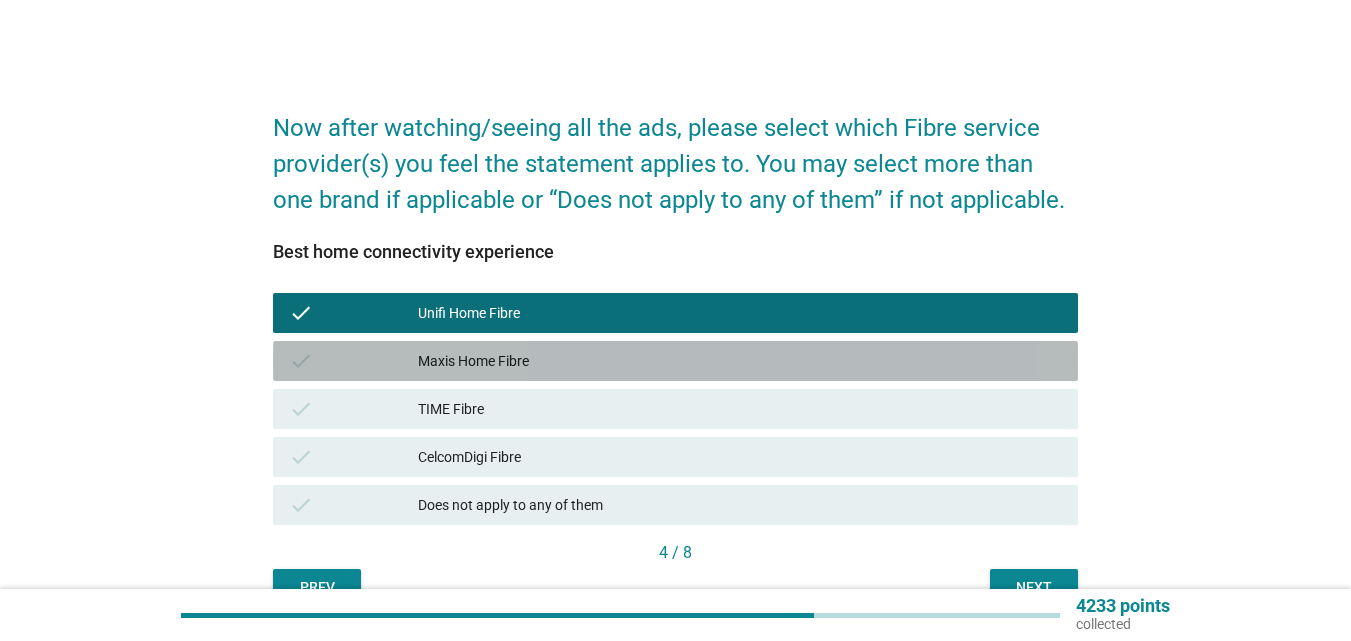click on "Maxis Home Fibre" at bounding box center (740, 361) 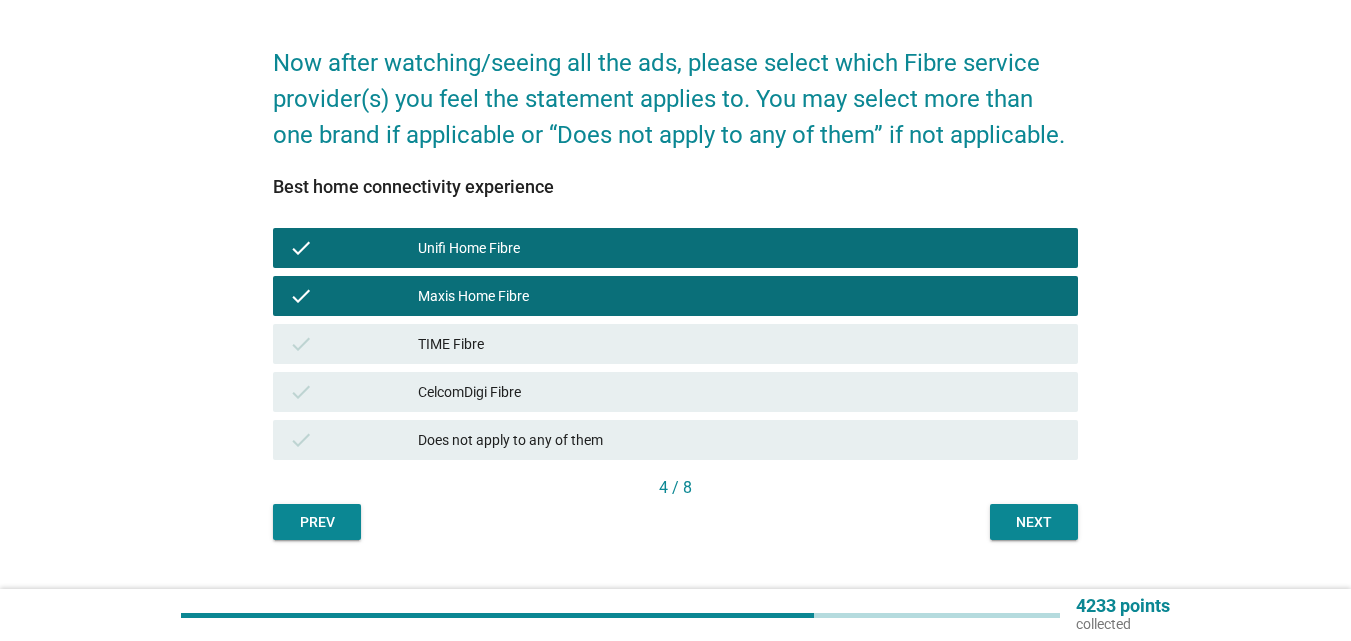 scroll, scrollTop: 100, scrollLeft: 0, axis: vertical 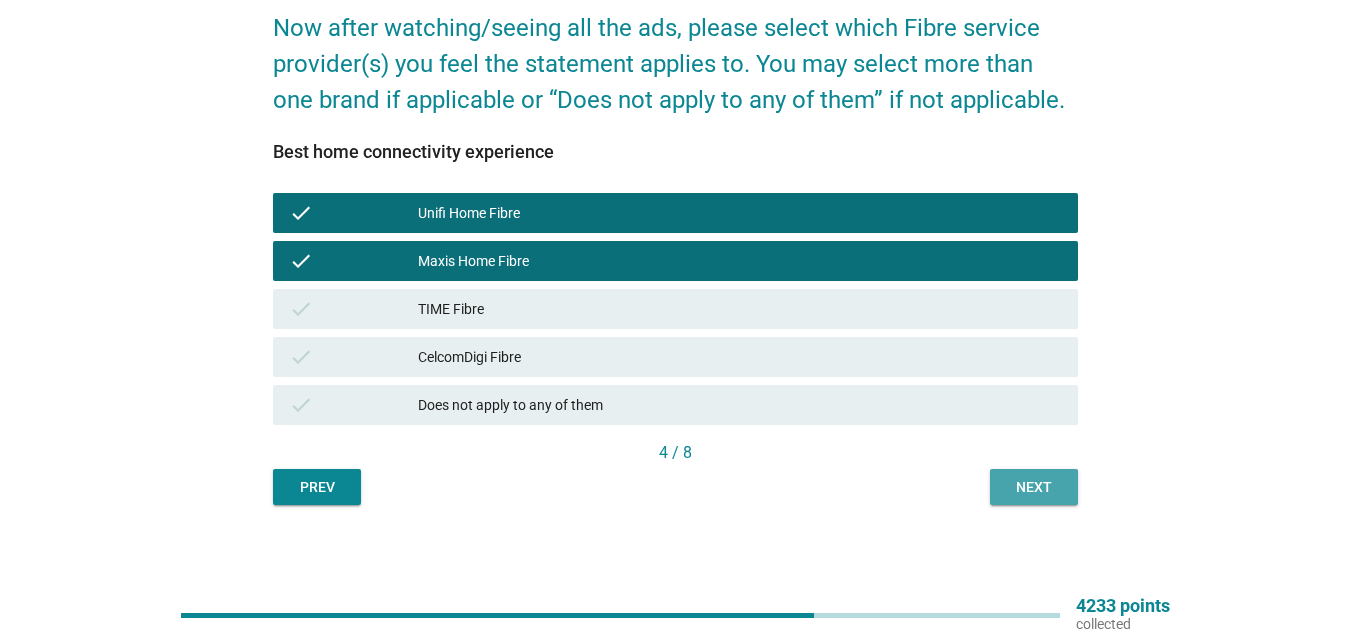 click on "Next" at bounding box center (1034, 487) 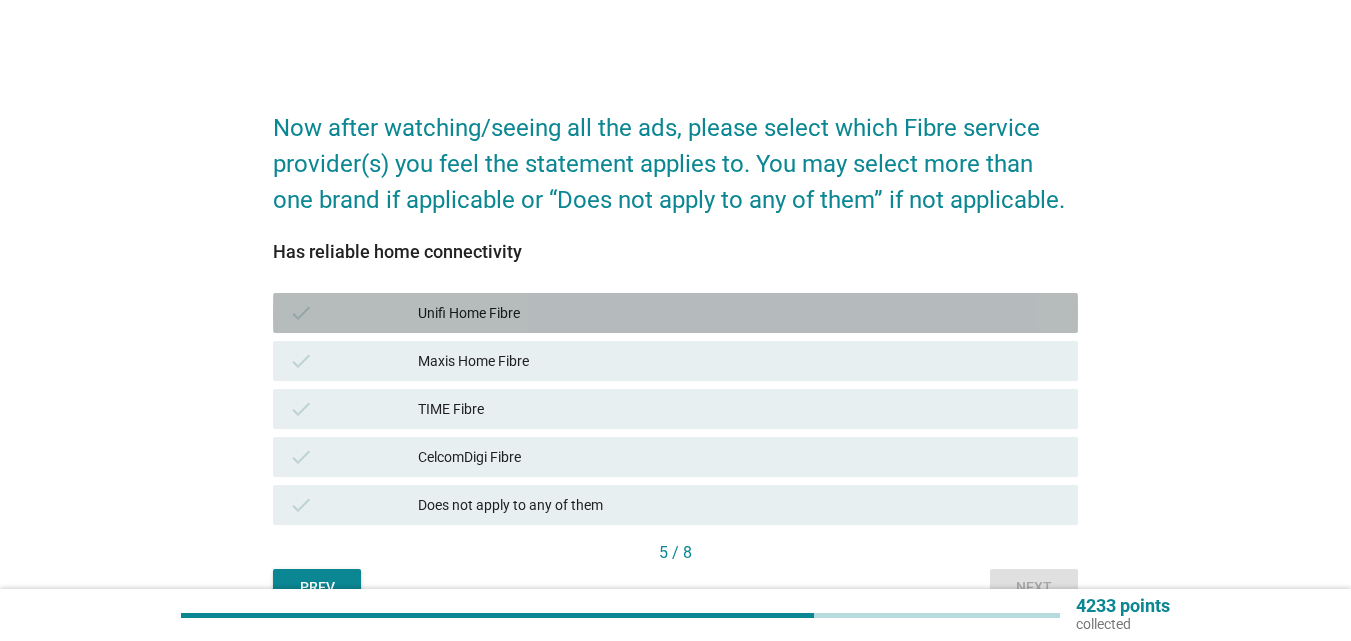 click on "Unifi Home Fibre" at bounding box center (740, 313) 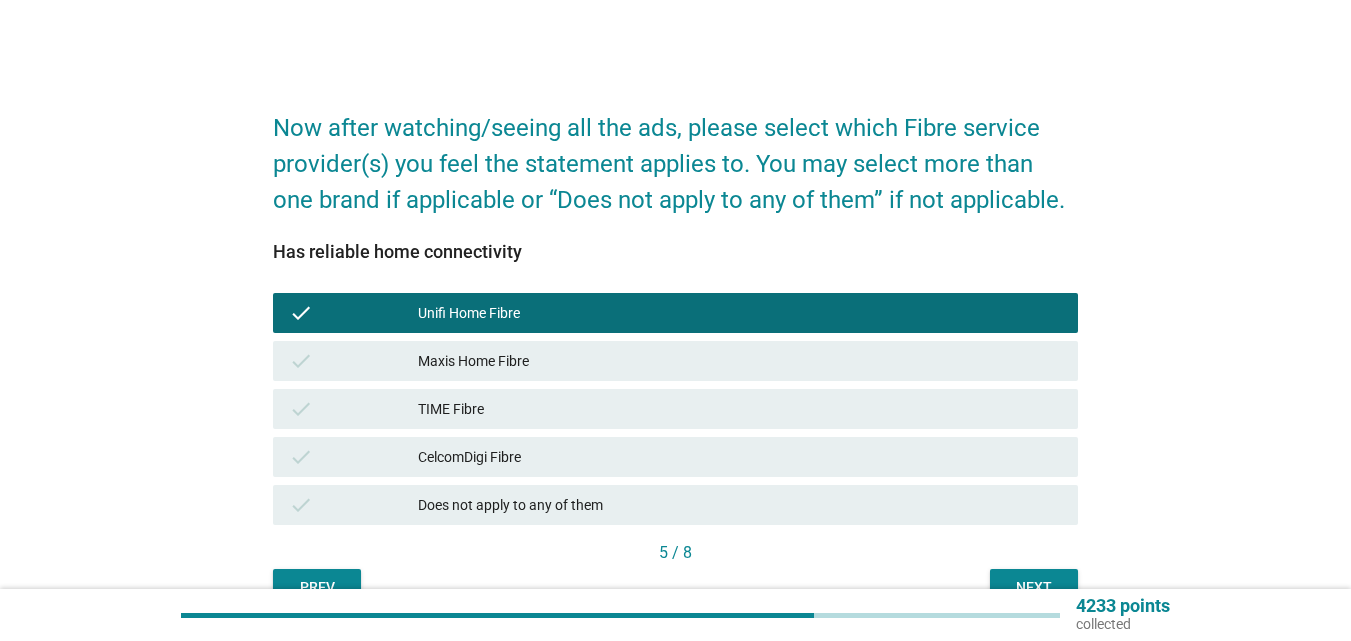click on "check   Maxis Home Fibre" at bounding box center (675, 361) 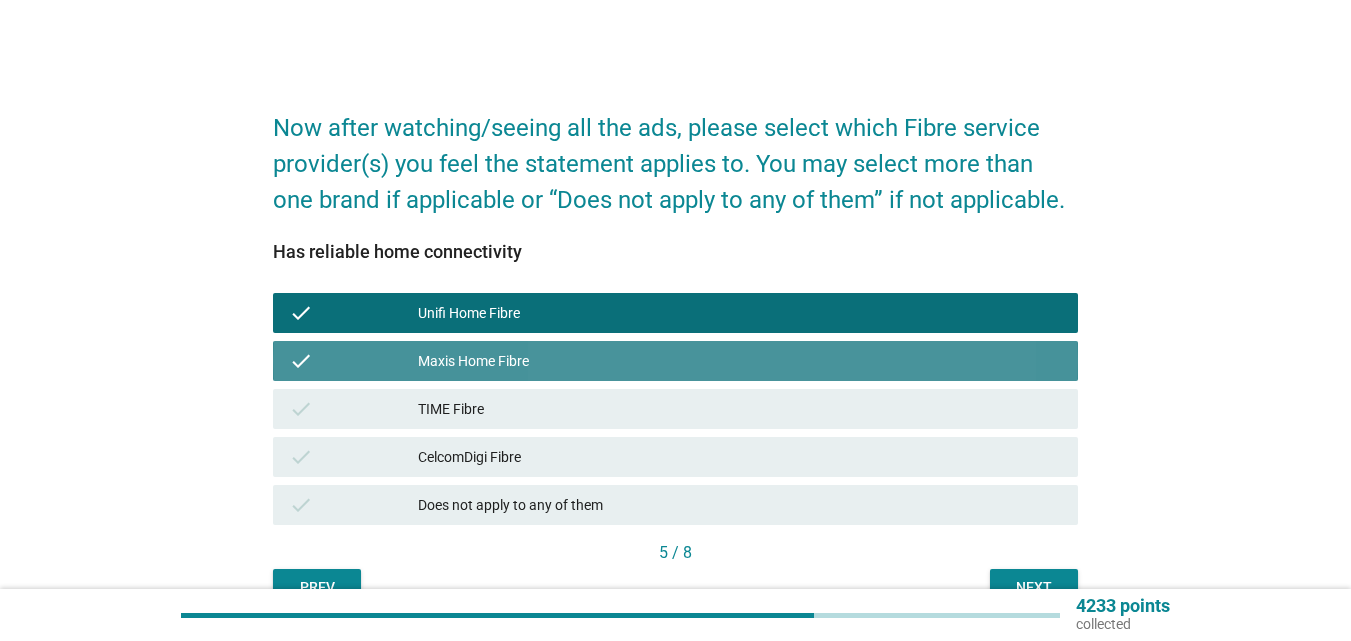 click on "Maxis Home Fibre" at bounding box center (740, 361) 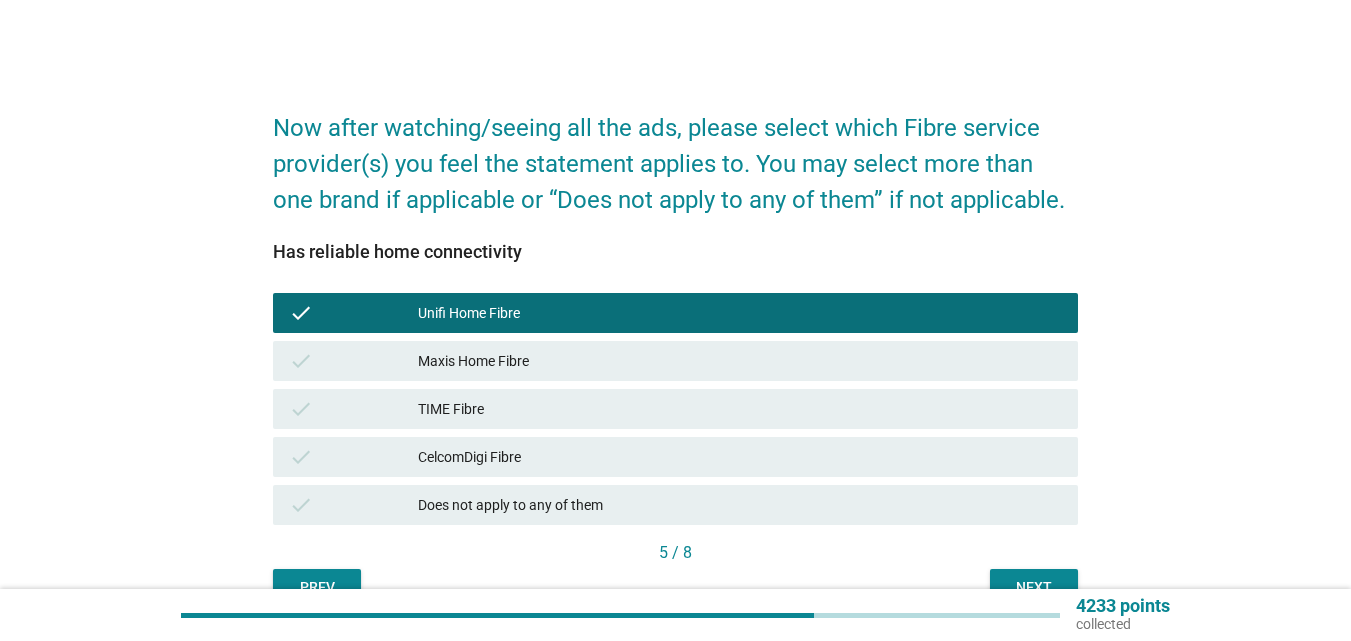 click on "Maxis Home Fibre" at bounding box center (740, 361) 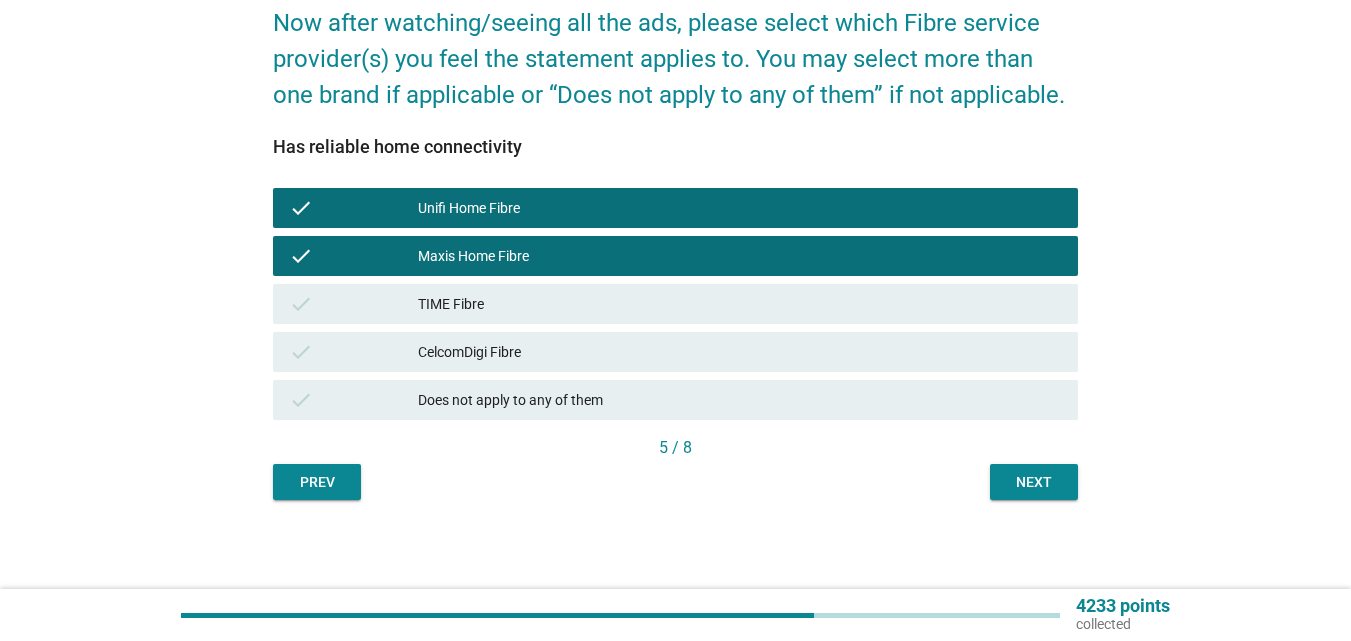 scroll, scrollTop: 106, scrollLeft: 0, axis: vertical 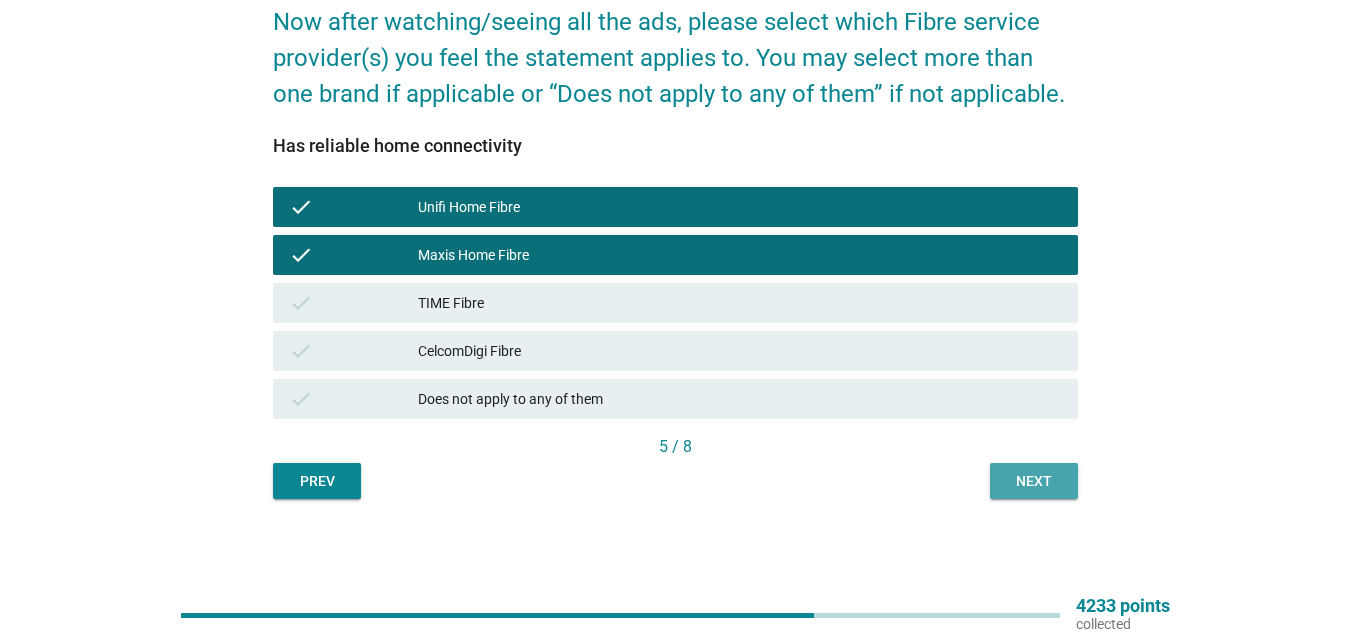 click on "Next" at bounding box center [1034, 481] 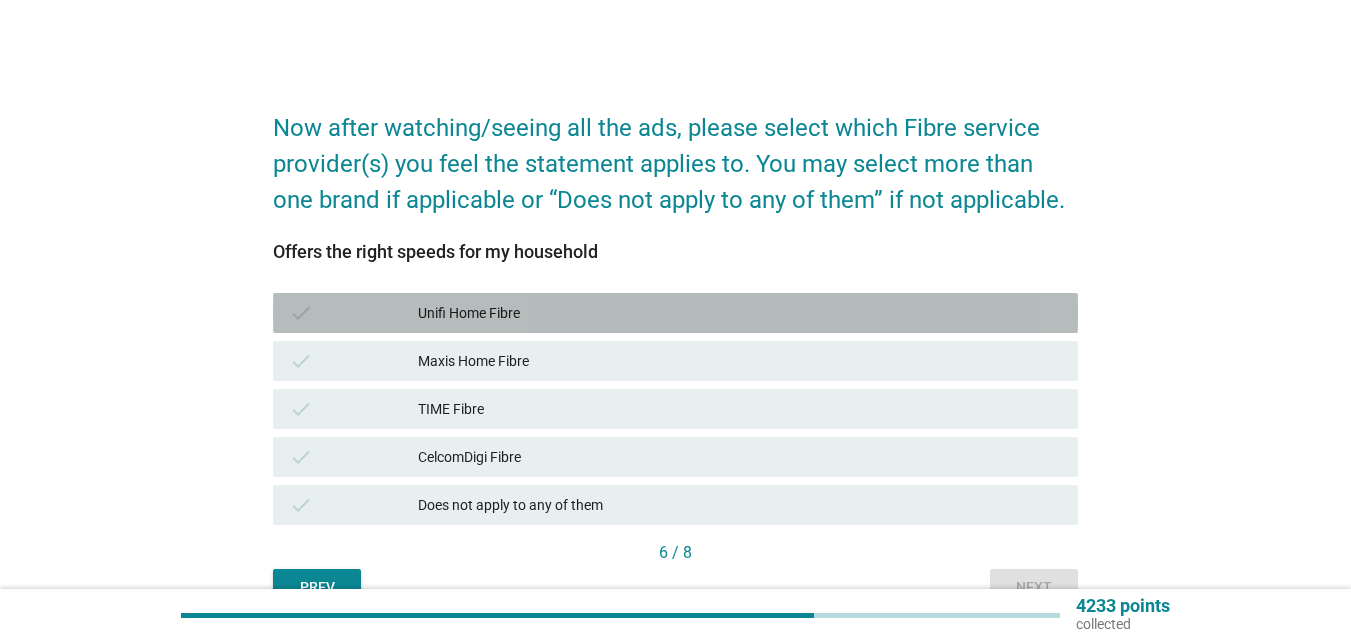 click on "Unifi Home Fibre" at bounding box center [740, 313] 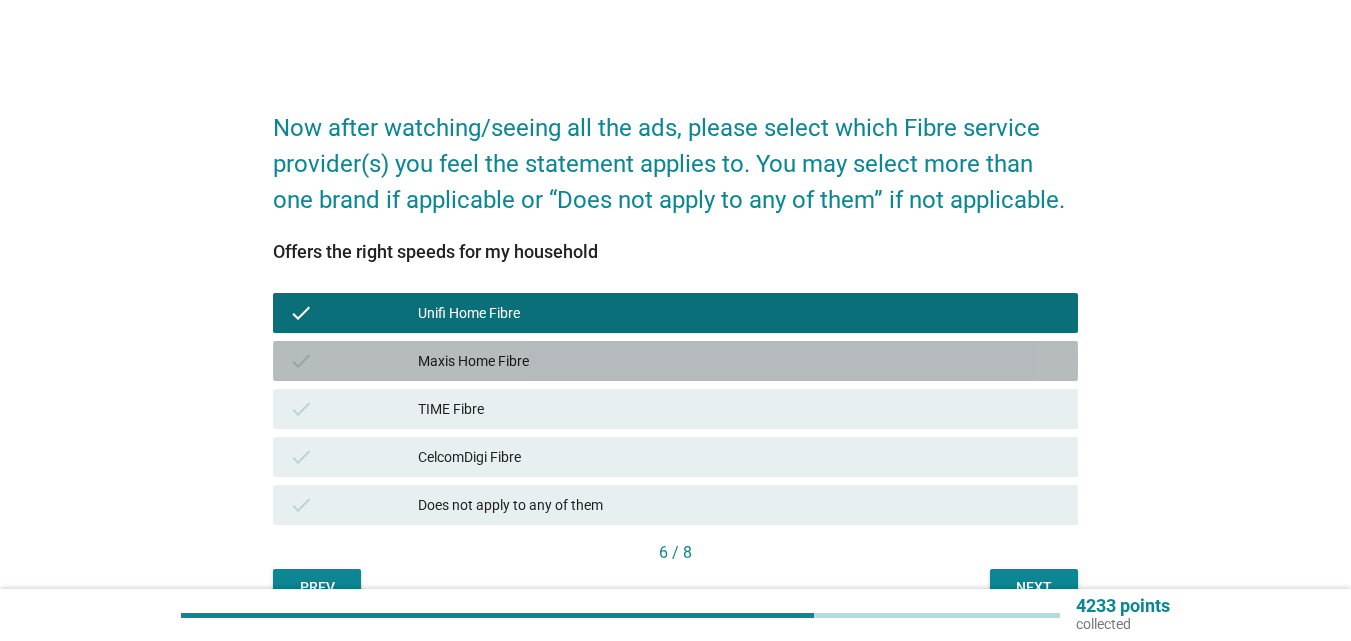 click on "Maxis Home Fibre" at bounding box center (740, 361) 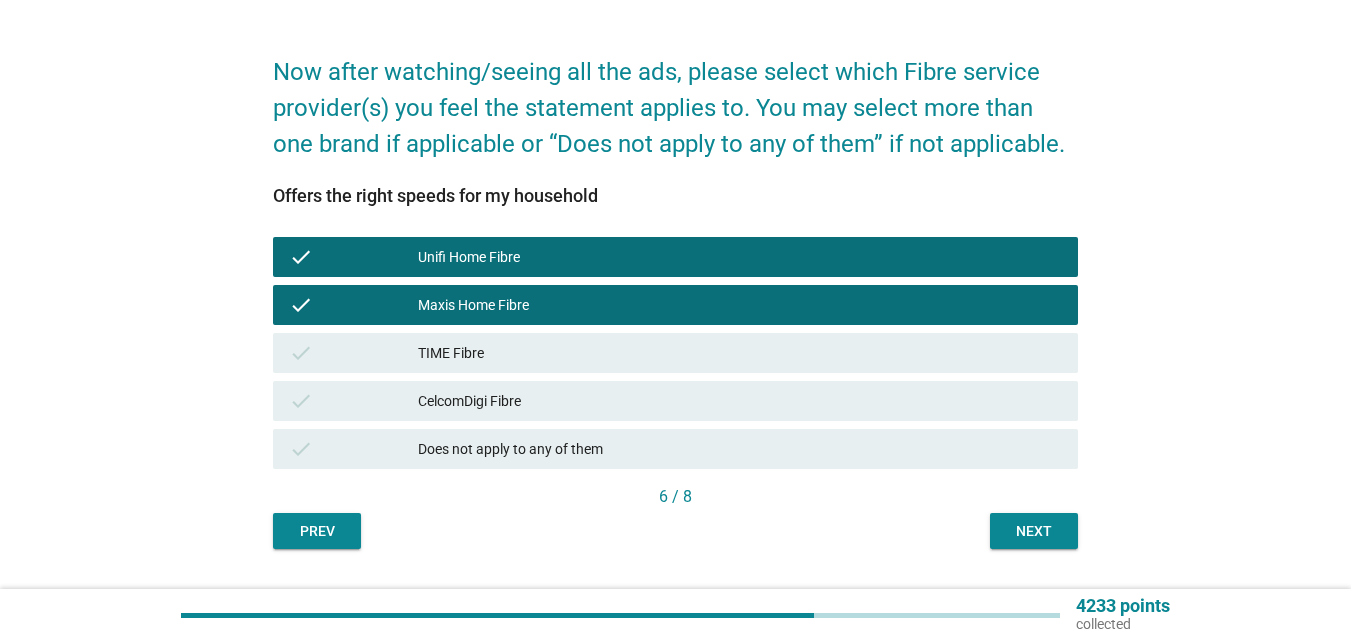 scroll, scrollTop: 106, scrollLeft: 0, axis: vertical 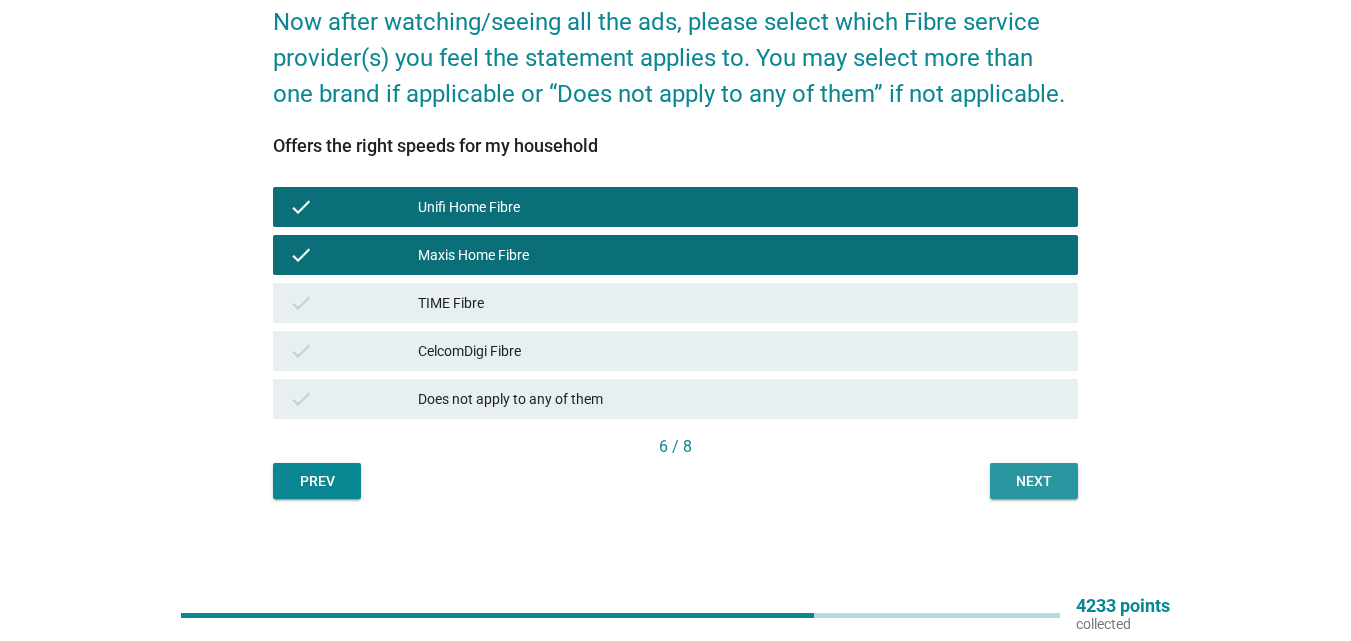click on "Next" at bounding box center [1034, 481] 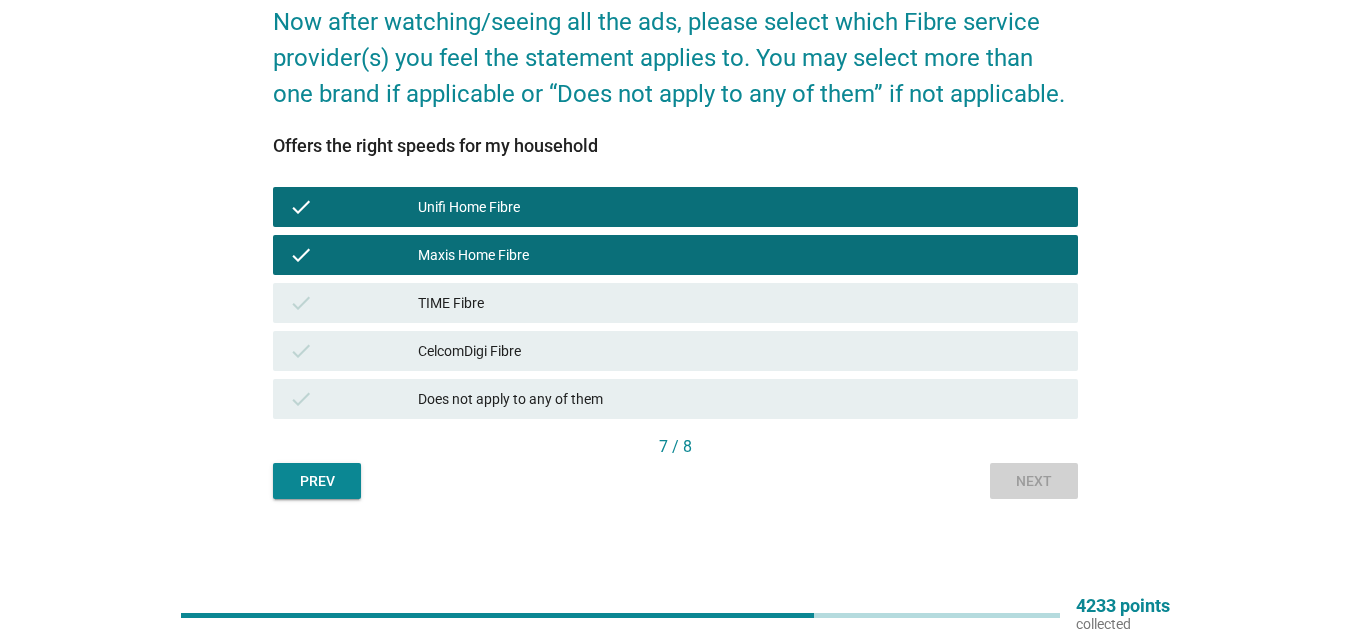 scroll, scrollTop: 0, scrollLeft: 0, axis: both 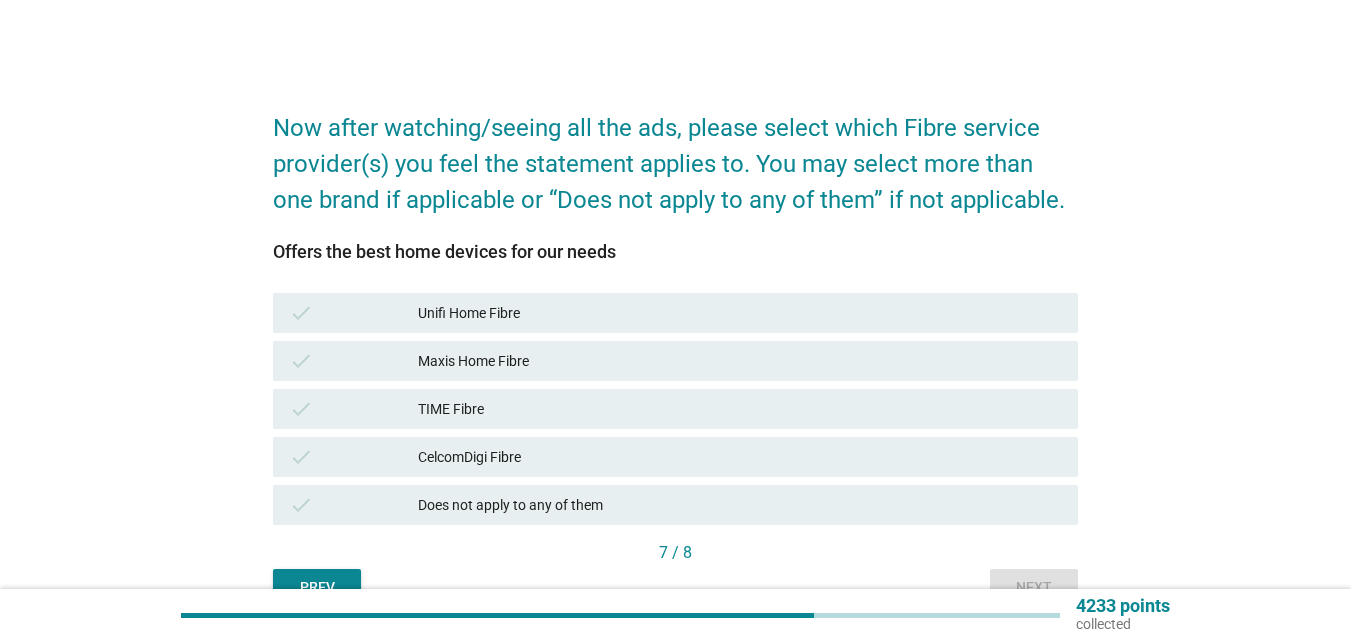 click on "Unifi Home Fibre" at bounding box center [740, 313] 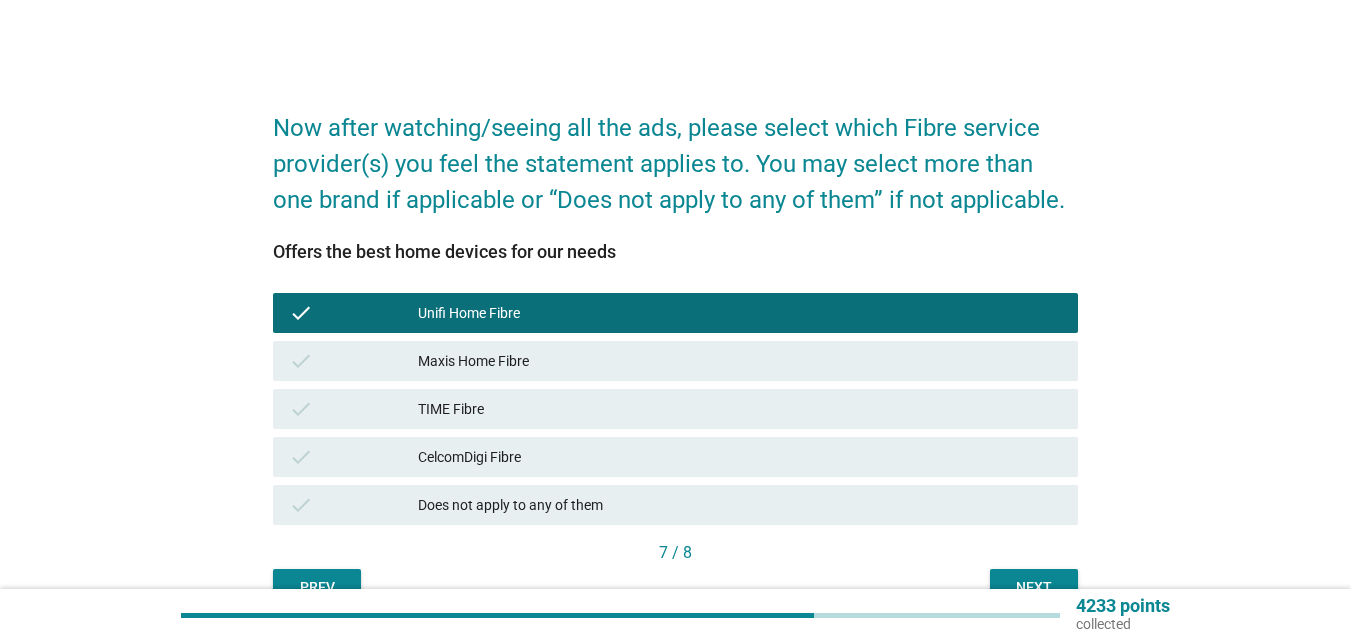 click on "Maxis Home Fibre" at bounding box center (740, 361) 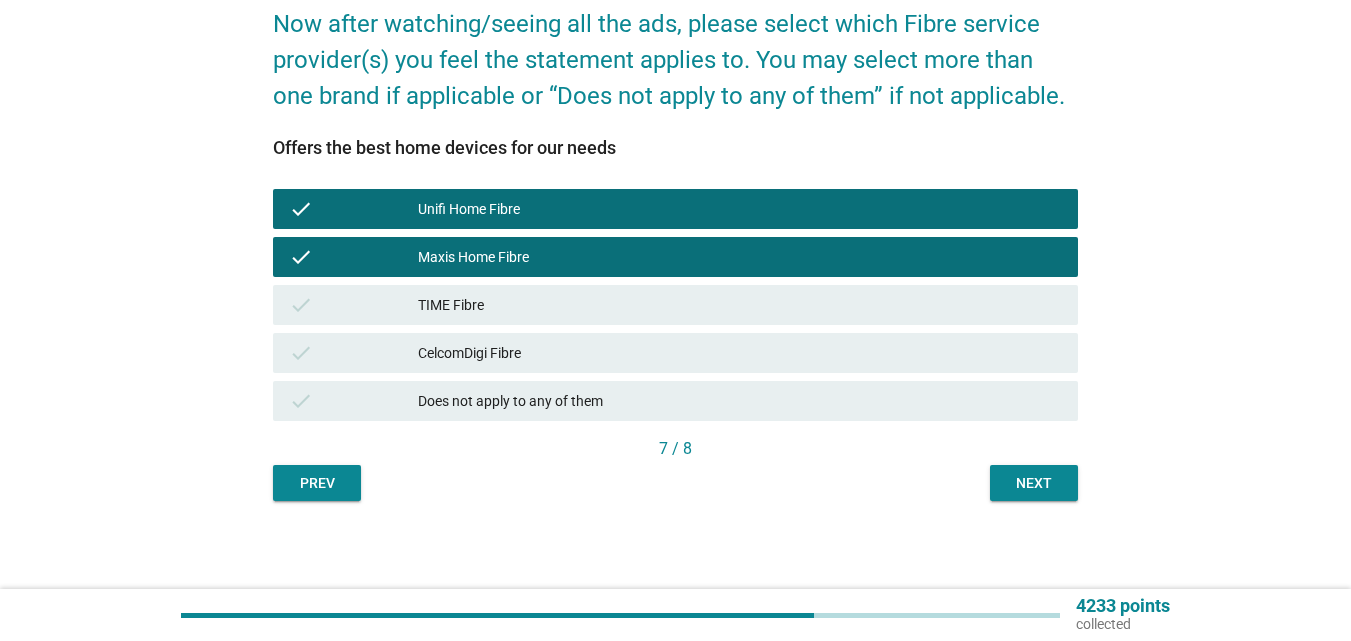 scroll, scrollTop: 106, scrollLeft: 0, axis: vertical 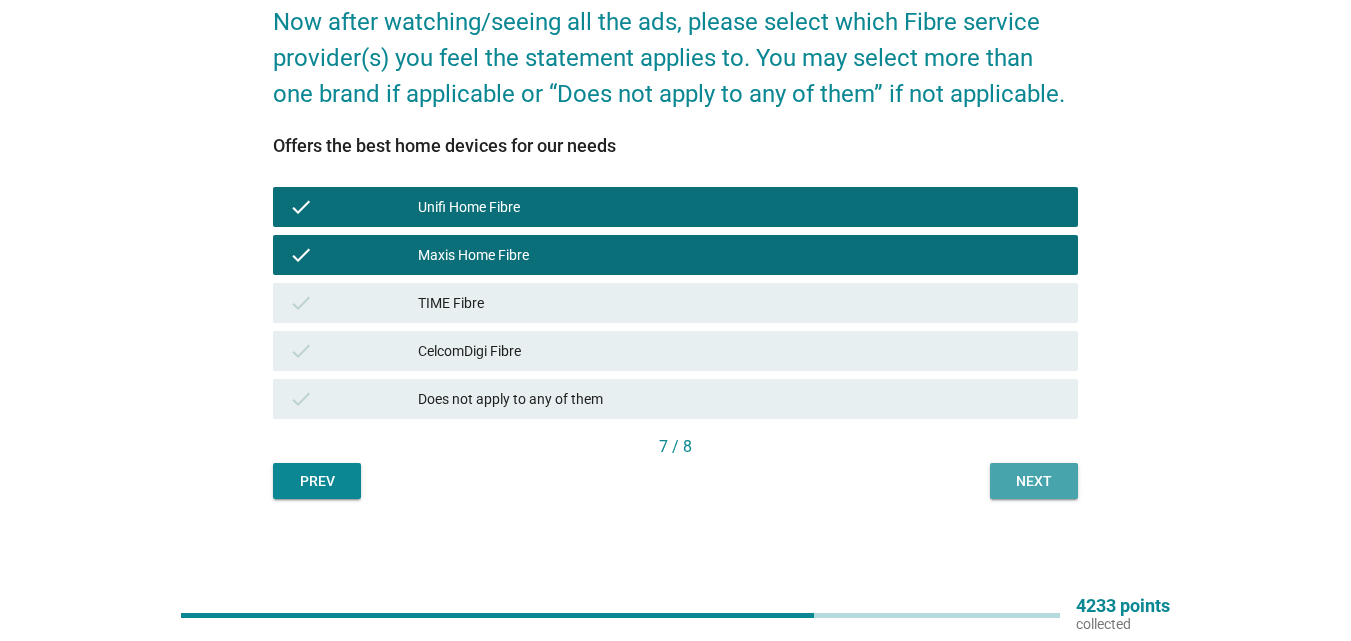 click on "Next" at bounding box center (1034, 481) 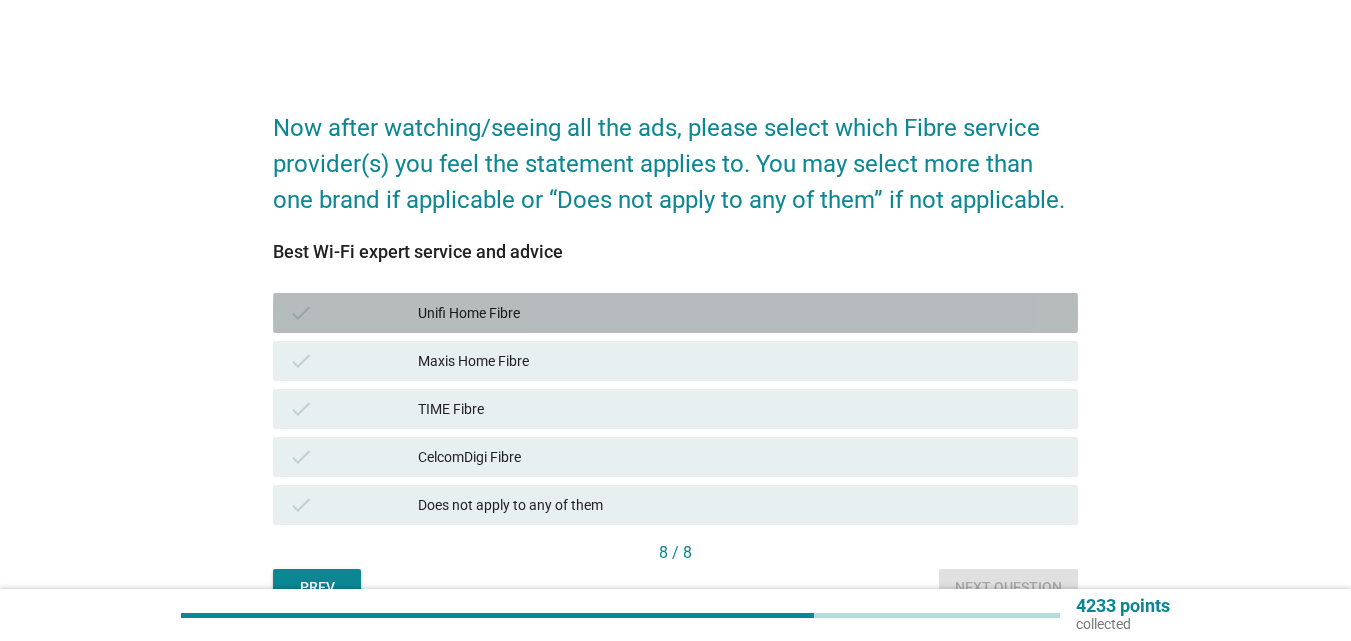 click on "check   Unifi Home Fibre" at bounding box center [675, 313] 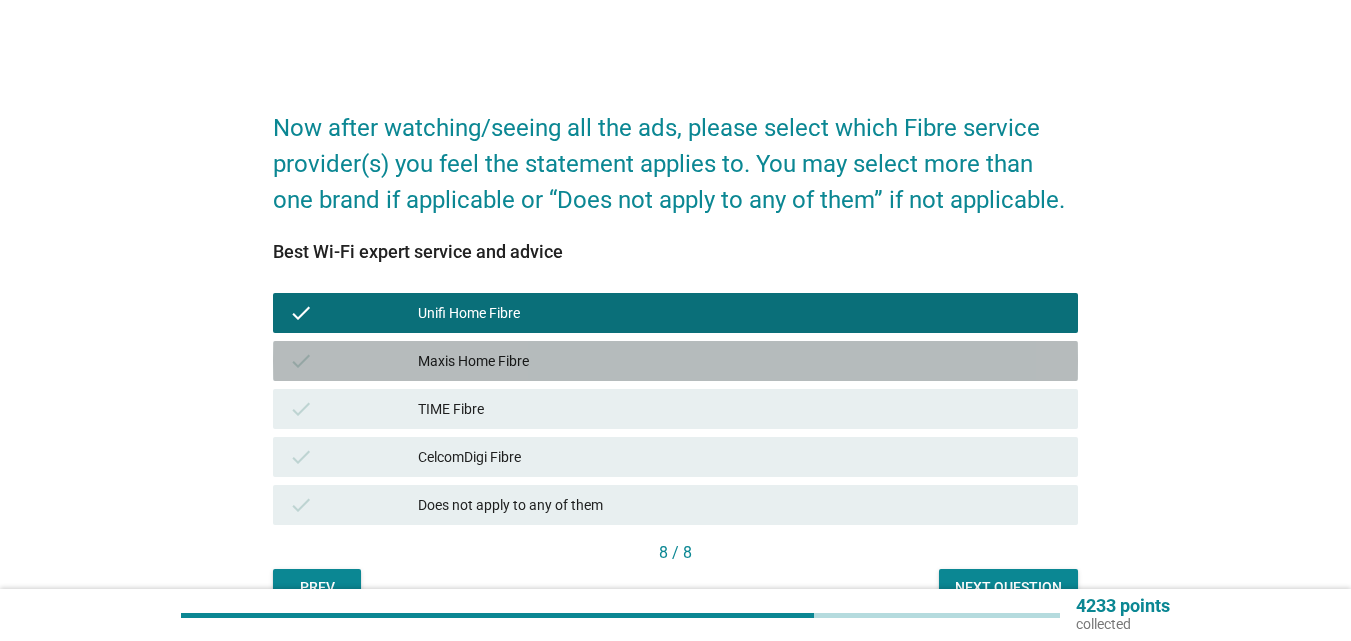 click on "Maxis Home Fibre" at bounding box center (740, 361) 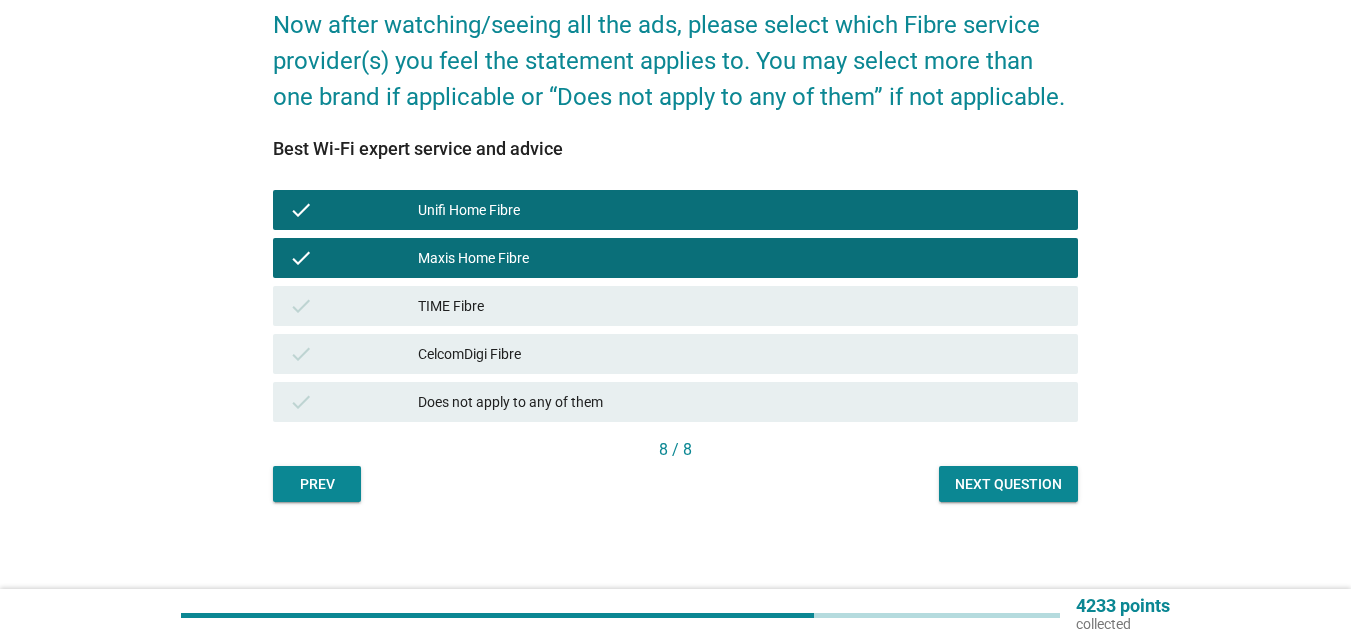 scroll, scrollTop: 106, scrollLeft: 0, axis: vertical 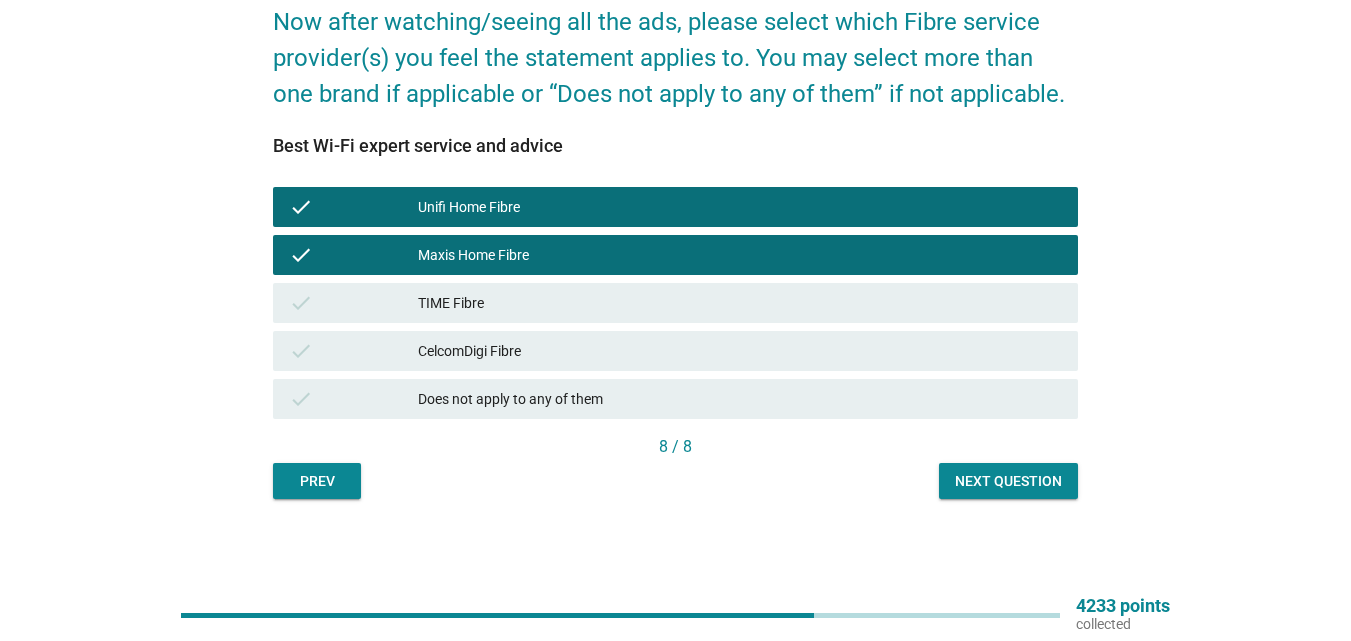 click on "Next question" at bounding box center (1008, 481) 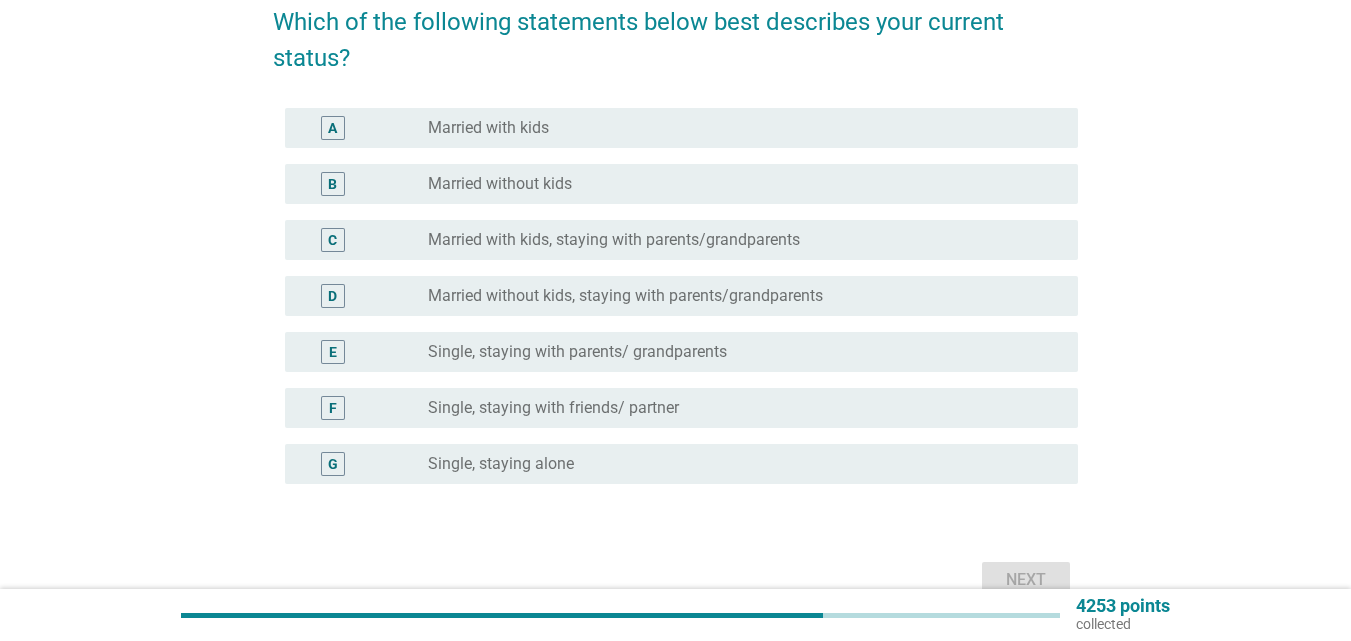 scroll, scrollTop: 0, scrollLeft: 0, axis: both 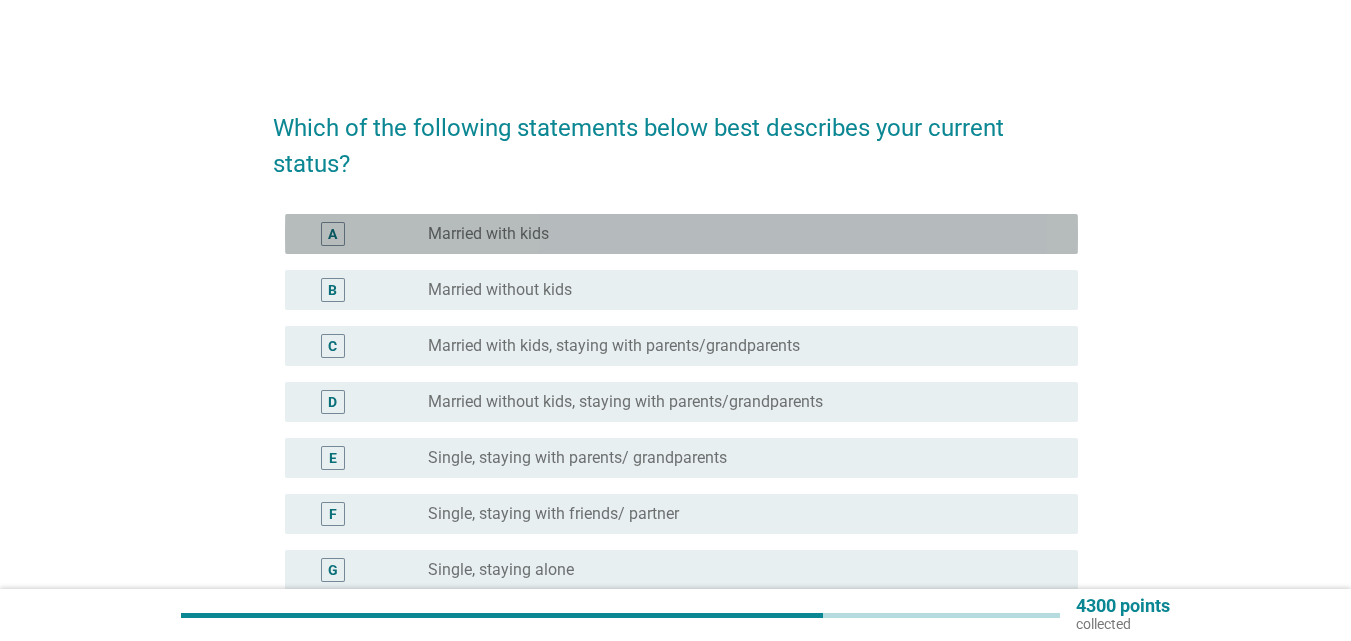 click on "radio_button_unchecked Married with kids" at bounding box center [737, 234] 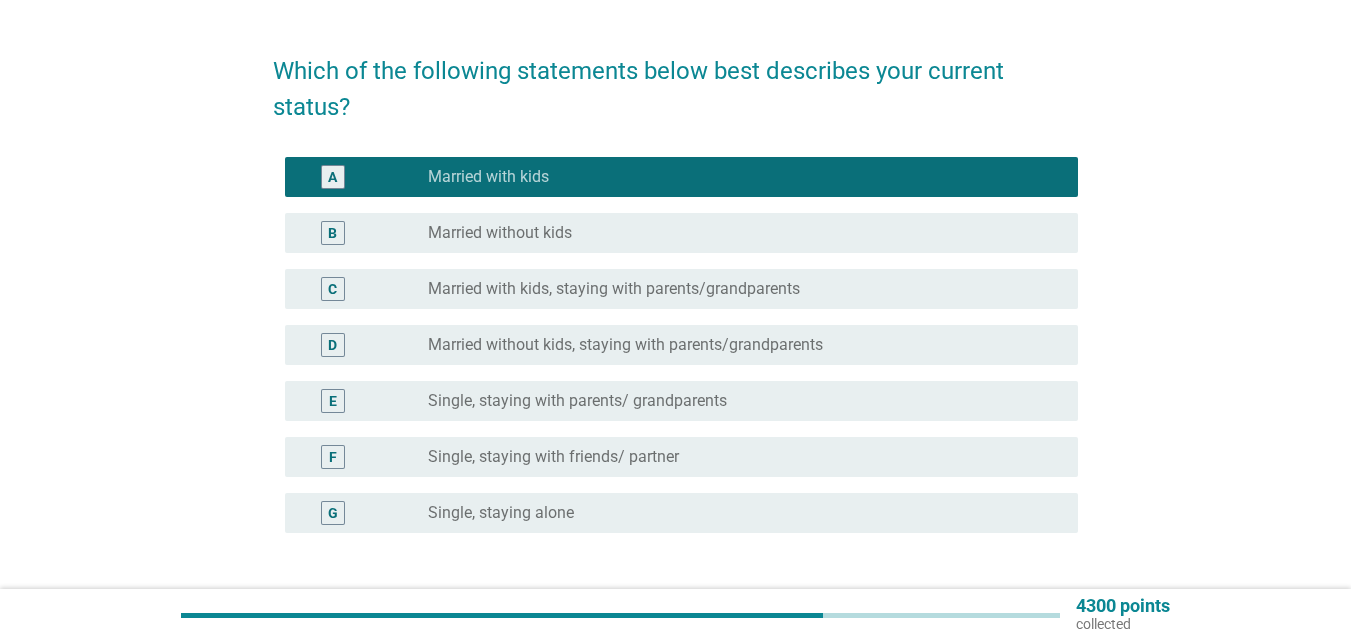 scroll, scrollTop: 200, scrollLeft: 0, axis: vertical 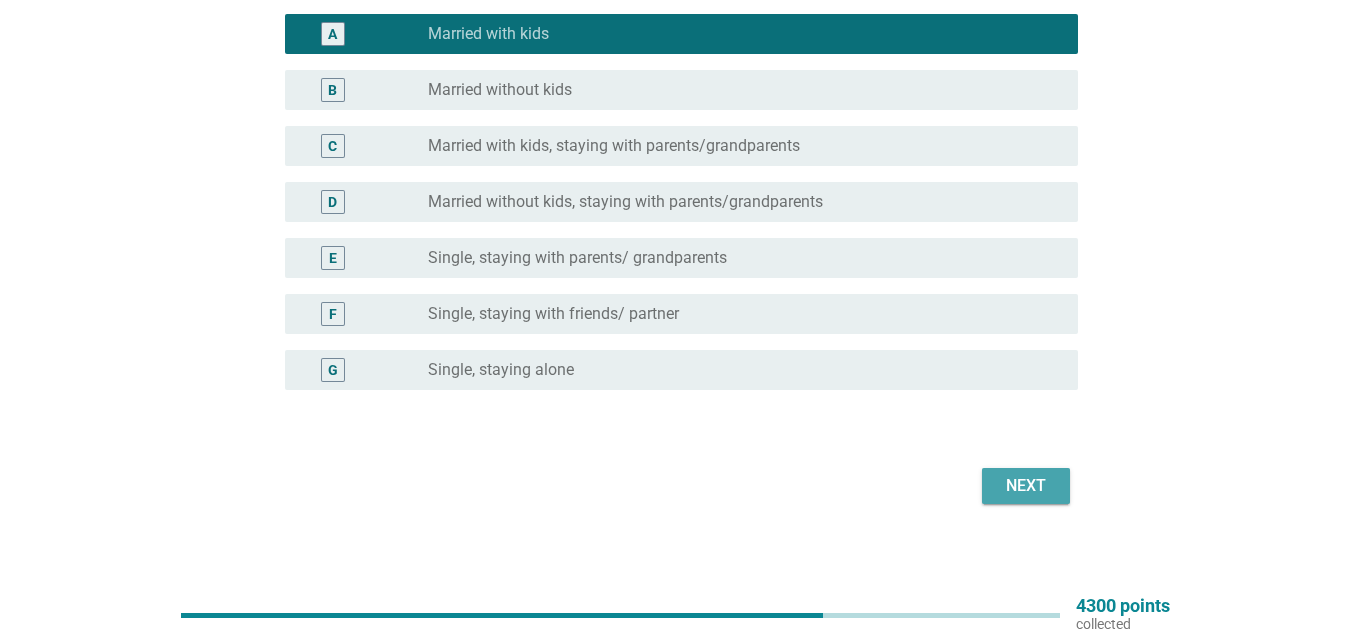 click on "Next" at bounding box center (1026, 486) 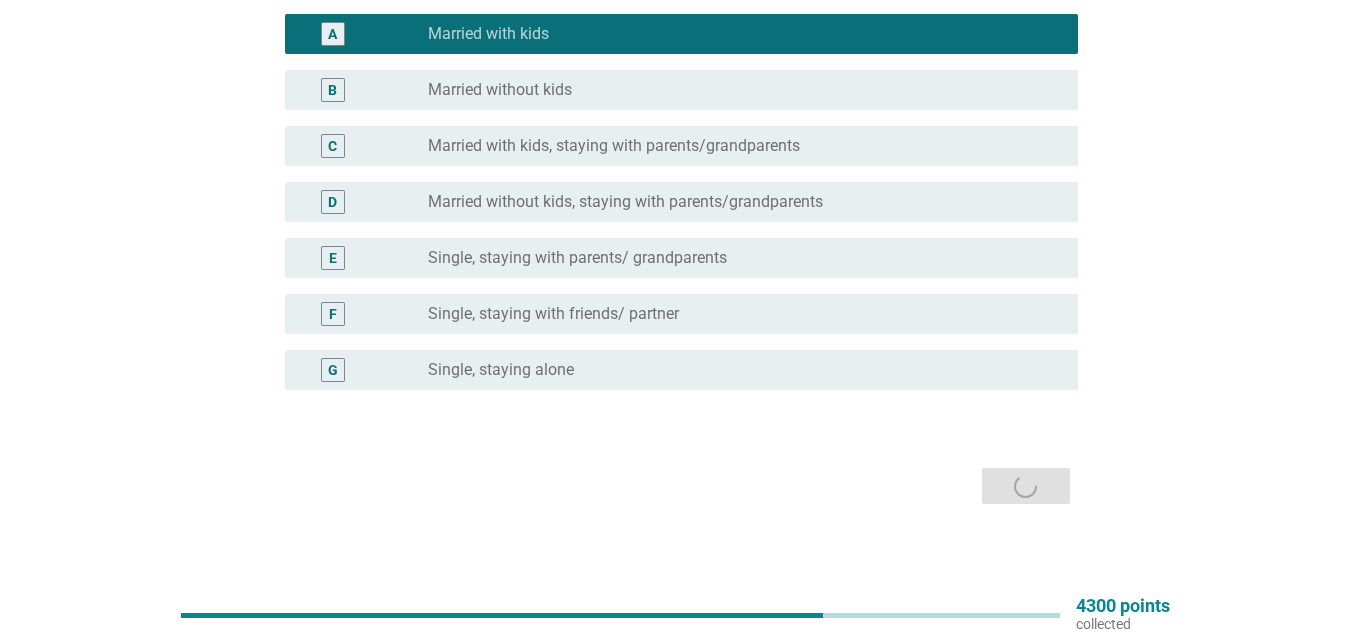 scroll, scrollTop: 0, scrollLeft: 0, axis: both 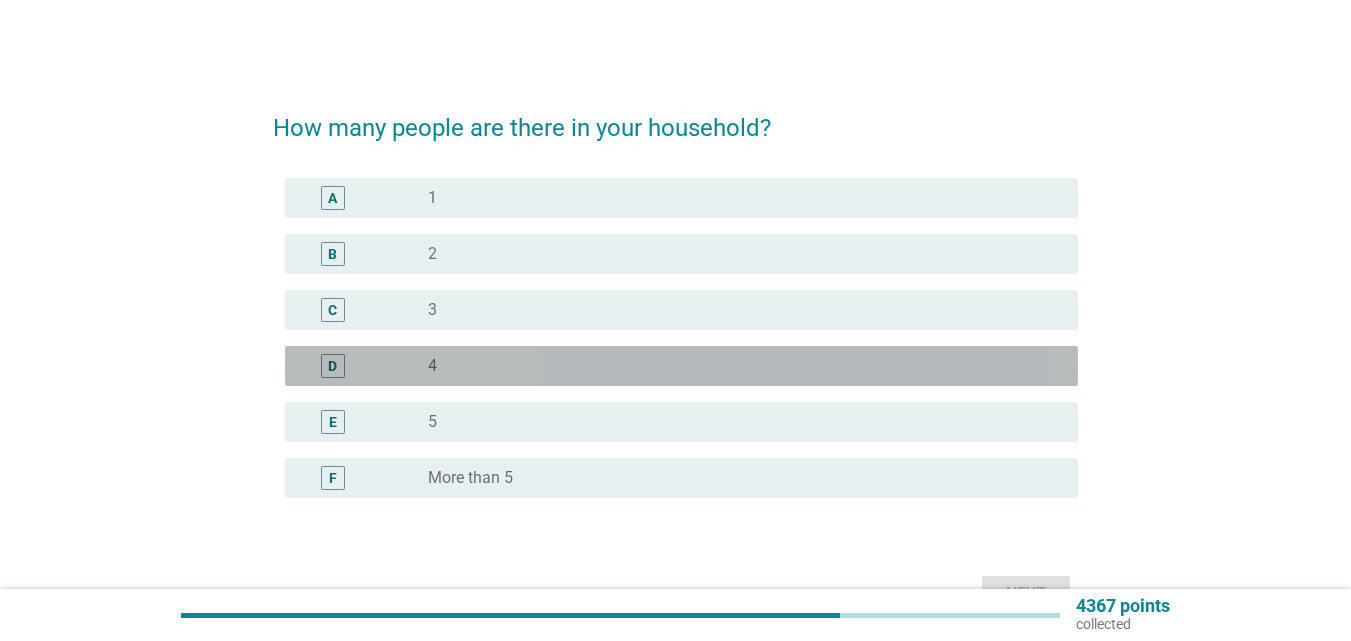 click on "D" at bounding box center [364, 366] 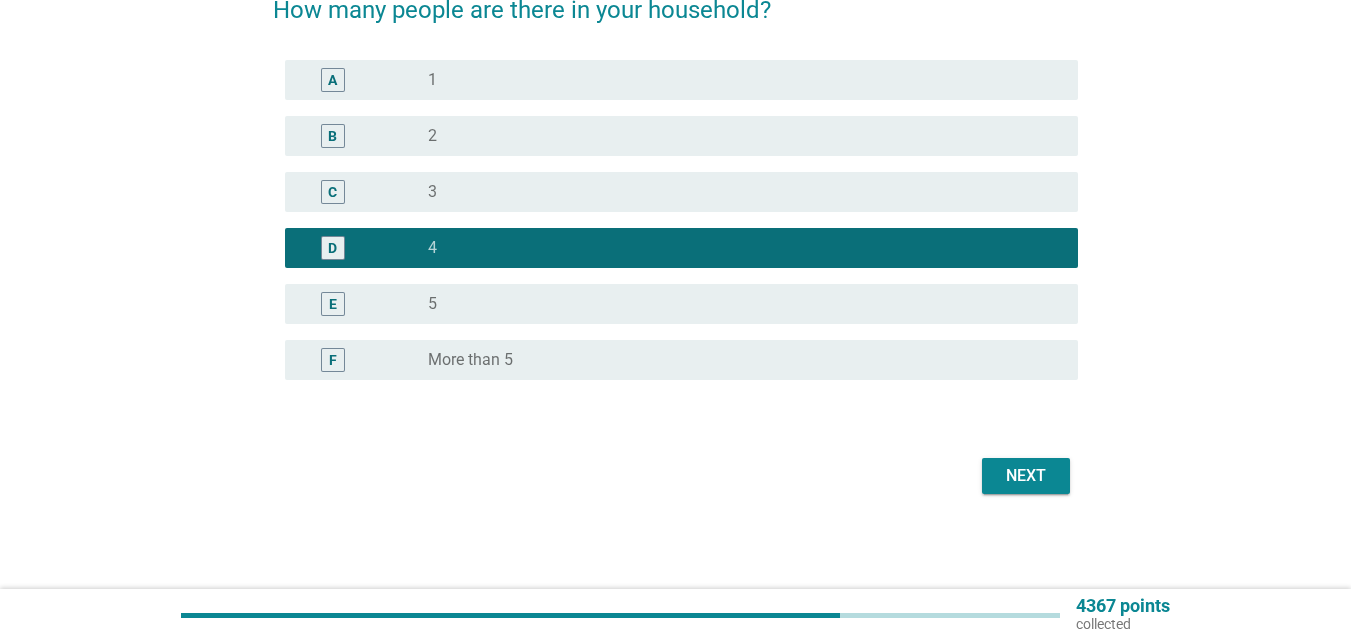 scroll, scrollTop: 119, scrollLeft: 0, axis: vertical 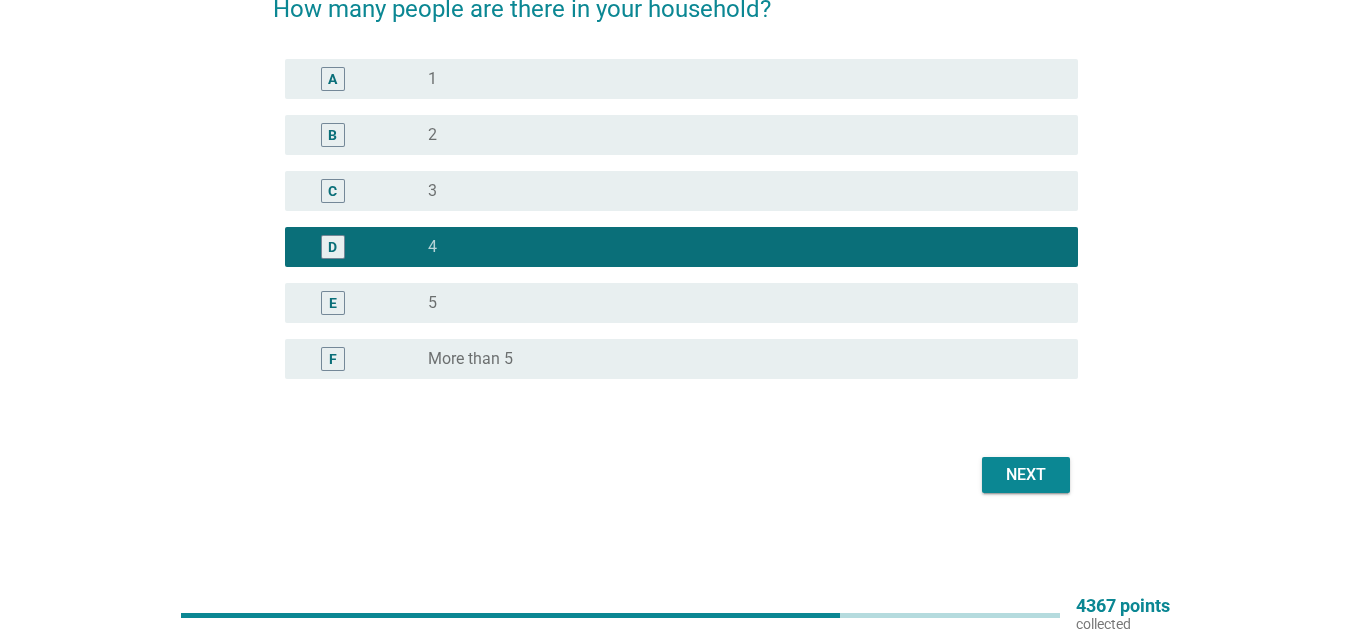 click on "Next" at bounding box center [1026, 475] 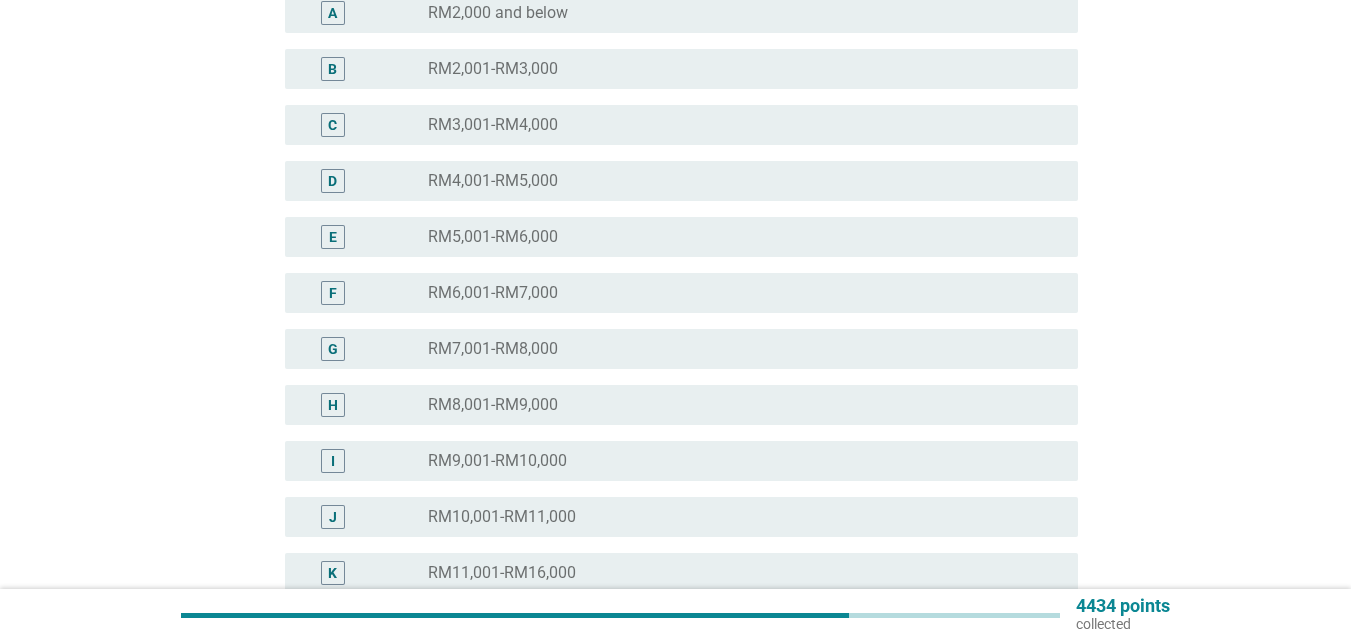 scroll, scrollTop: 300, scrollLeft: 0, axis: vertical 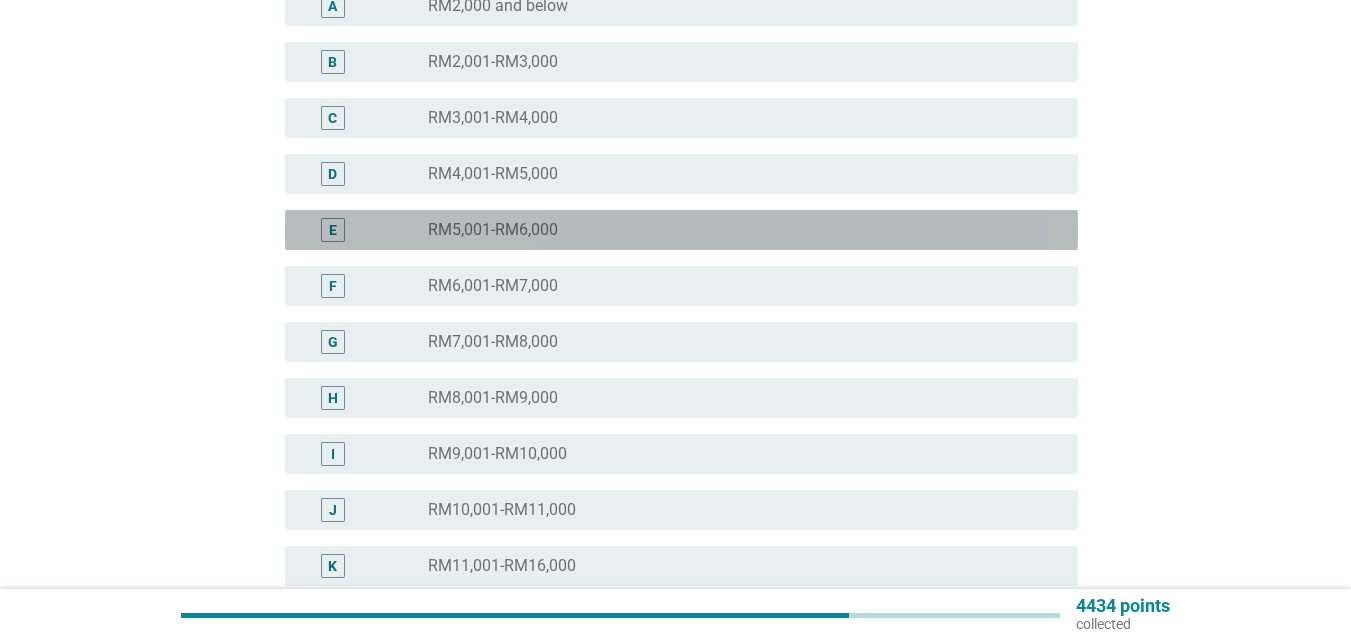 click on "RM5,001-RM6,000" at bounding box center (493, 230) 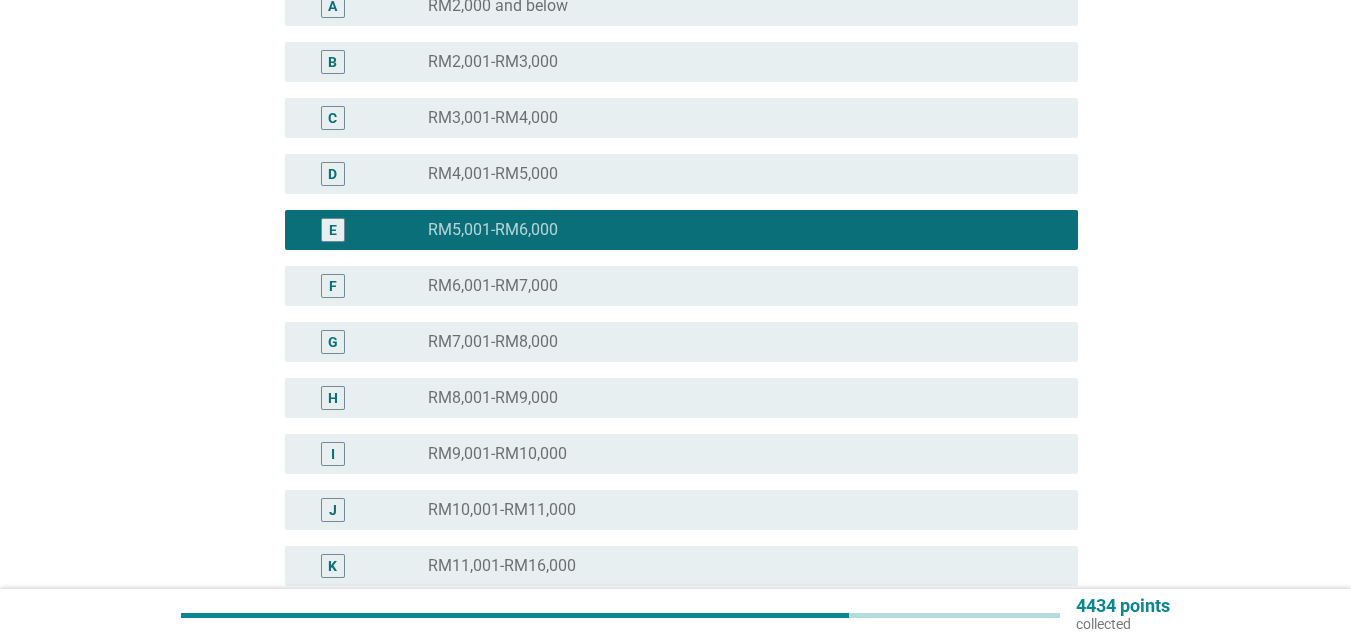 click on "radio_button_unchecked RM6,001-RM7,000" at bounding box center [737, 286] 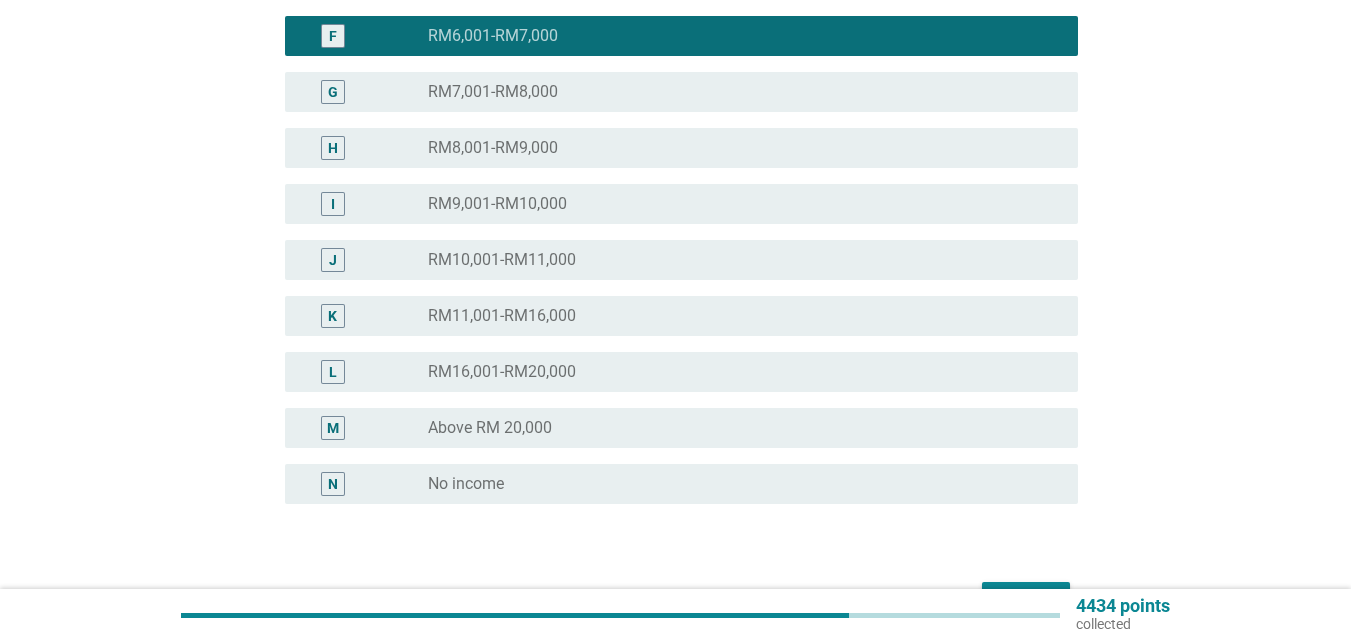 scroll, scrollTop: 600, scrollLeft: 0, axis: vertical 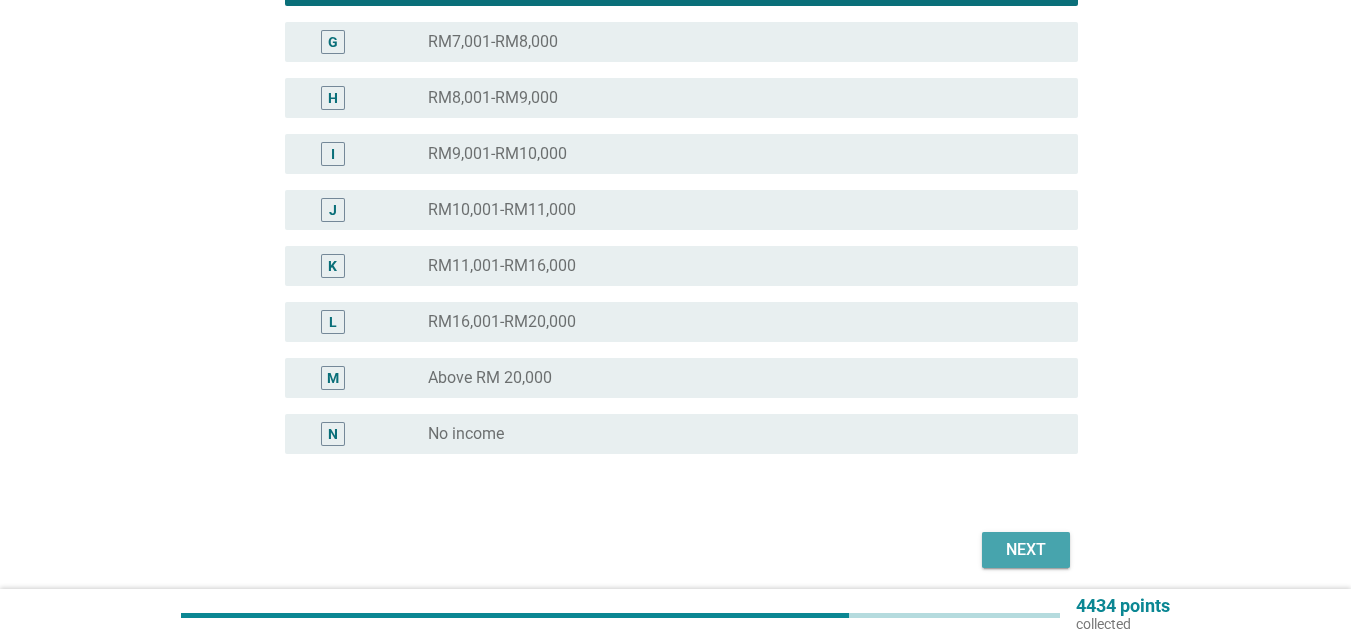 drag, startPoint x: 1043, startPoint y: 540, endPoint x: 1092, endPoint y: 529, distance: 50.219517 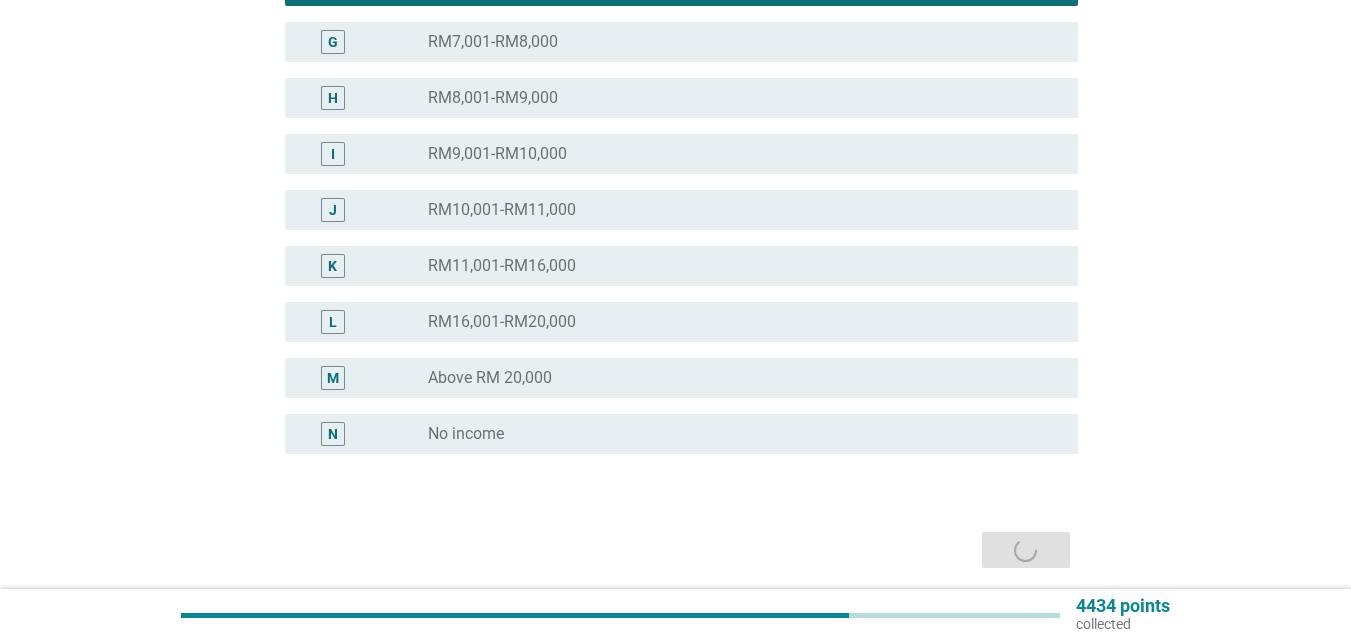 scroll, scrollTop: 0, scrollLeft: 0, axis: both 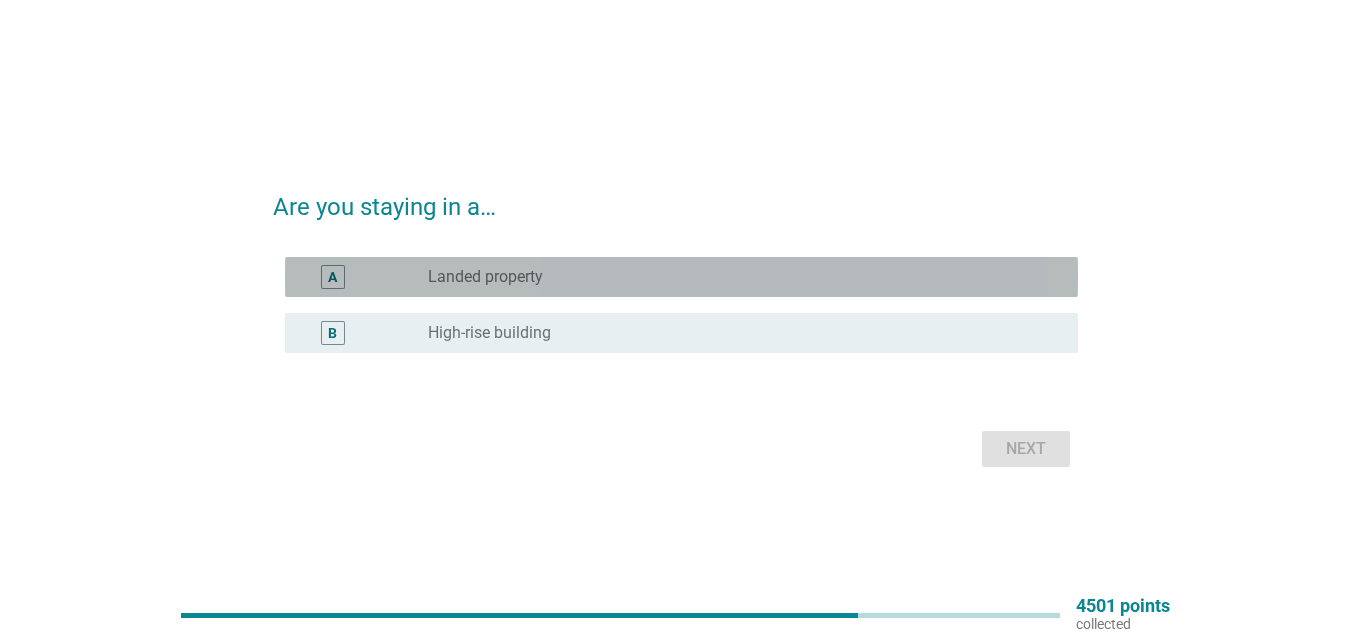 drag, startPoint x: 587, startPoint y: 279, endPoint x: 755, endPoint y: 323, distance: 173.66635 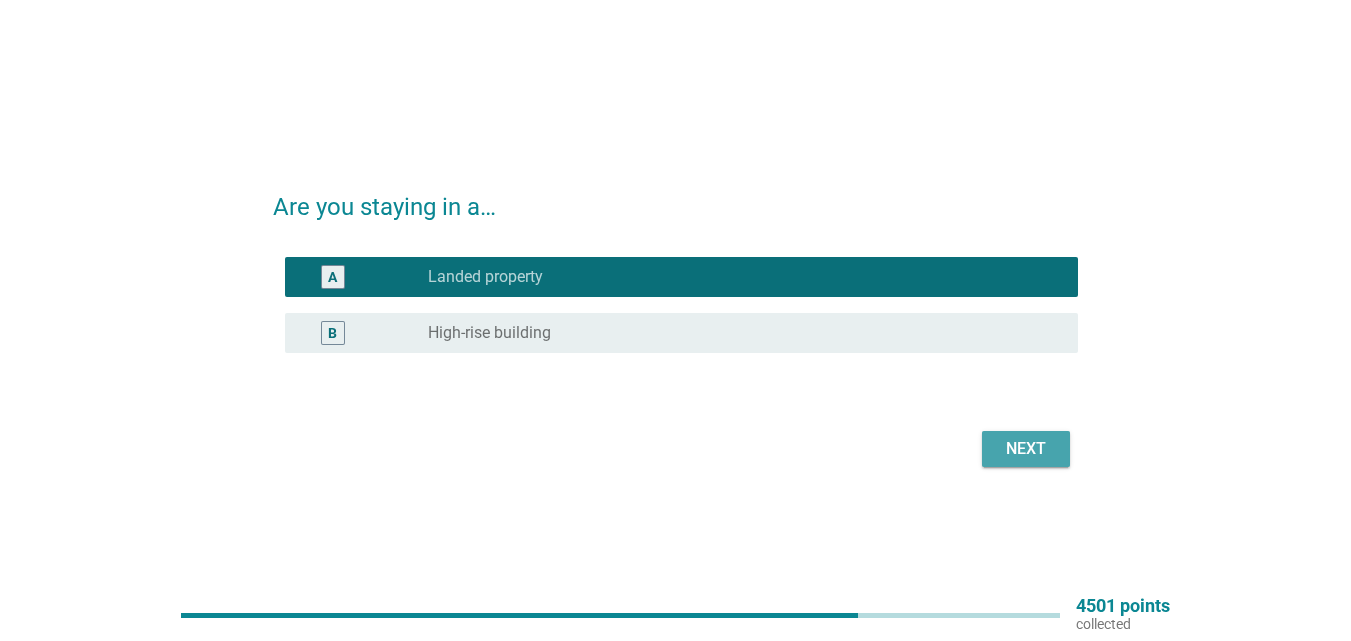 click on "Next" at bounding box center (1026, 449) 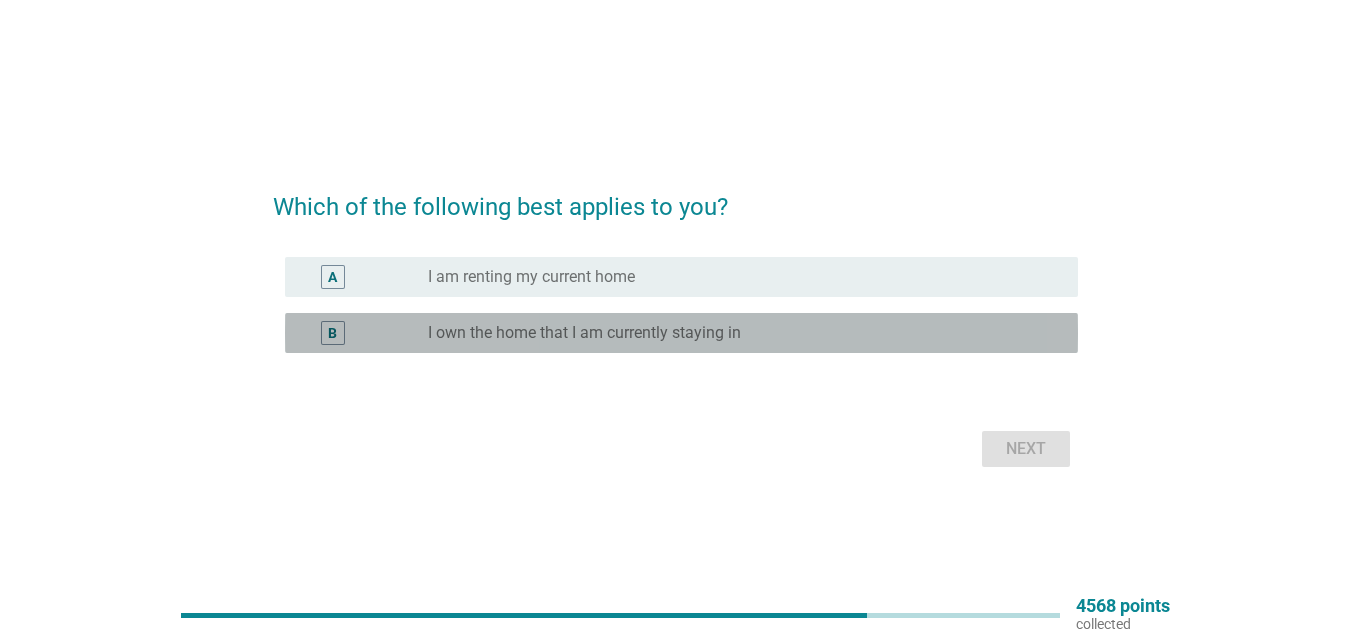 click on "I own the home that I am currently staying in" at bounding box center [584, 333] 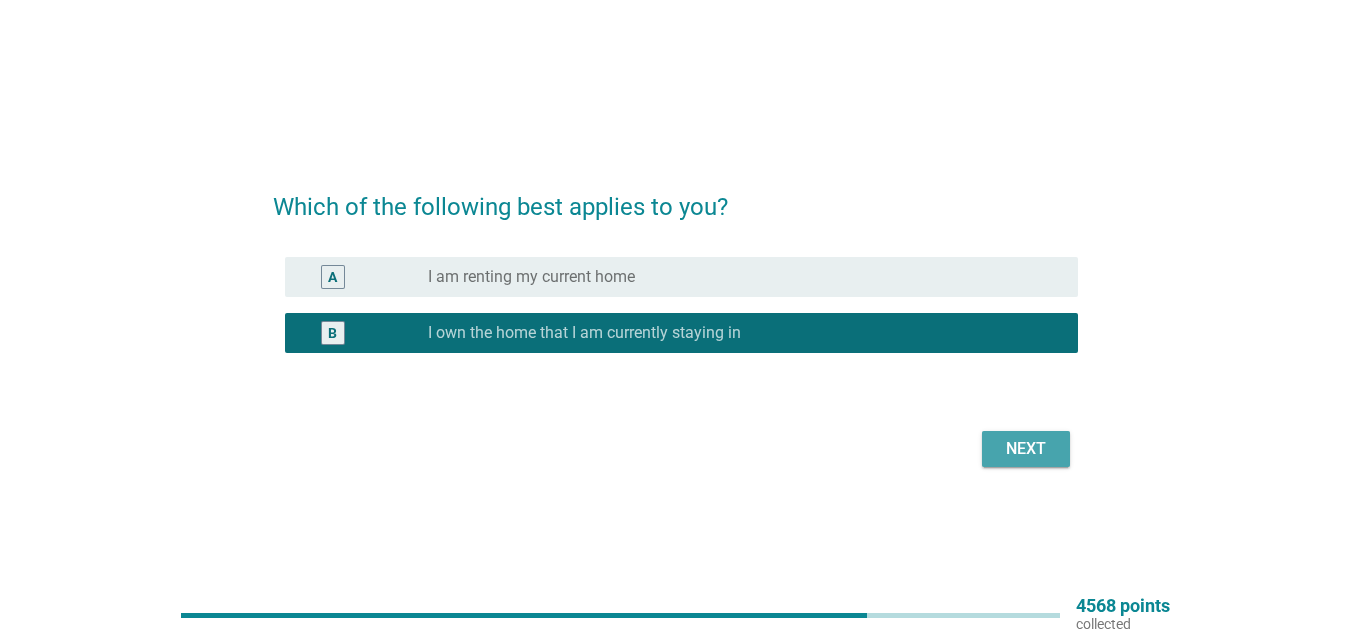 click on "Next" at bounding box center (1026, 449) 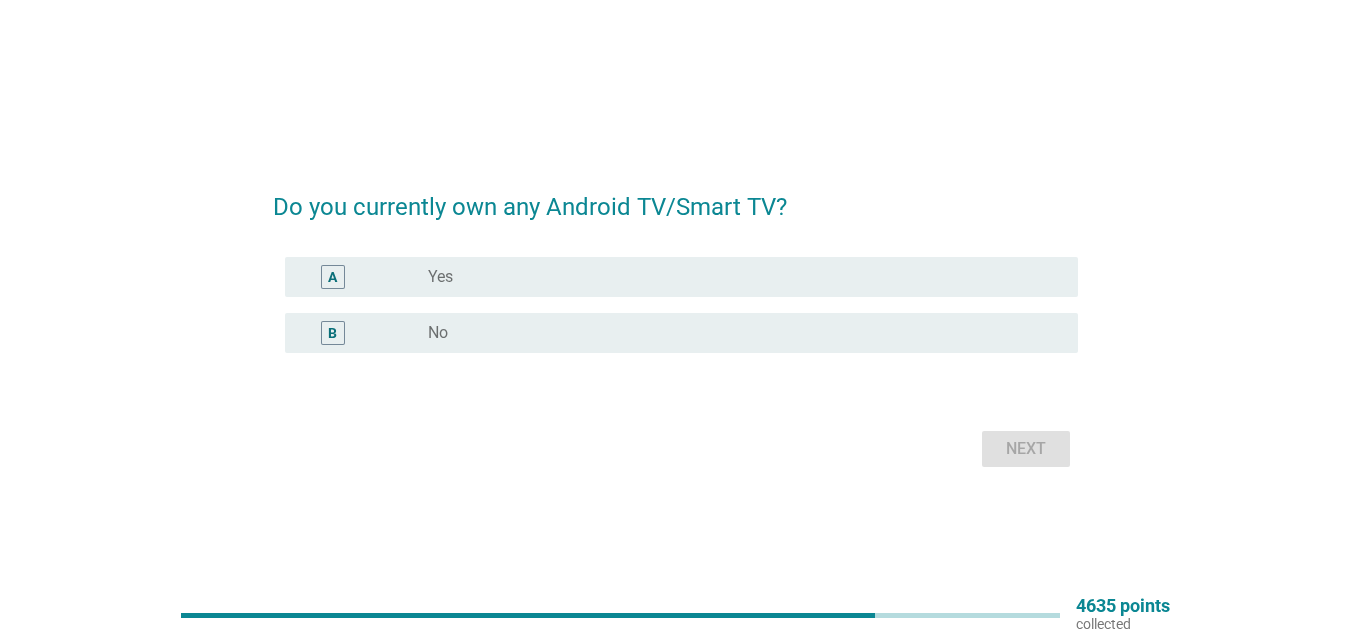click on "A     radio_button_unchecked Yes" at bounding box center (675, 277) 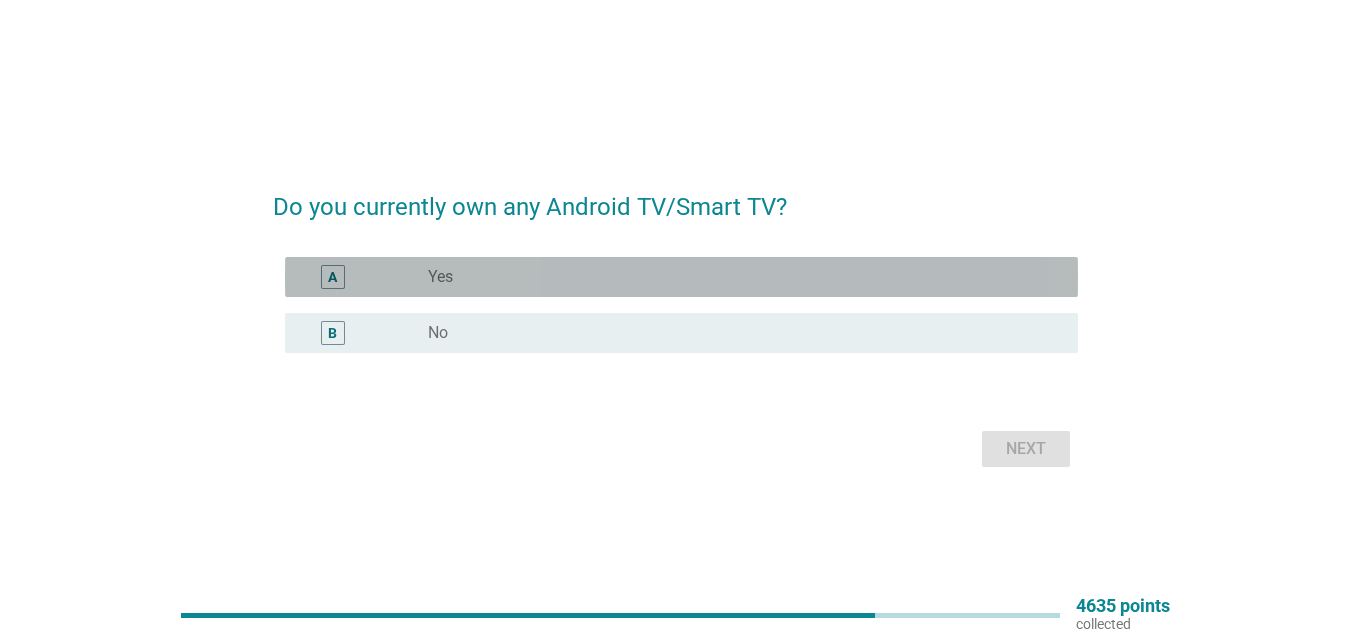 drag, startPoint x: 826, startPoint y: 284, endPoint x: 911, endPoint y: 386, distance: 132.77425 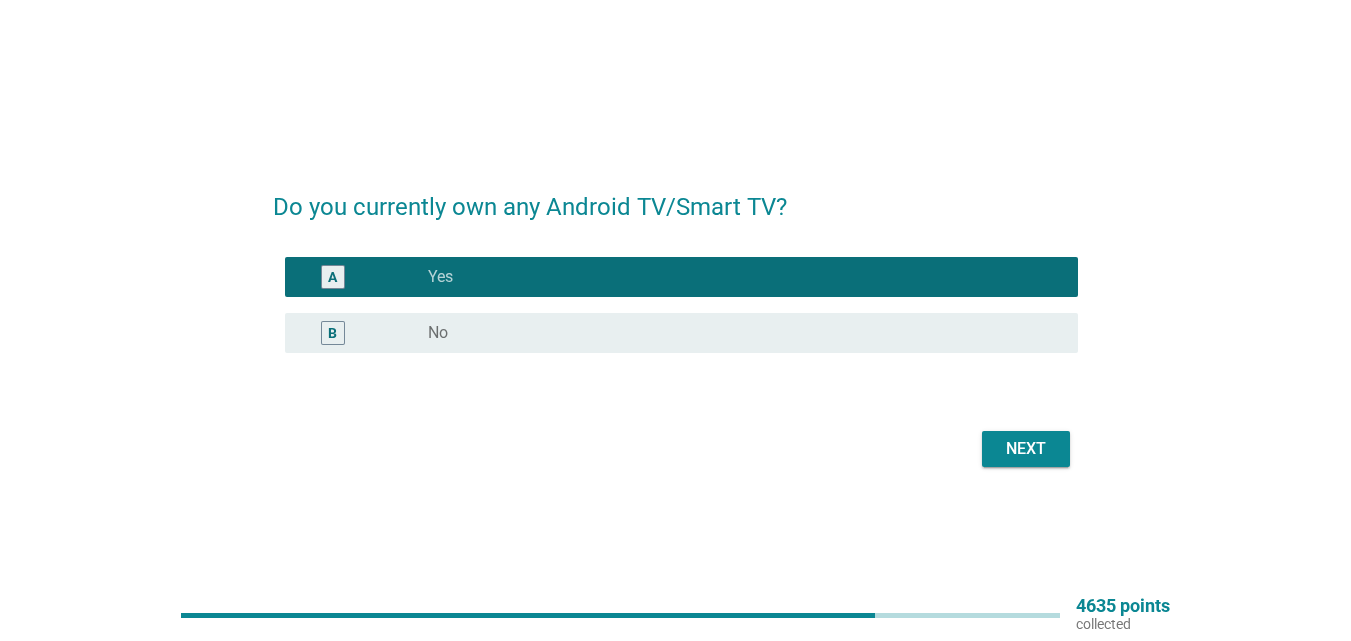 click on "Next" at bounding box center [1026, 449] 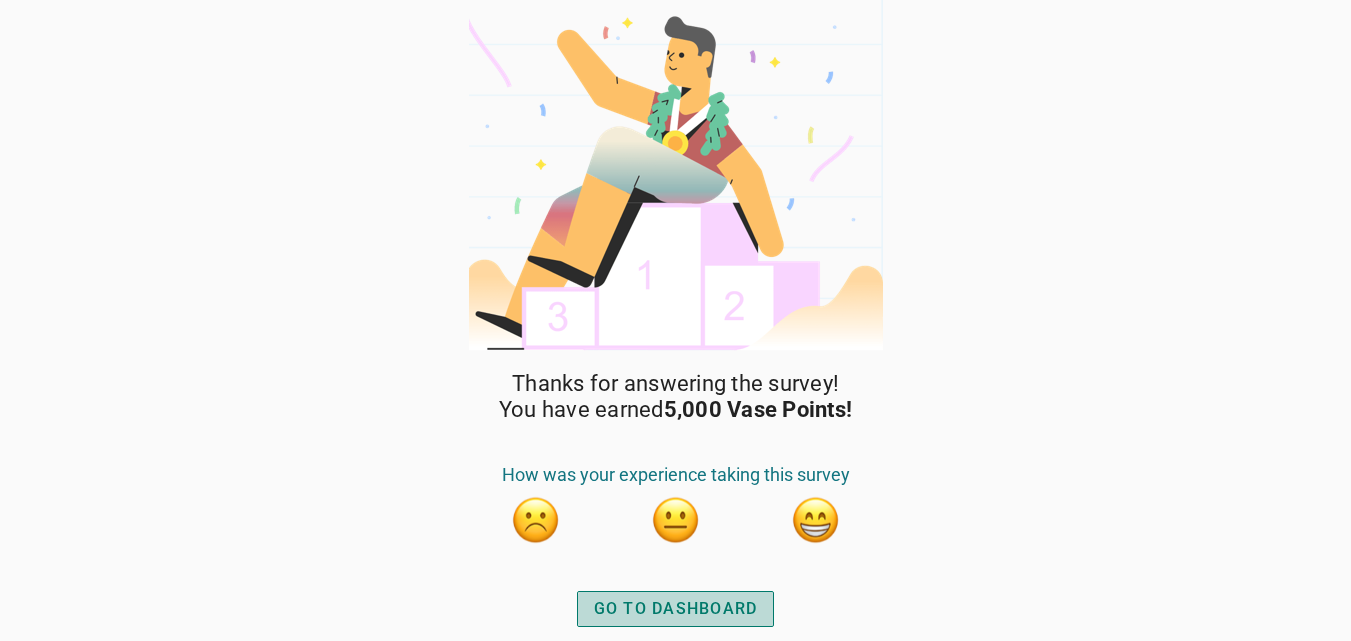 click on "GO TO DASHBOARD" at bounding box center [676, 609] 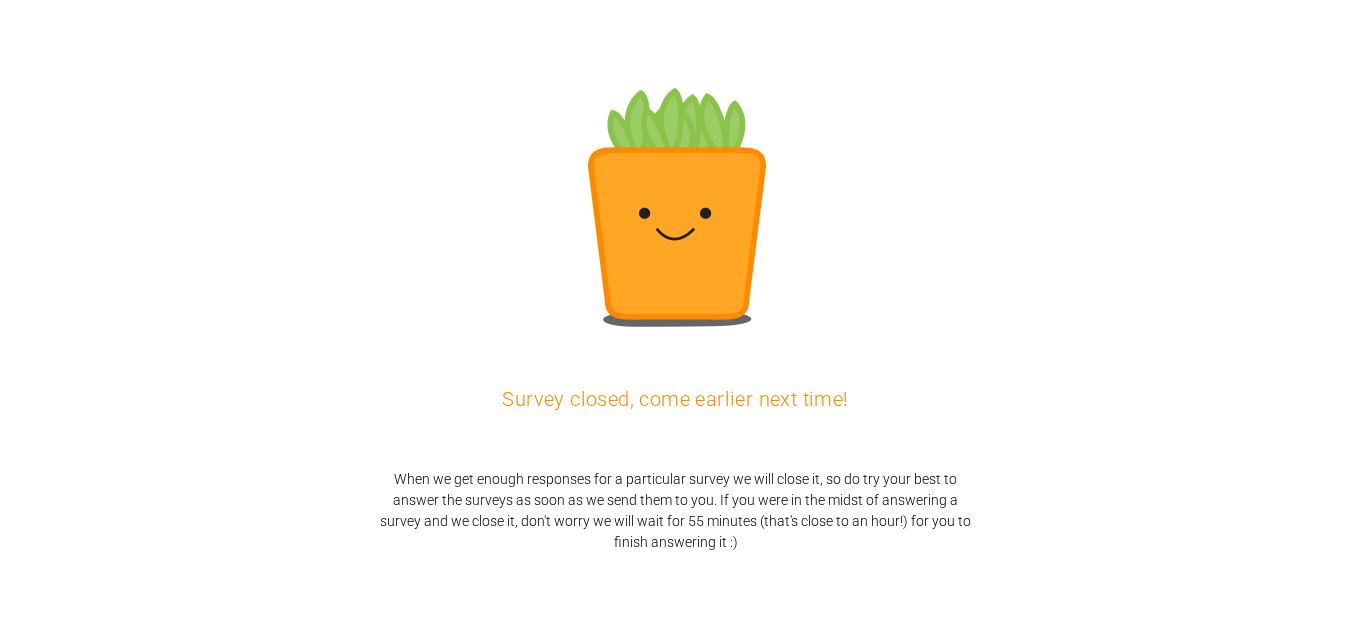 scroll, scrollTop: 0, scrollLeft: 0, axis: both 